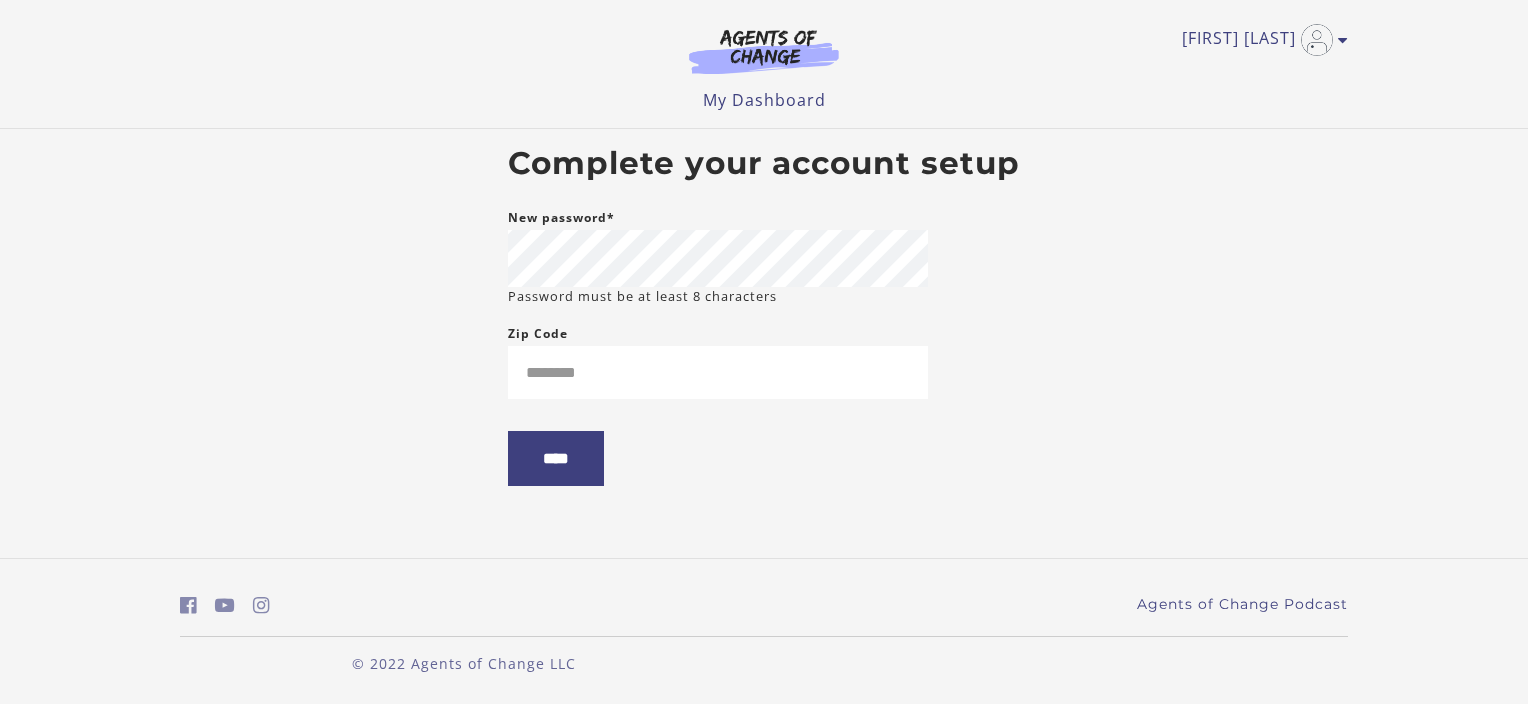 scroll, scrollTop: 0, scrollLeft: 0, axis: both 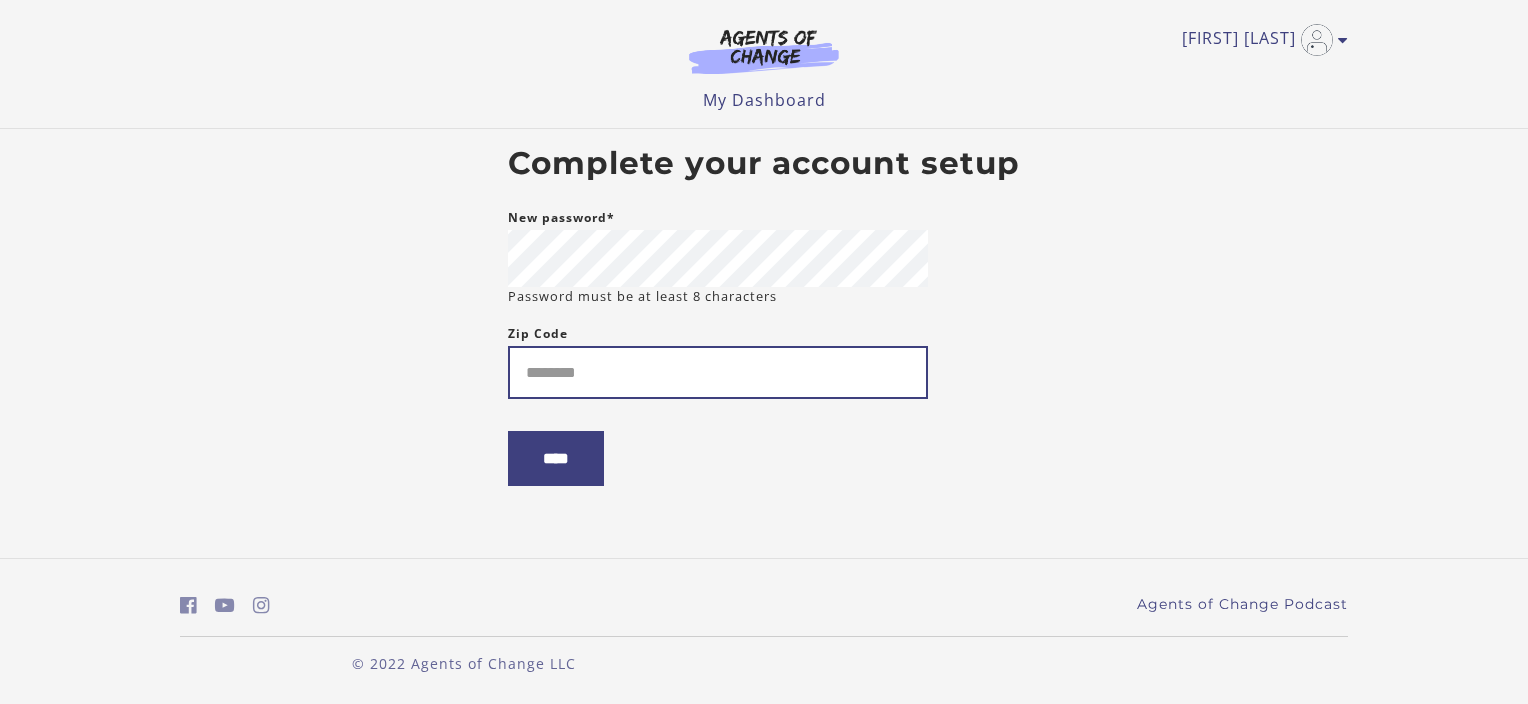 click on "Zip Code" at bounding box center [718, 372] 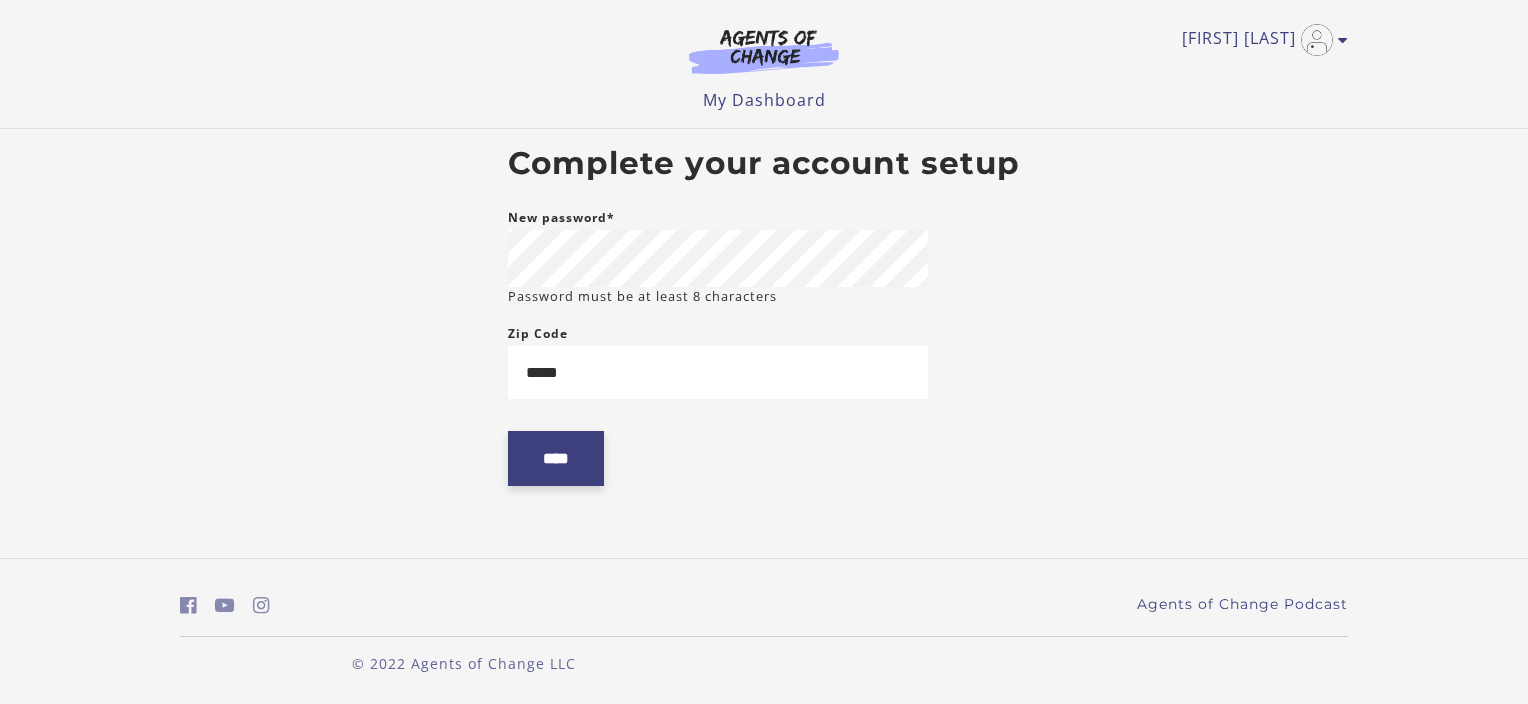 click on "****" at bounding box center [556, 458] 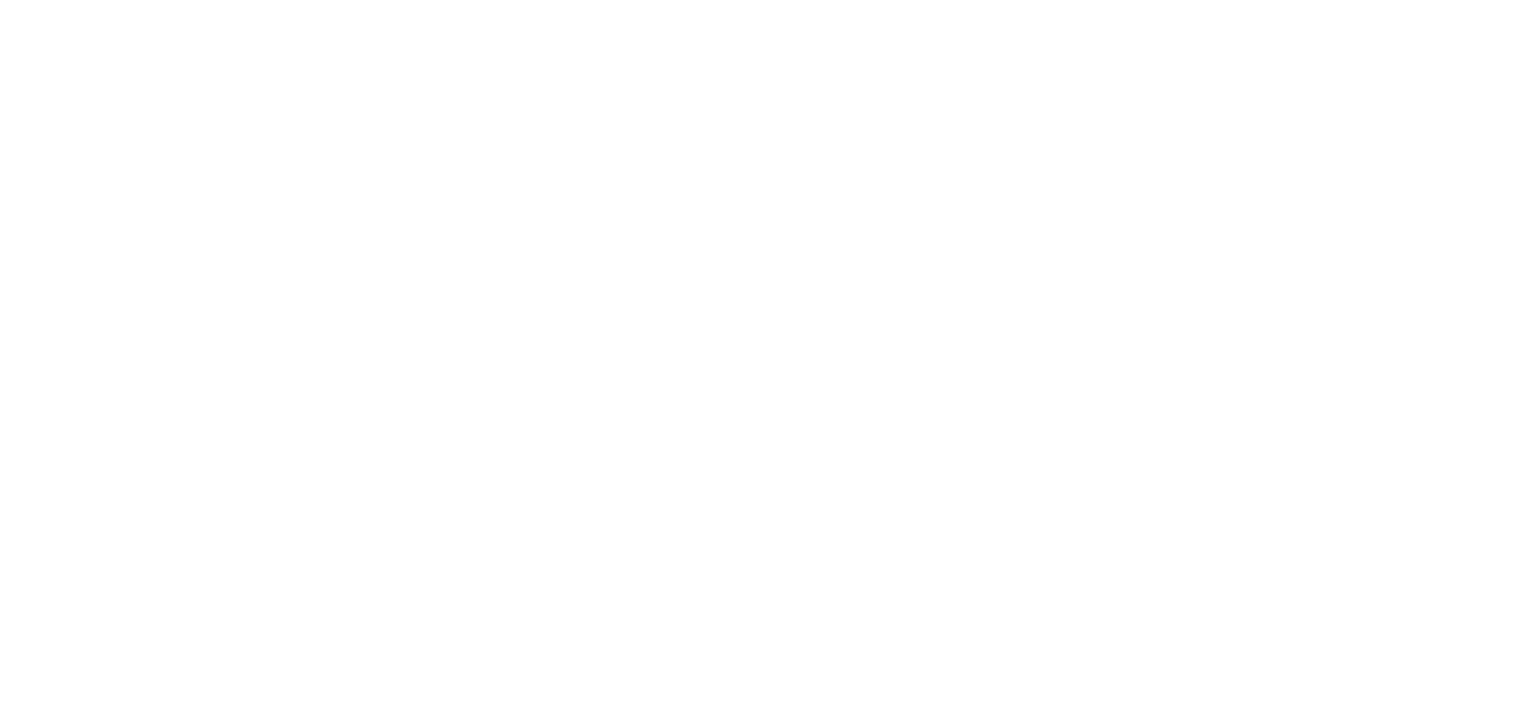 scroll, scrollTop: 0, scrollLeft: 0, axis: both 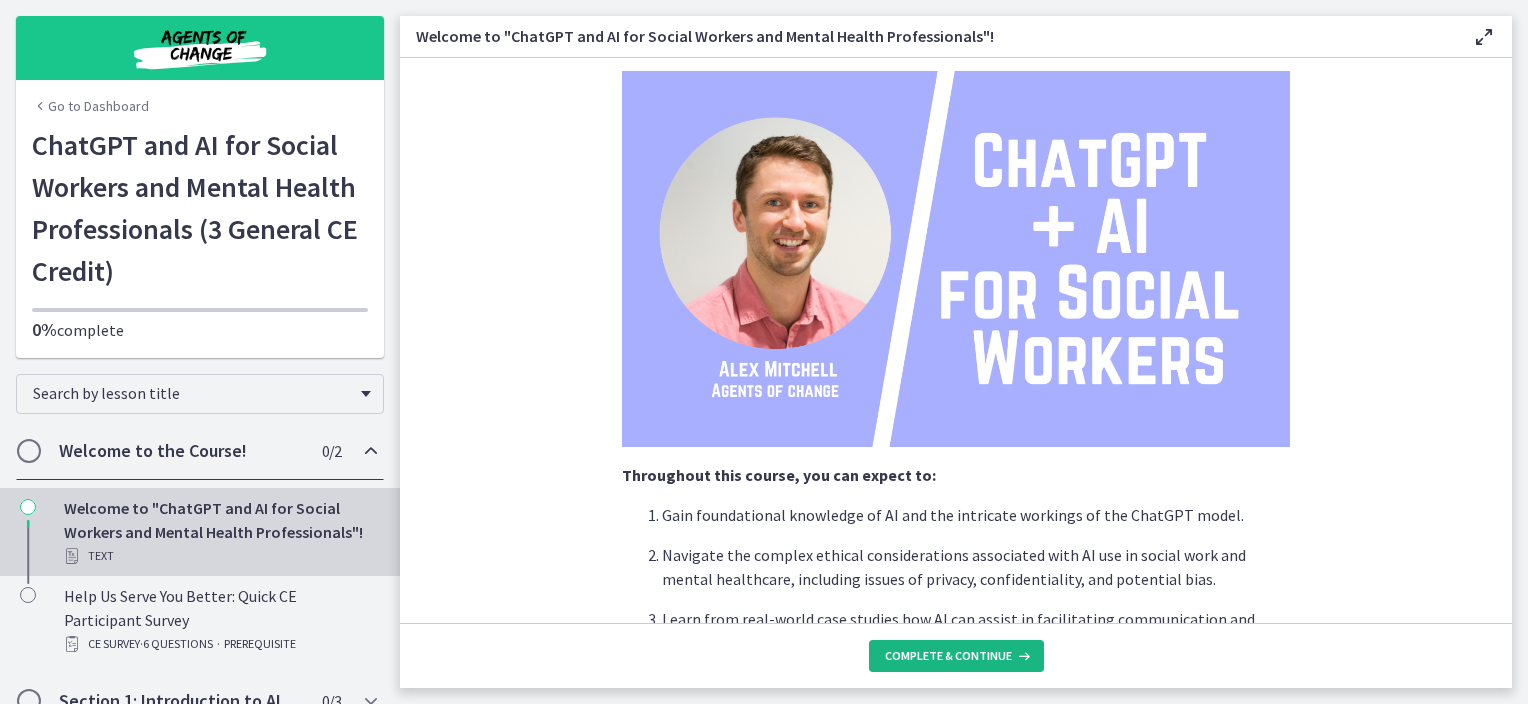 click on "Complete & continue" at bounding box center [948, 656] 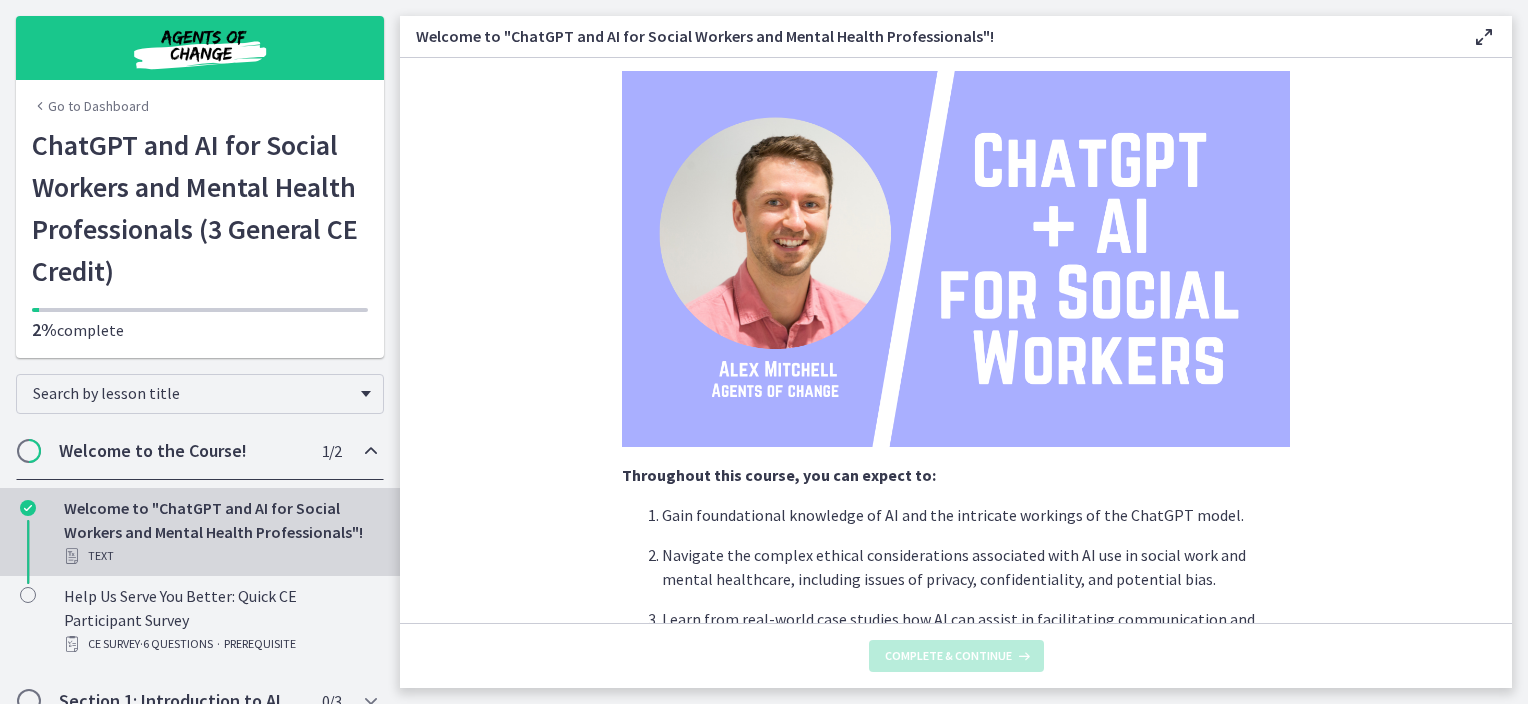 scroll, scrollTop: 0, scrollLeft: 0, axis: both 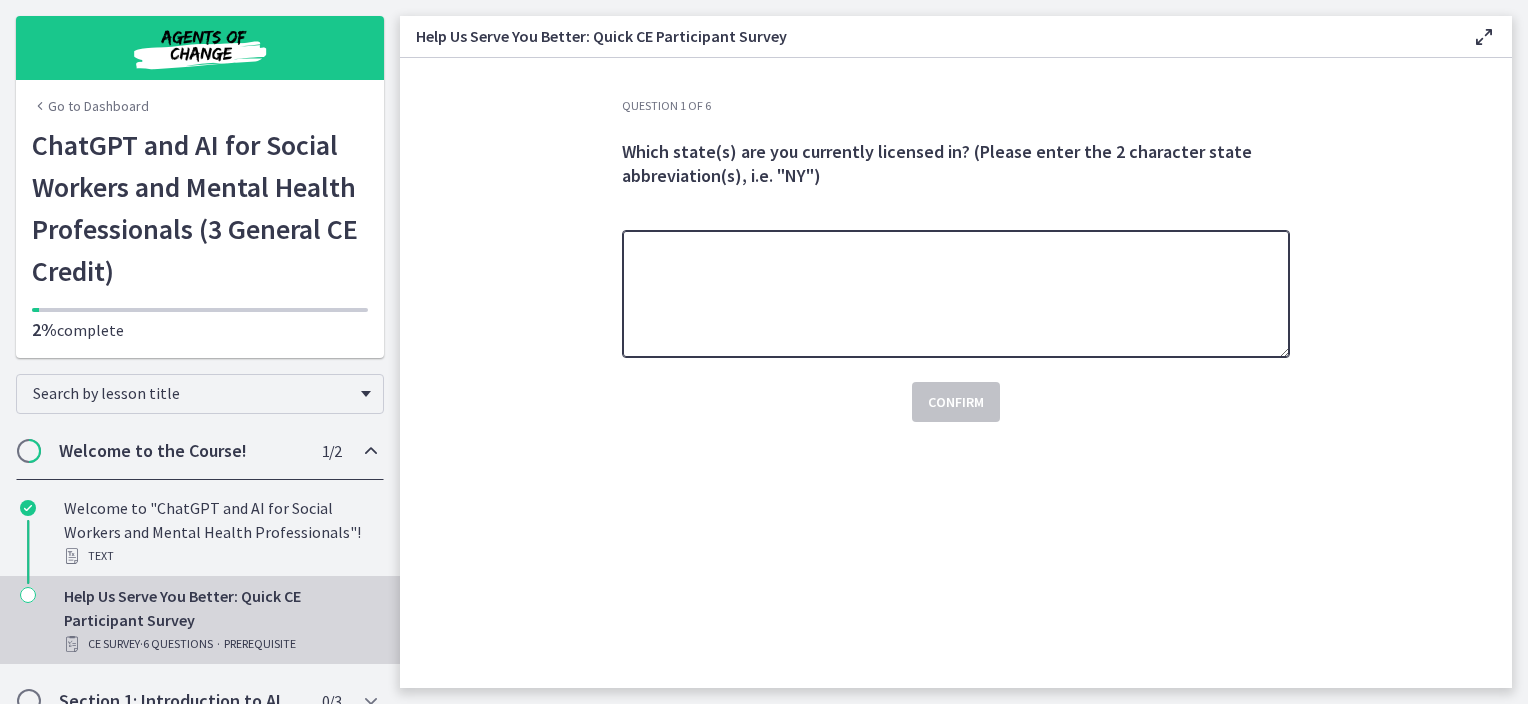 click at bounding box center (956, 294) 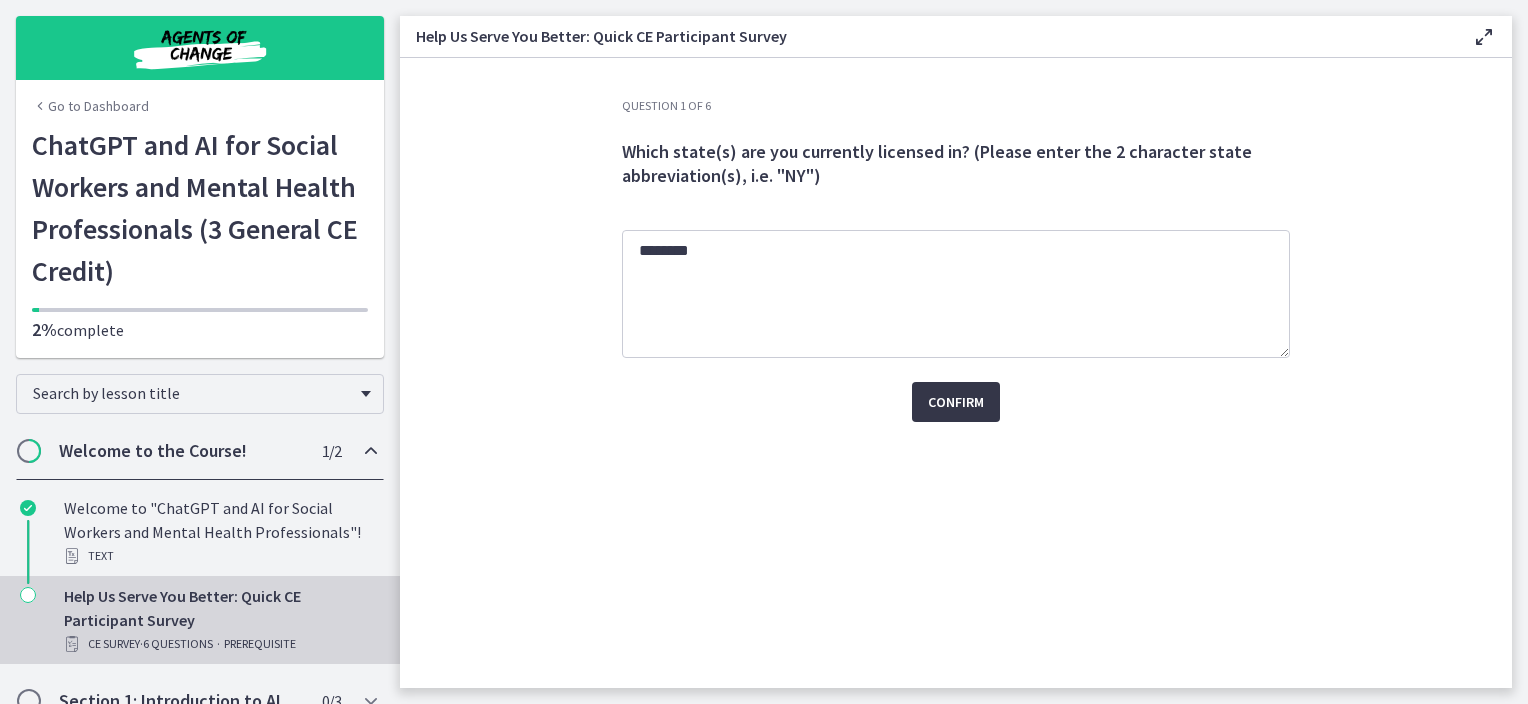 click on "Confirm" at bounding box center (956, 402) 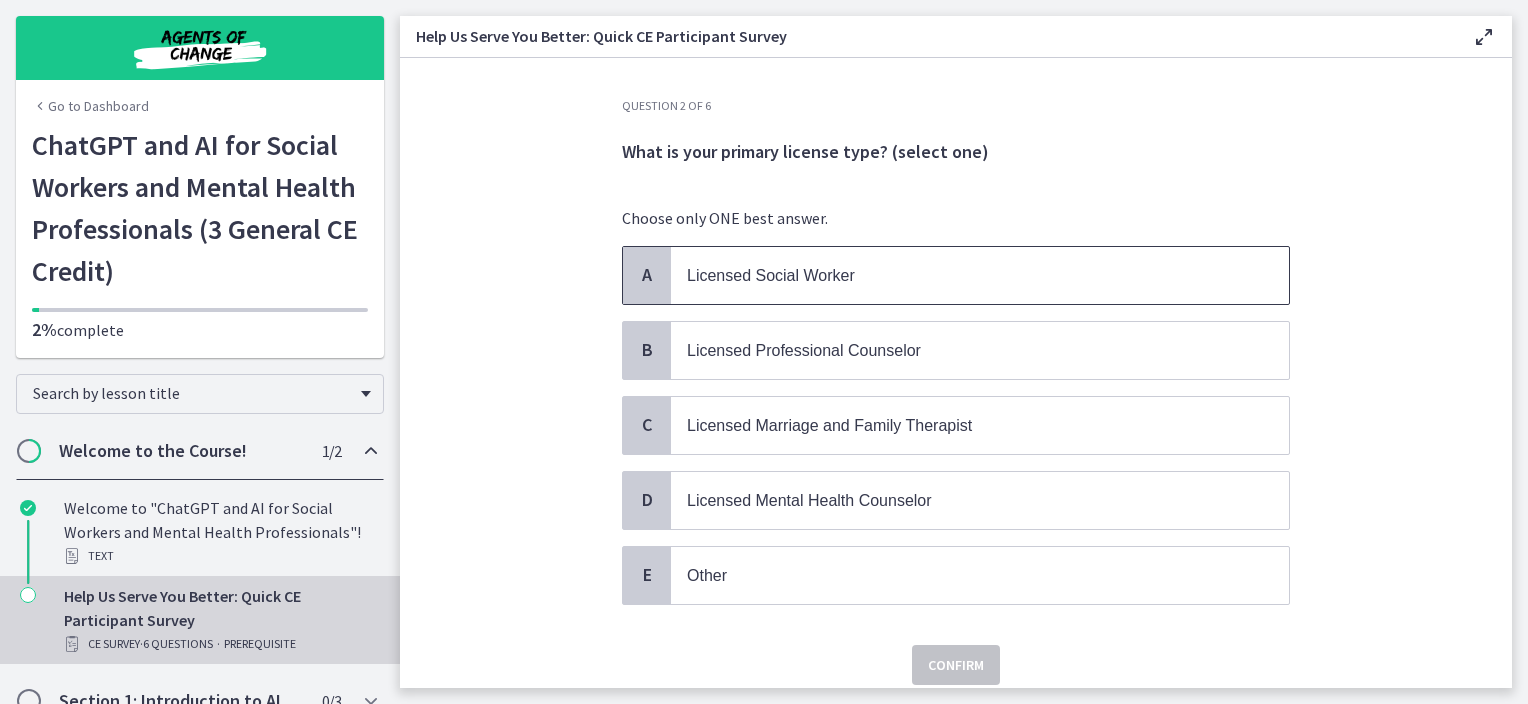 click on "Licensed Social Worker" at bounding box center [771, 275] 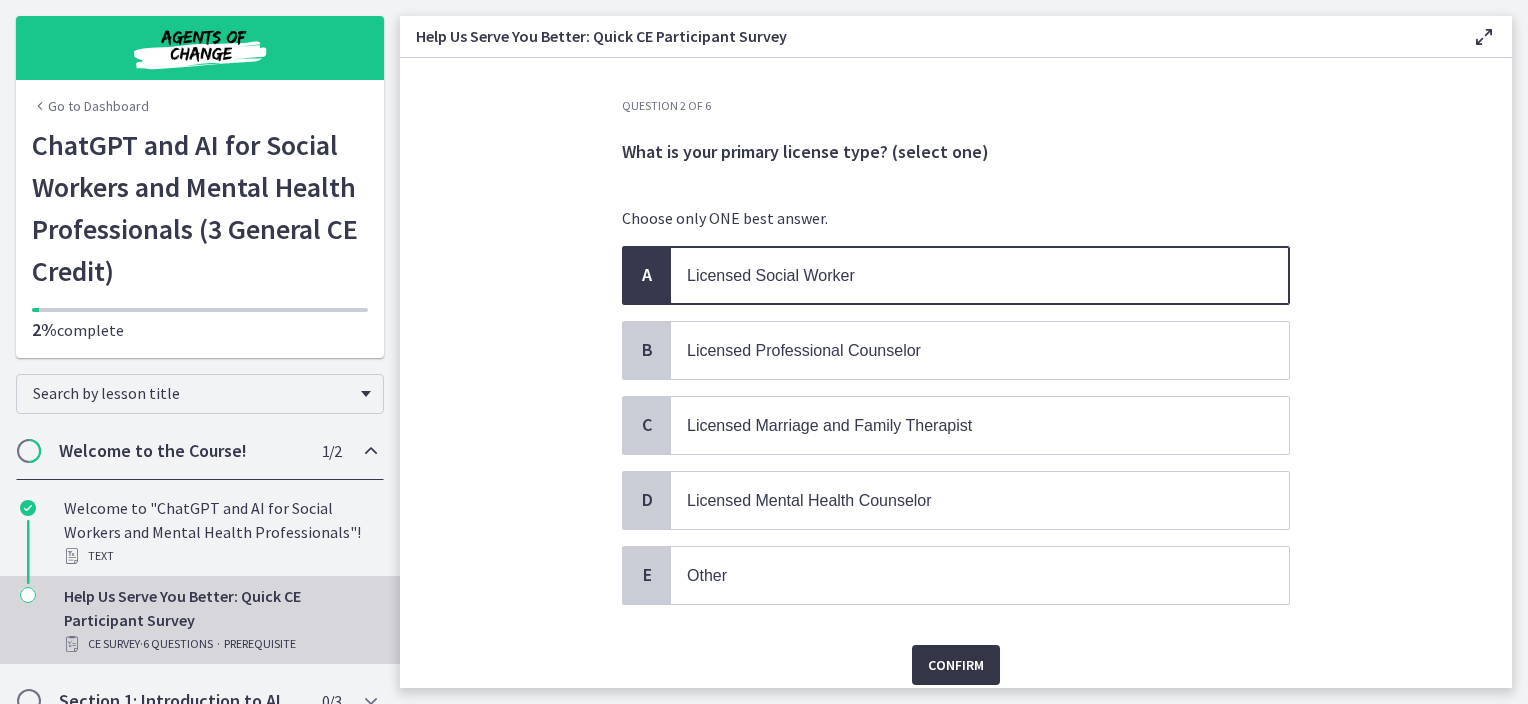 click on "Confirm" at bounding box center [956, 665] 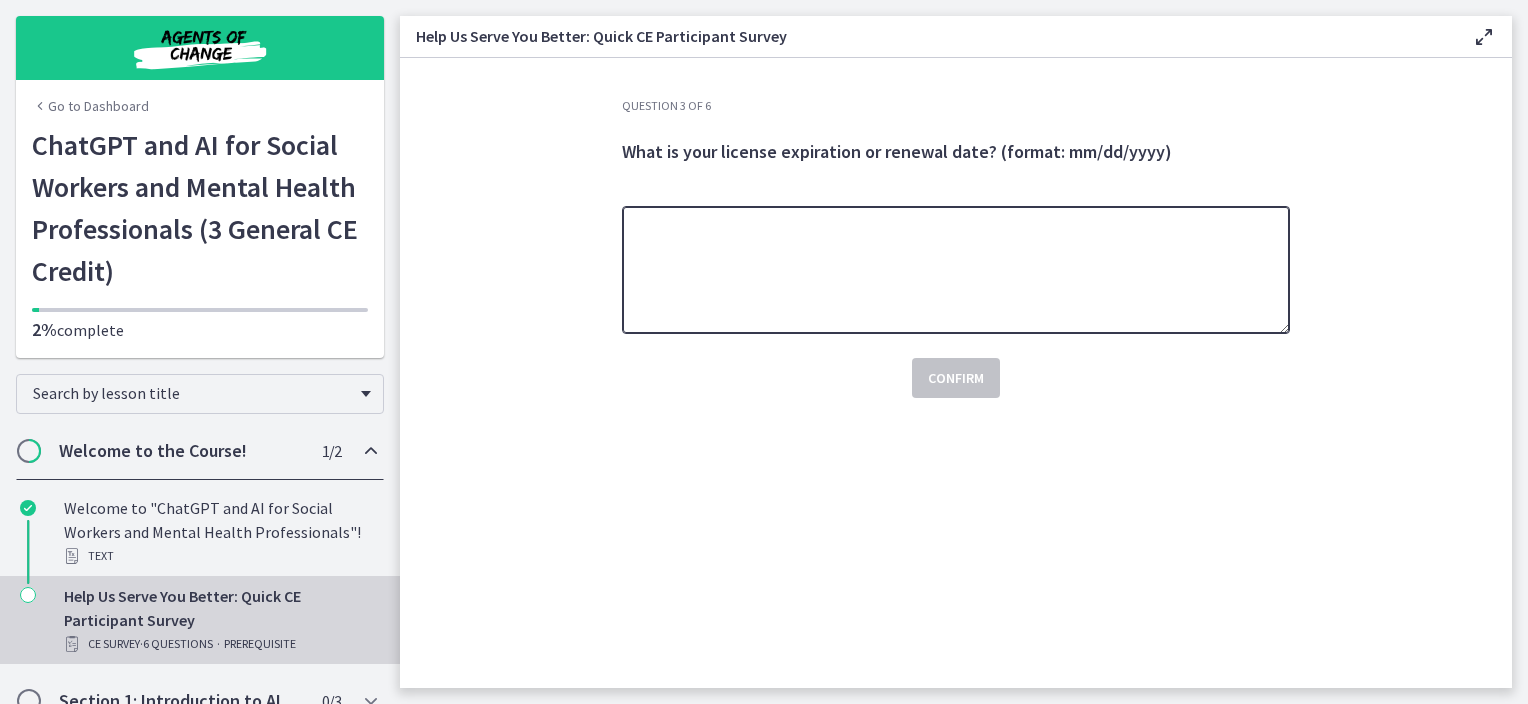click at bounding box center [956, 270] 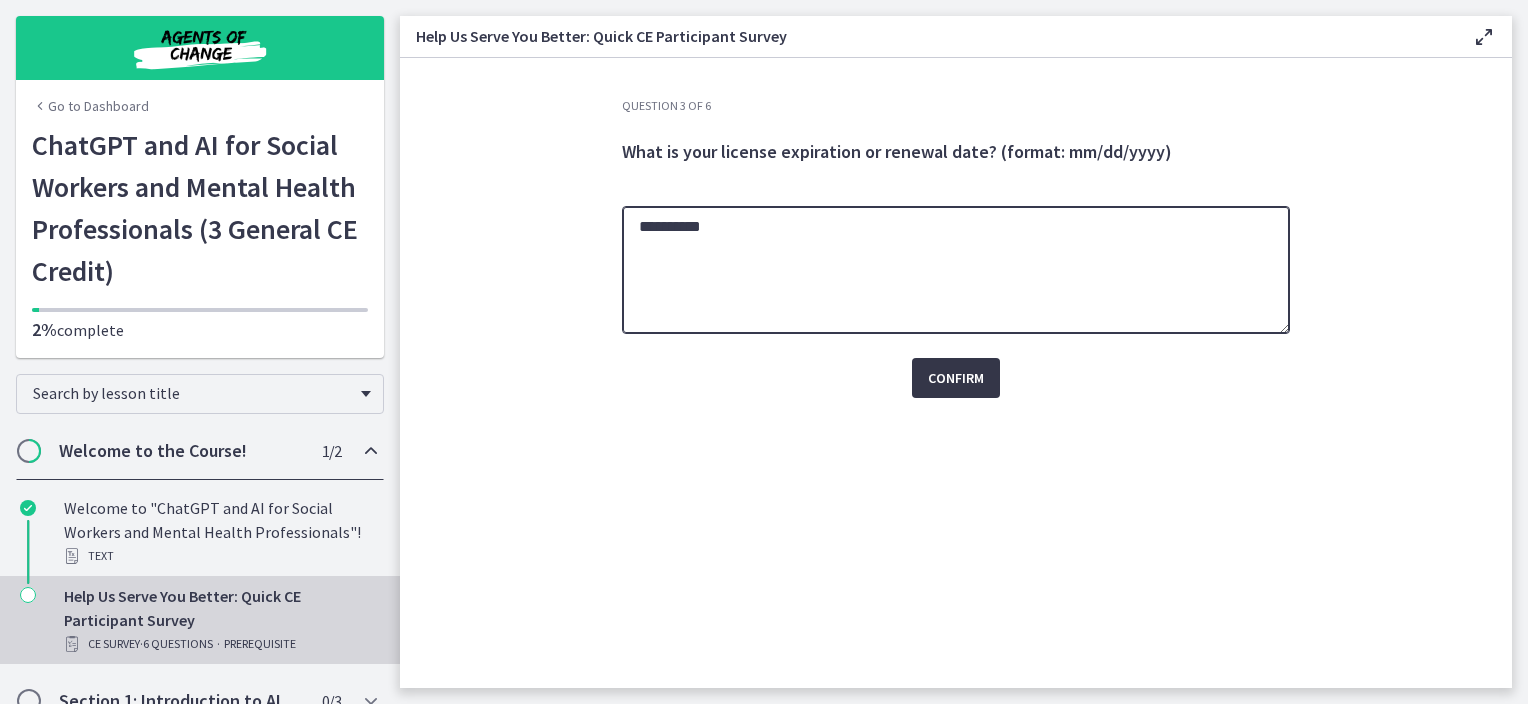 type on "**********" 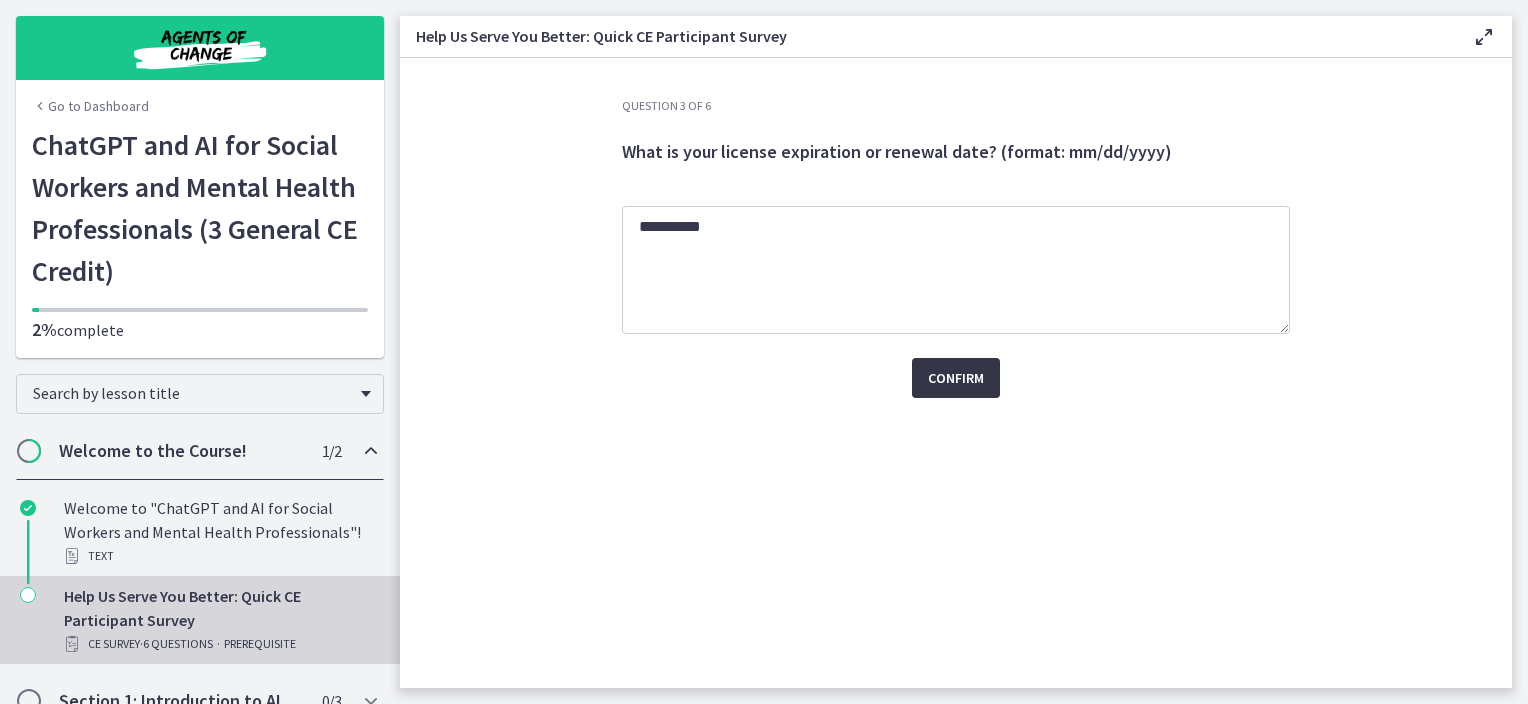 click on "Confirm" at bounding box center [956, 378] 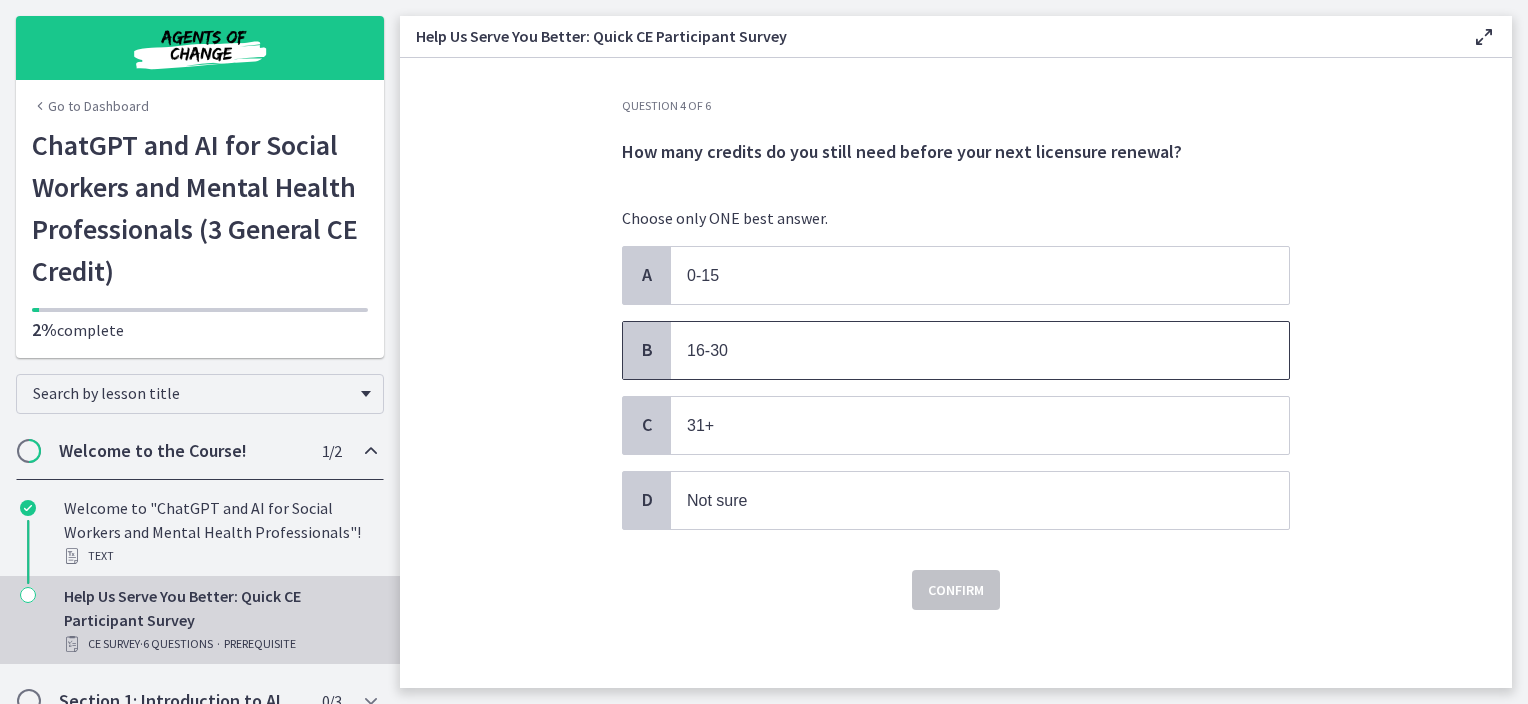 click on "B" at bounding box center (647, 350) 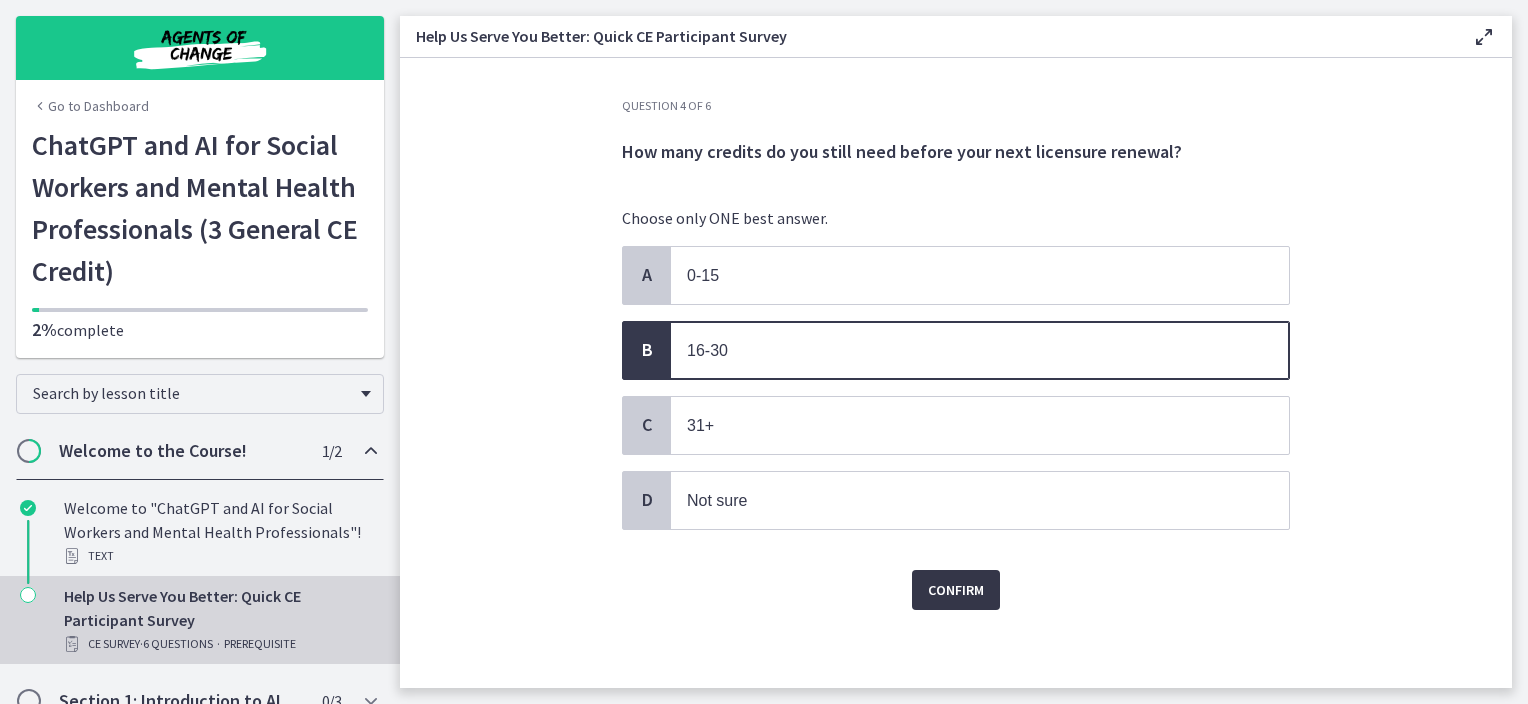 click on "Confirm" at bounding box center [956, 590] 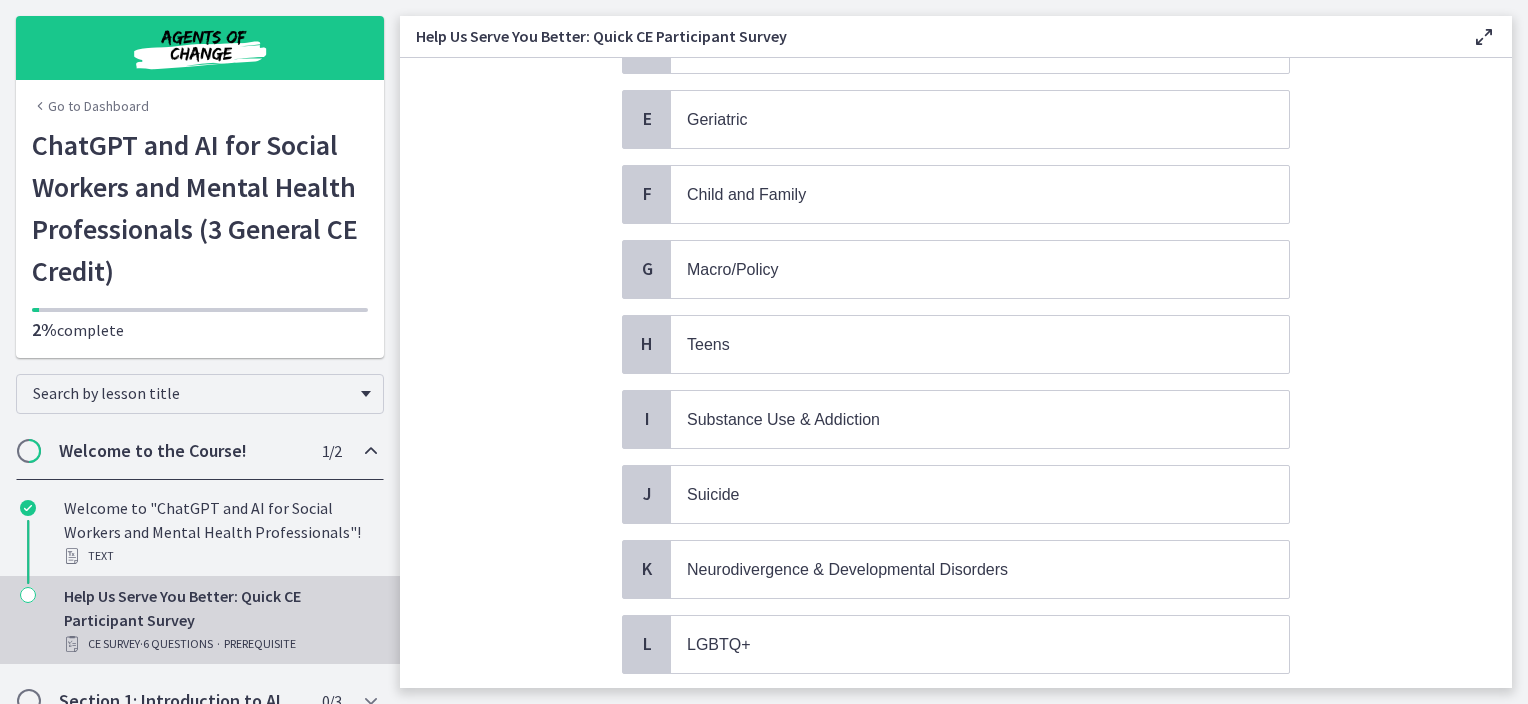 scroll, scrollTop: 740, scrollLeft: 0, axis: vertical 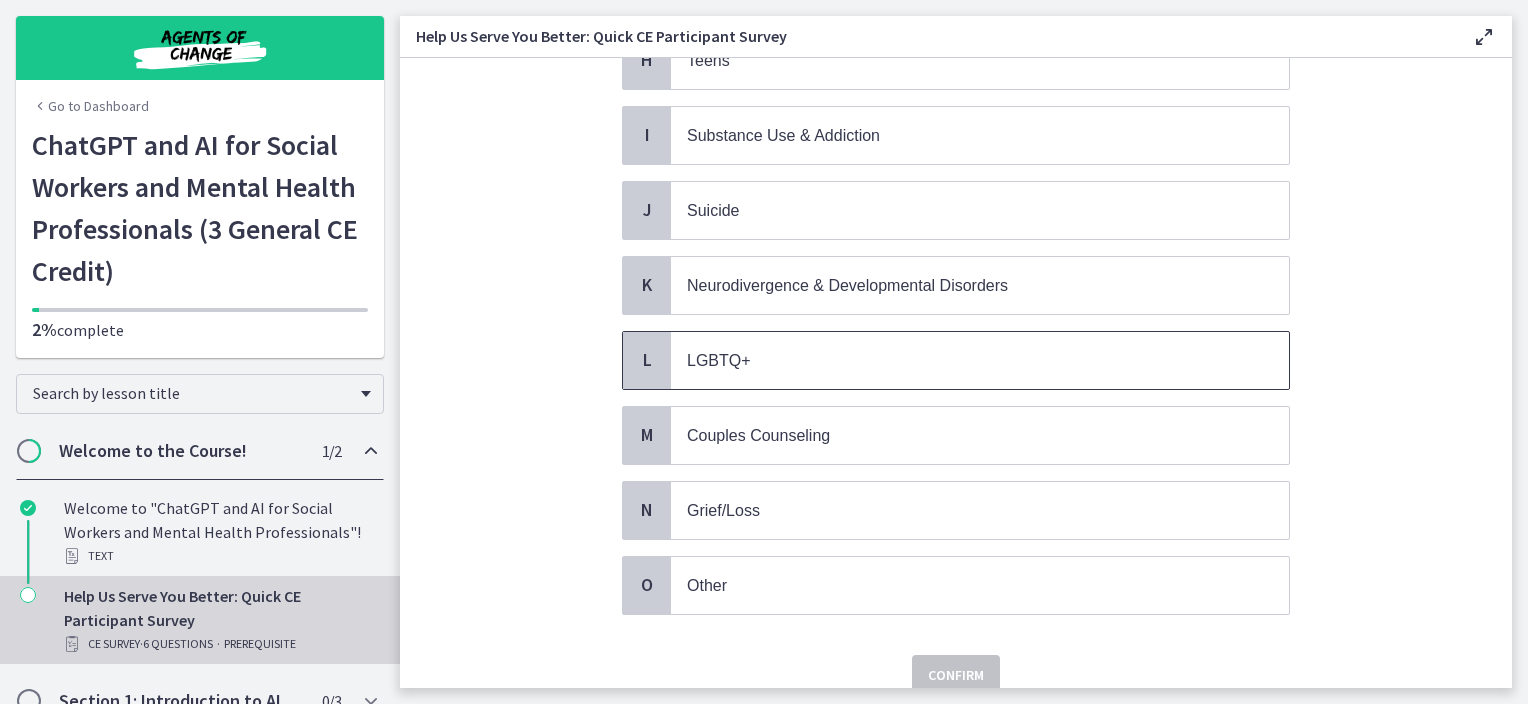 click on "LGBTQ+" at bounding box center (980, 360) 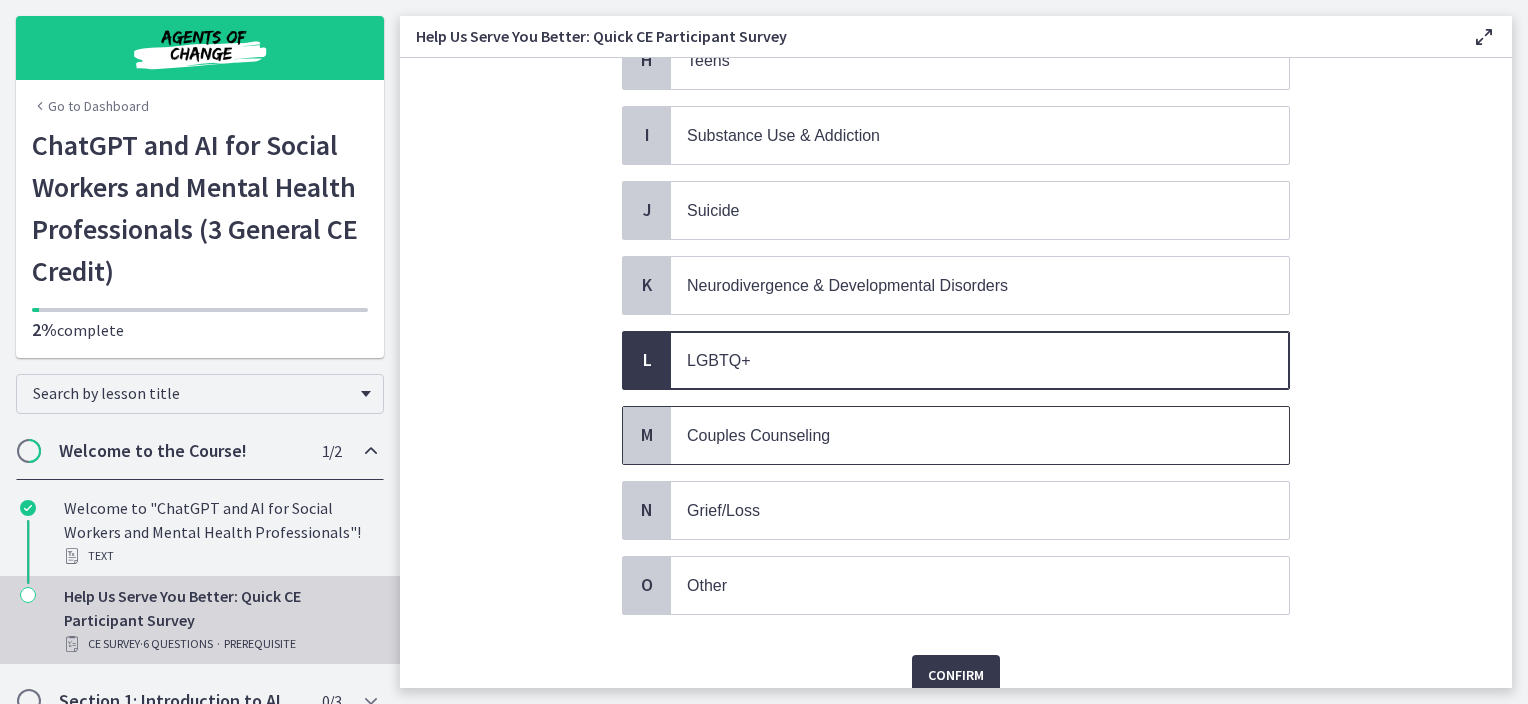 scroll, scrollTop: 623, scrollLeft: 0, axis: vertical 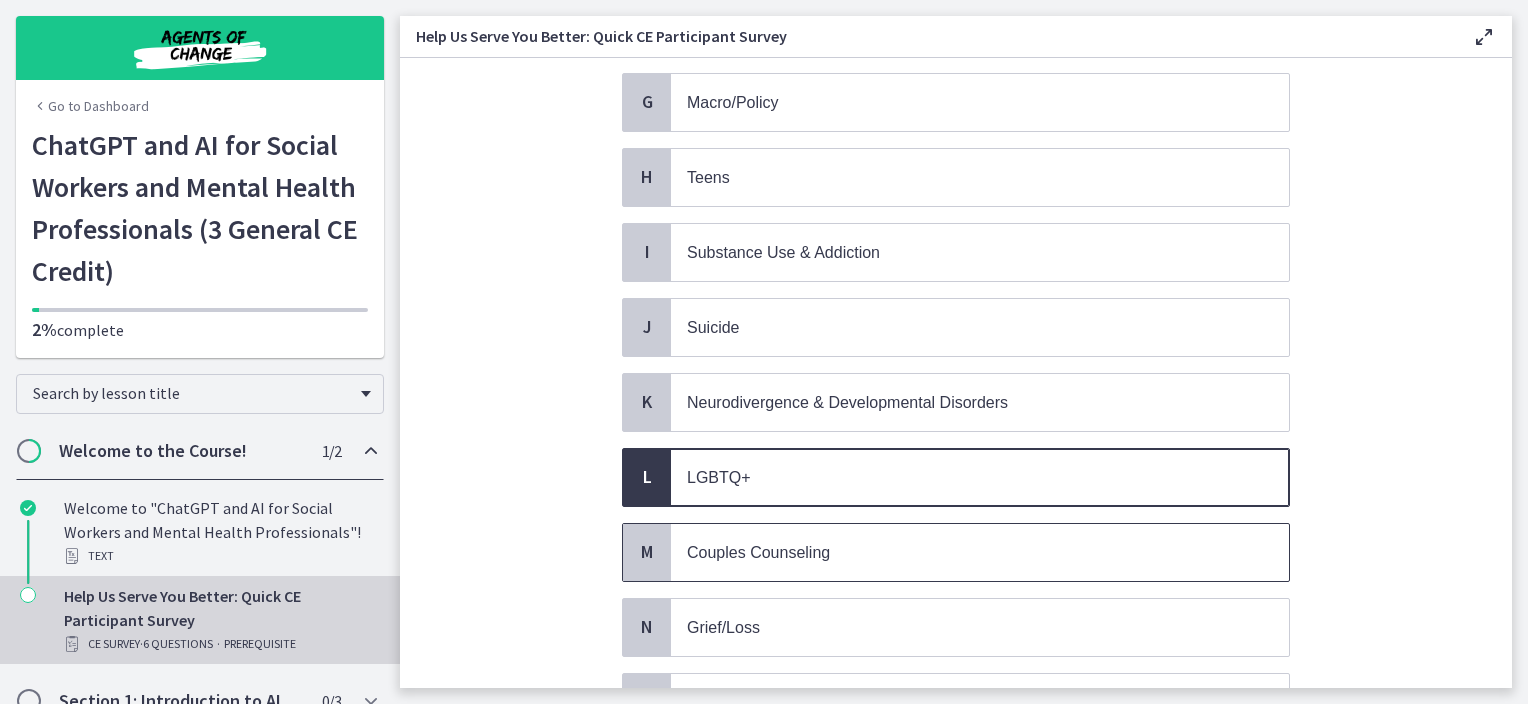 click on "Couples Counseling" at bounding box center [758, 552] 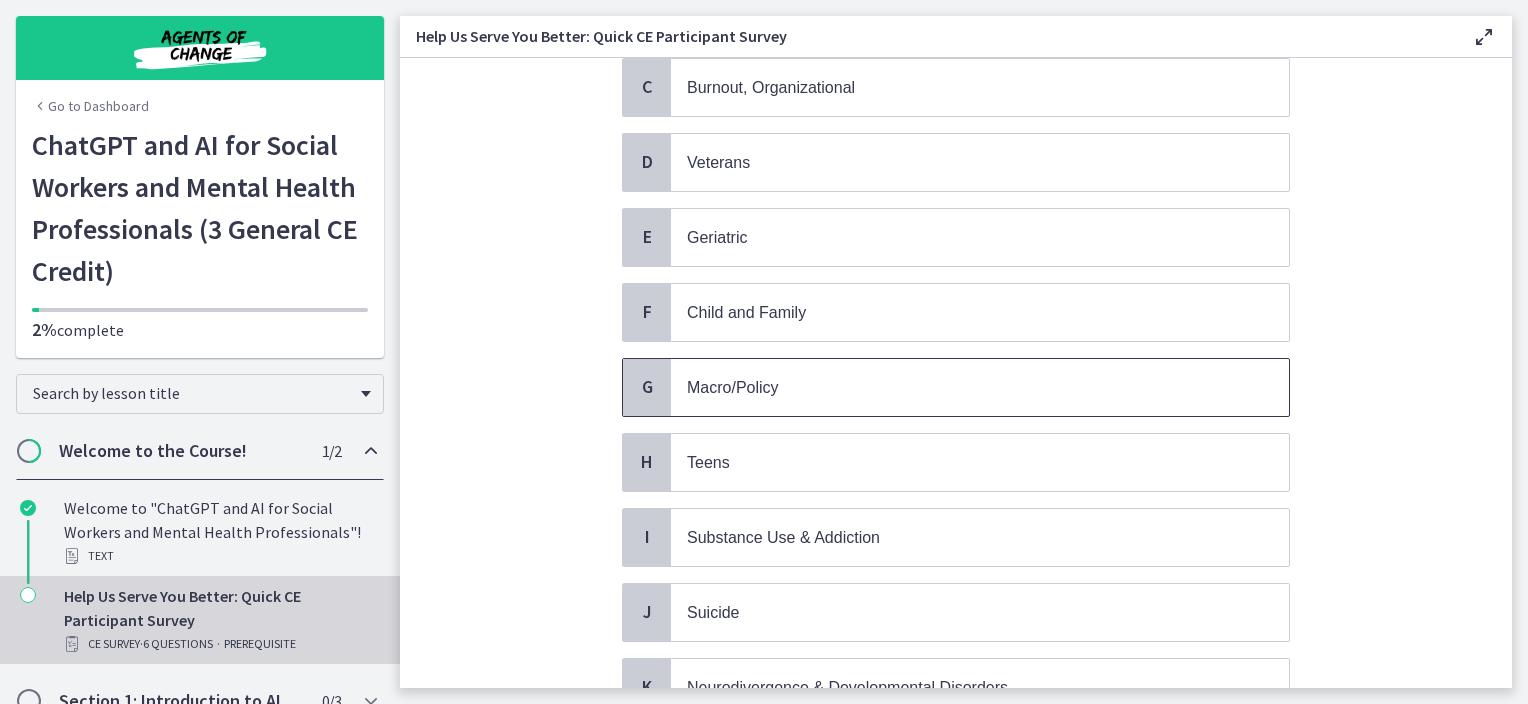 scroll, scrollTop: 336, scrollLeft: 0, axis: vertical 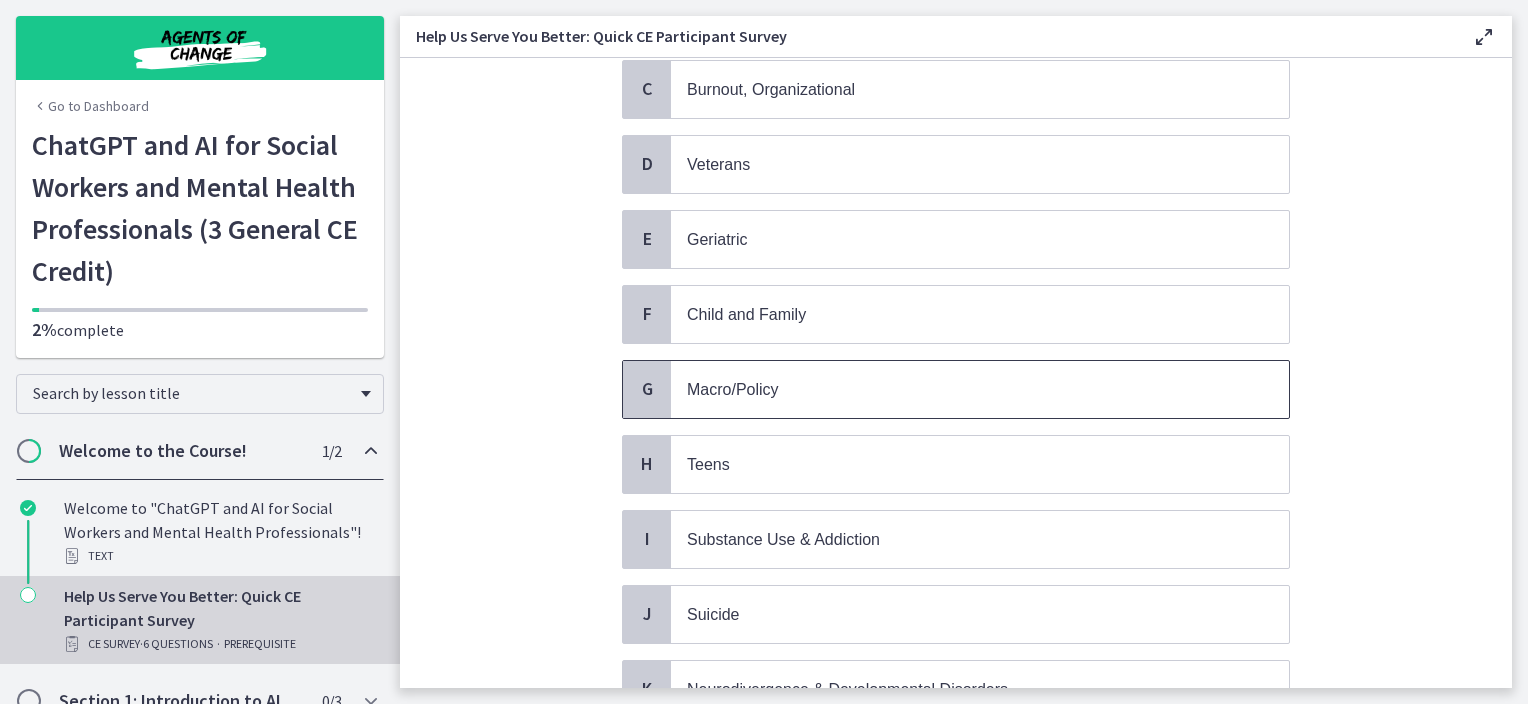 click on "Macro/Policy" at bounding box center [733, 389] 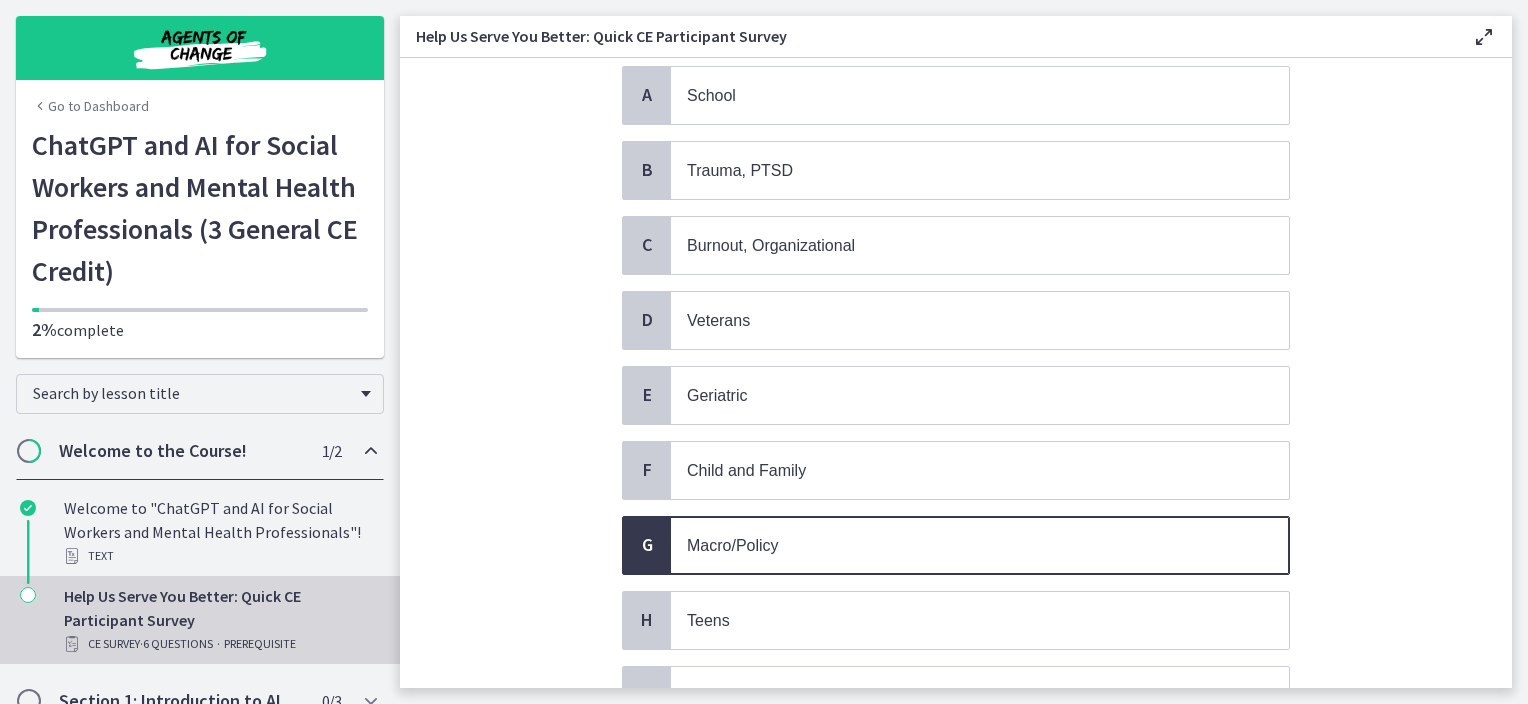 scroll, scrollTop: 179, scrollLeft: 0, axis: vertical 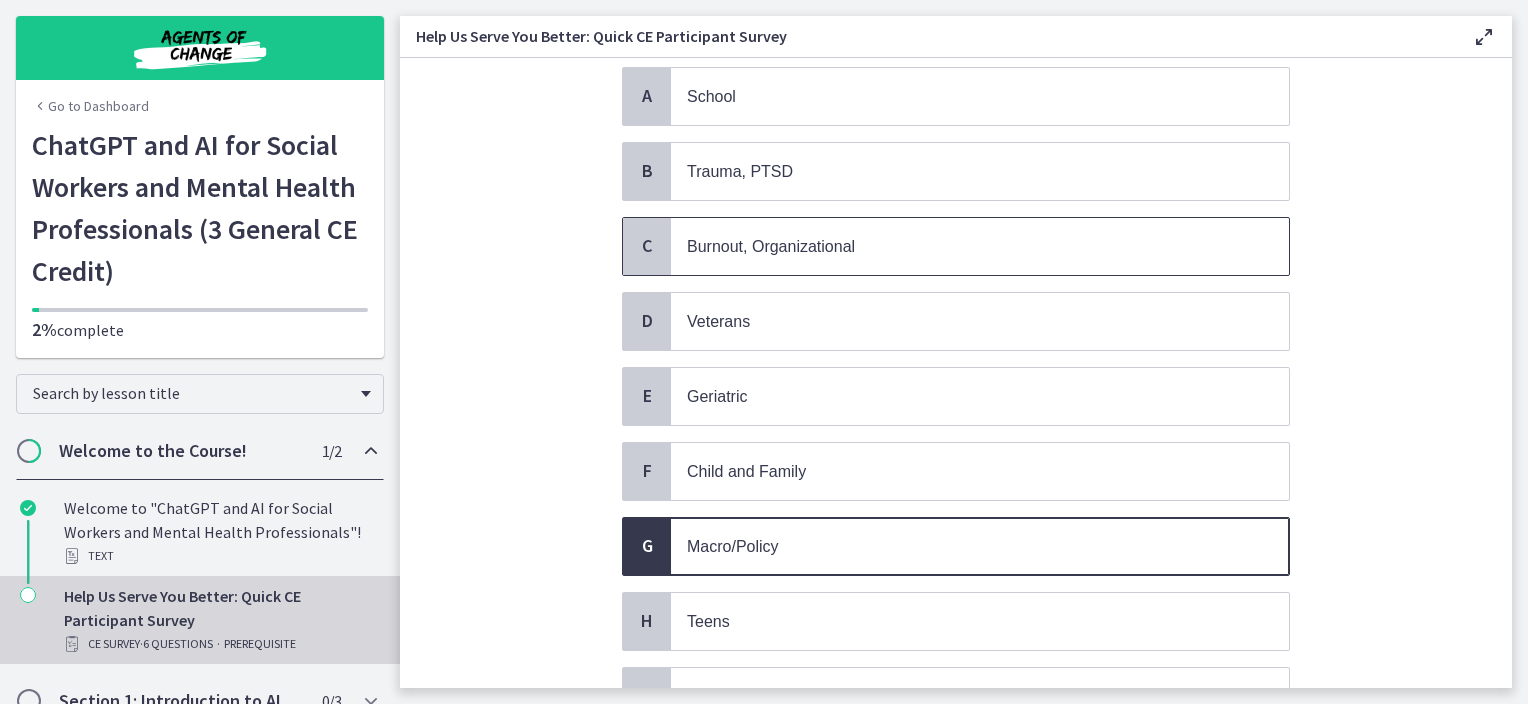 click on "Burnout, Organizational" at bounding box center [771, 246] 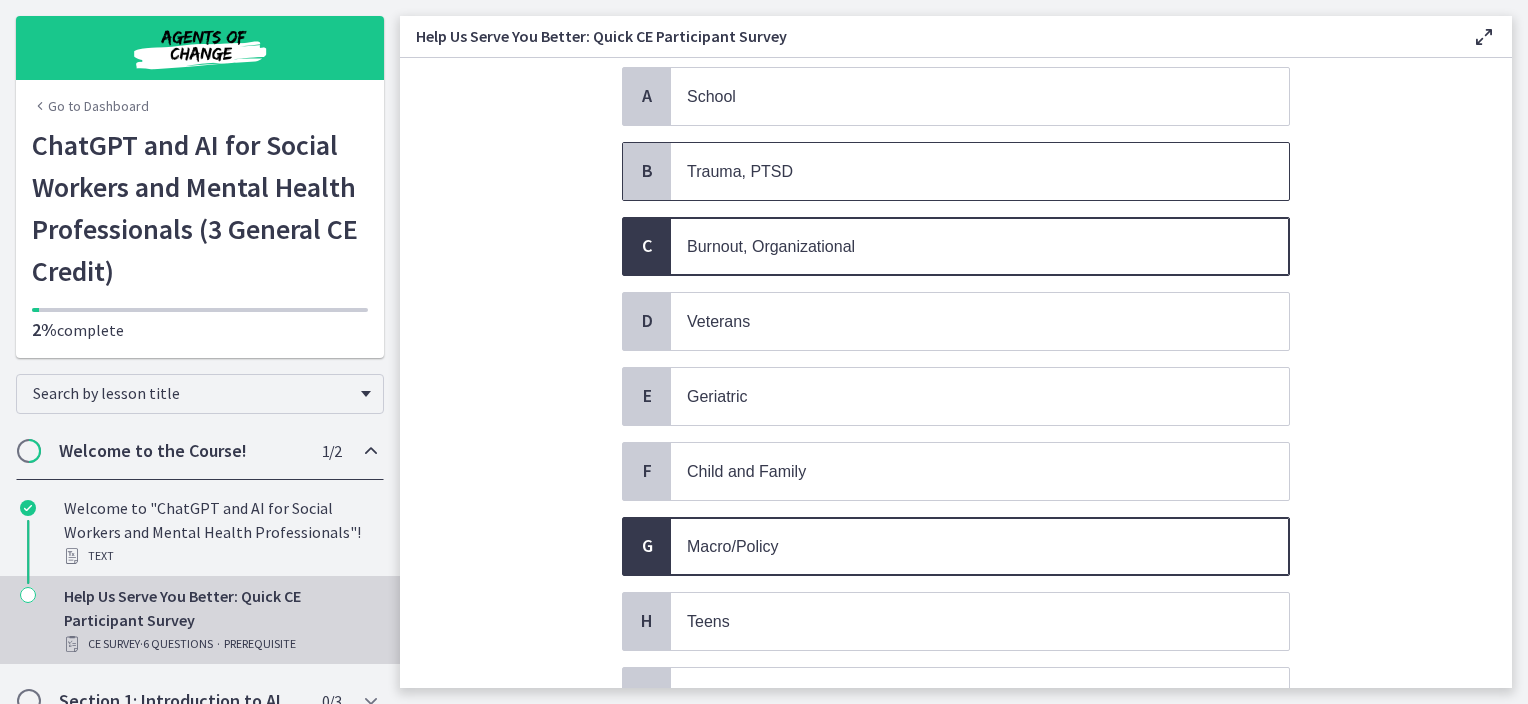 click on "Trauma, PTSD" at bounding box center (980, 171) 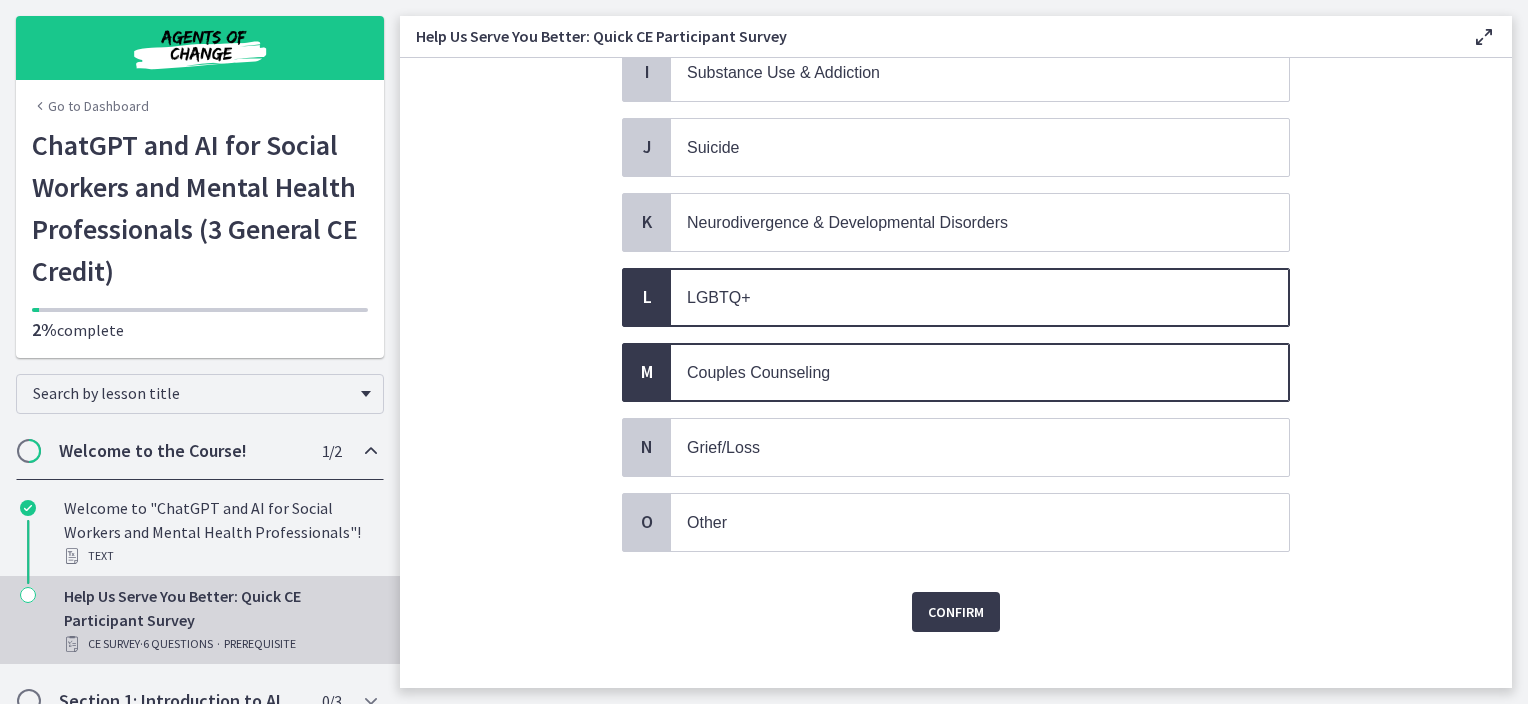 scroll, scrollTop: 805, scrollLeft: 0, axis: vertical 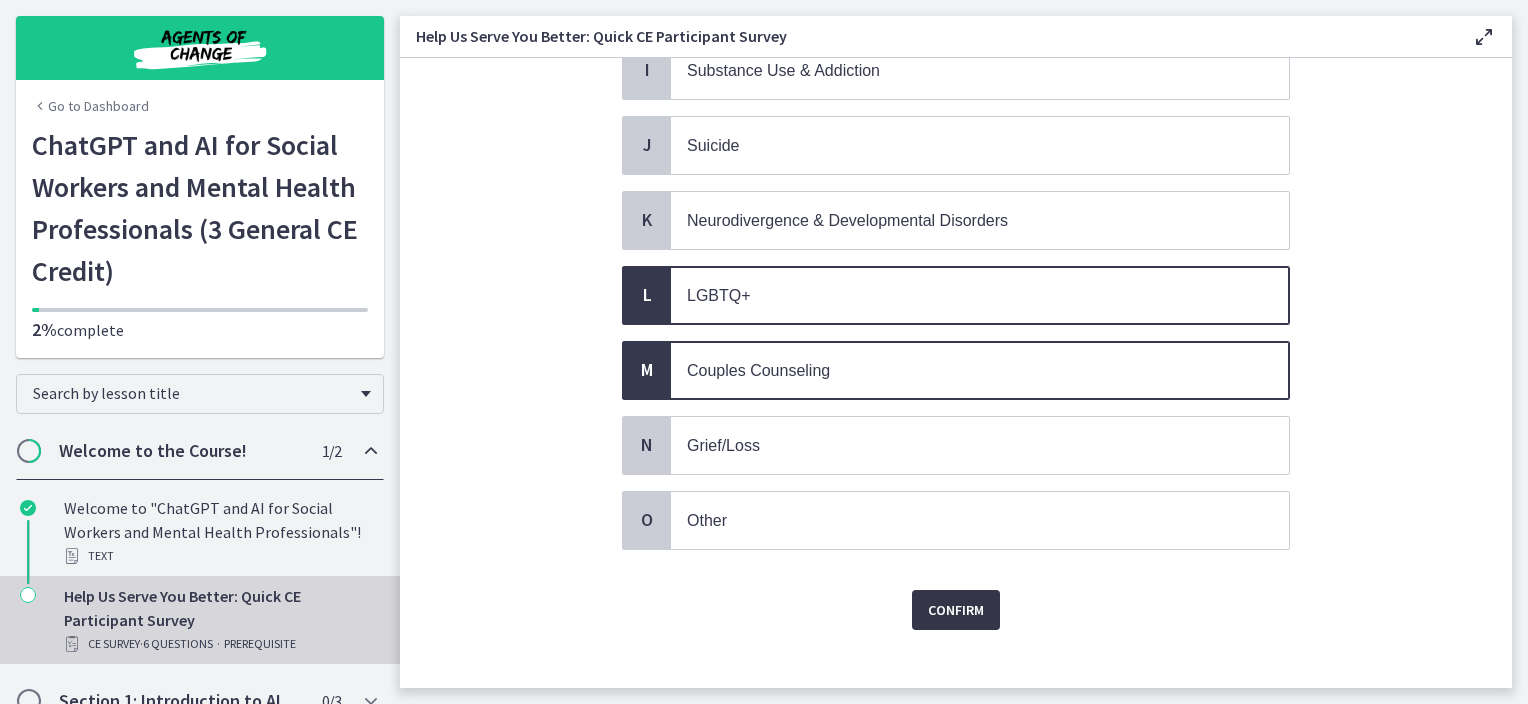 click on "Confirm" at bounding box center (956, 610) 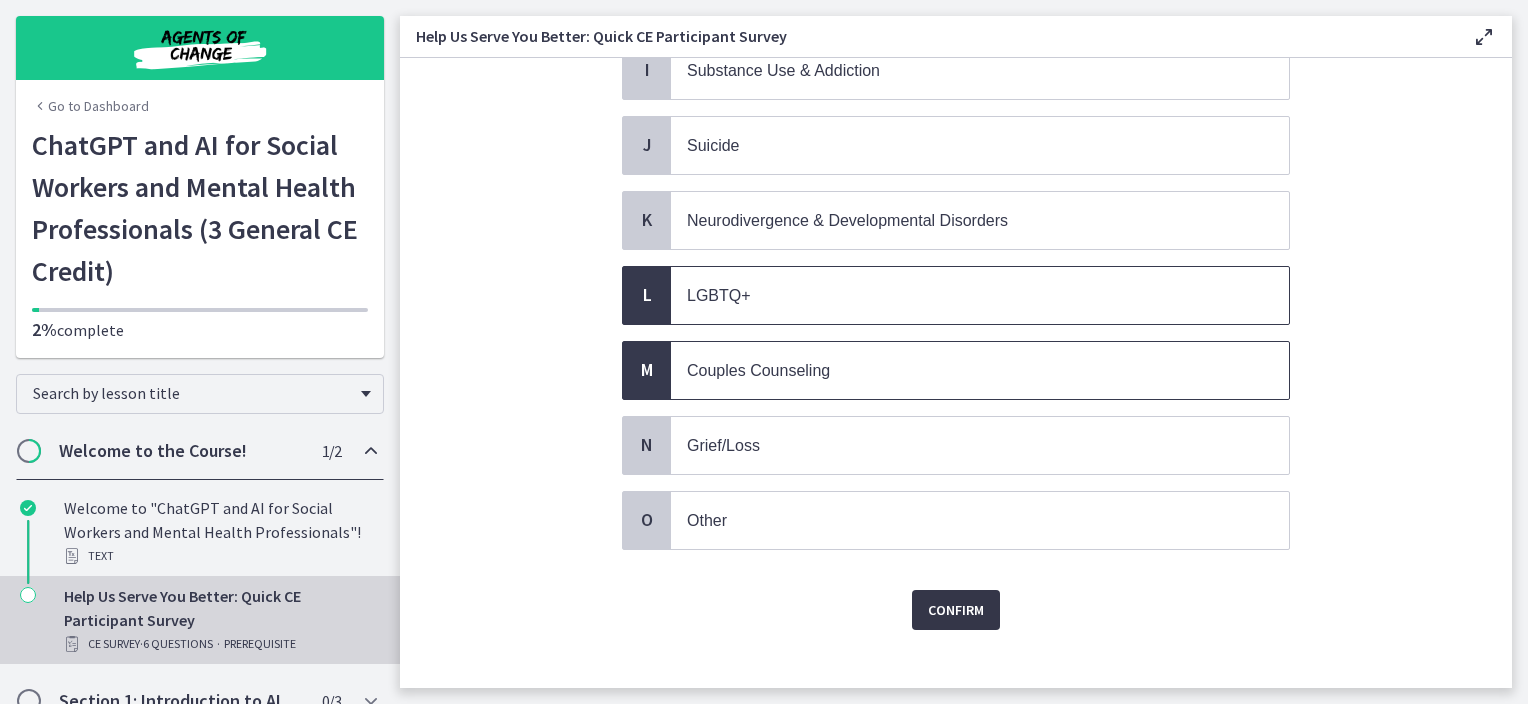 scroll, scrollTop: 0, scrollLeft: 0, axis: both 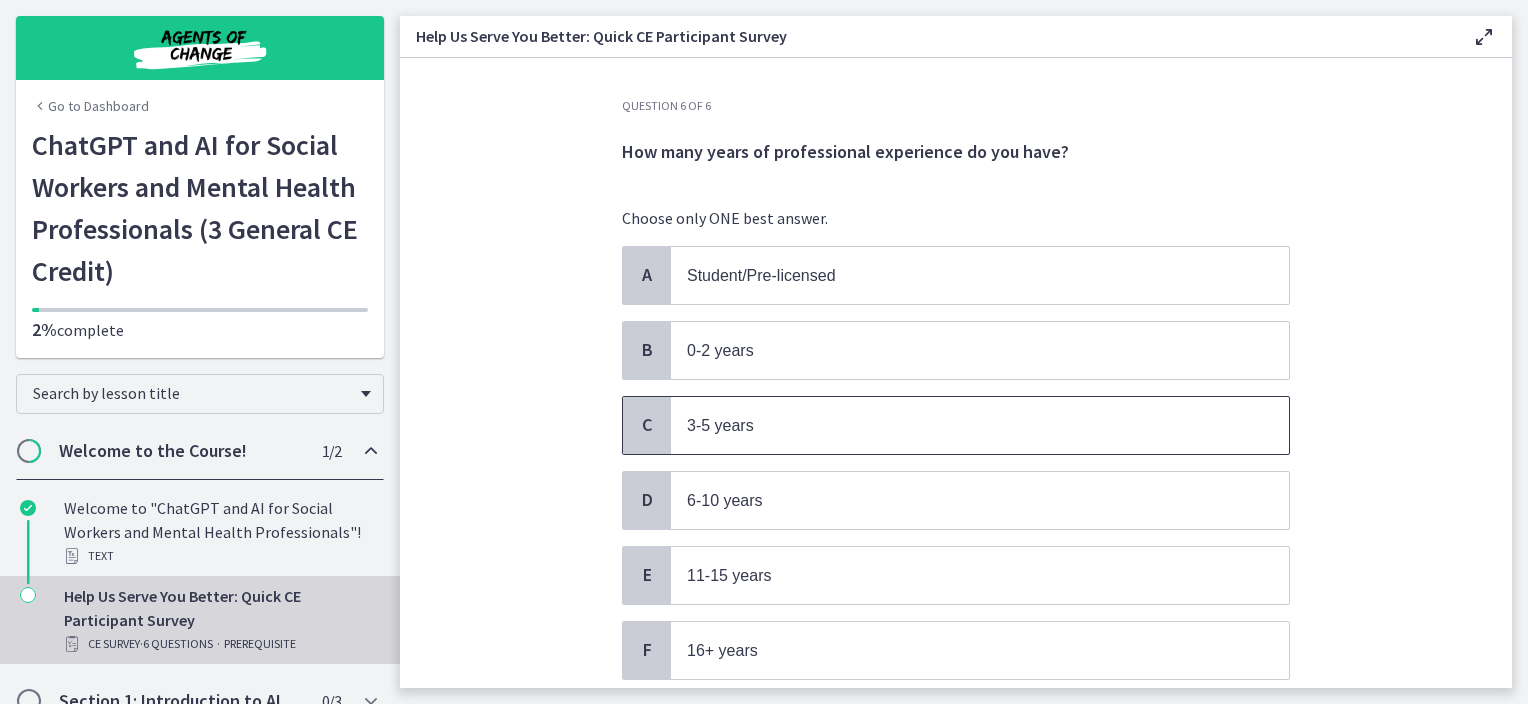click on "3-5 years" at bounding box center (960, 425) 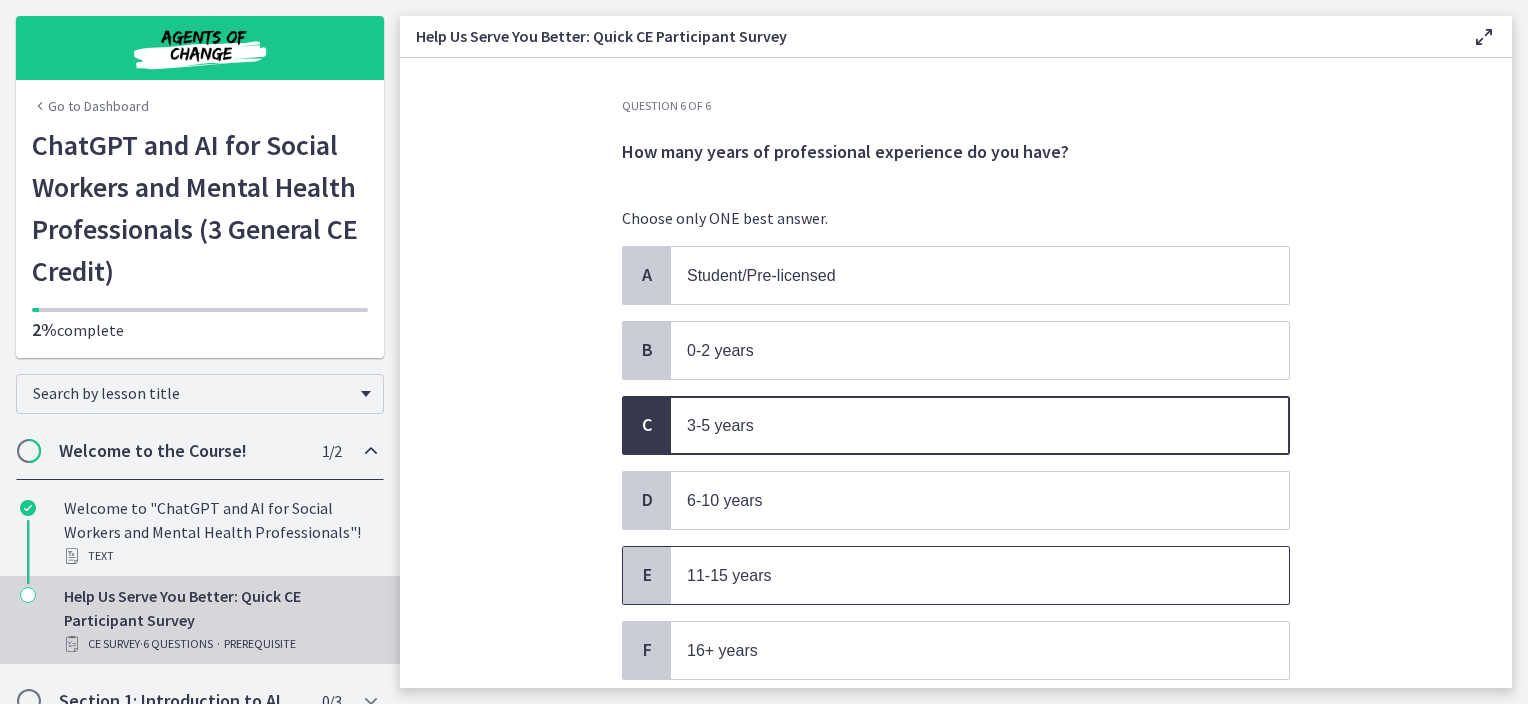 scroll, scrollTop: 143, scrollLeft: 0, axis: vertical 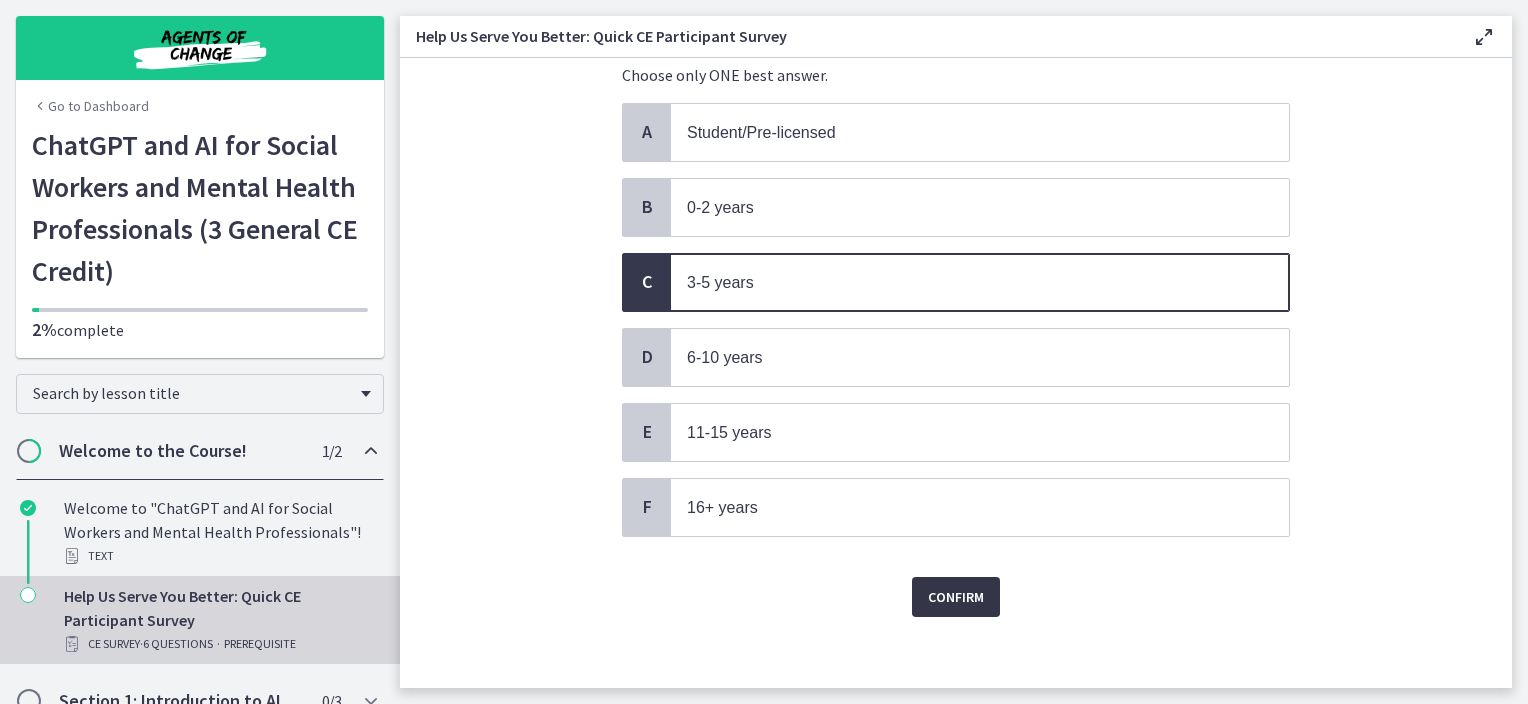 click on "Confirm" at bounding box center (956, 597) 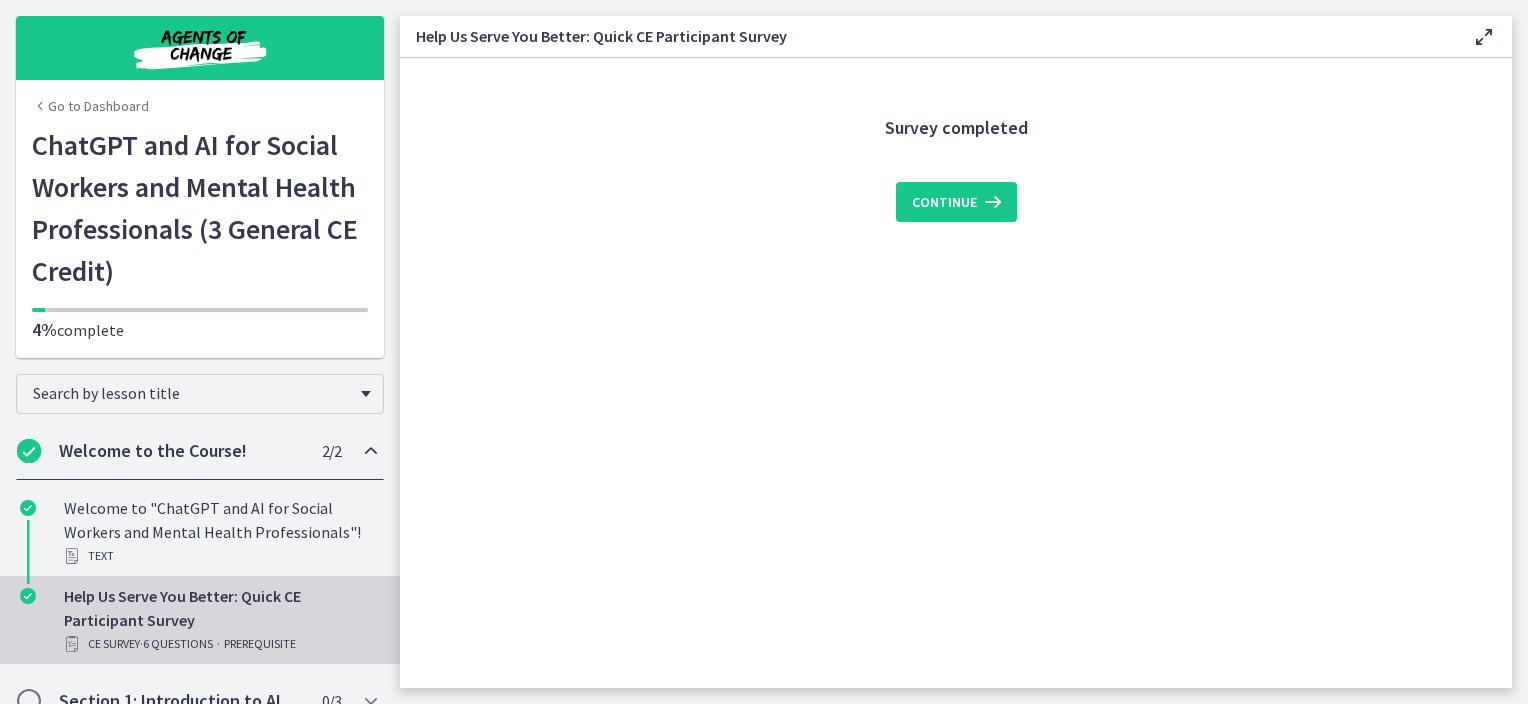 scroll, scrollTop: 0, scrollLeft: 0, axis: both 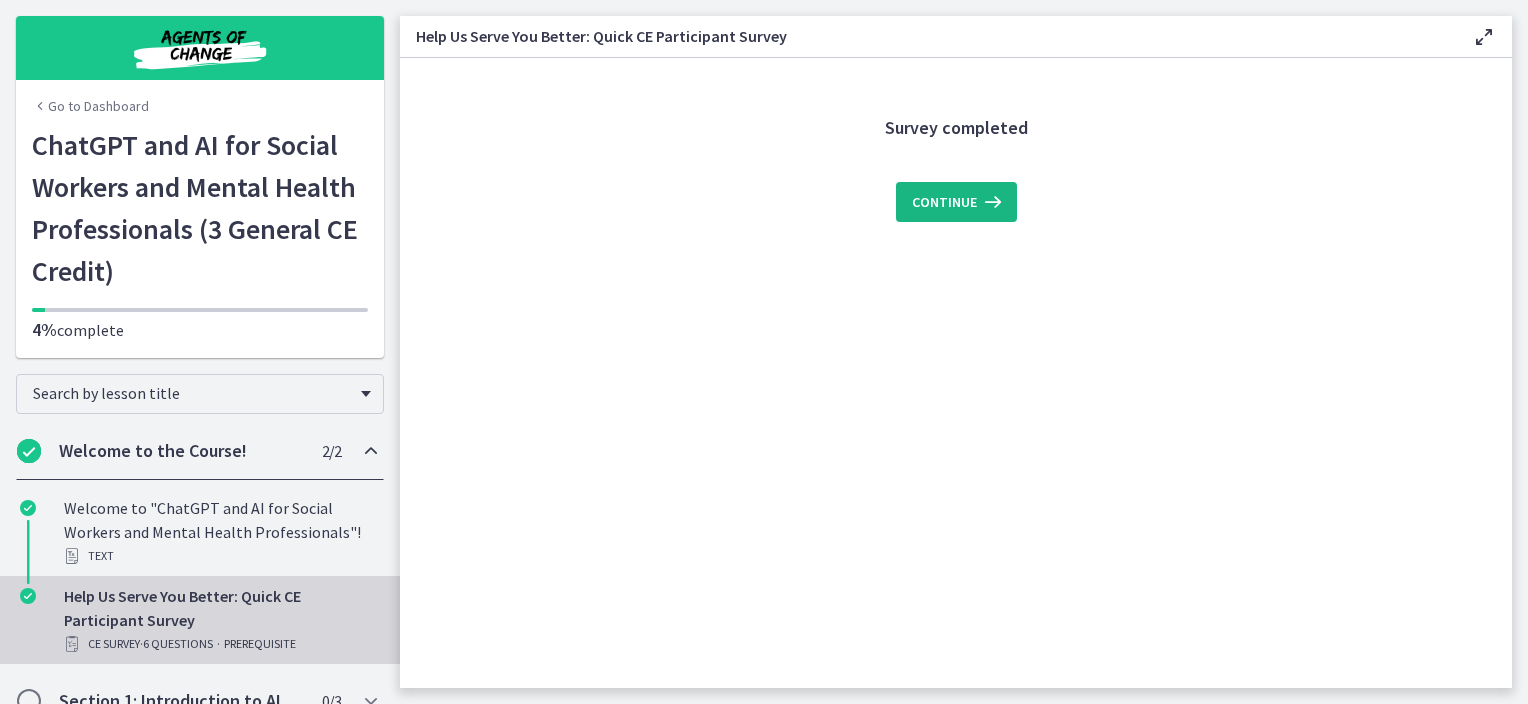 click on "Continue" at bounding box center [944, 202] 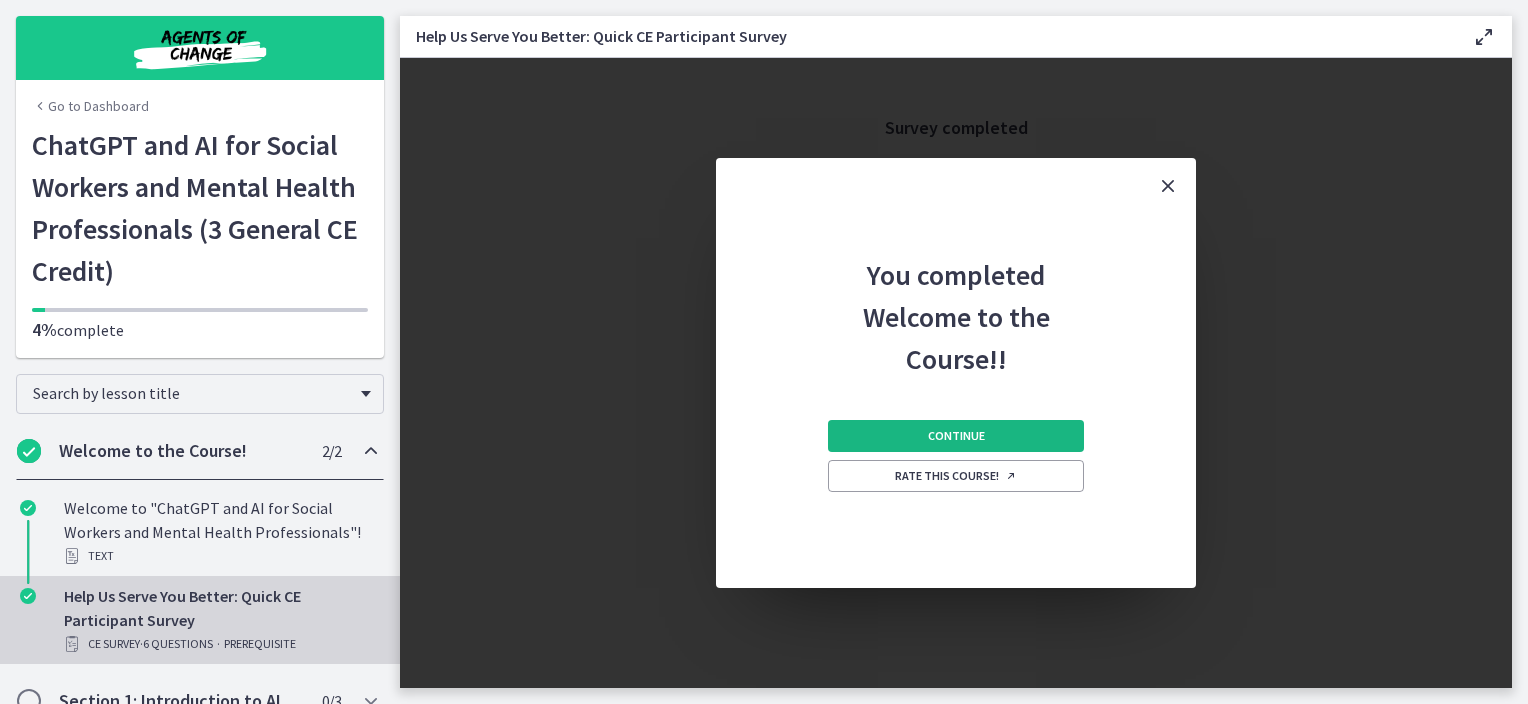 click on "Continue" at bounding box center [956, 436] 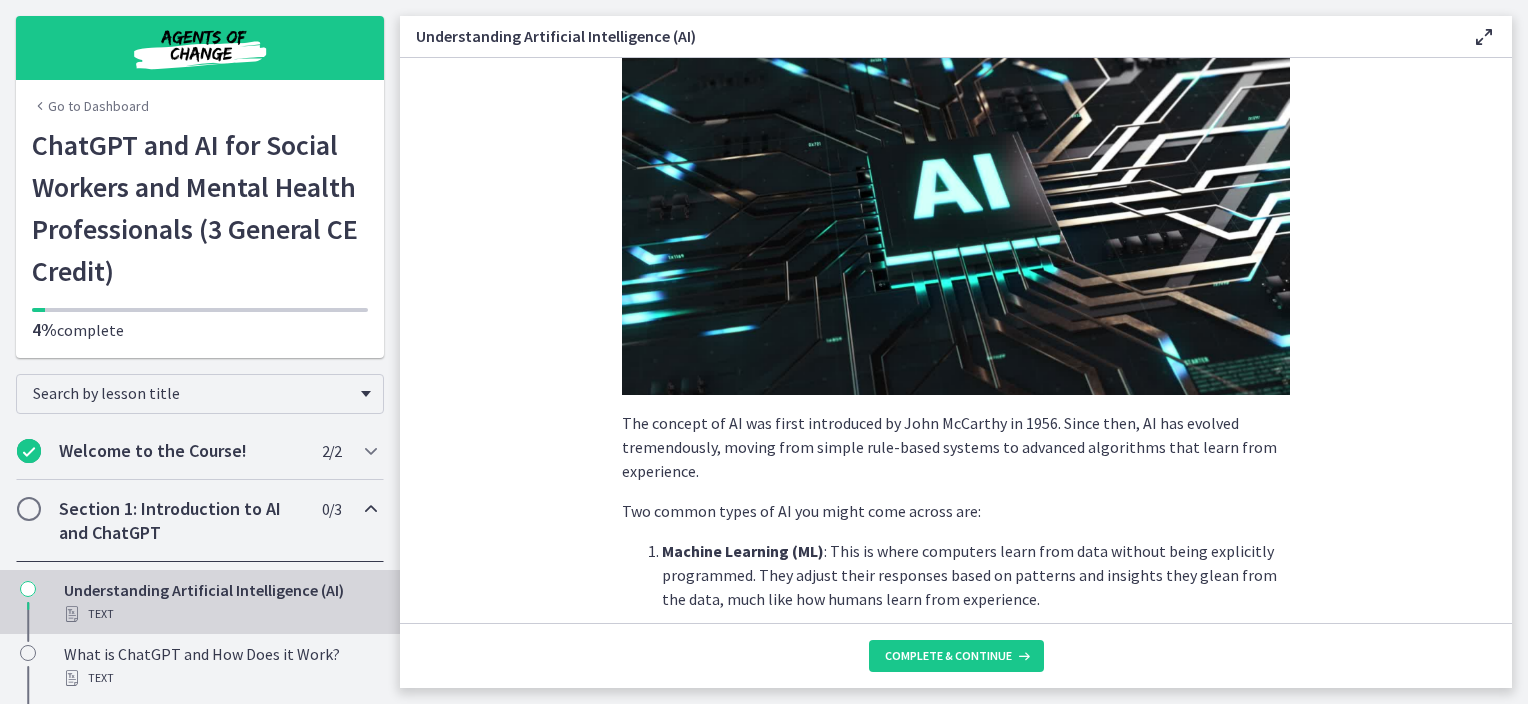 scroll, scrollTop: 184, scrollLeft: 0, axis: vertical 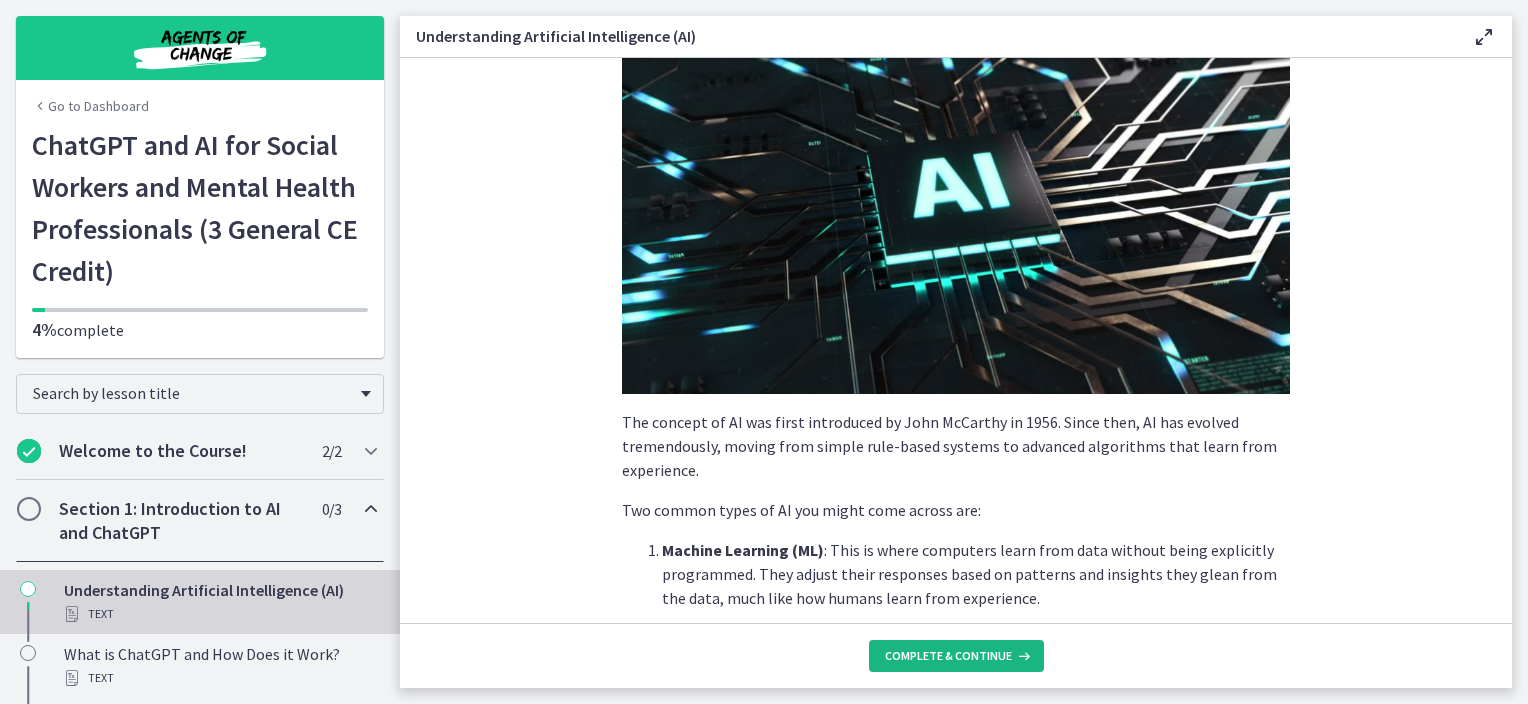 click on "Complete & continue" at bounding box center [948, 656] 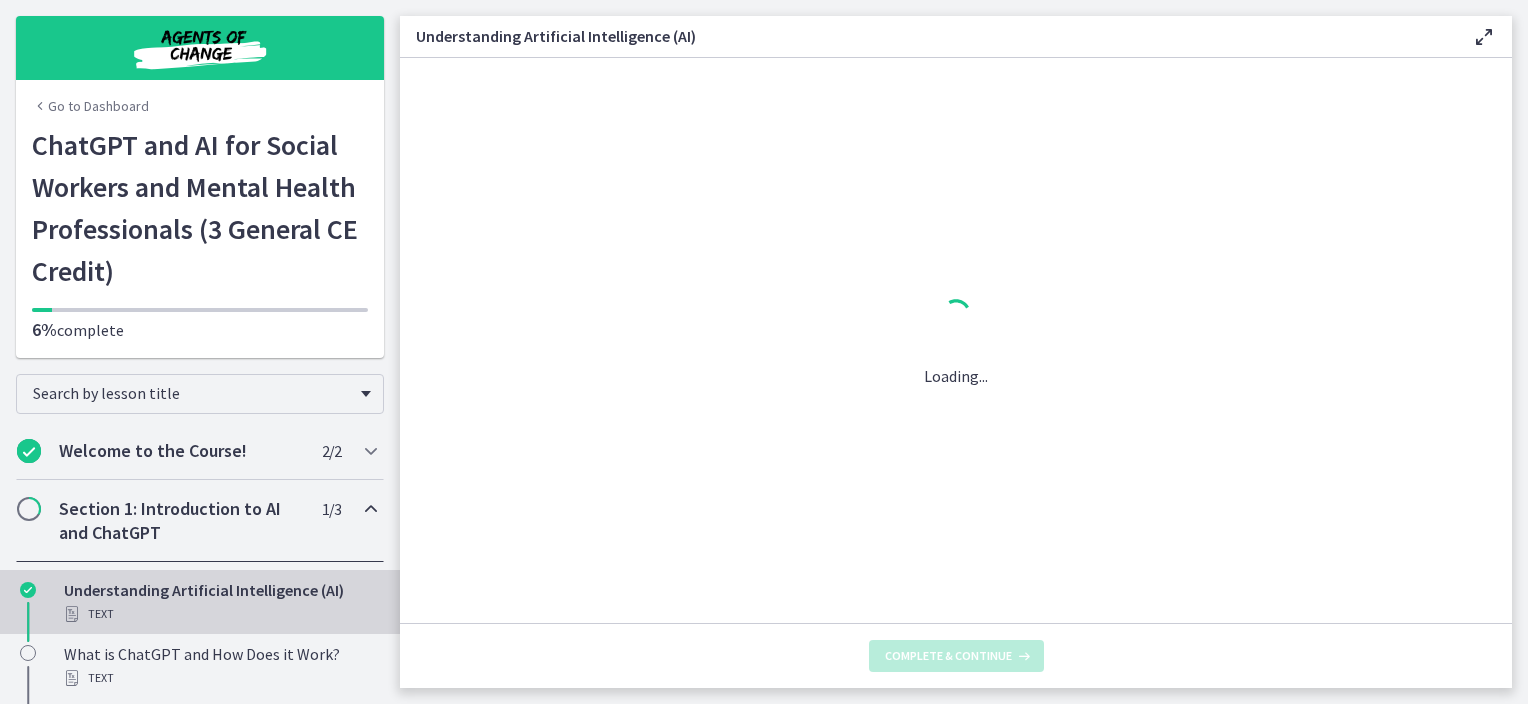 scroll, scrollTop: 0, scrollLeft: 0, axis: both 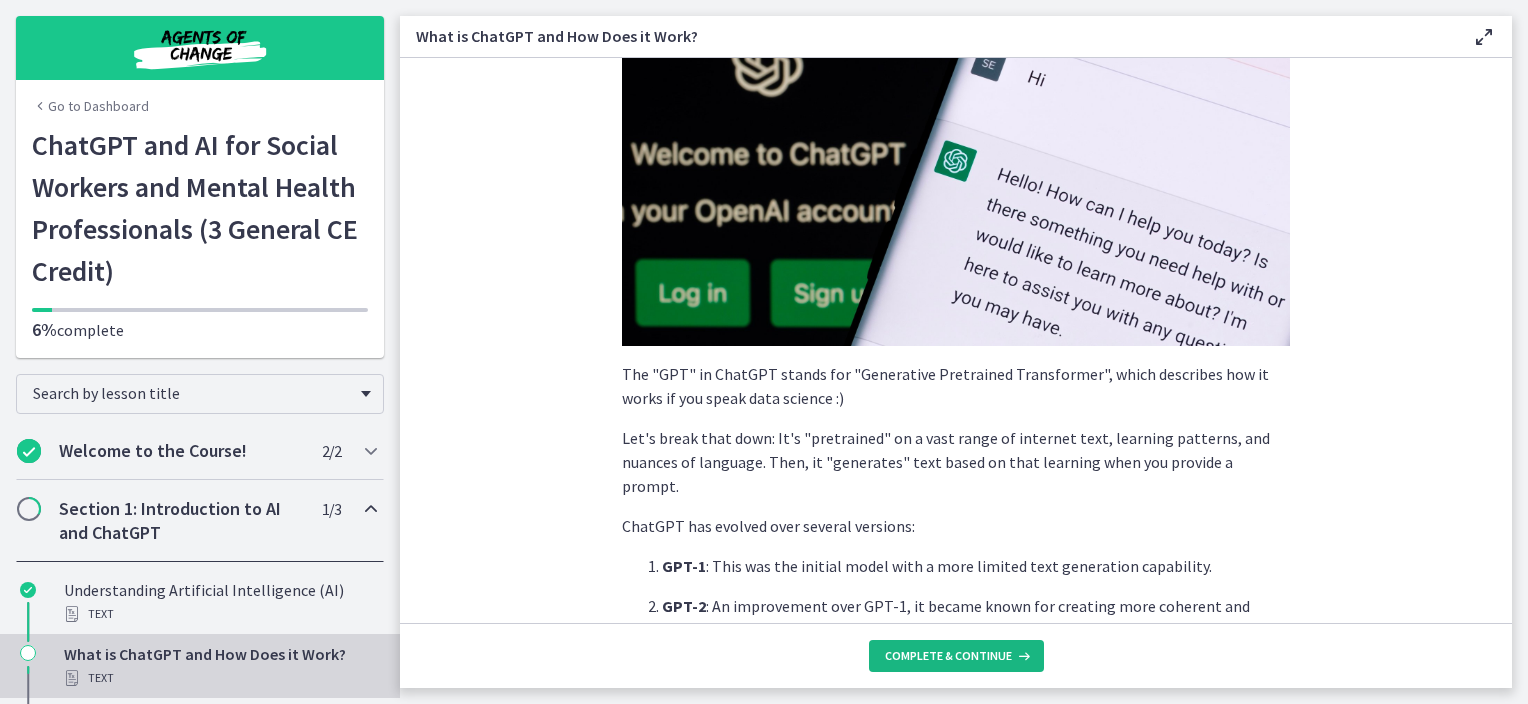 click on "Complete & continue" at bounding box center [948, 656] 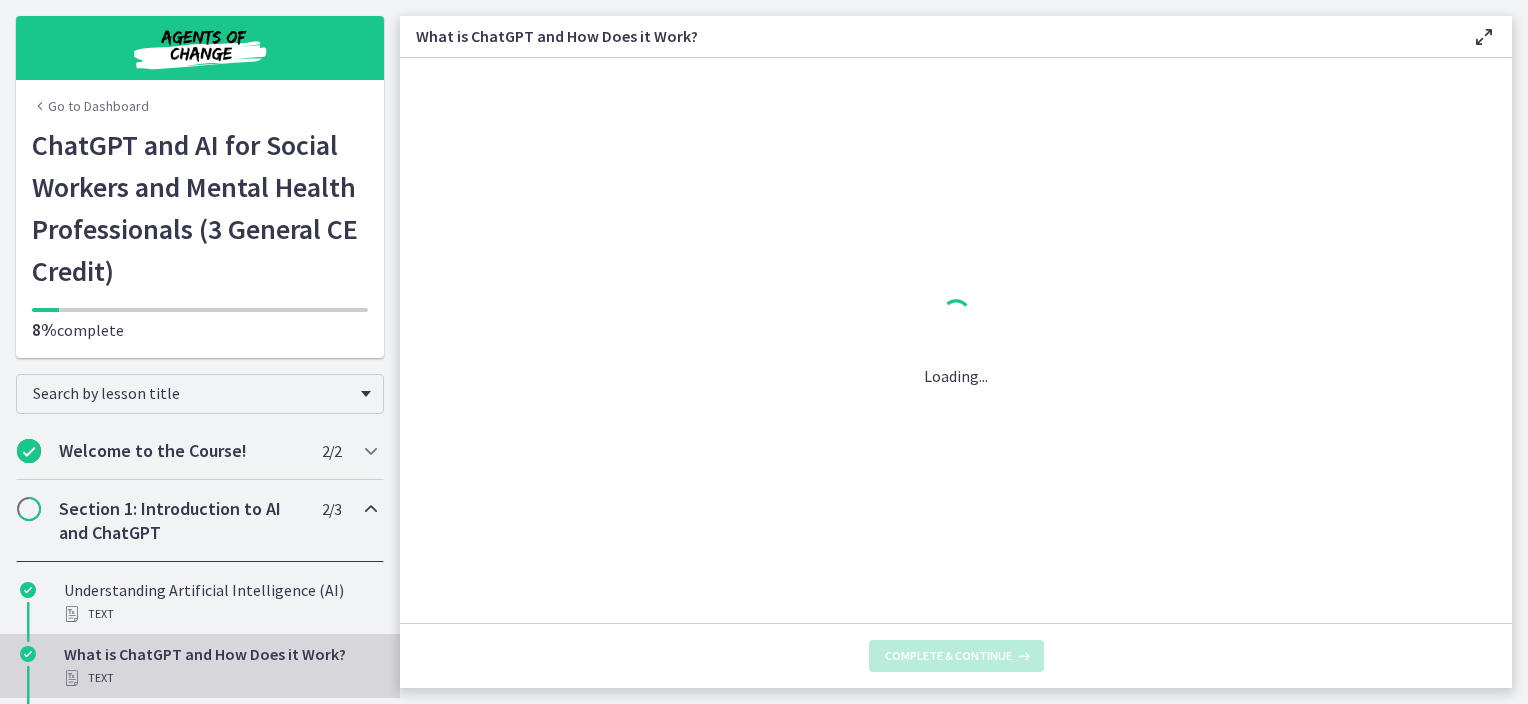 scroll, scrollTop: 0, scrollLeft: 0, axis: both 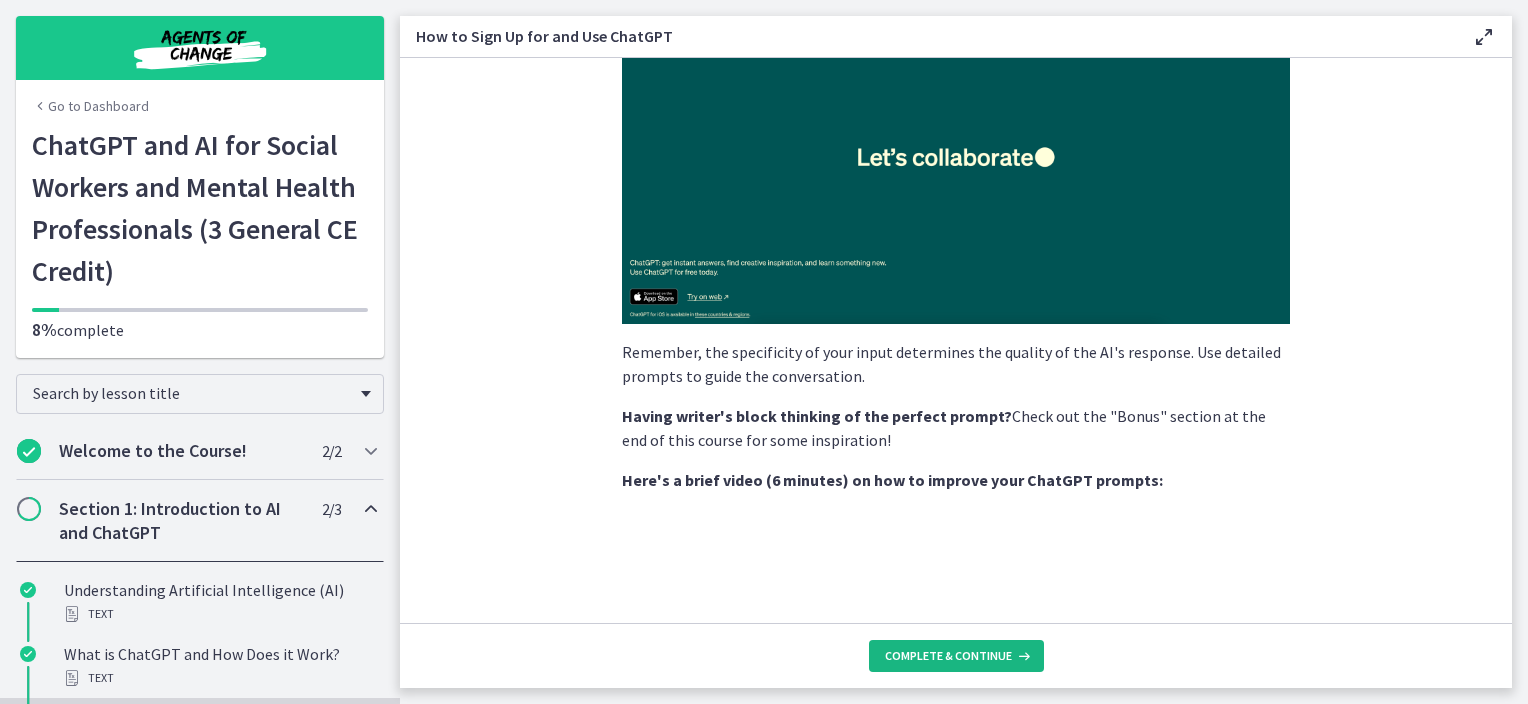 click on "Complete & continue" at bounding box center (948, 656) 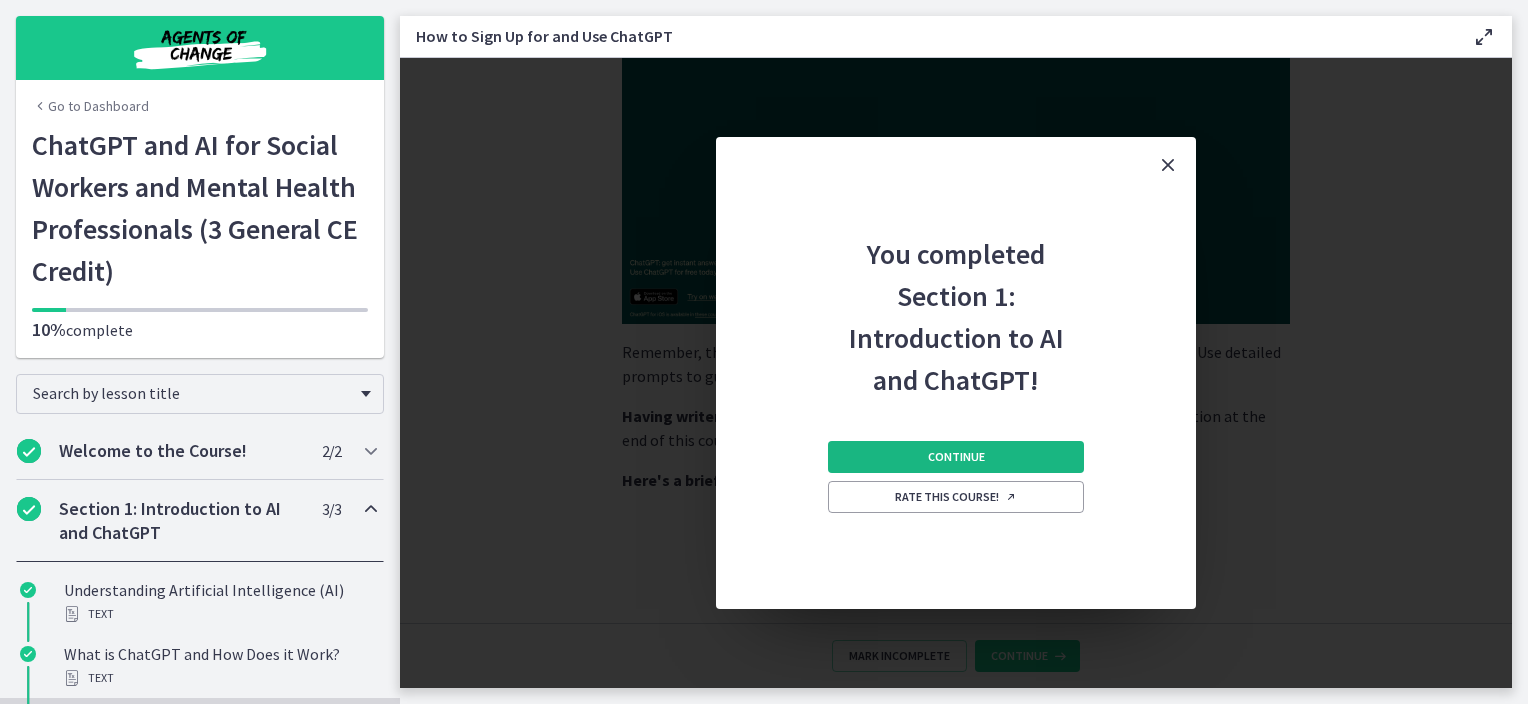 click on "Continue" at bounding box center [956, 457] 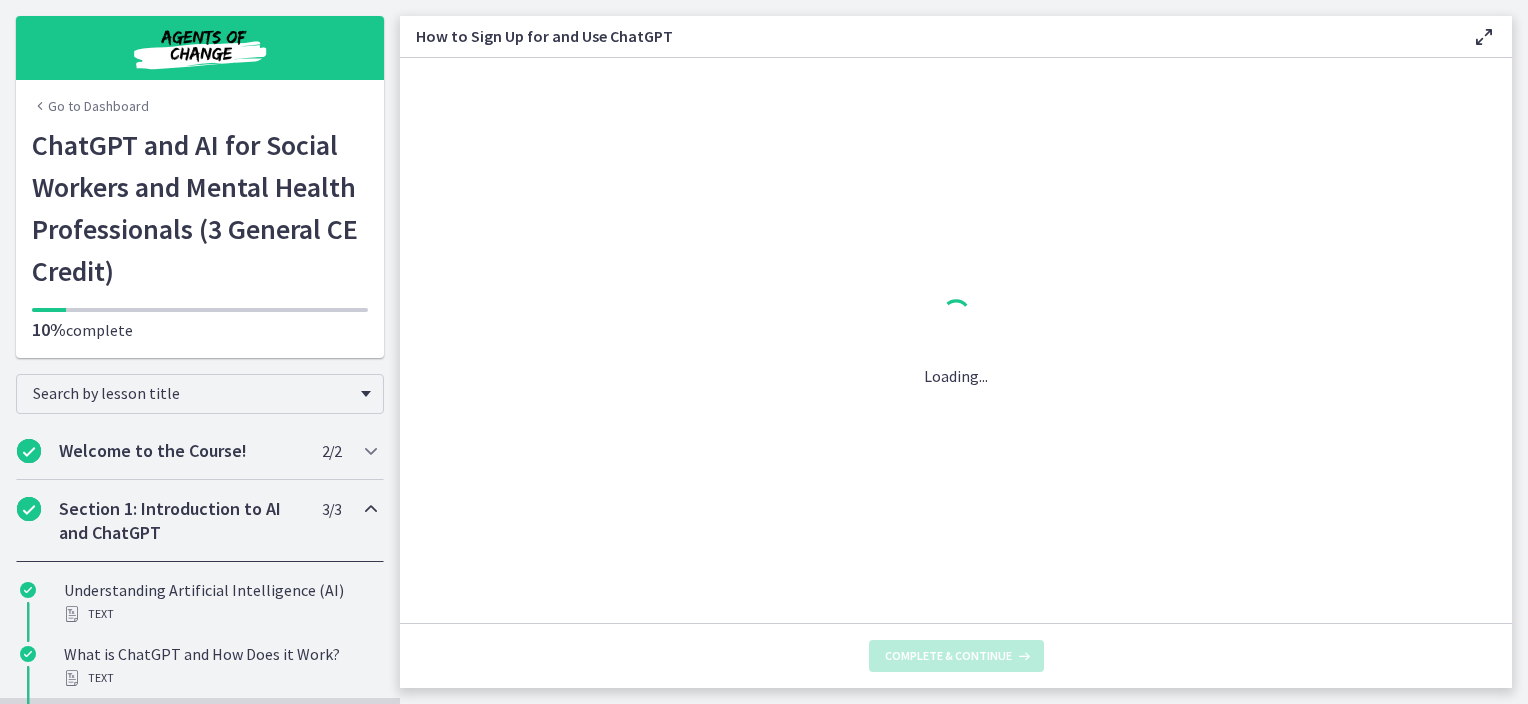 scroll, scrollTop: 0, scrollLeft: 0, axis: both 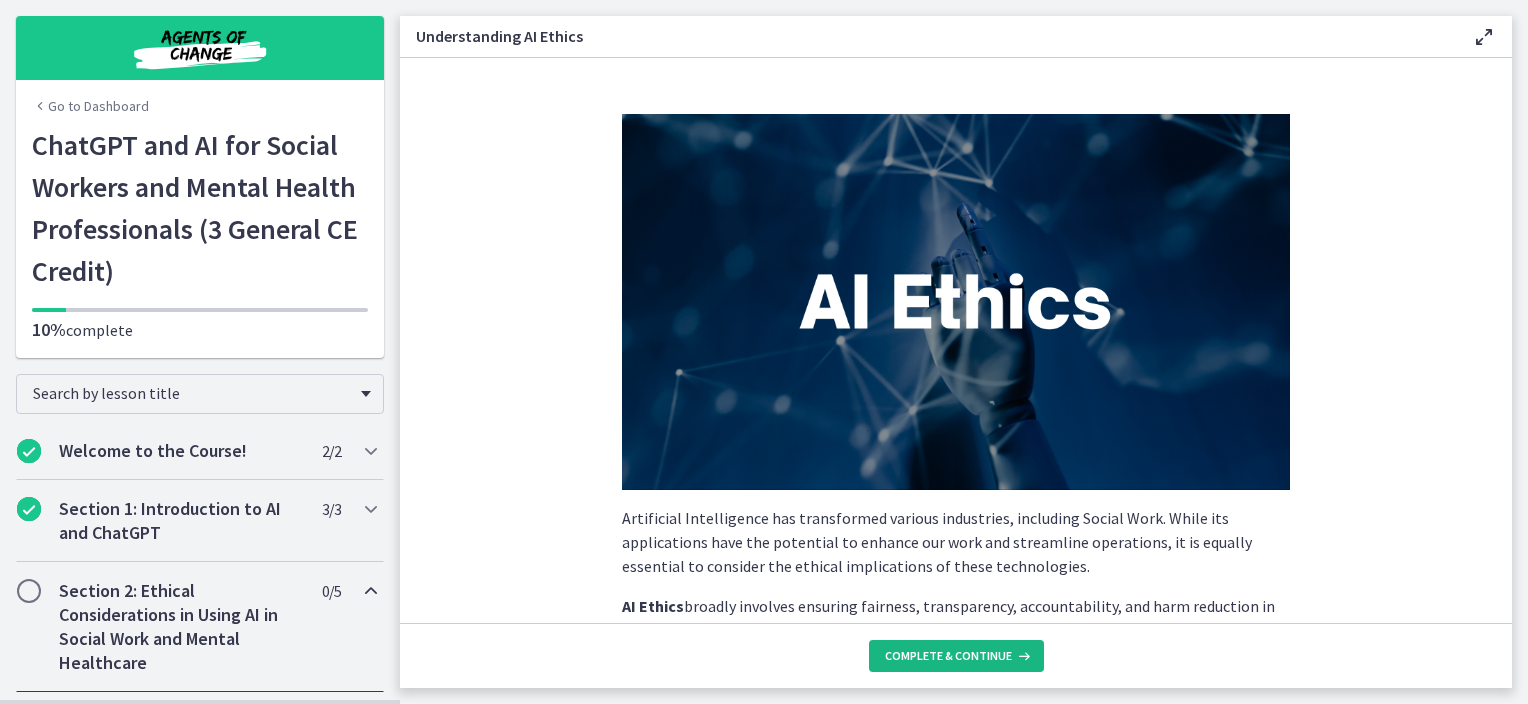 click on "Complete & continue" at bounding box center (956, 656) 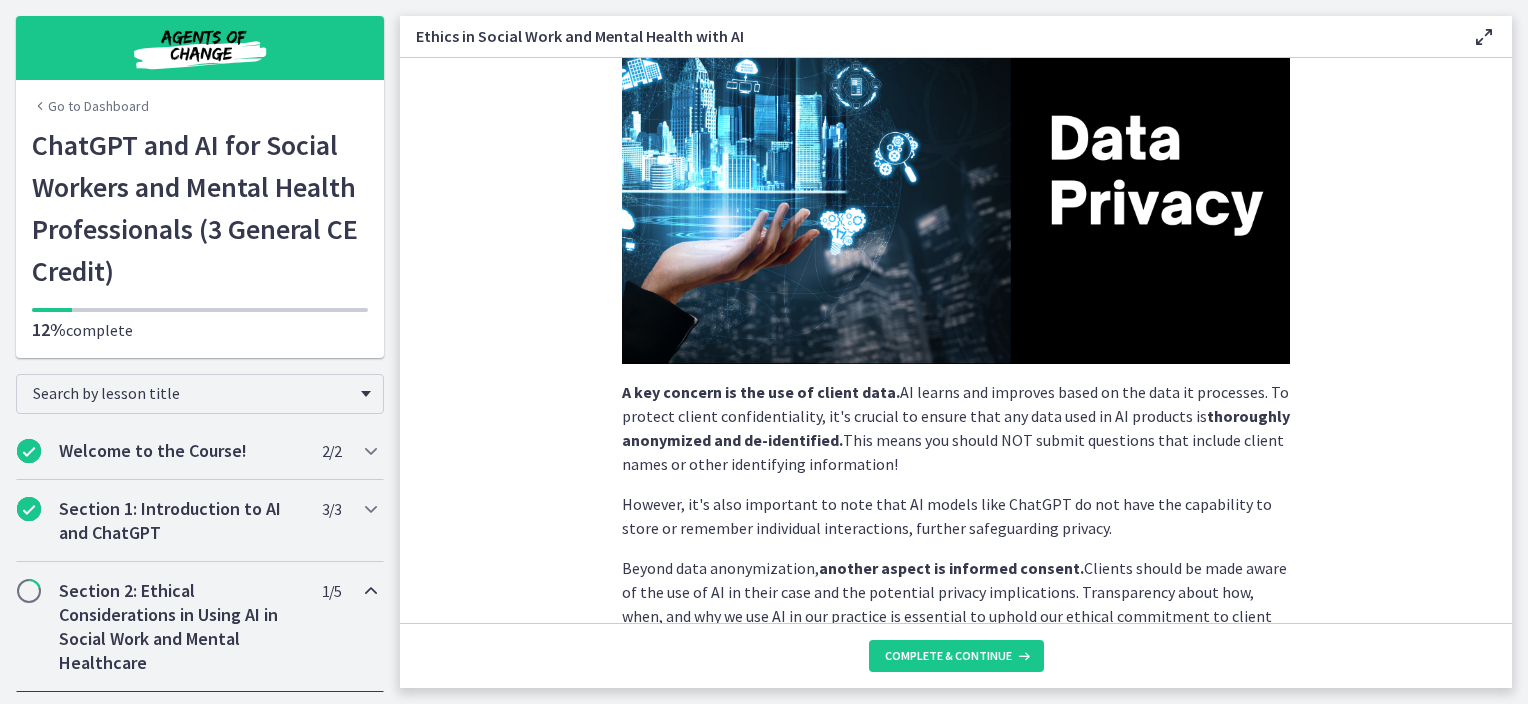 scroll, scrollTop: 316, scrollLeft: 0, axis: vertical 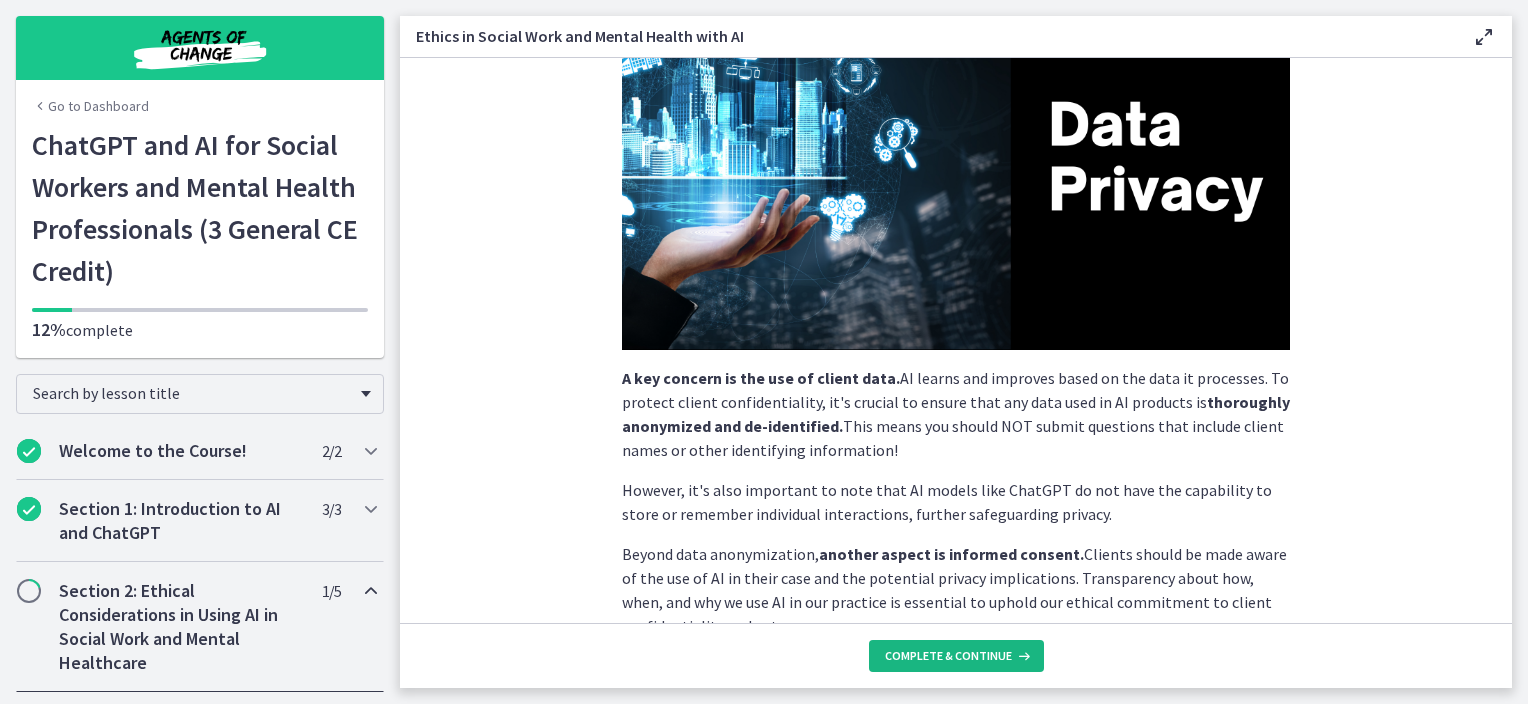 click on "Complete & continue" at bounding box center [948, 656] 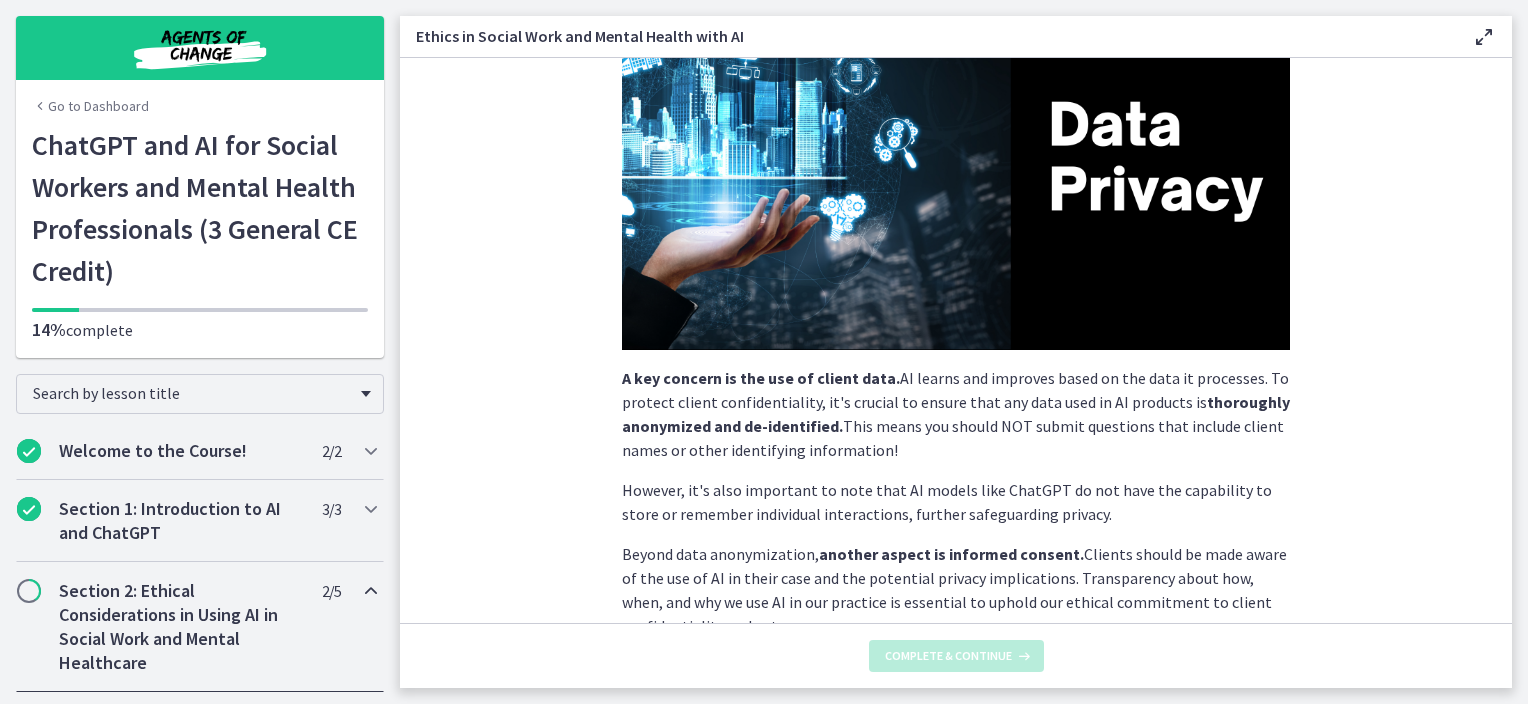 scroll, scrollTop: 0, scrollLeft: 0, axis: both 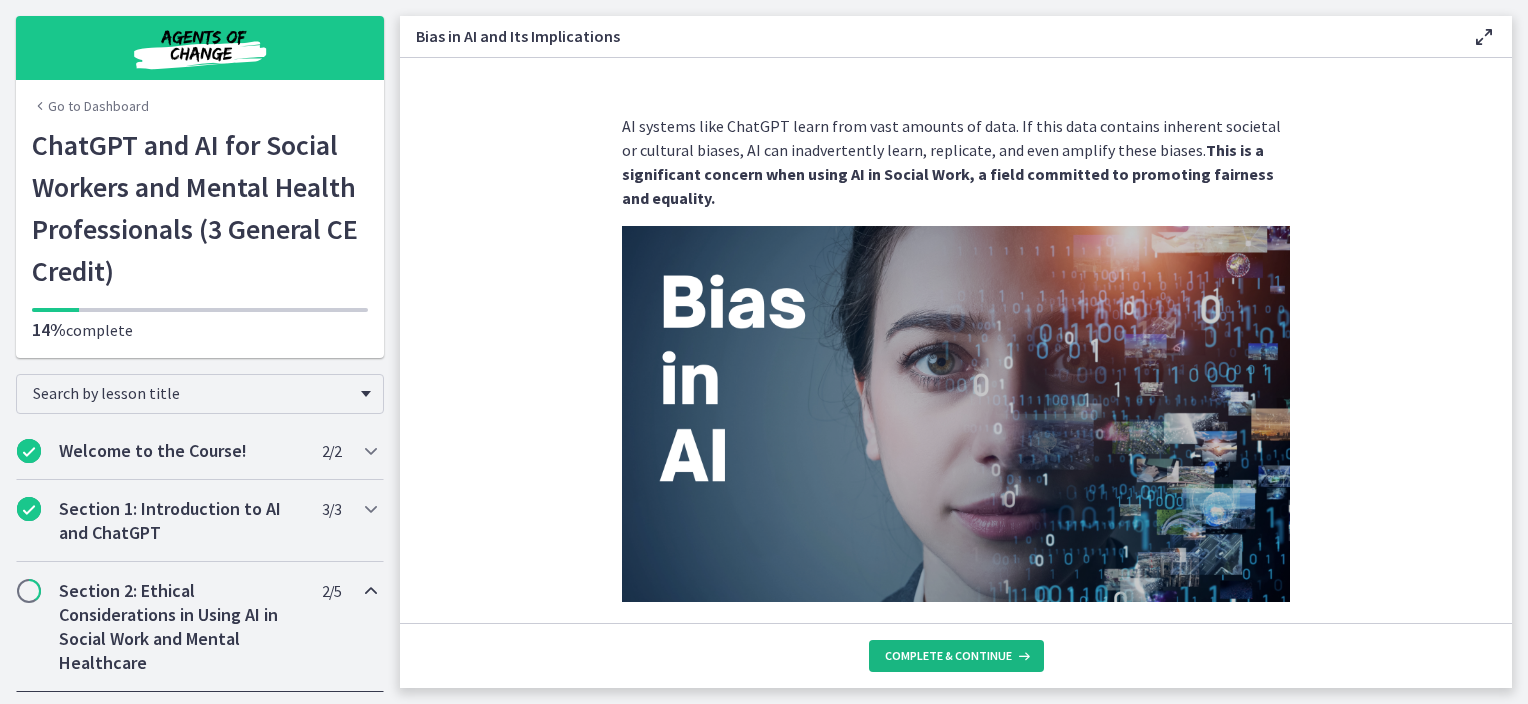 click on "Complete & continue" at bounding box center [948, 656] 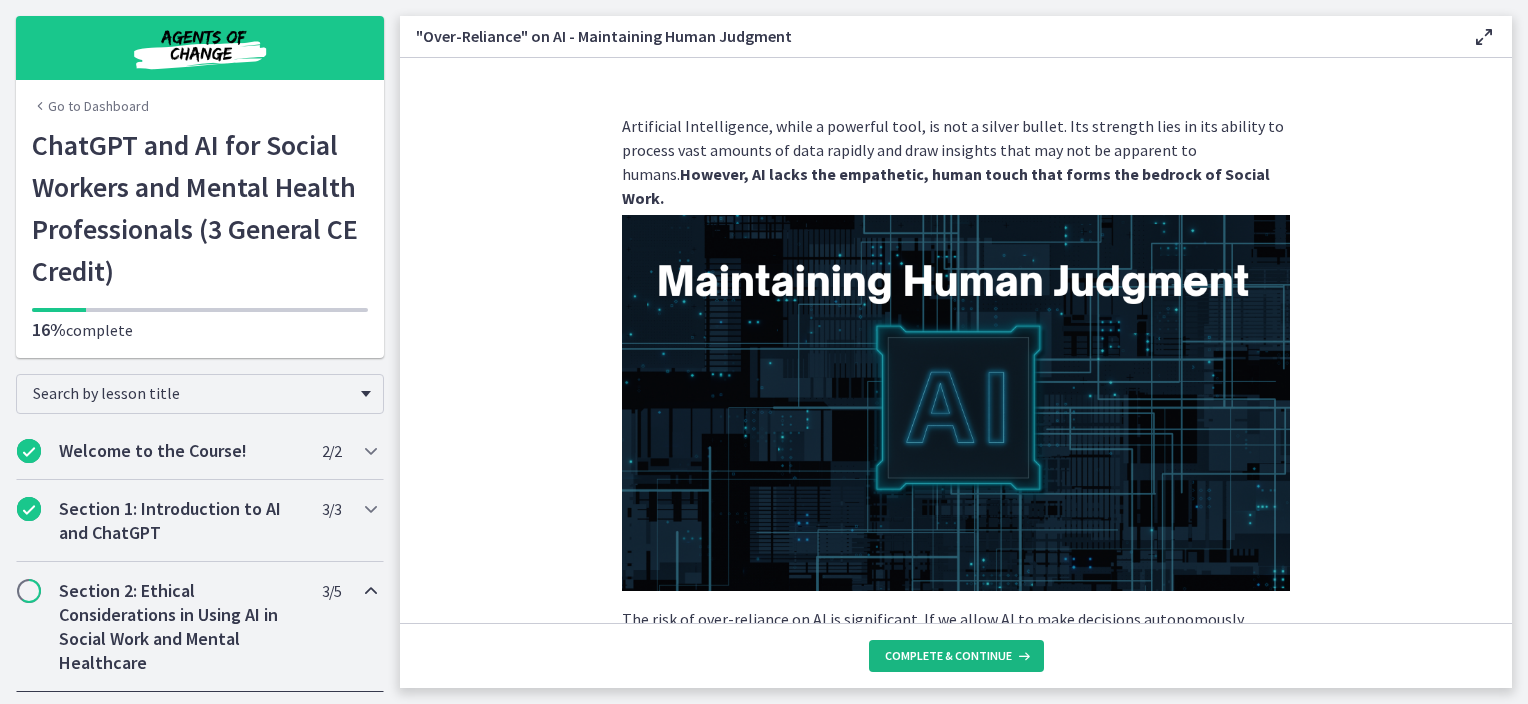 click on "Complete & continue" at bounding box center [948, 656] 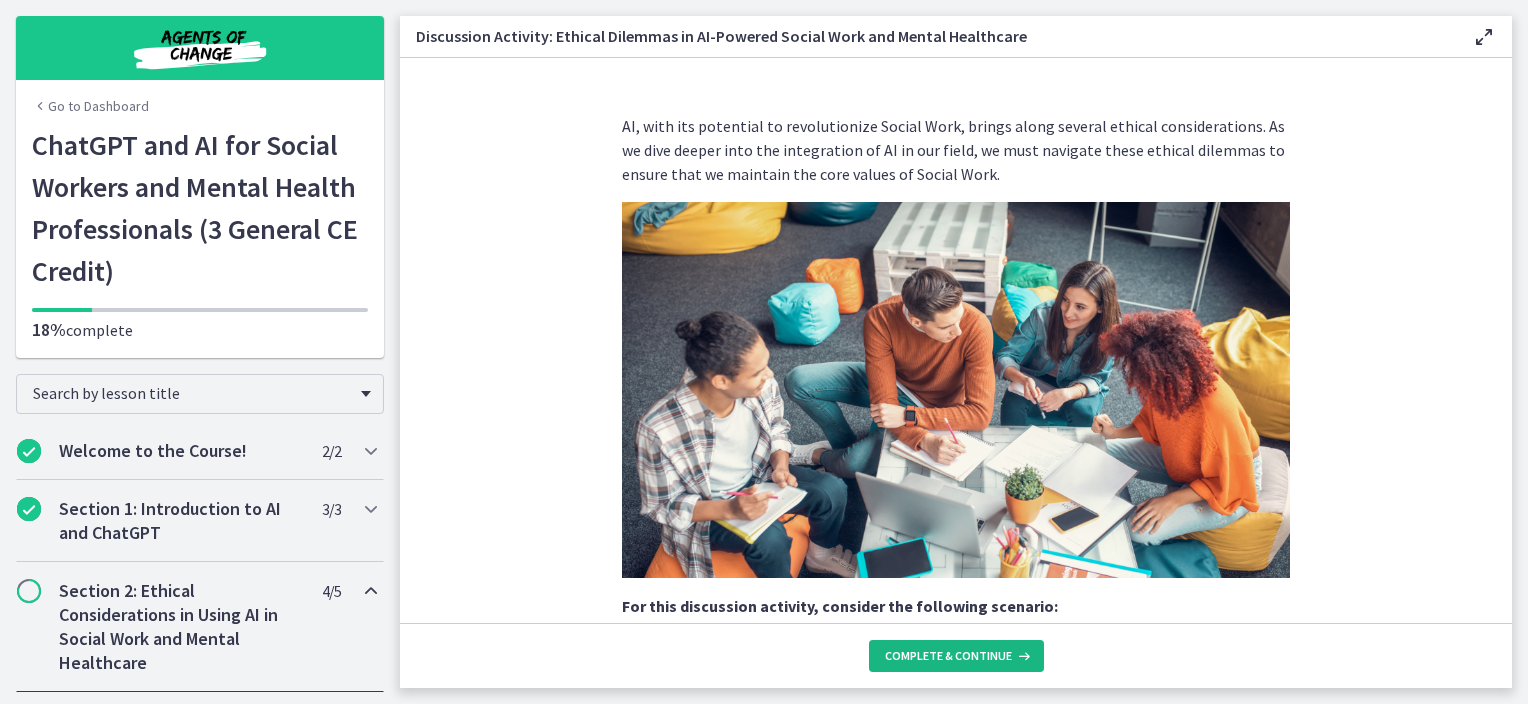 click on "Complete & continue" at bounding box center (948, 656) 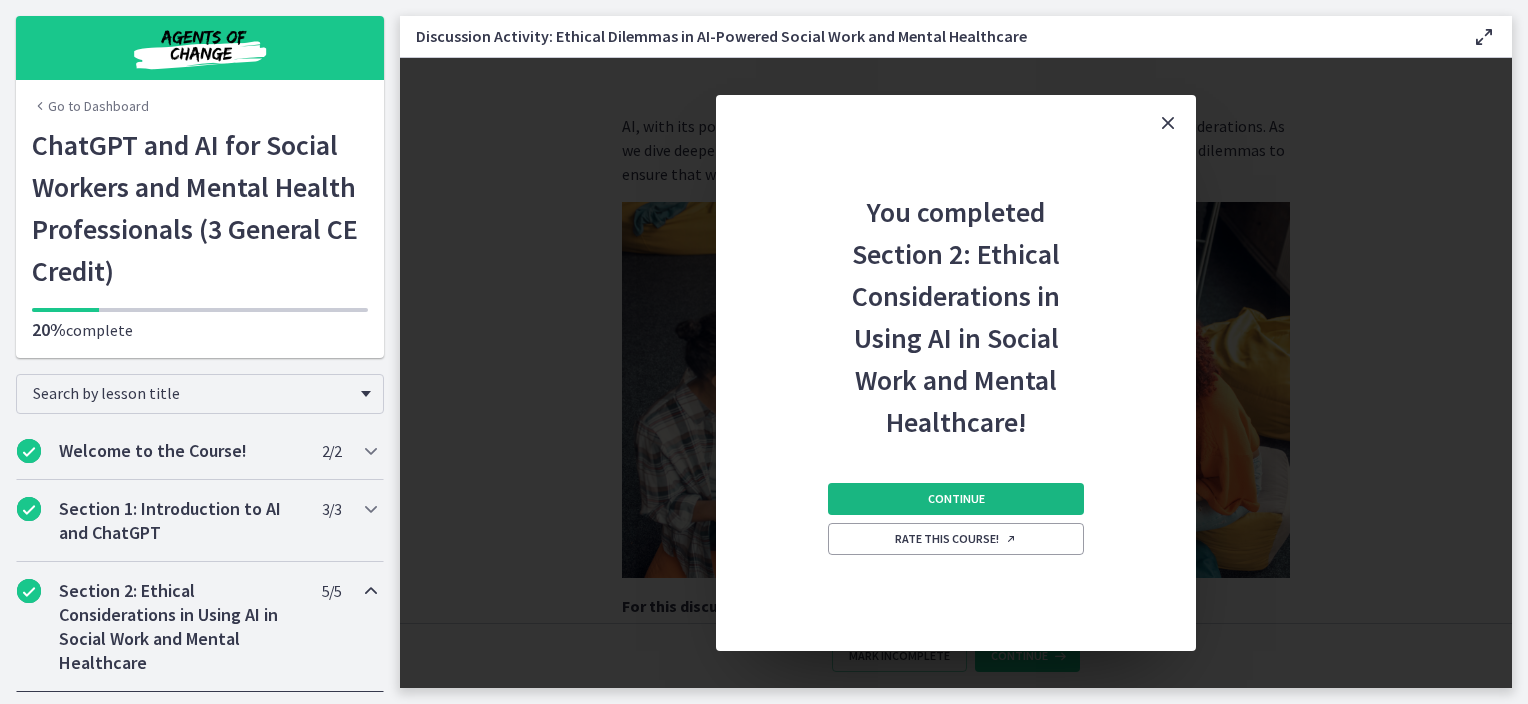 click on "Continue" at bounding box center (956, 499) 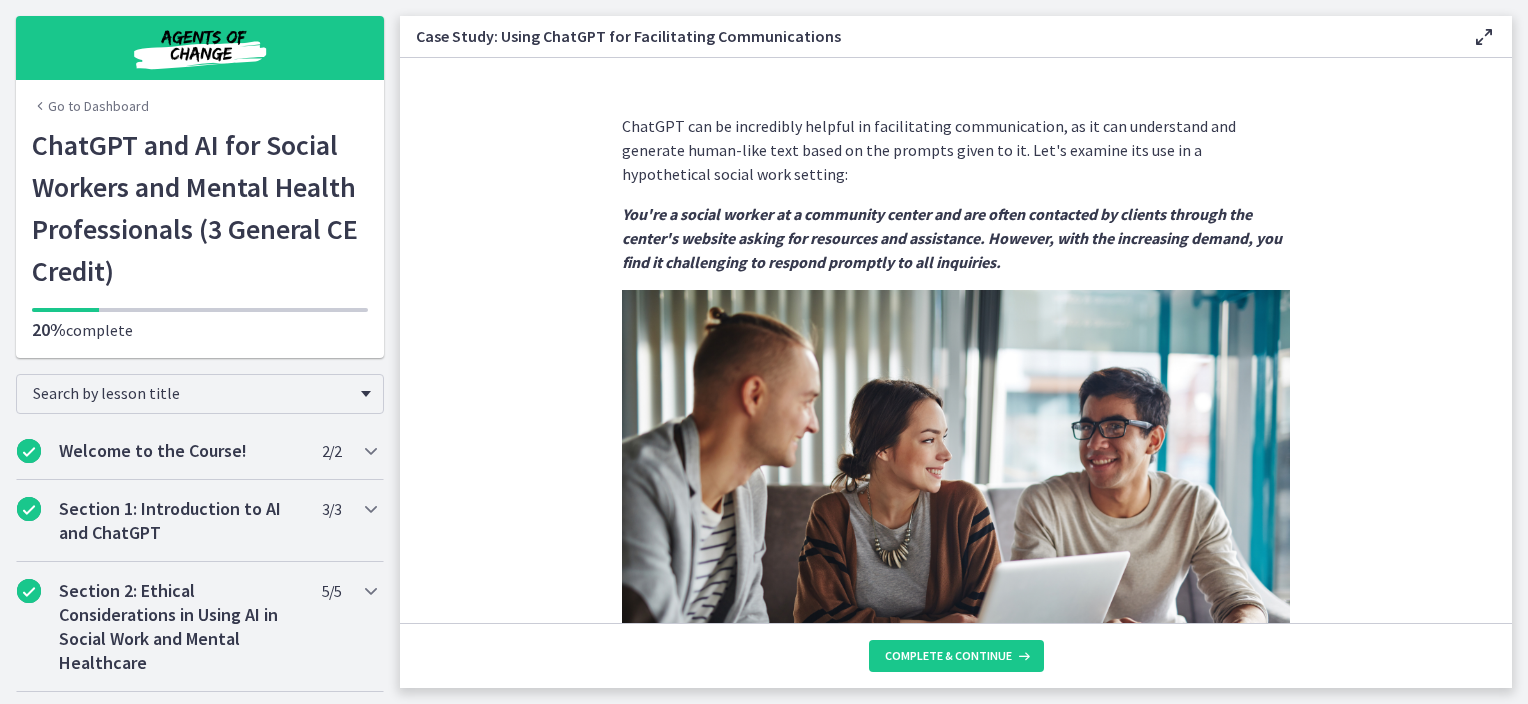 scroll, scrollTop: 235, scrollLeft: 0, axis: vertical 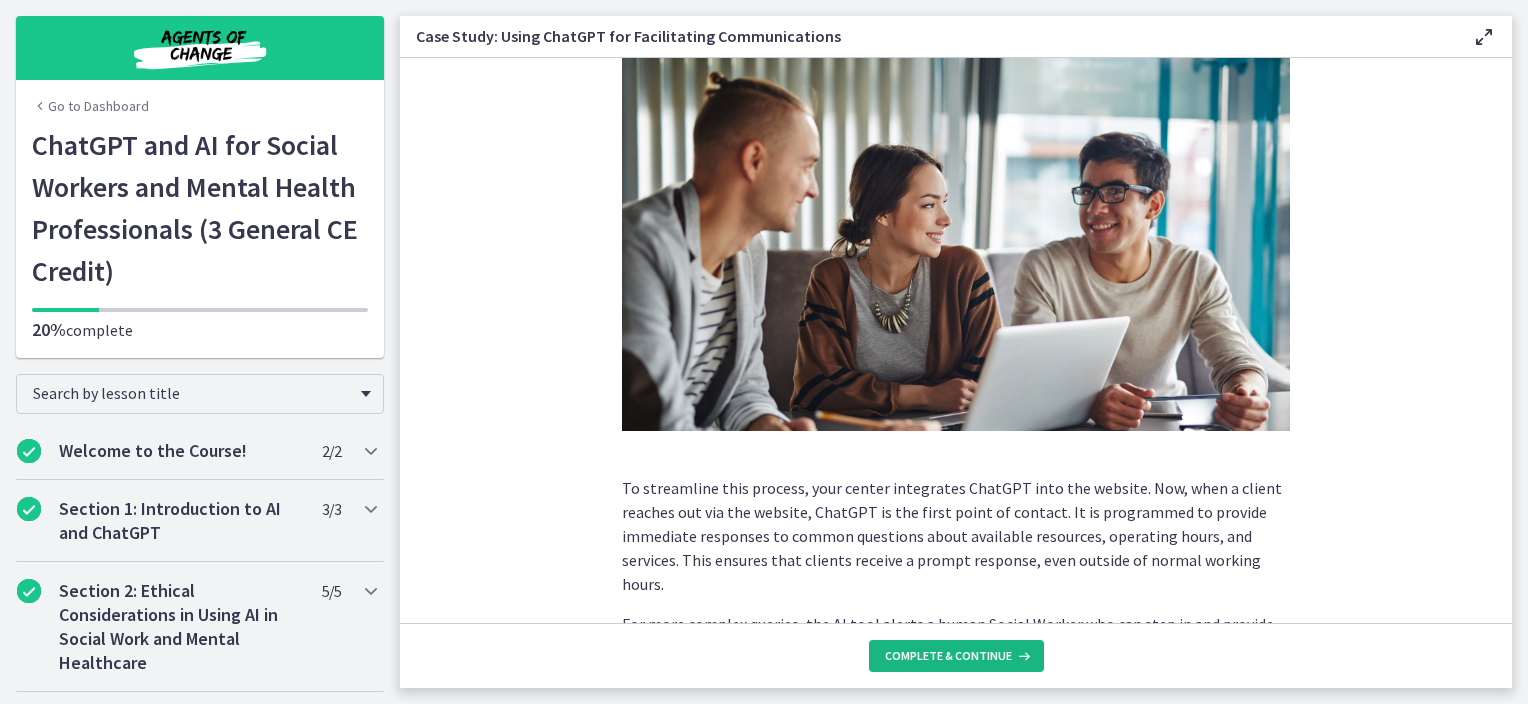 click on "Complete & continue" at bounding box center (956, 656) 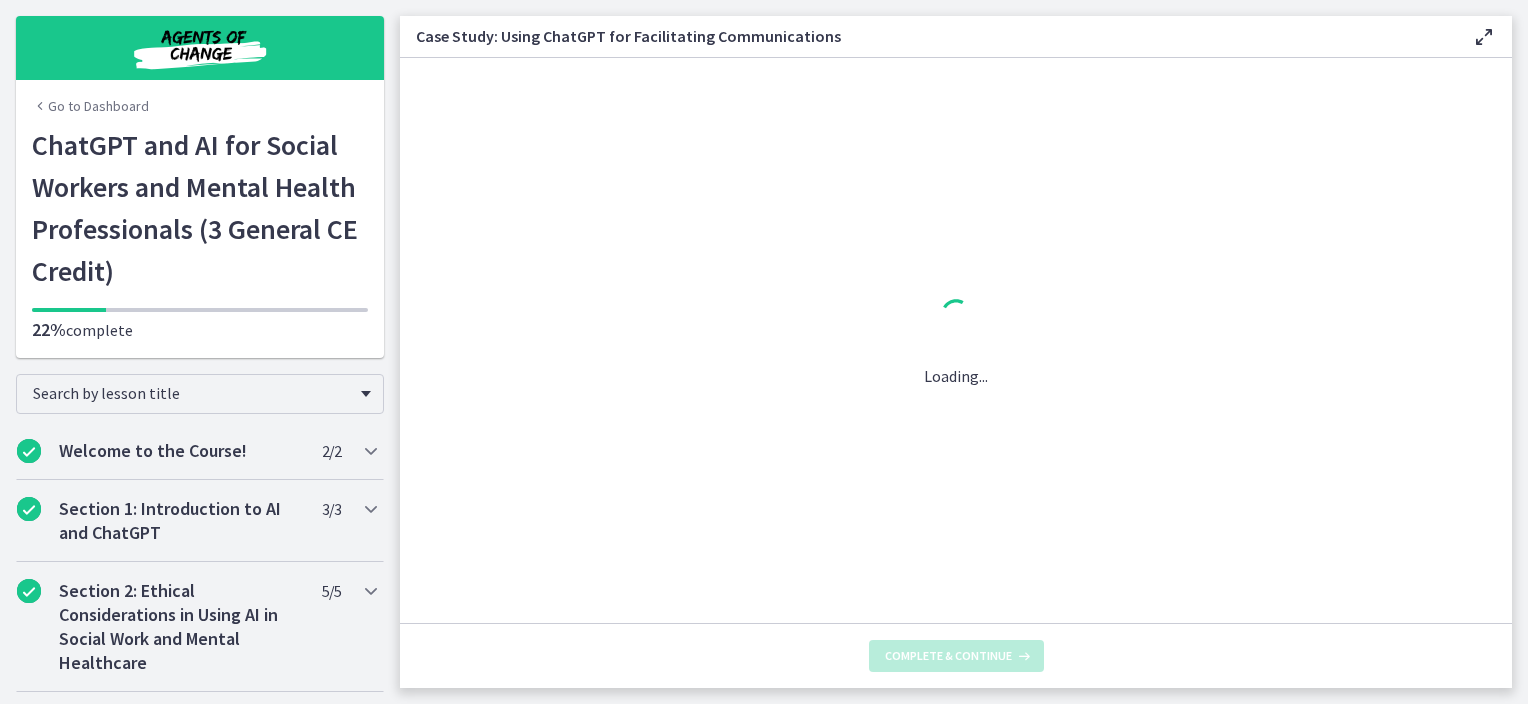 scroll, scrollTop: 0, scrollLeft: 0, axis: both 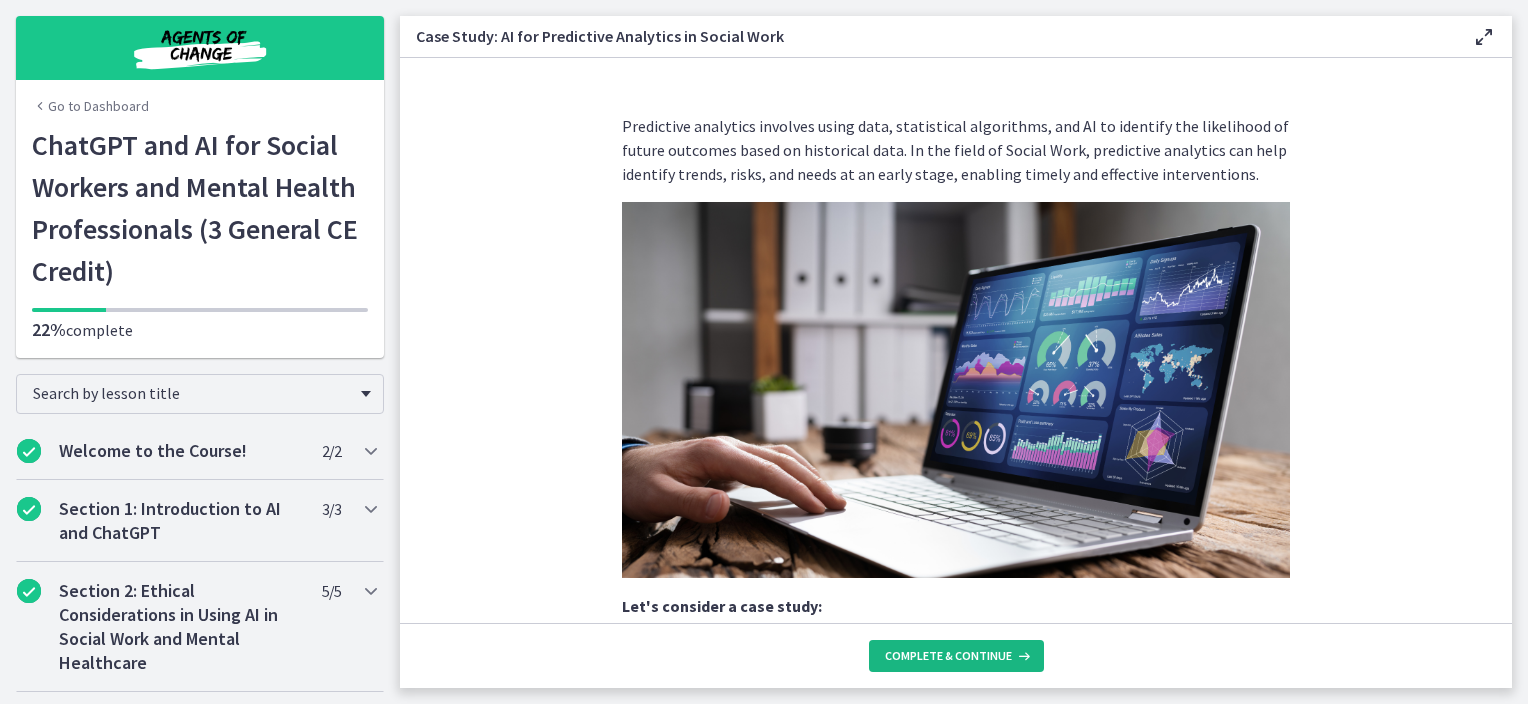 click on "Complete & continue" at bounding box center (948, 656) 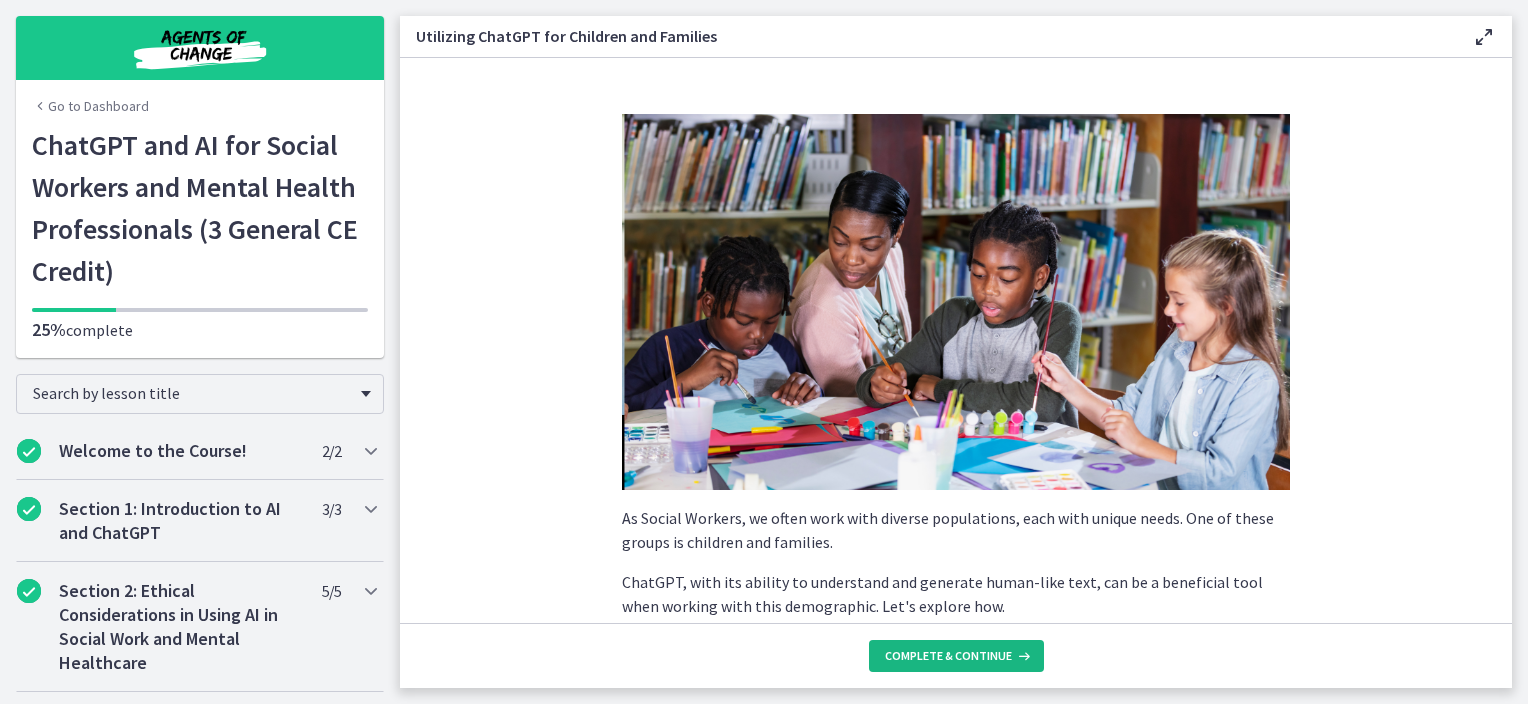 click on "Complete & continue" at bounding box center (948, 656) 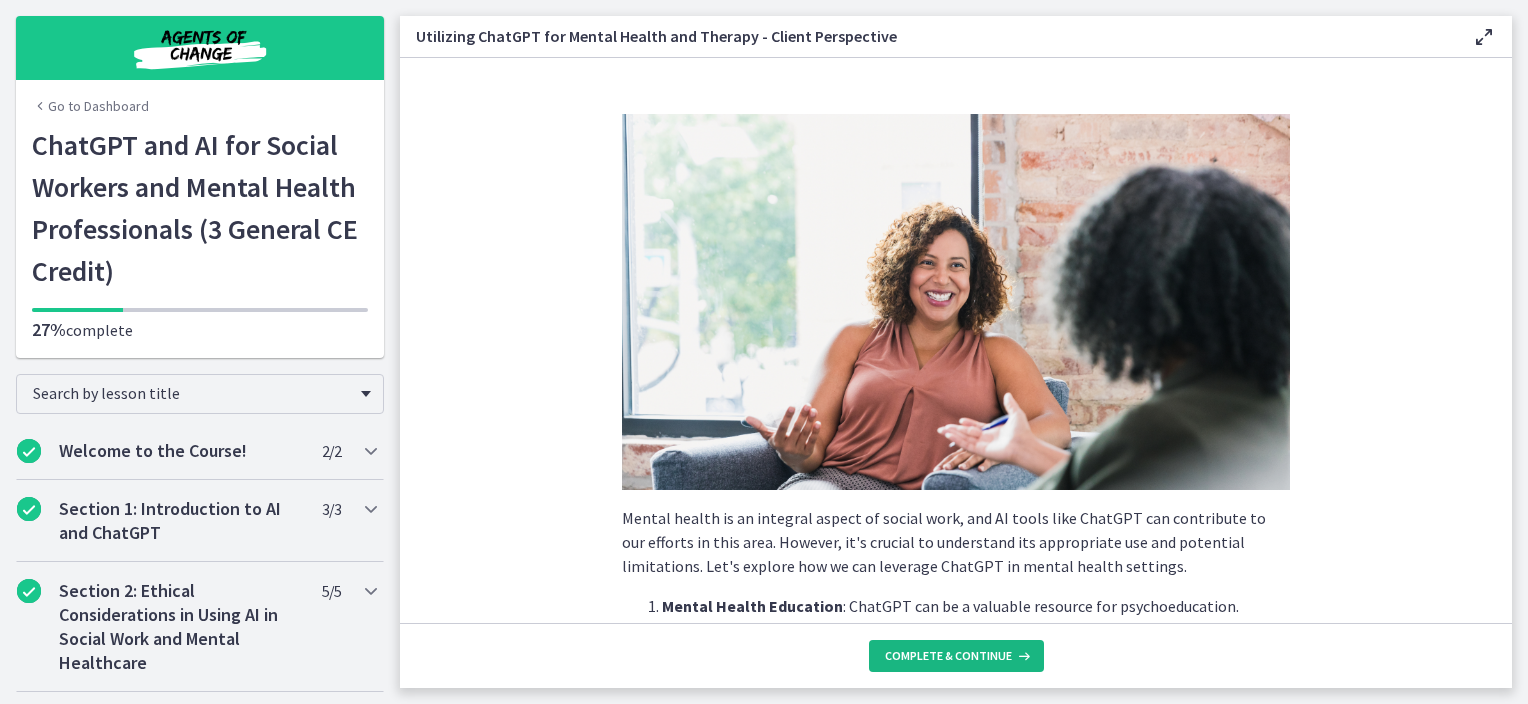 click on "Complete & continue" at bounding box center (948, 656) 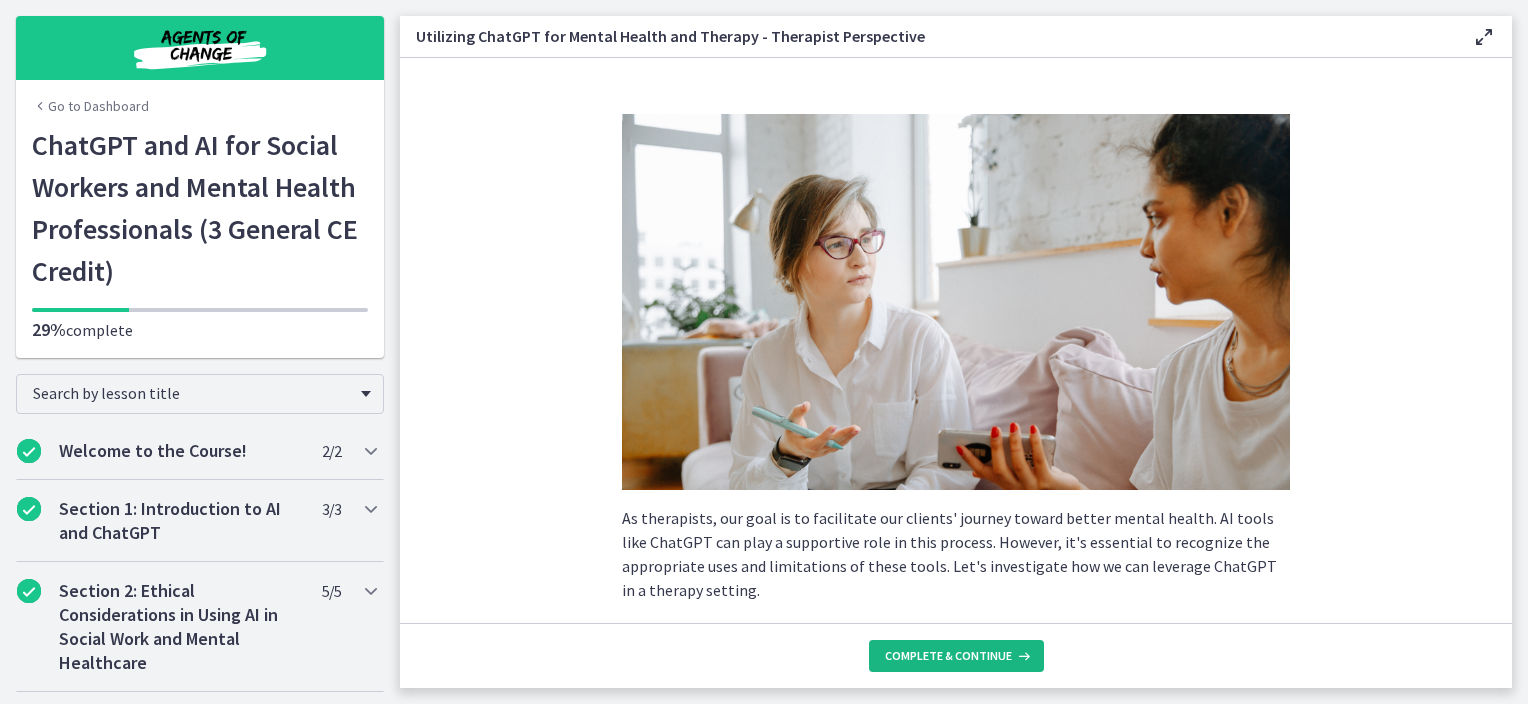 click on "Complete & continue" at bounding box center [948, 656] 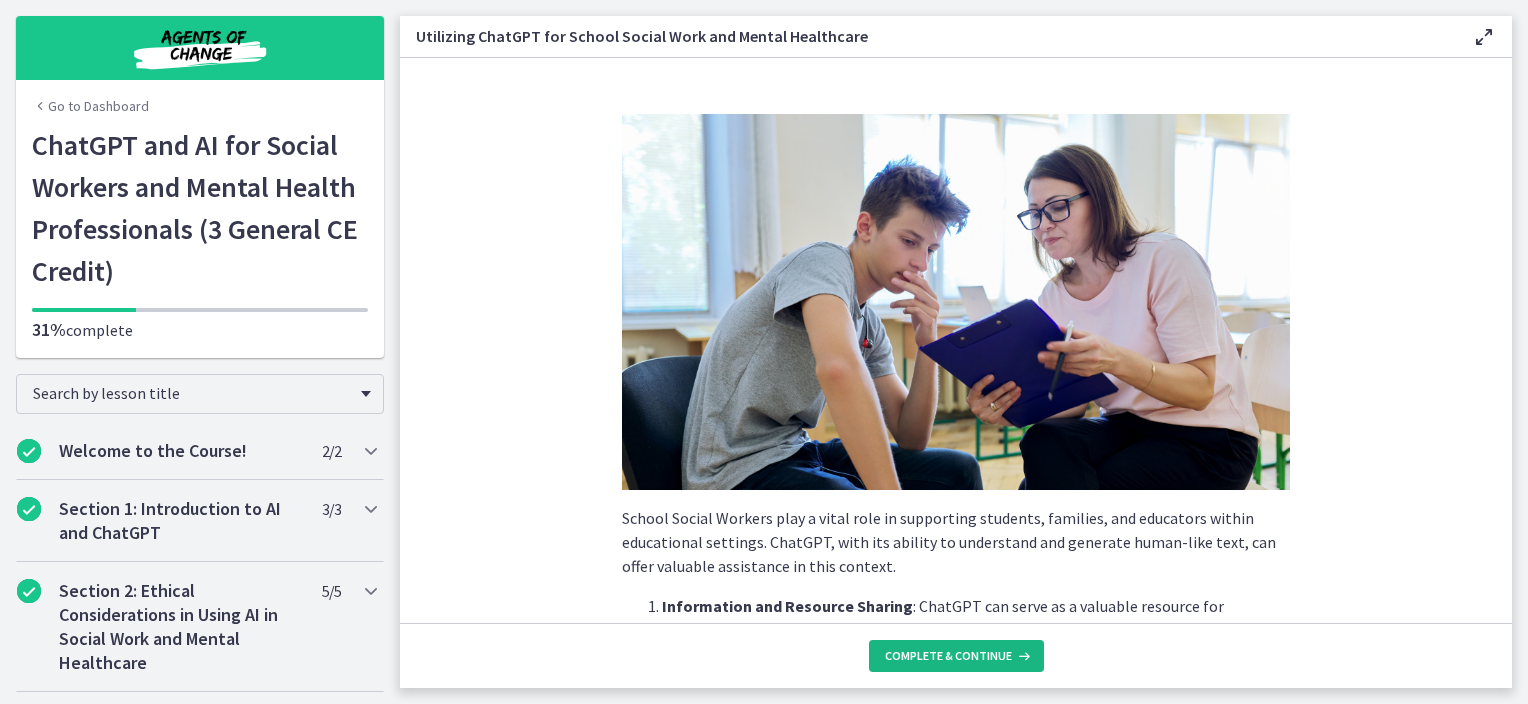 click on "Complete & continue" at bounding box center [948, 656] 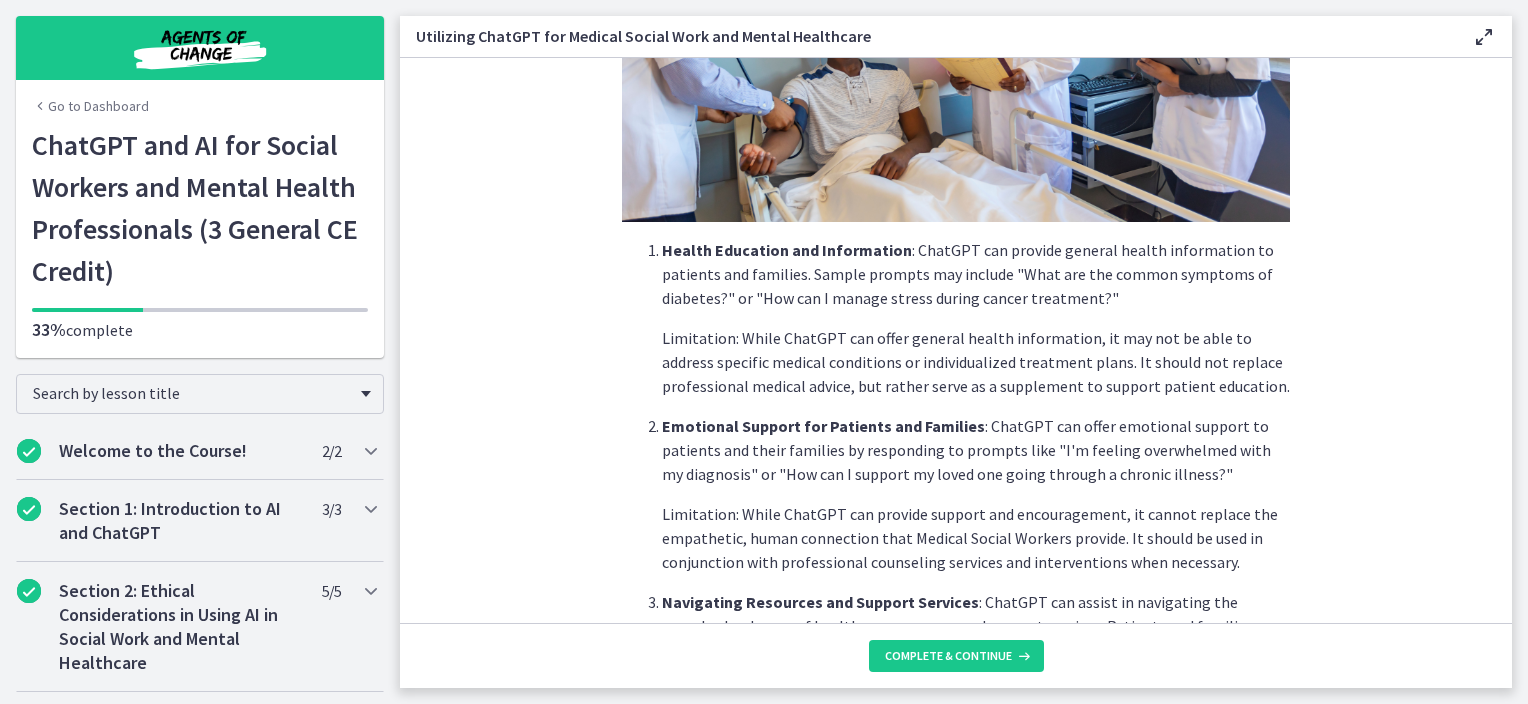 scroll, scrollTop: 379, scrollLeft: 0, axis: vertical 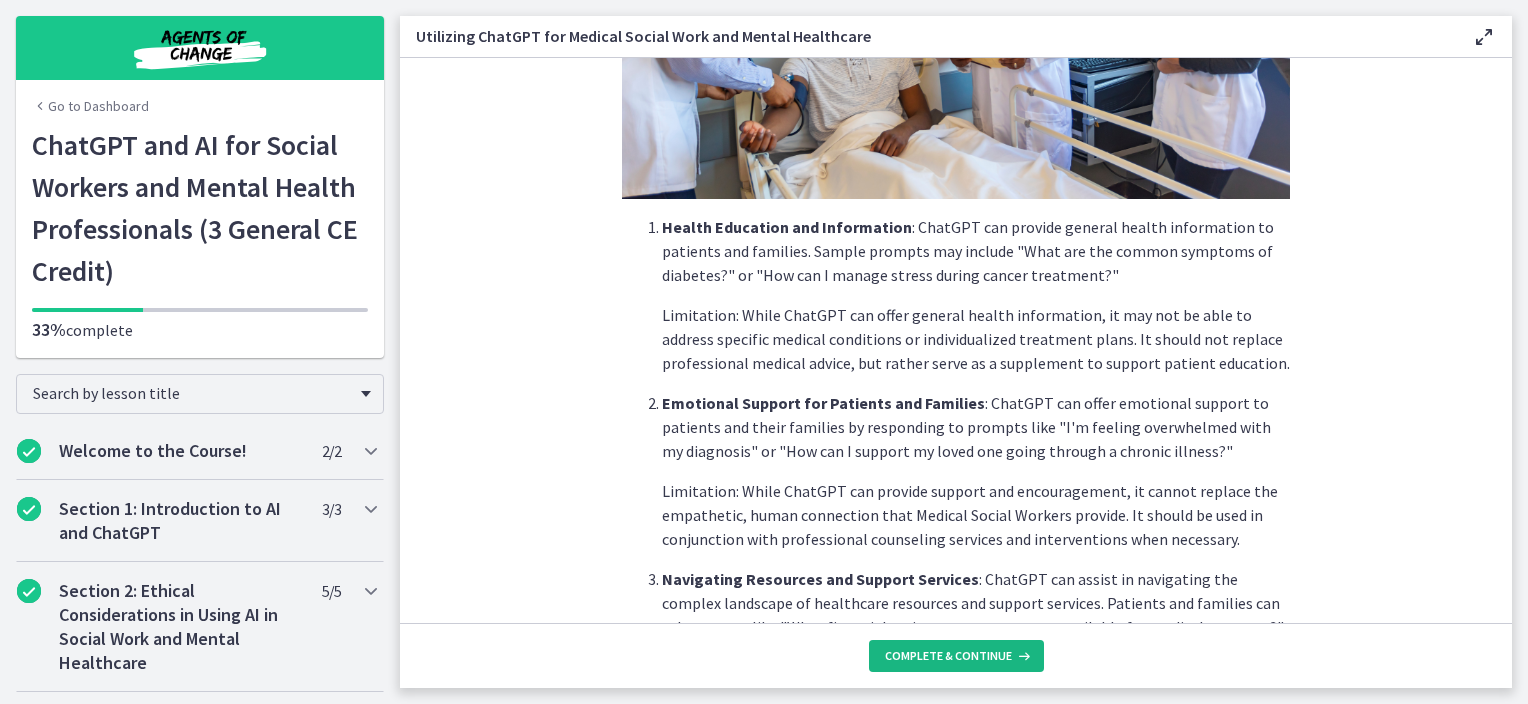 click on "Complete & continue" at bounding box center (948, 656) 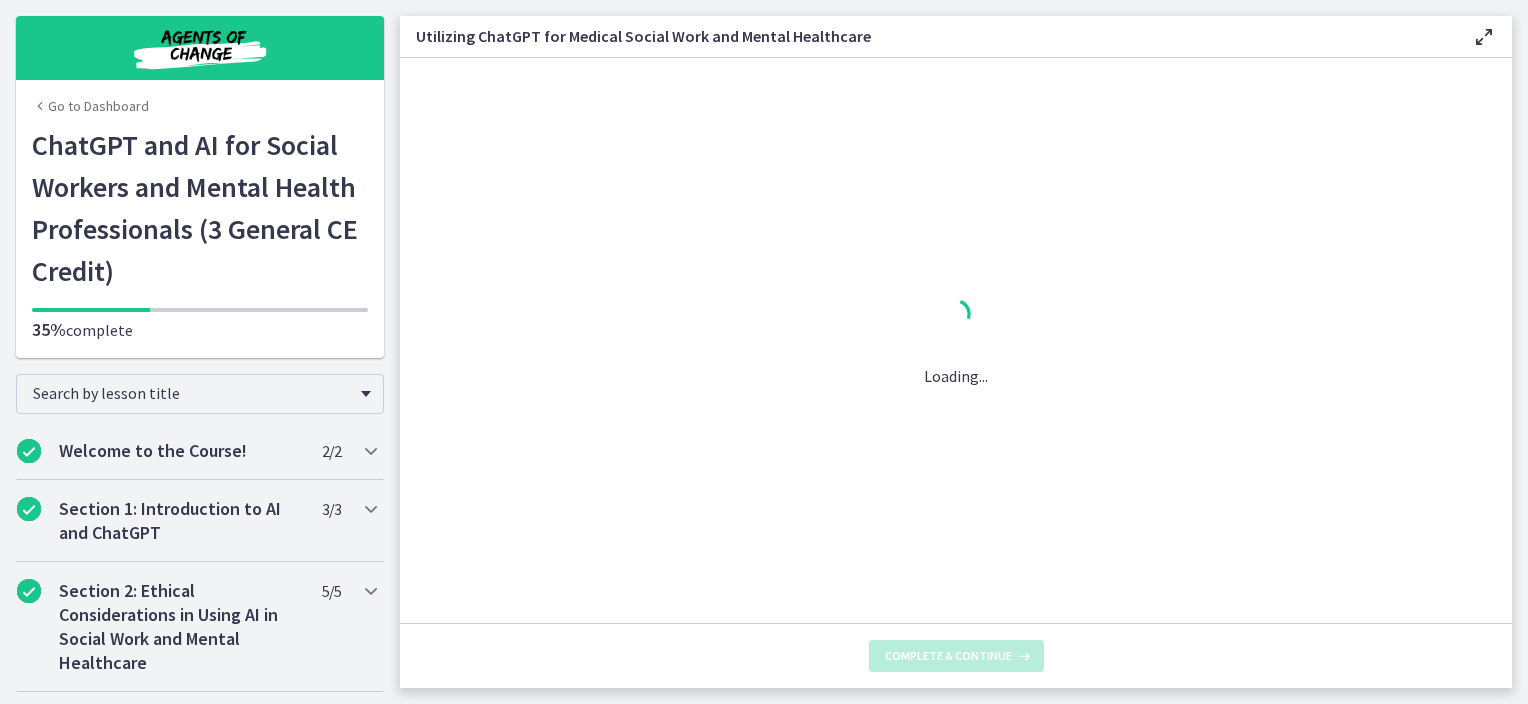 scroll, scrollTop: 0, scrollLeft: 0, axis: both 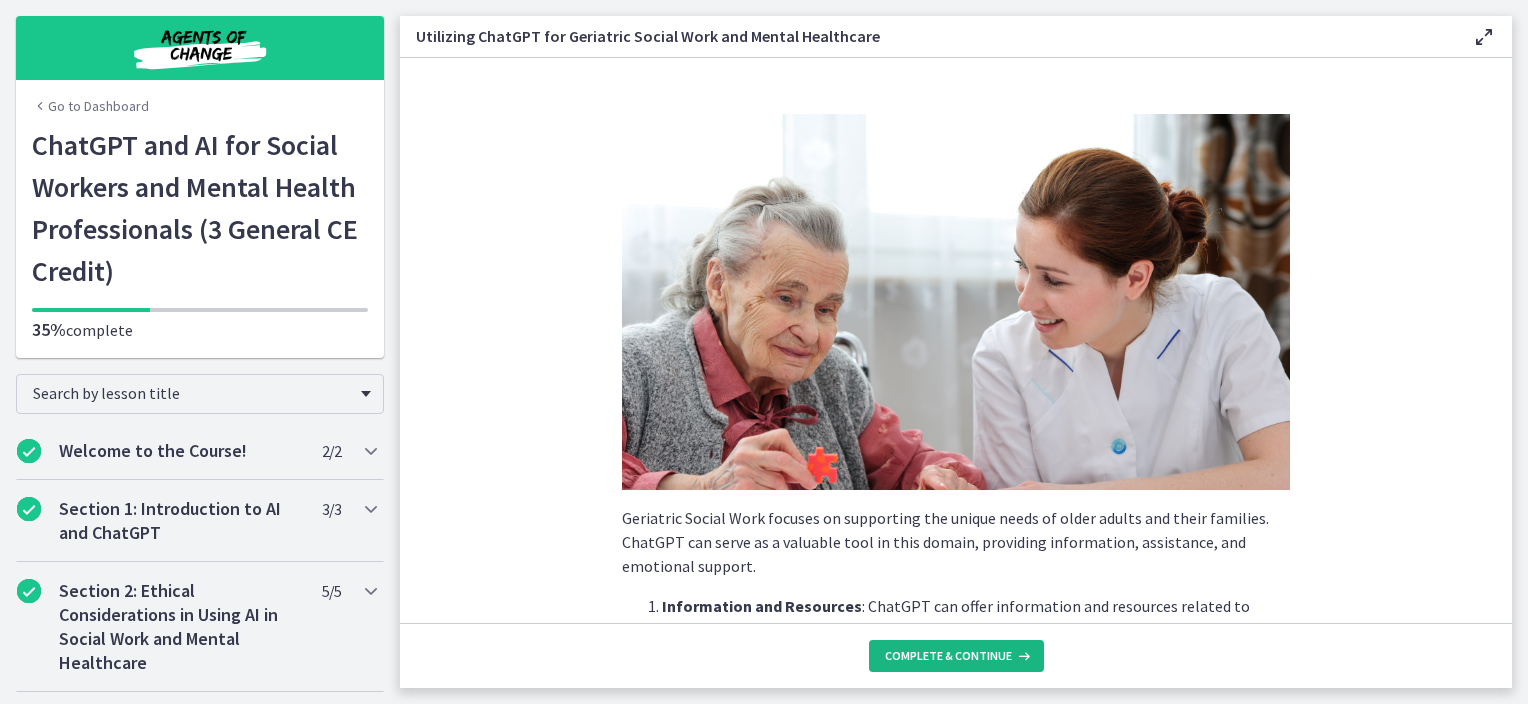 click on "Complete & continue" at bounding box center [948, 656] 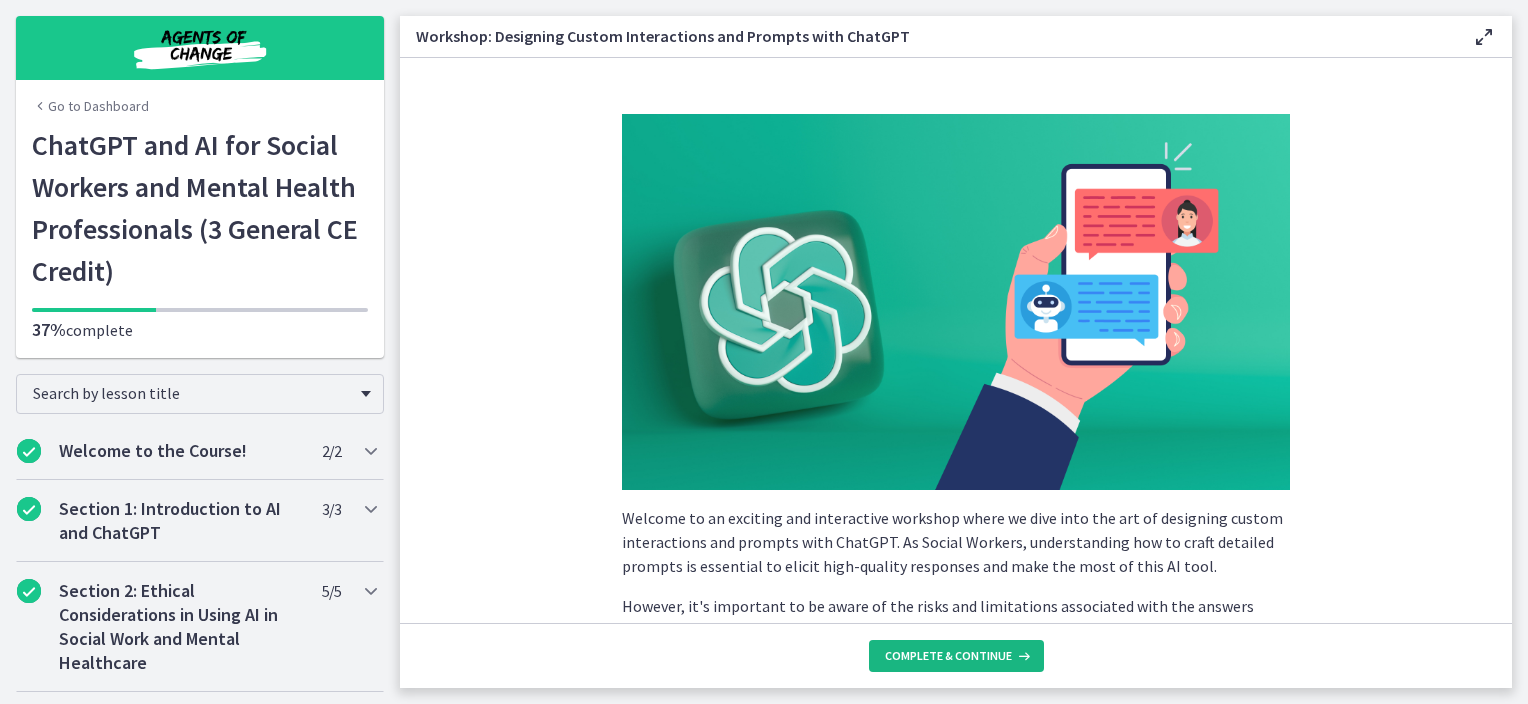 click on "Complete & continue" at bounding box center (948, 656) 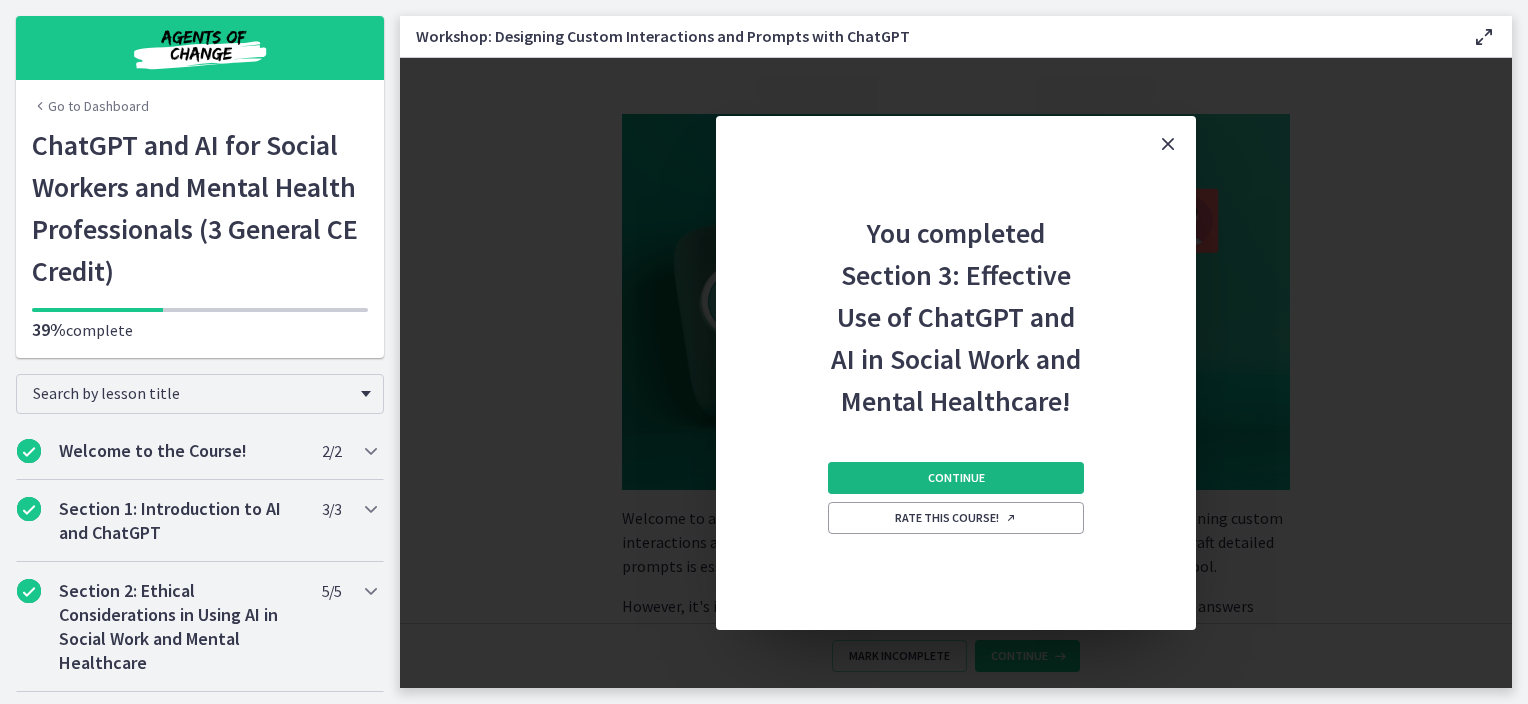 click on "Continue" at bounding box center [956, 478] 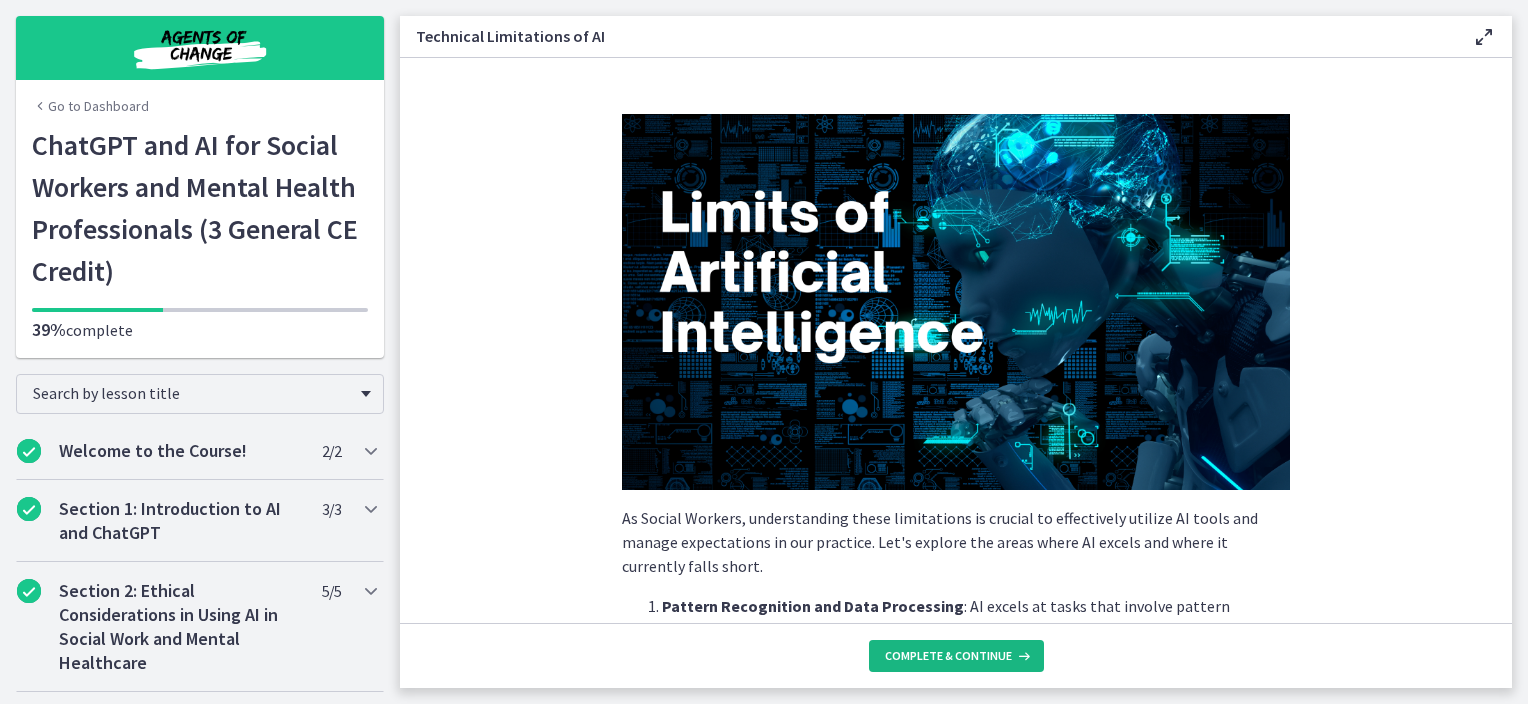 click on "Complete & continue" at bounding box center [948, 656] 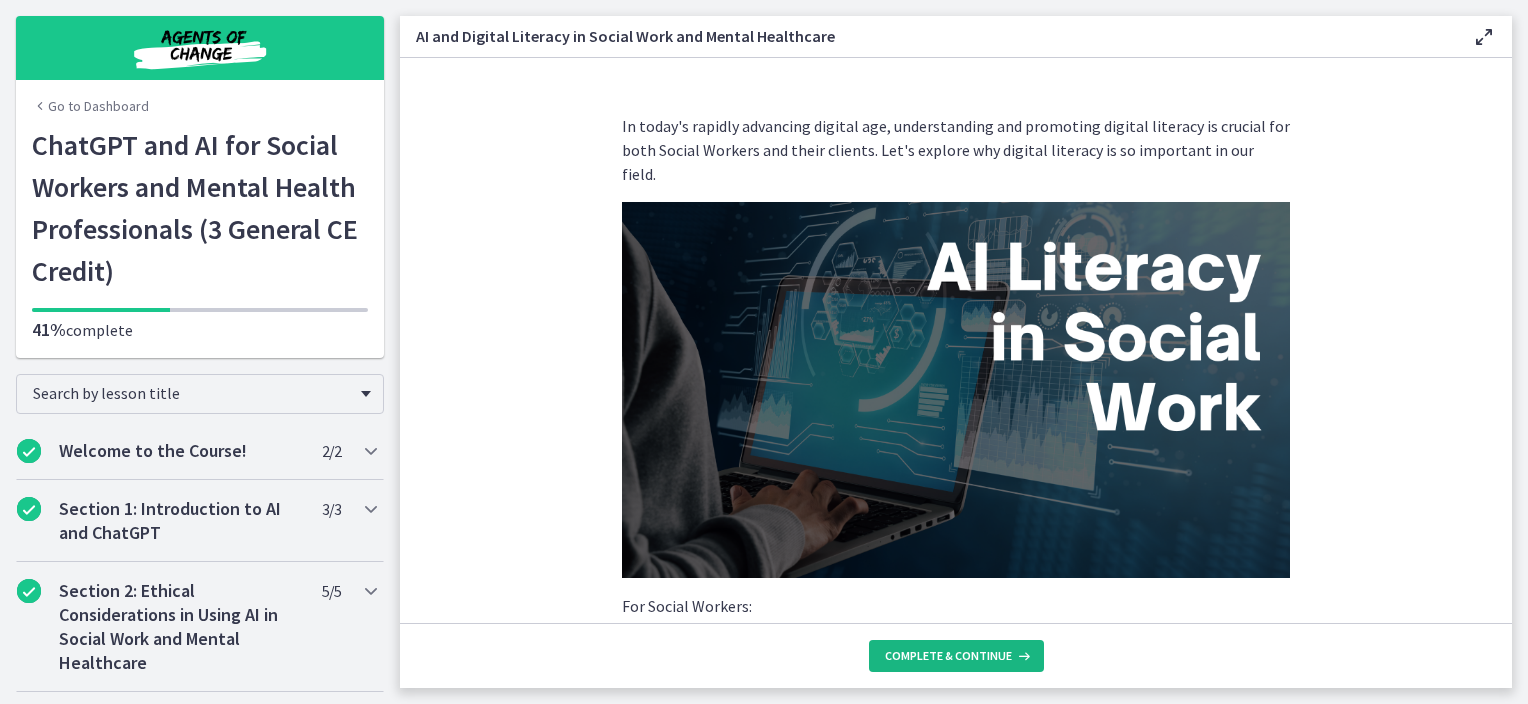 click on "Complete & continue" at bounding box center [948, 656] 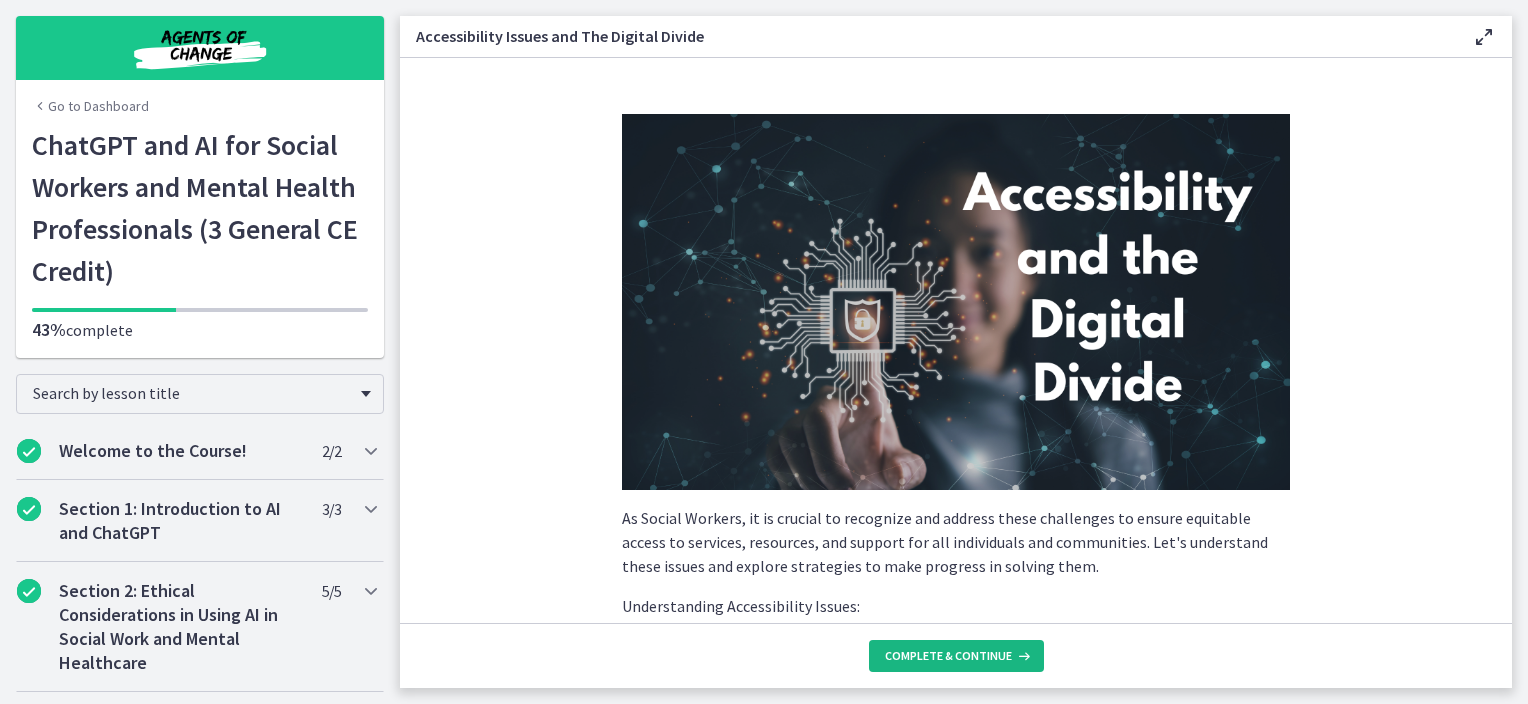 click on "Complete & continue" at bounding box center (948, 656) 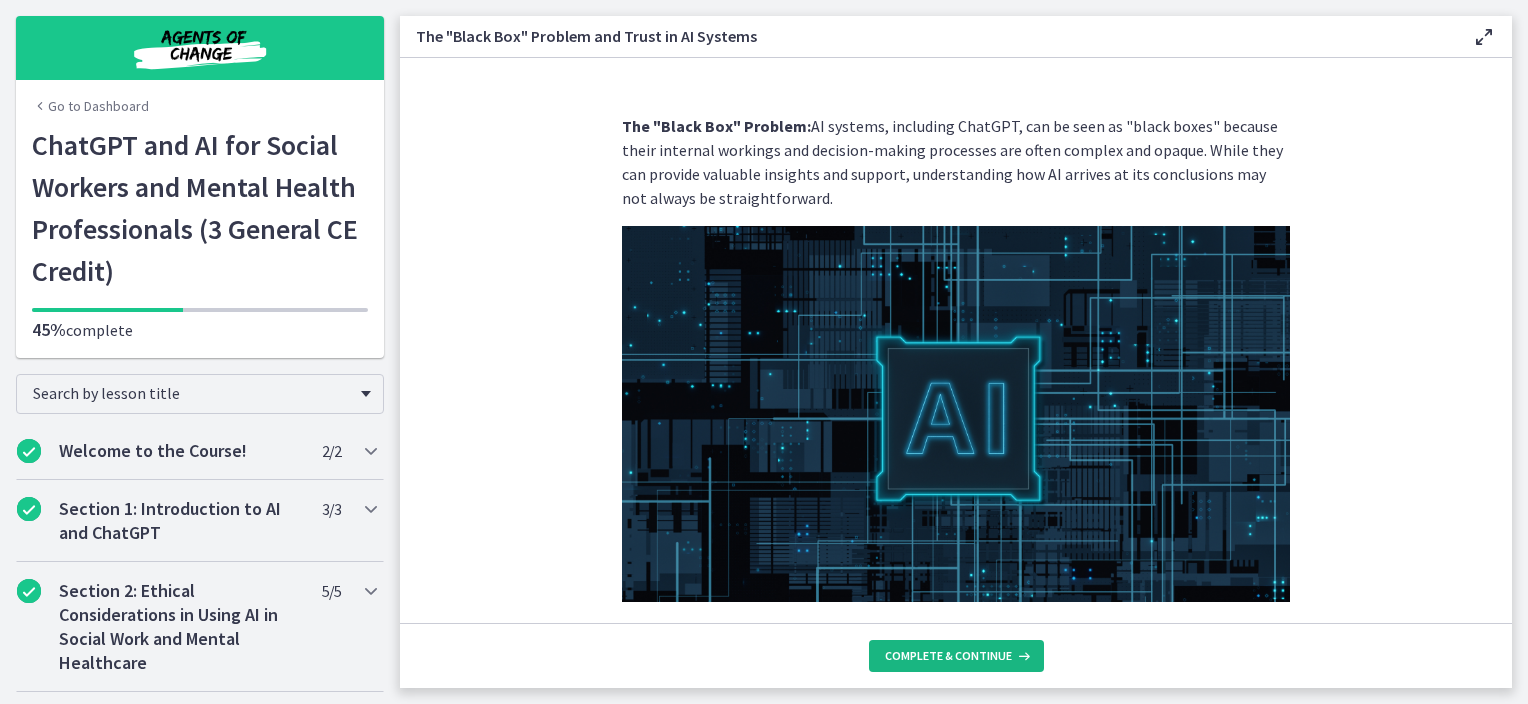 click on "Complete & continue" at bounding box center (948, 656) 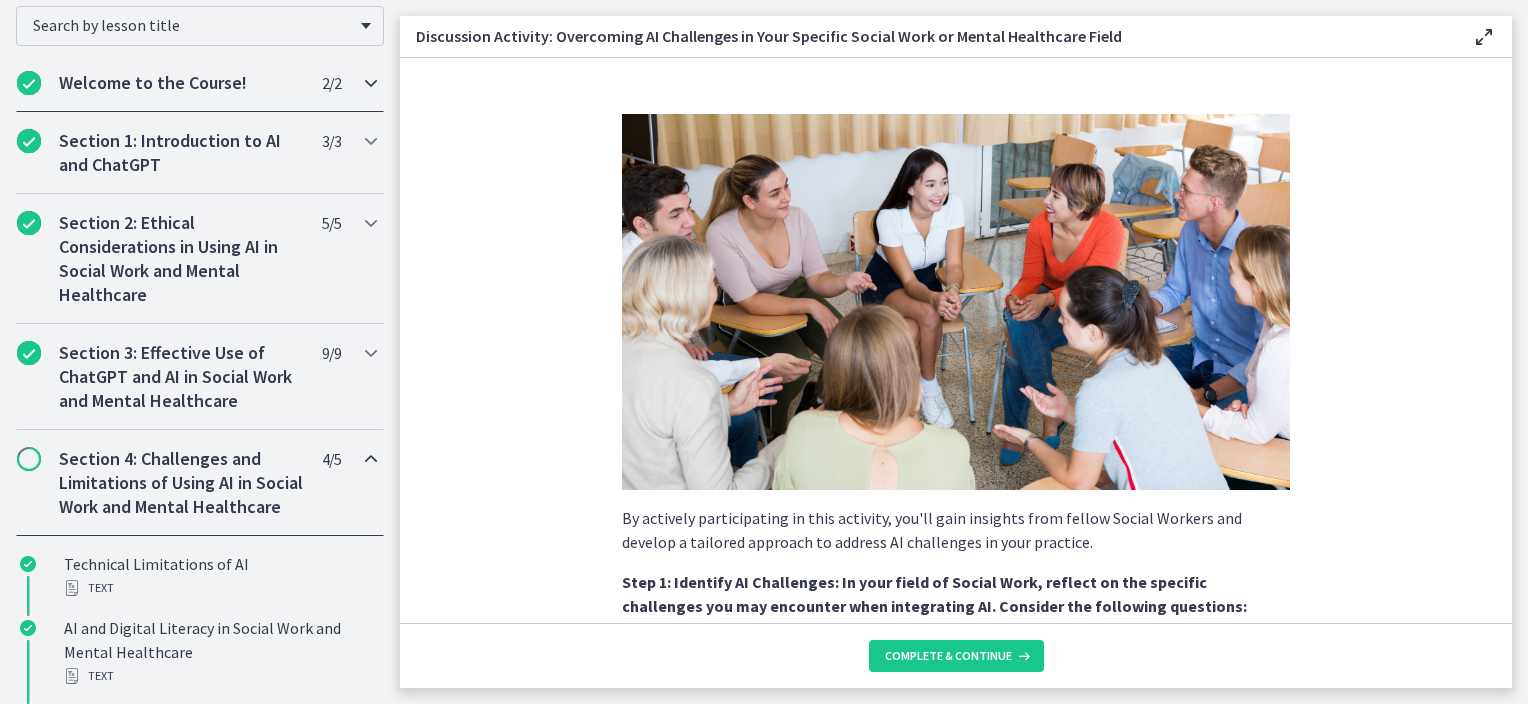 scroll, scrollTop: 576, scrollLeft: 0, axis: vertical 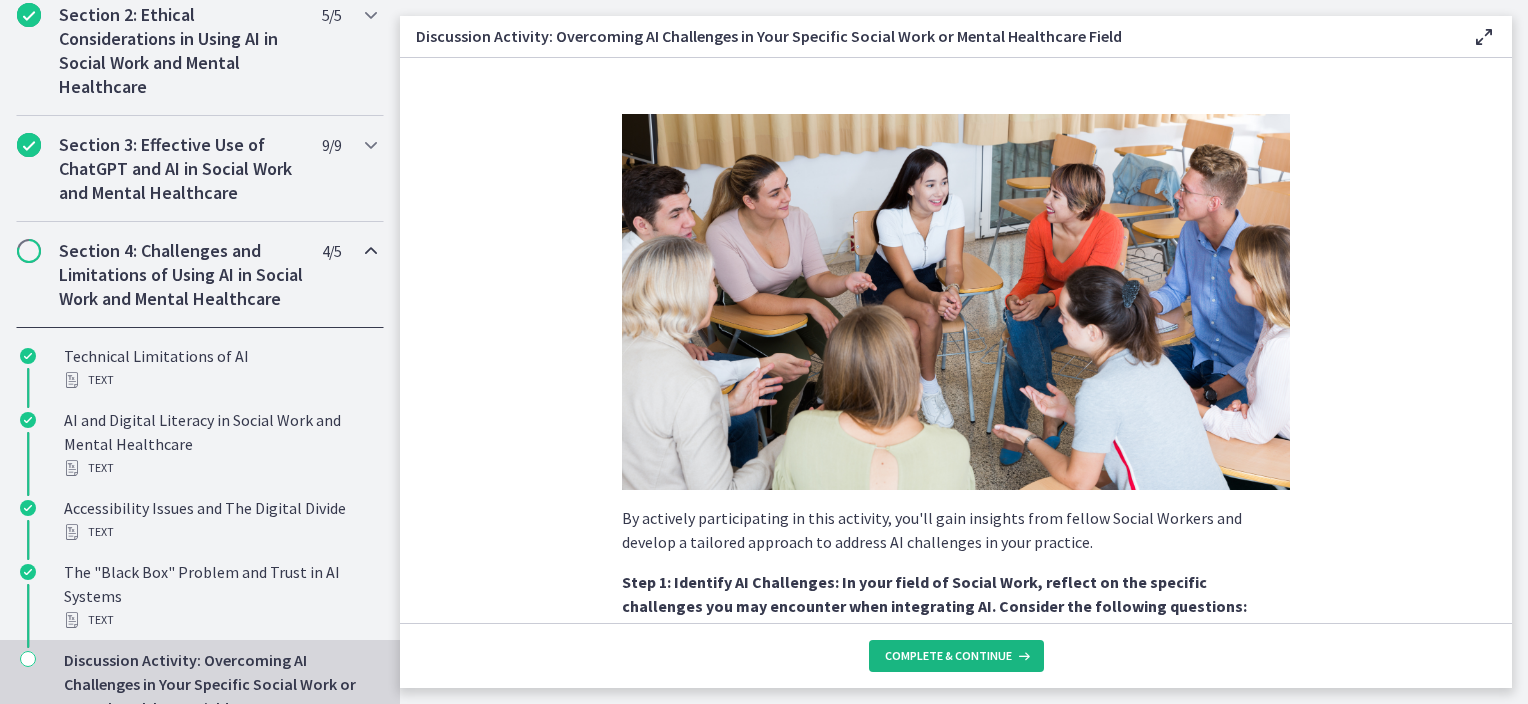 click on "Complete & continue" at bounding box center (948, 656) 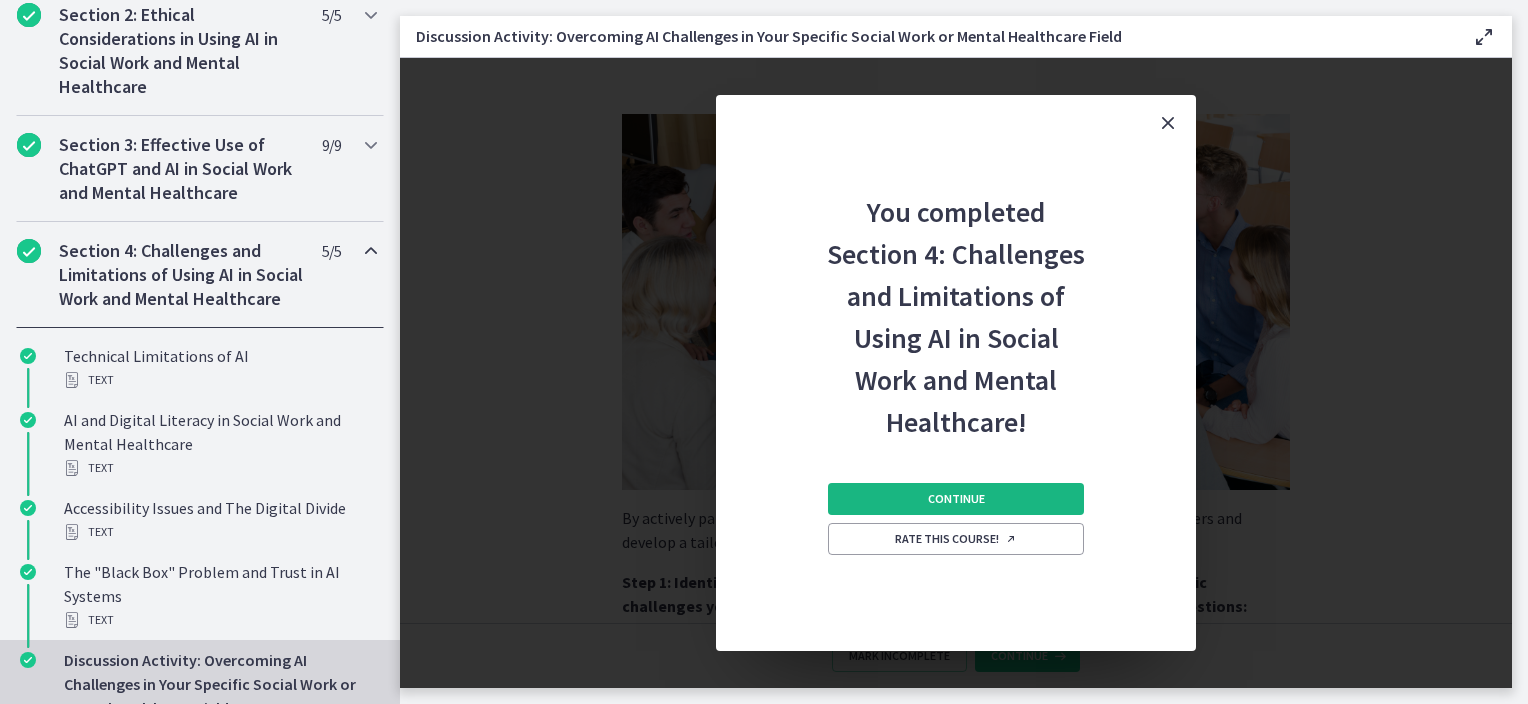 click on "Continue" at bounding box center [956, 499] 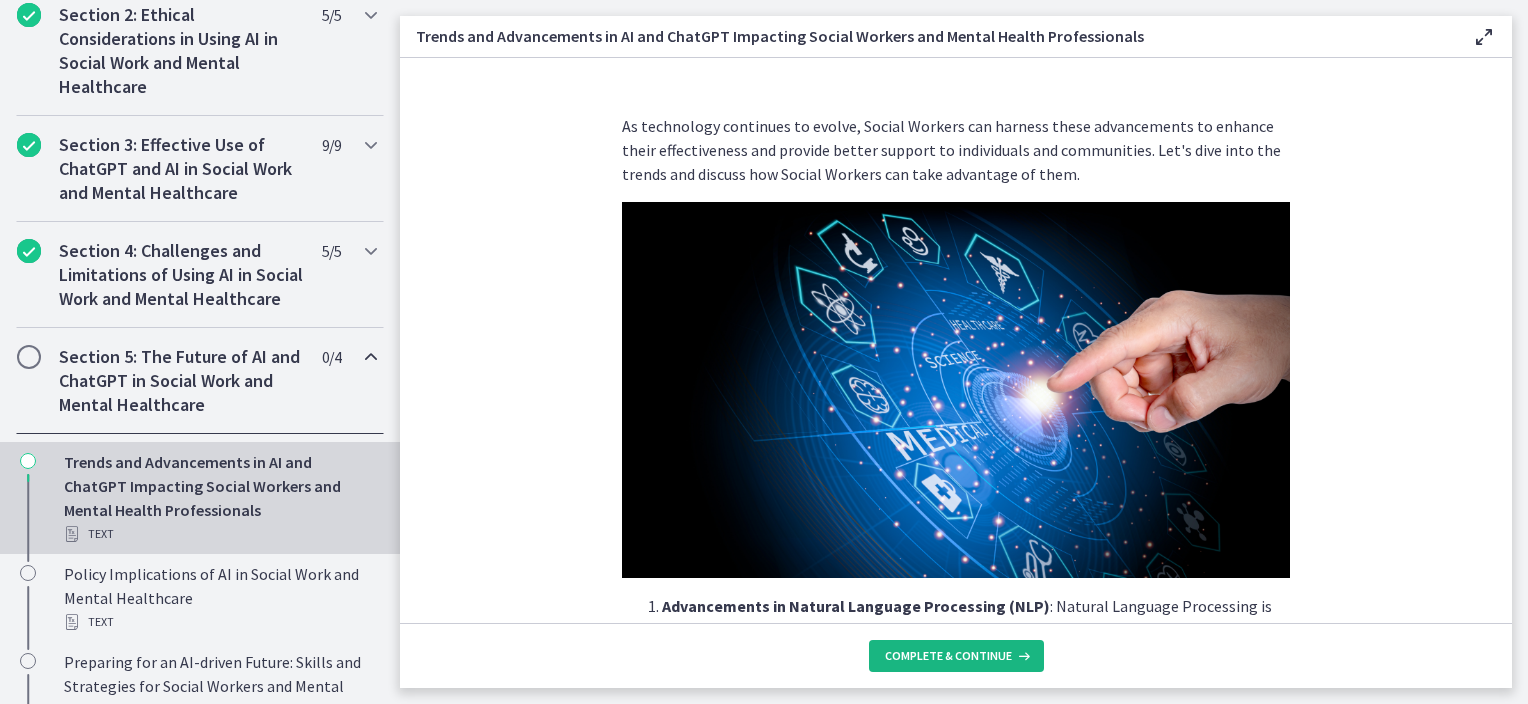 click on "Complete & continue" at bounding box center [948, 656] 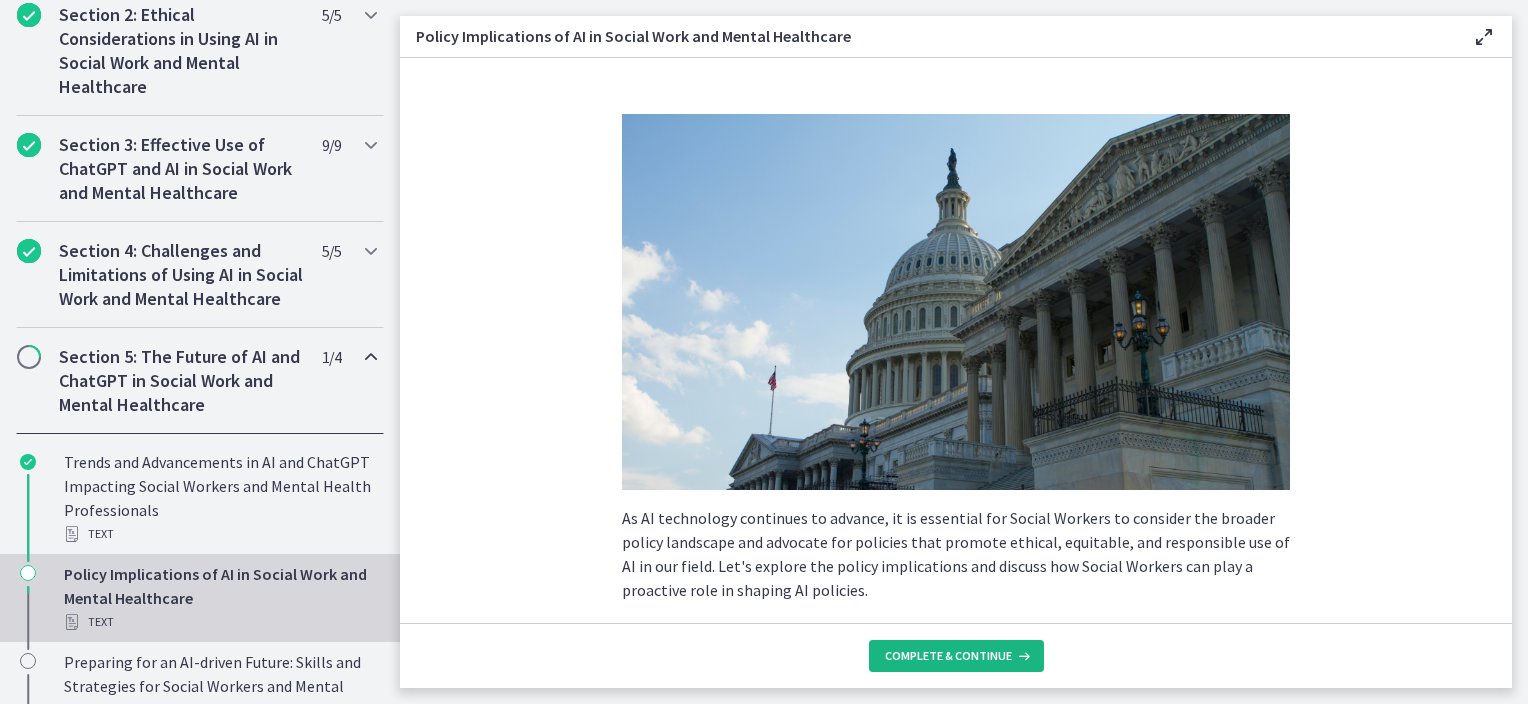 click on "Complete & continue" at bounding box center (948, 656) 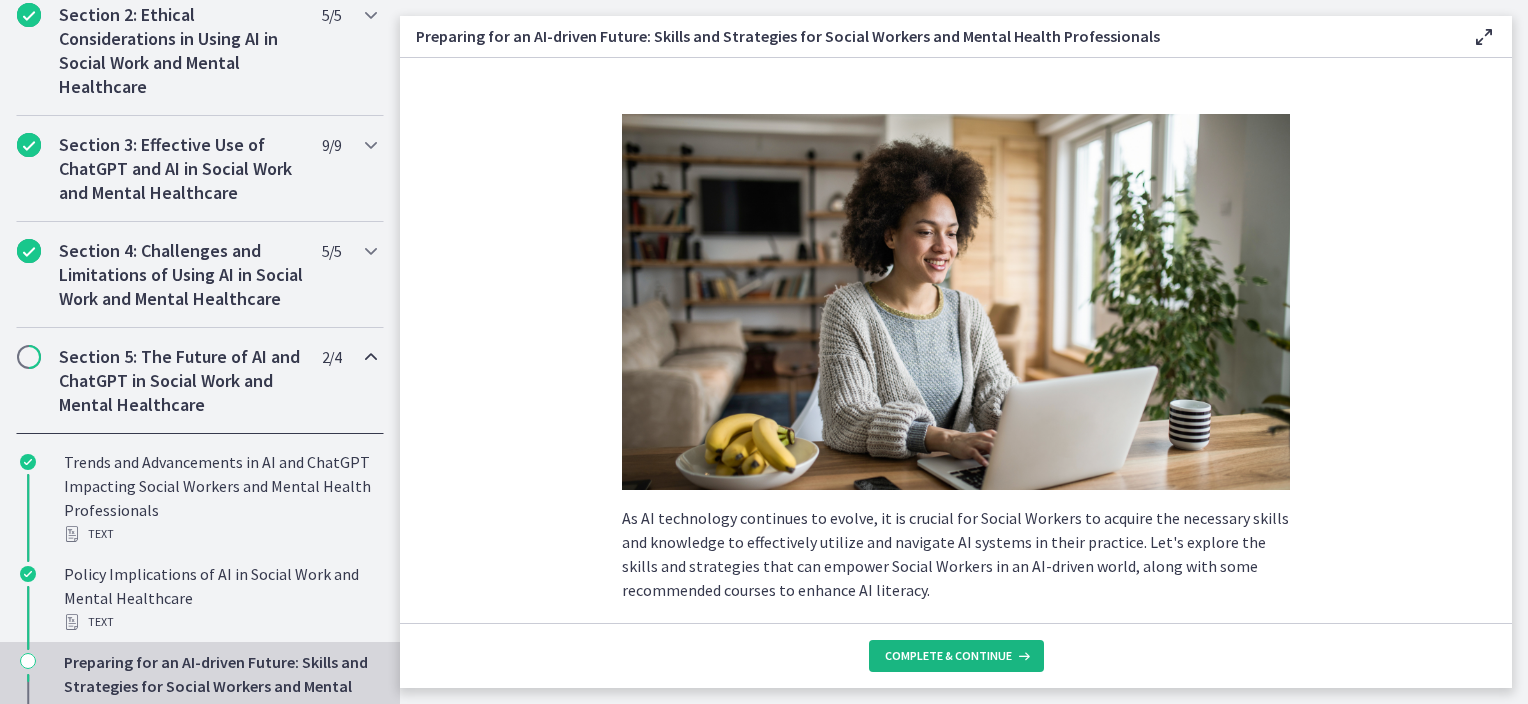 click on "Complete & continue" at bounding box center (948, 656) 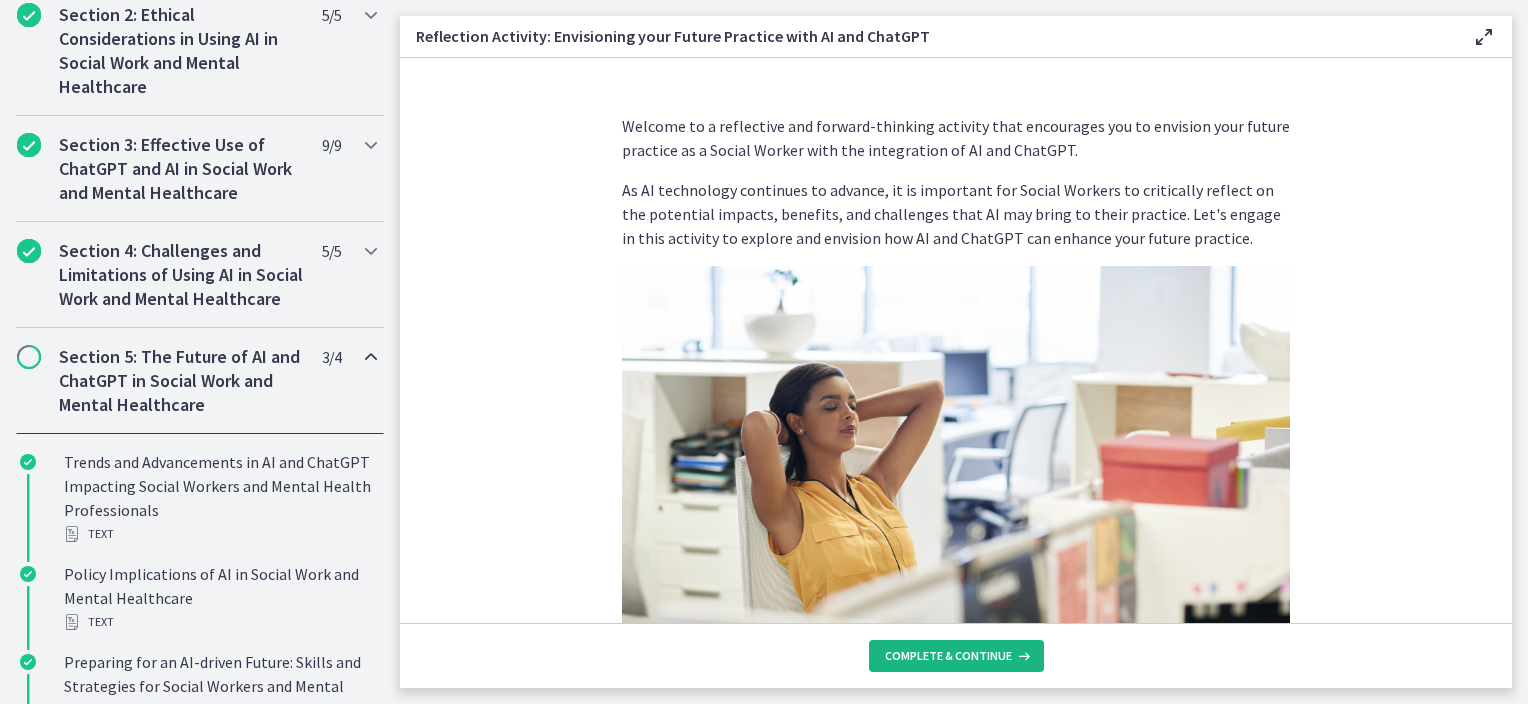 click on "Complete & continue" at bounding box center [948, 656] 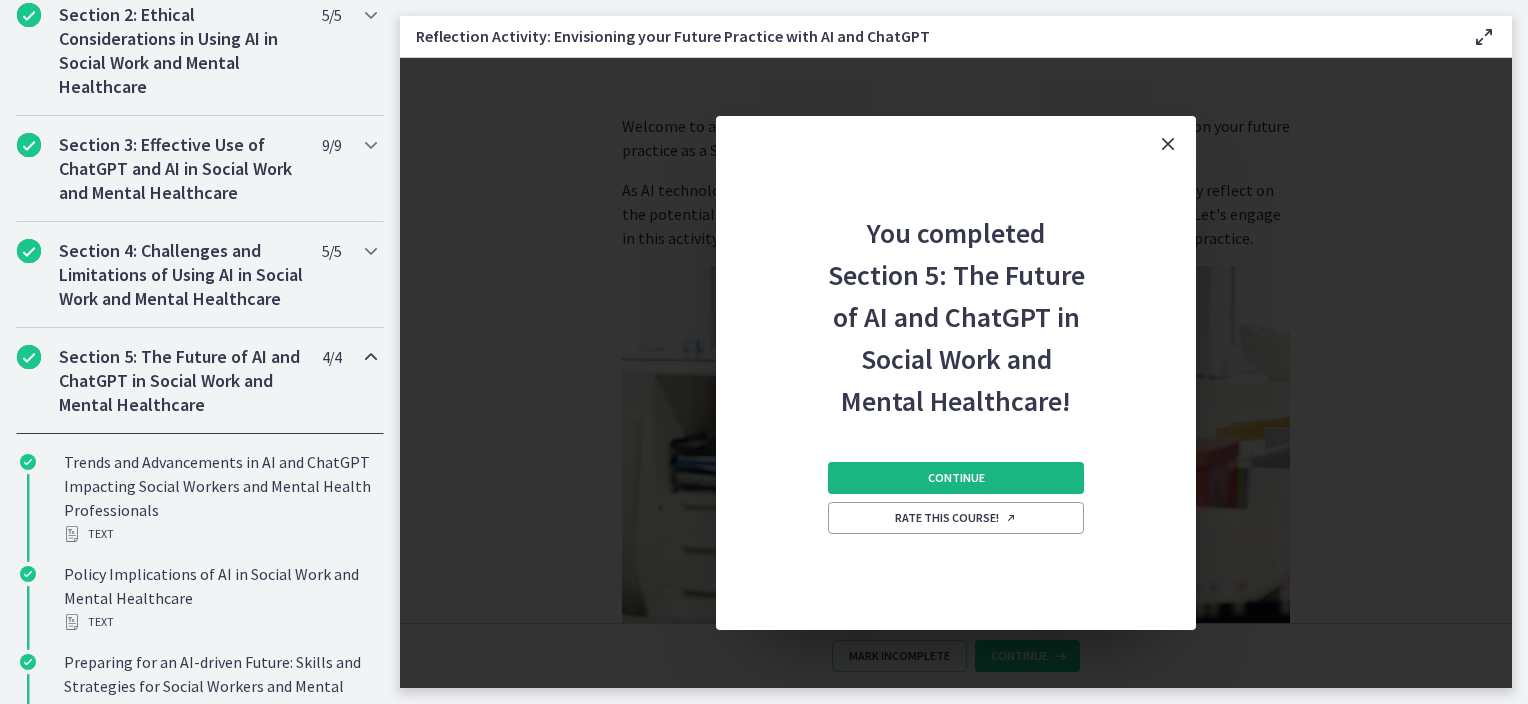 click on "Continue" at bounding box center [956, 478] 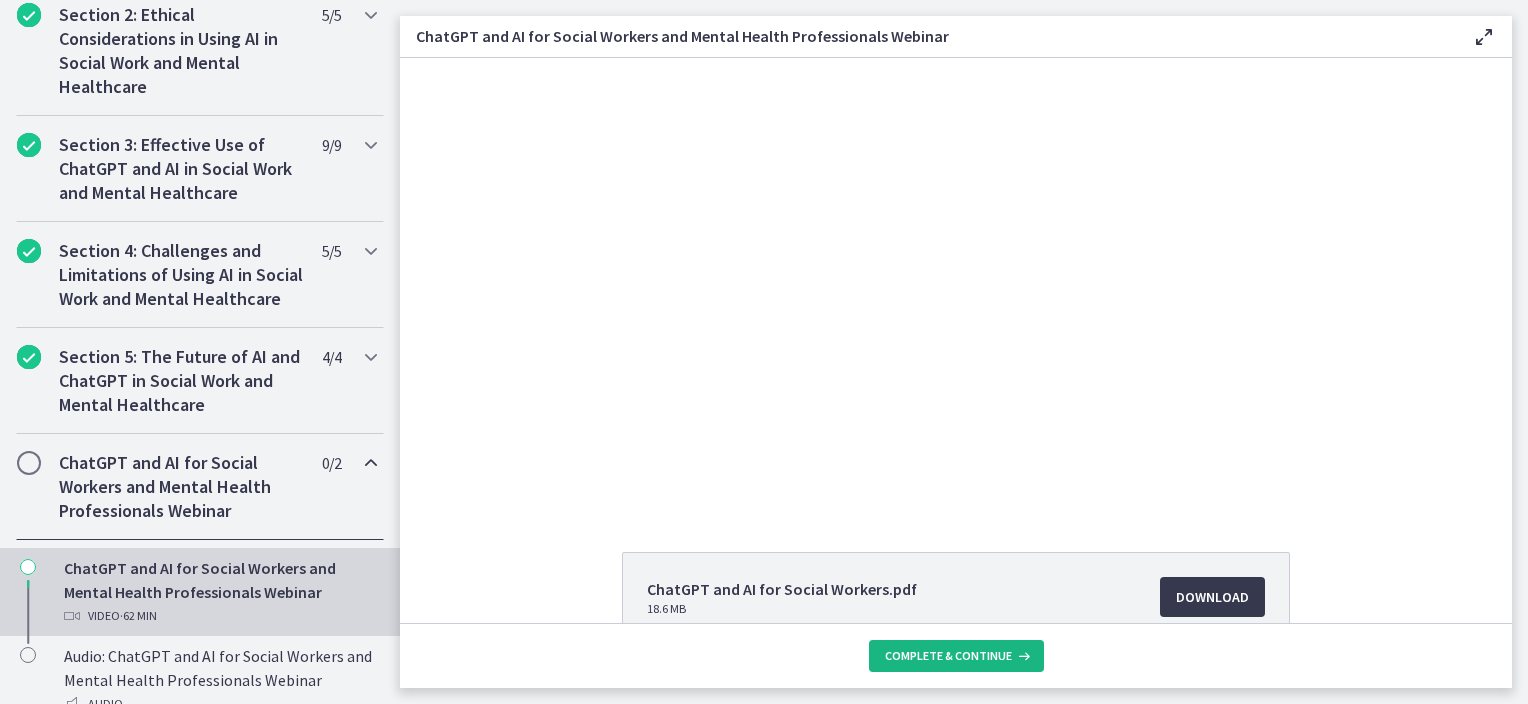 click on "Complete & continue" at bounding box center [956, 656] 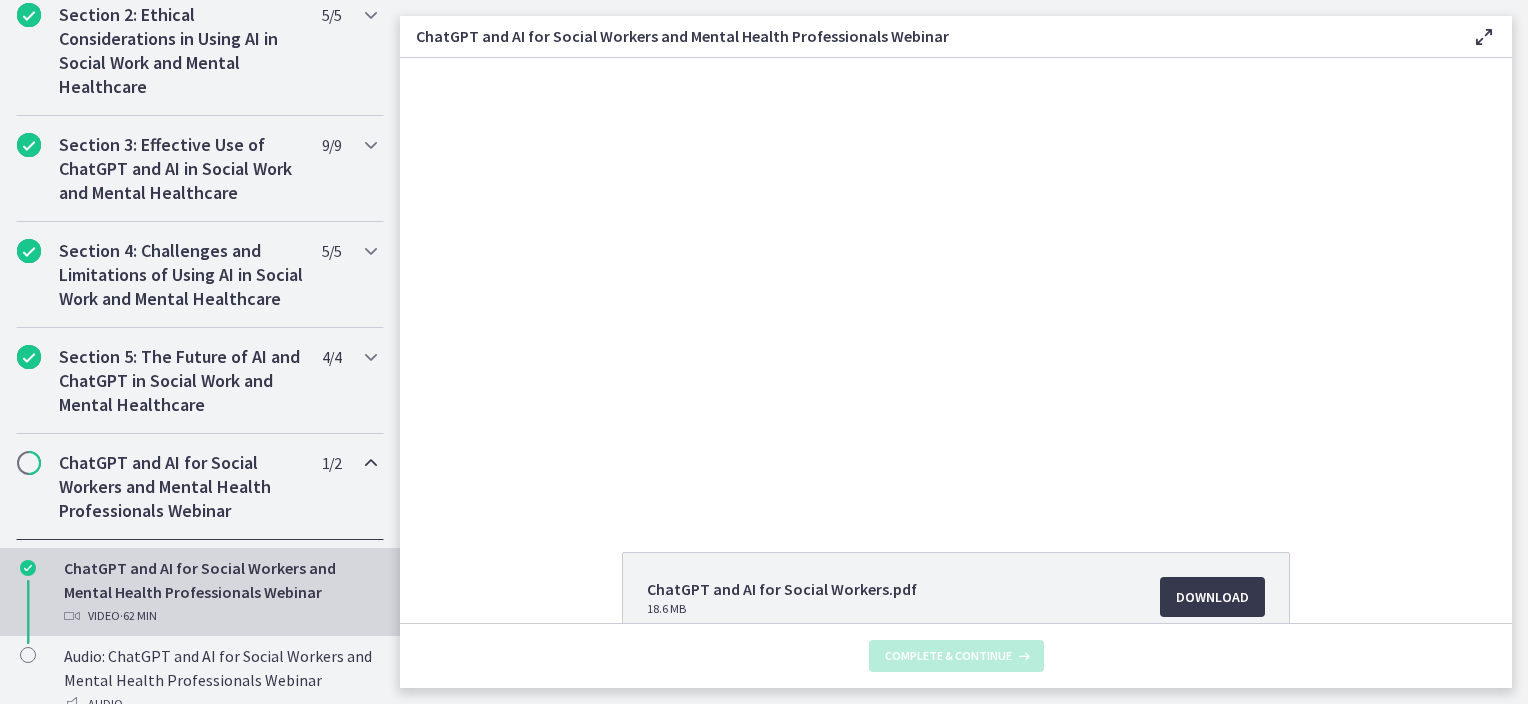 scroll, scrollTop: 0, scrollLeft: 0, axis: both 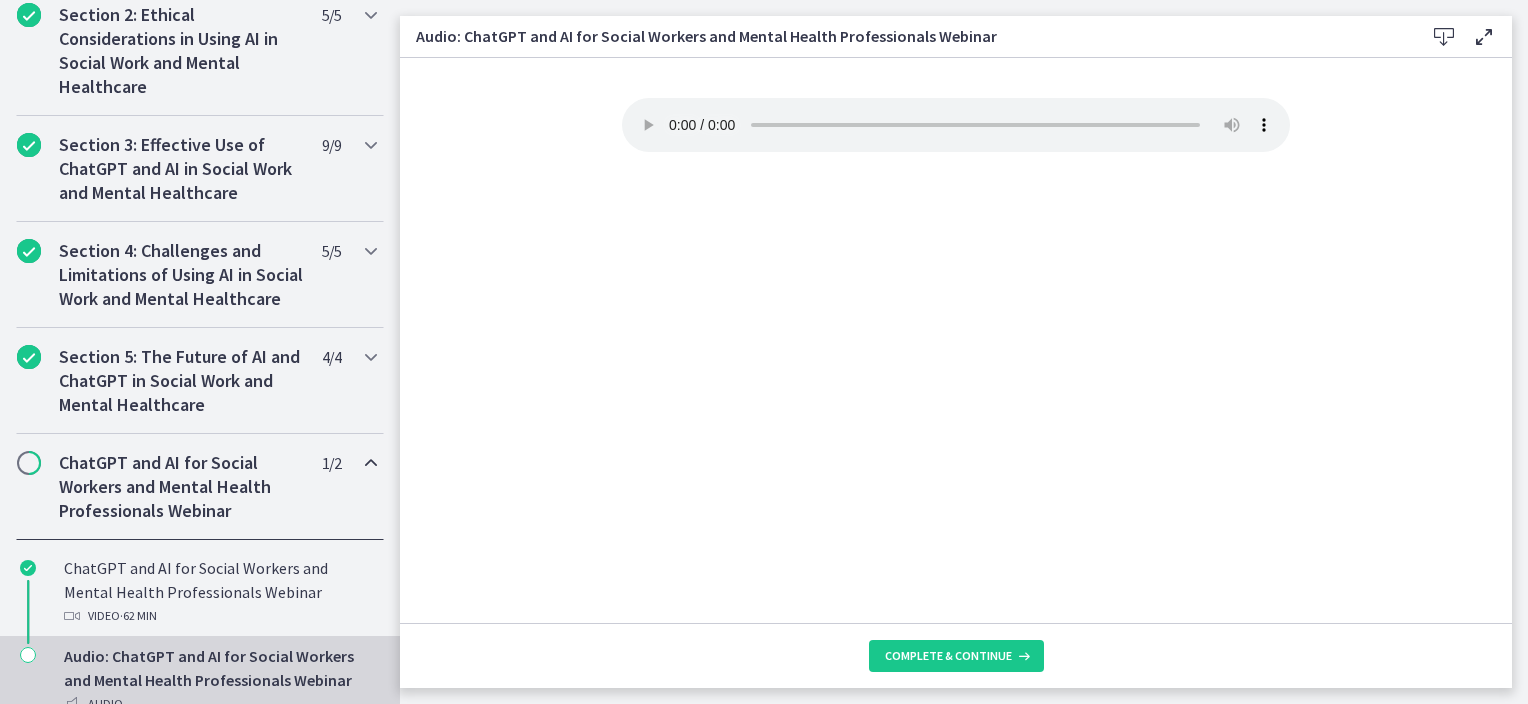 click at bounding box center (29, 463) 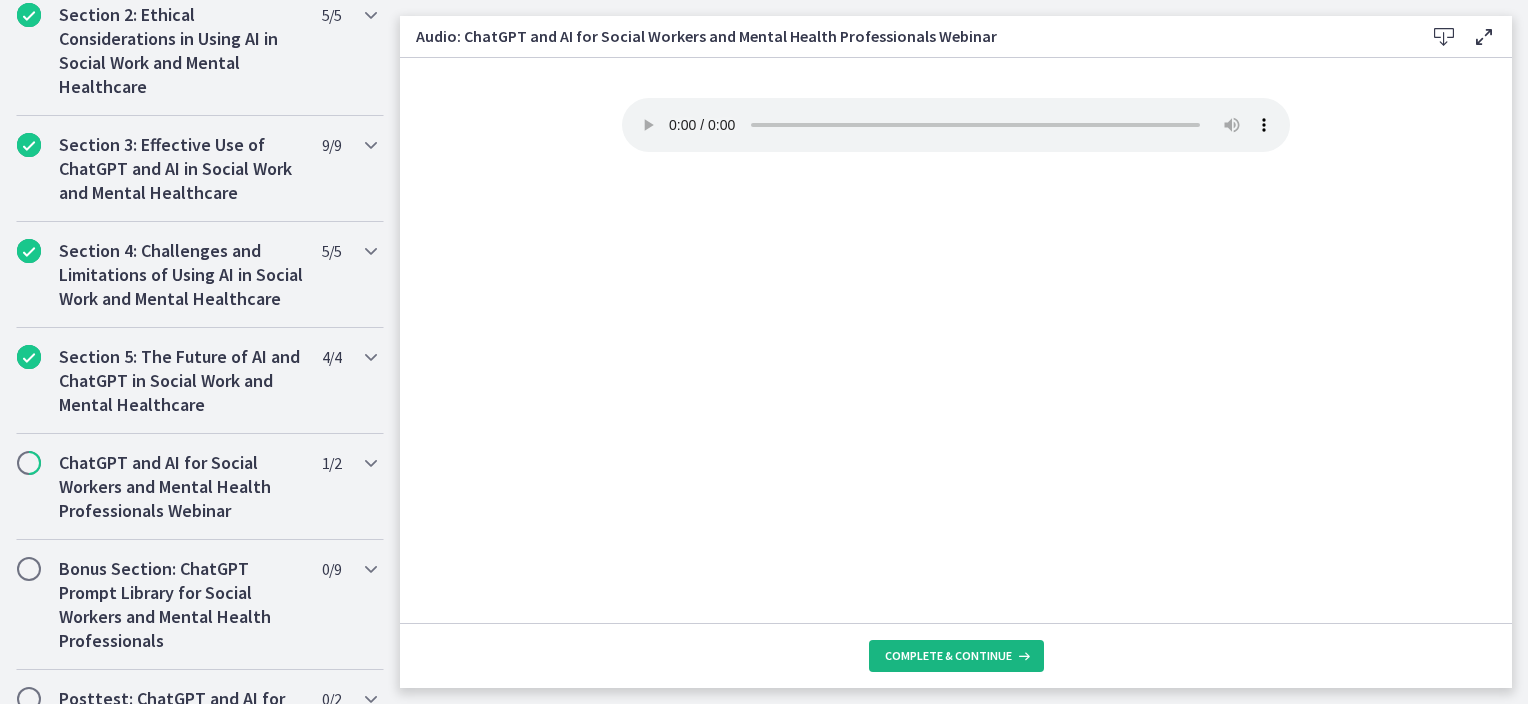 click on "Complete & continue" at bounding box center (948, 656) 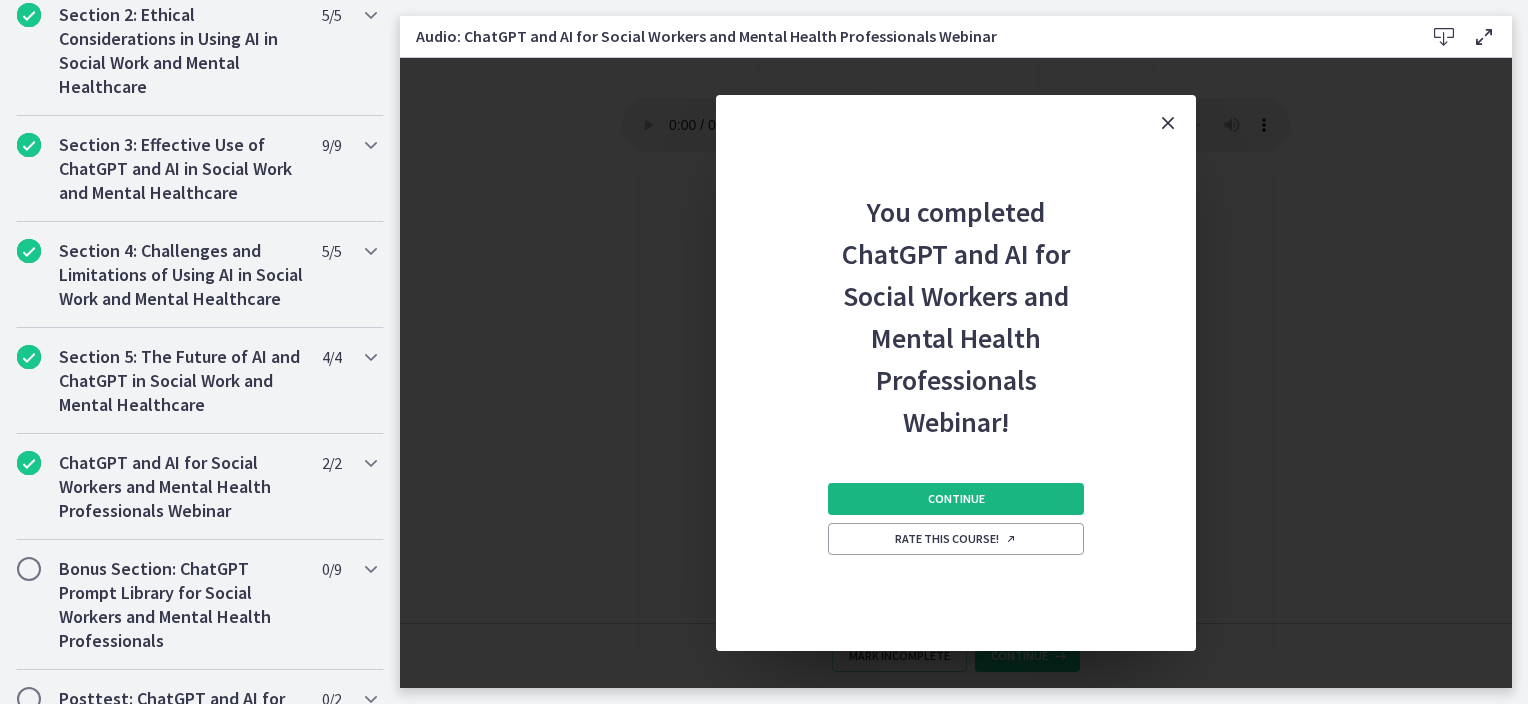 click on "Continue" at bounding box center [956, 499] 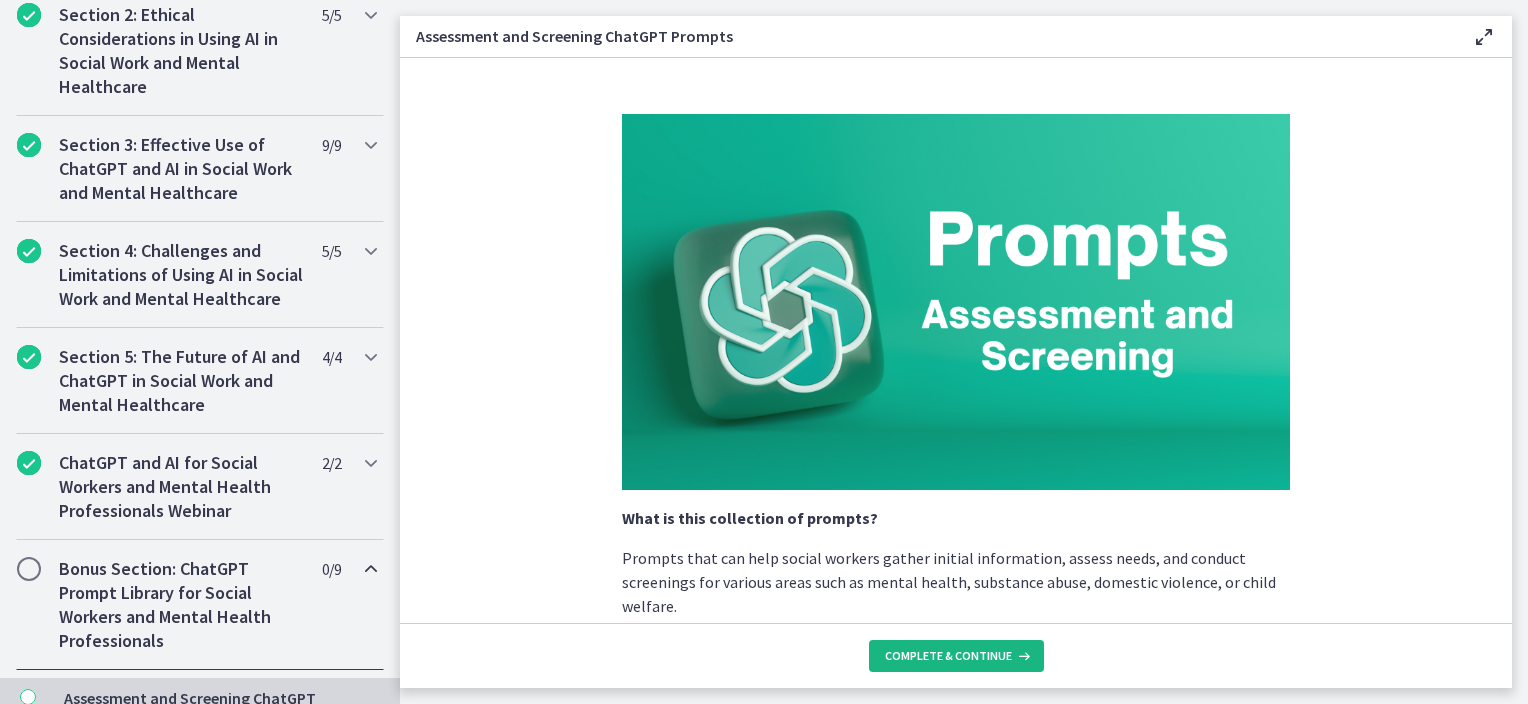 click on "Complete & continue" at bounding box center [956, 656] 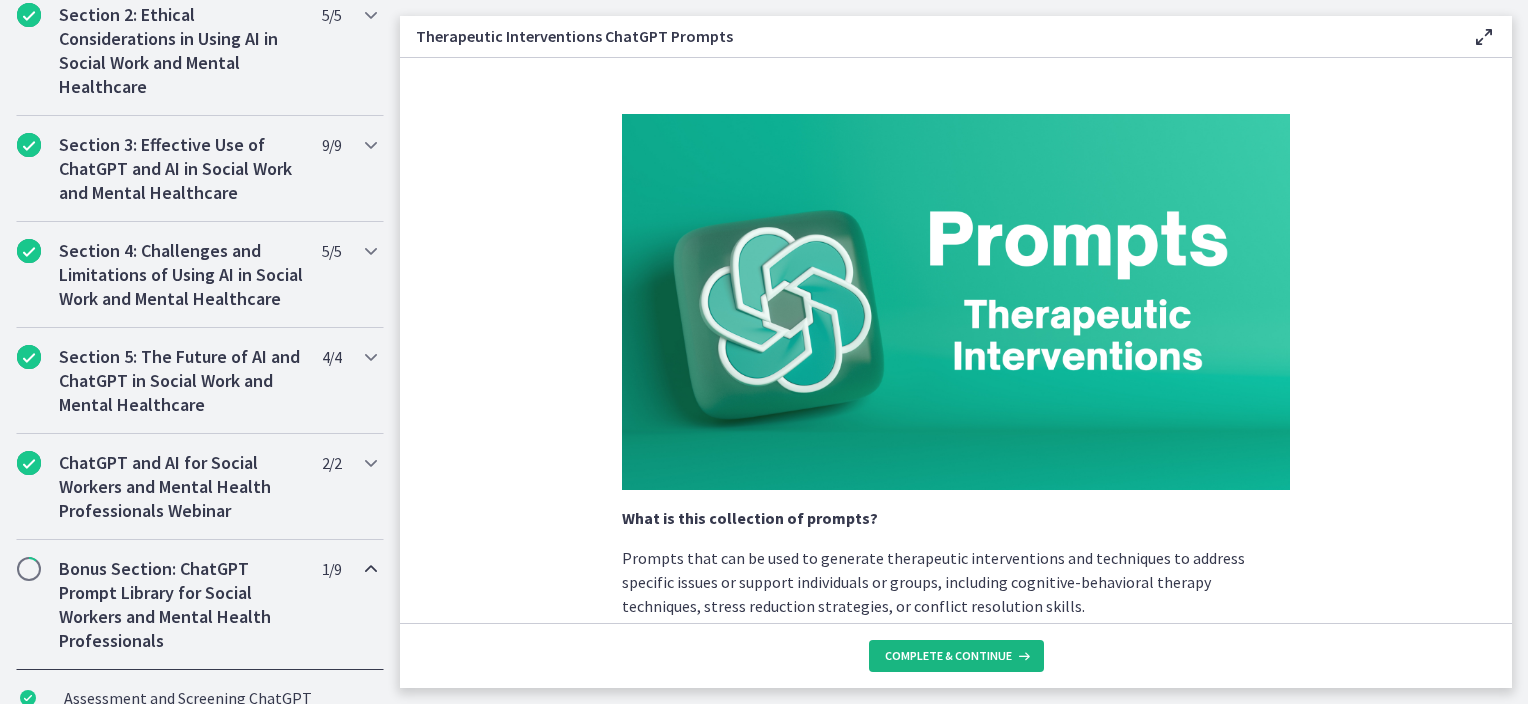 click on "Complete & continue" at bounding box center (956, 656) 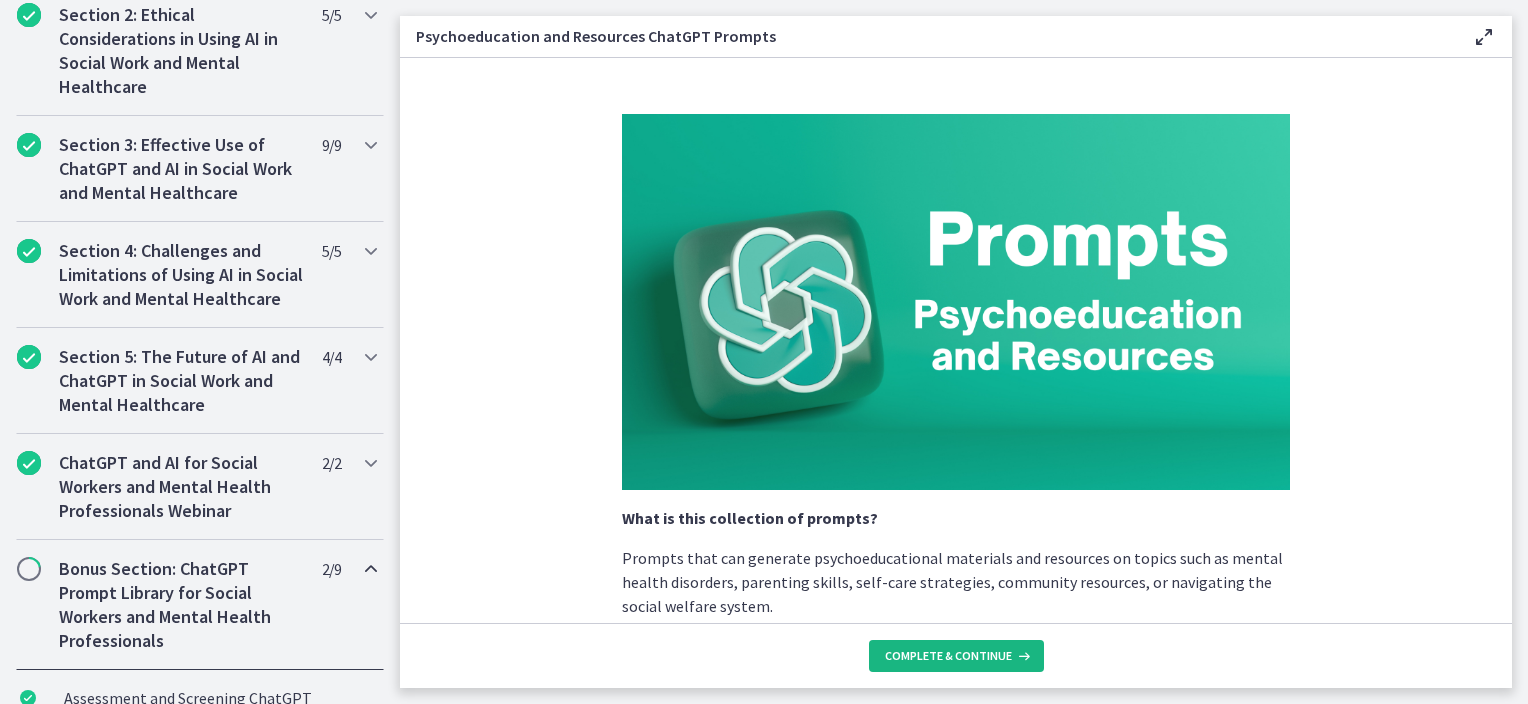 click on "Complete & continue" at bounding box center [956, 656] 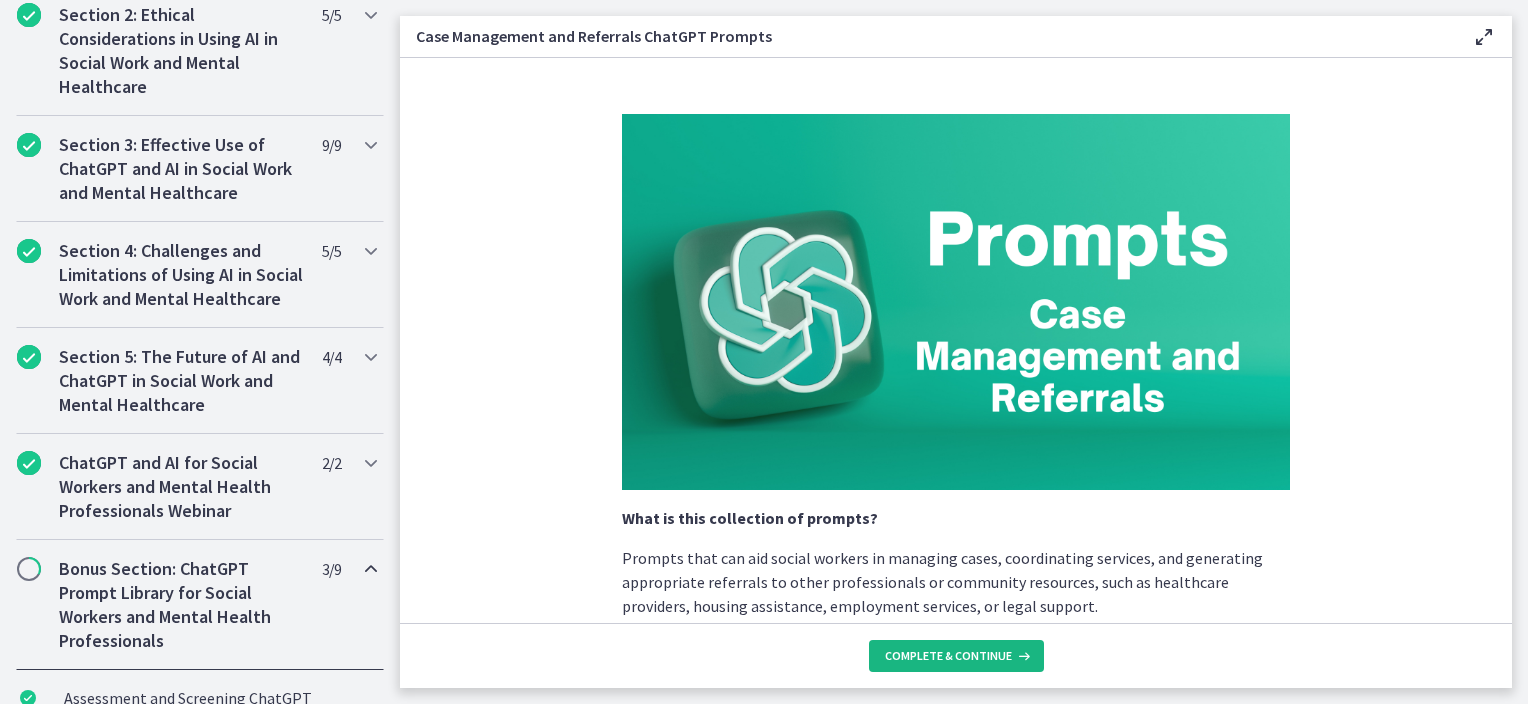 click on "Complete & continue" at bounding box center [956, 656] 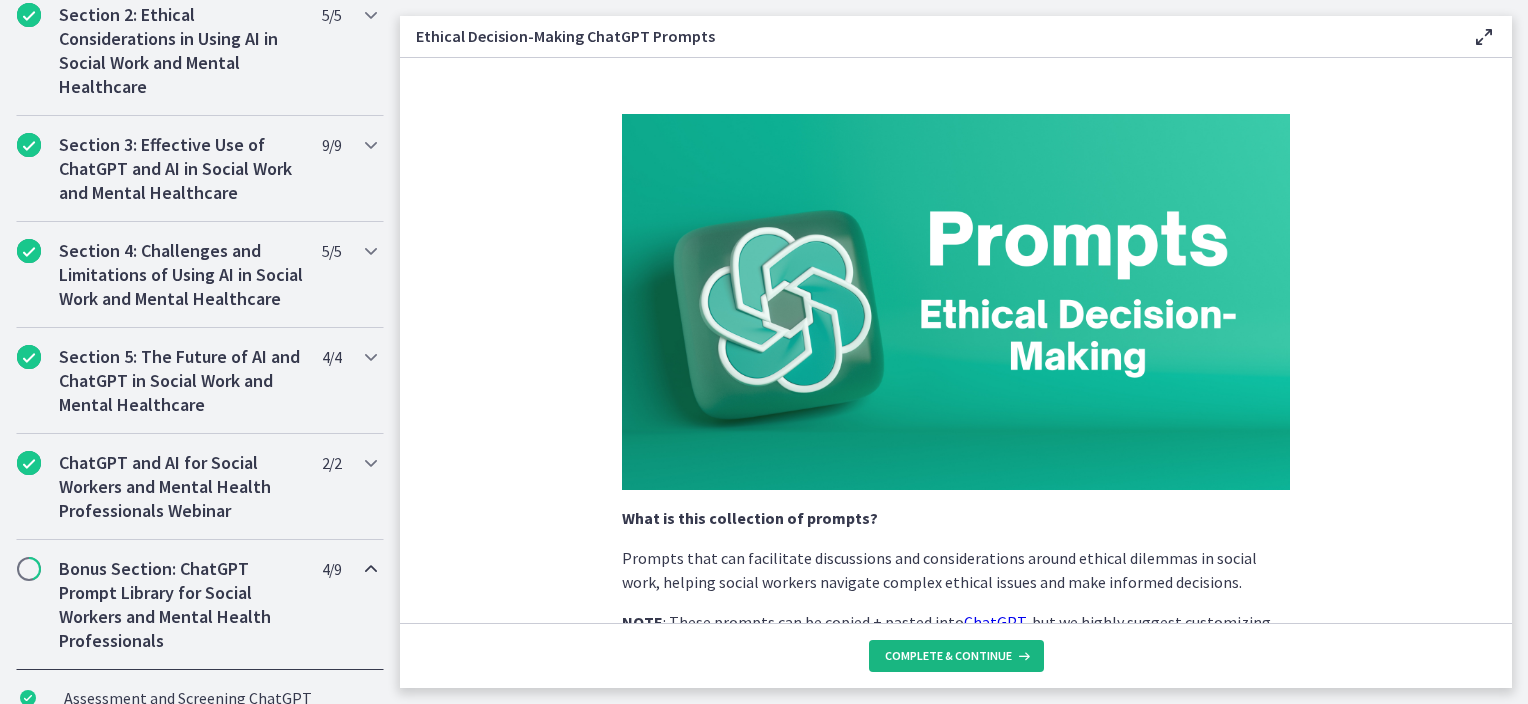 click on "Complete & continue" at bounding box center (956, 656) 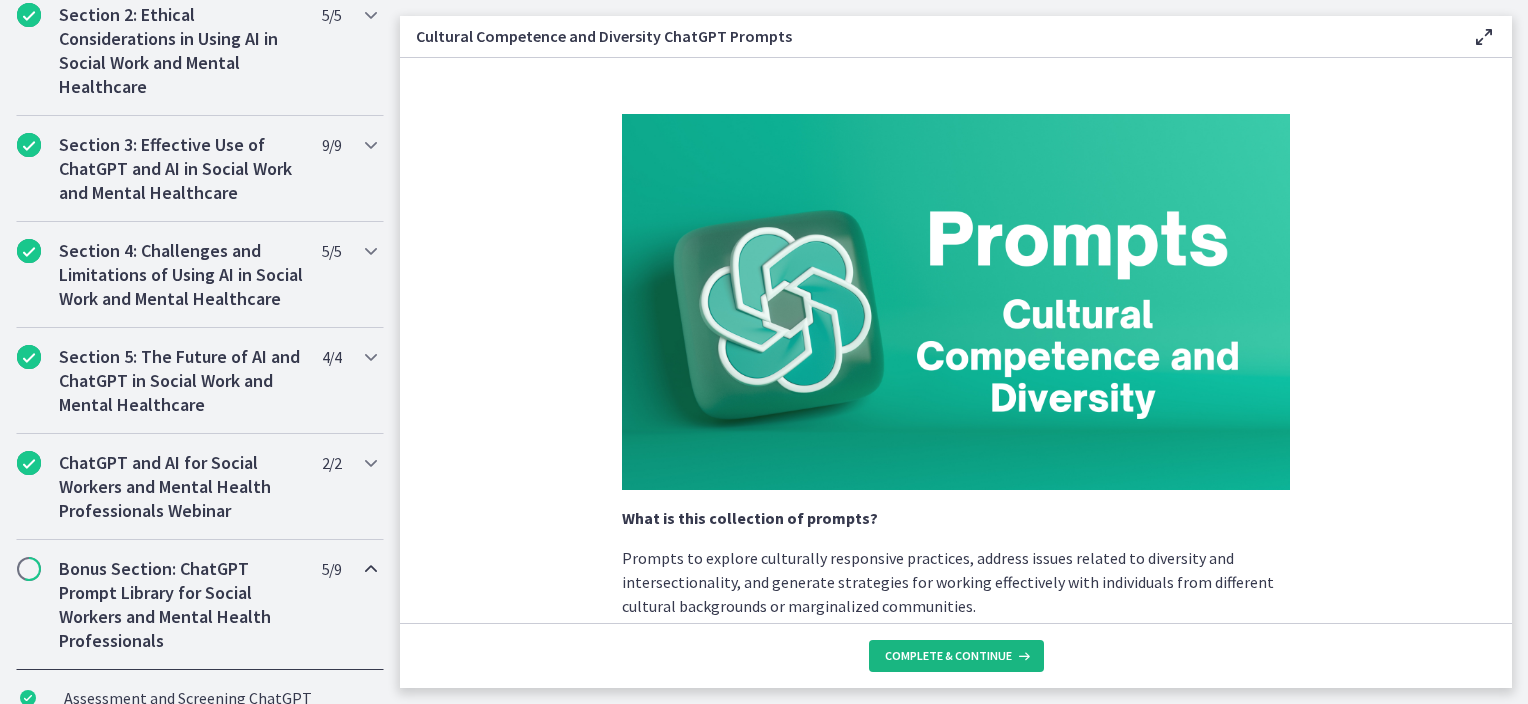 click on "Complete & continue" at bounding box center (948, 656) 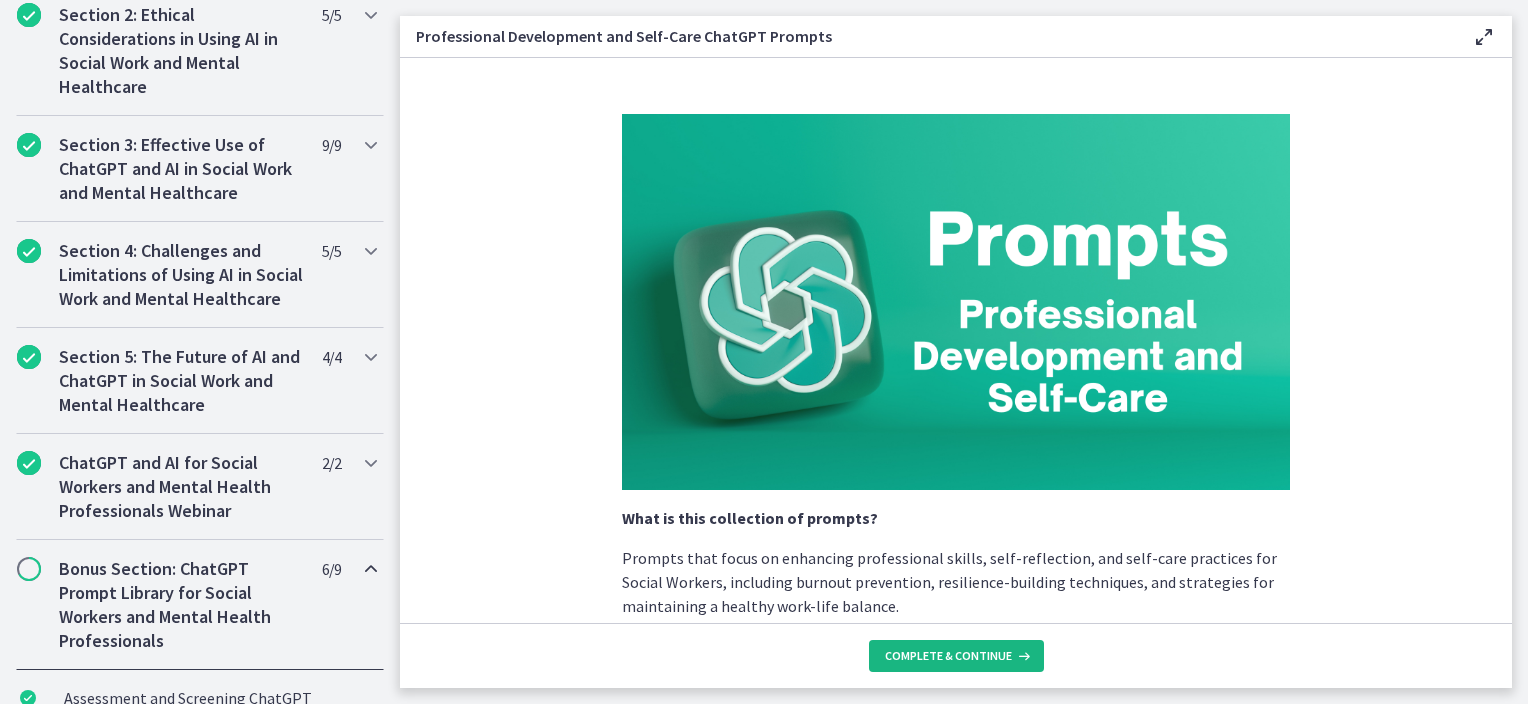 click on "Complete & continue" at bounding box center (948, 656) 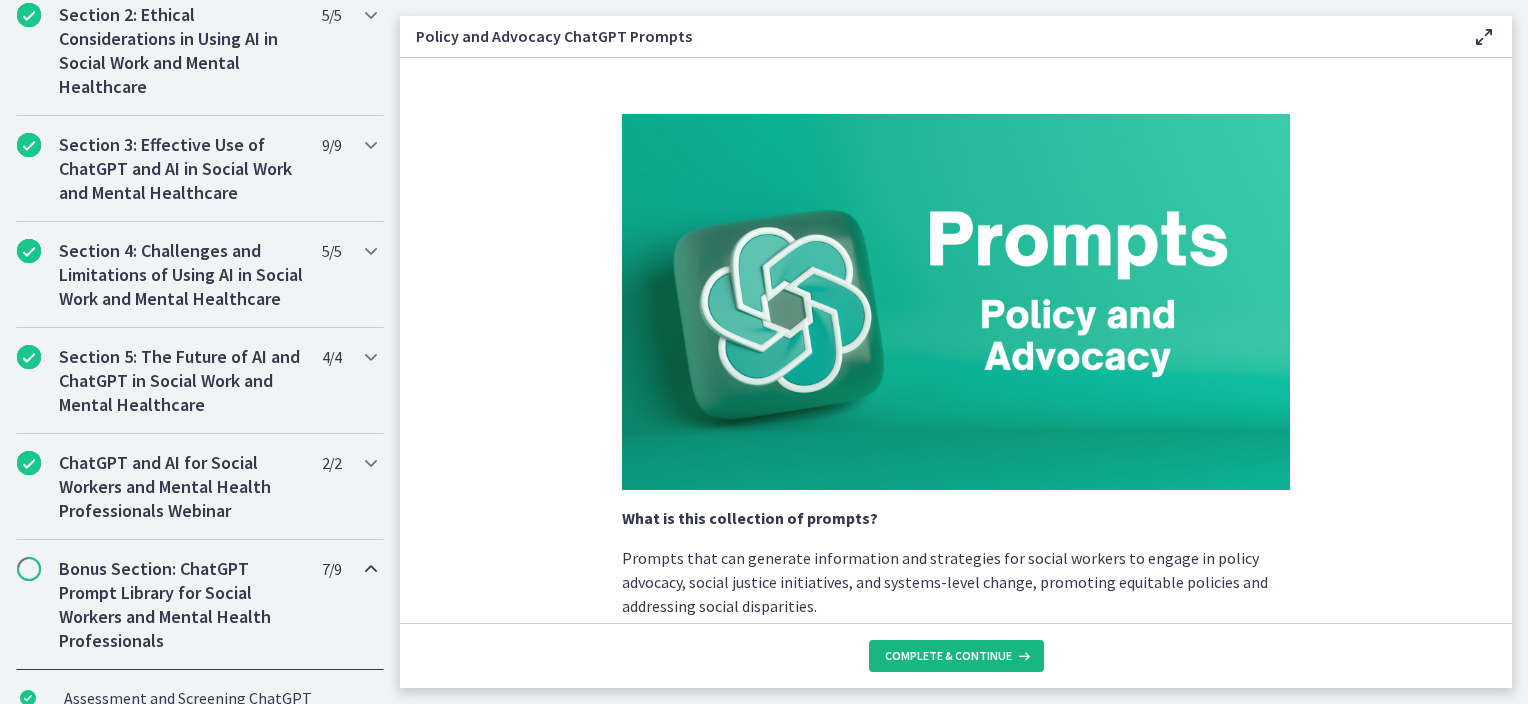 click on "Complete & continue" at bounding box center (948, 656) 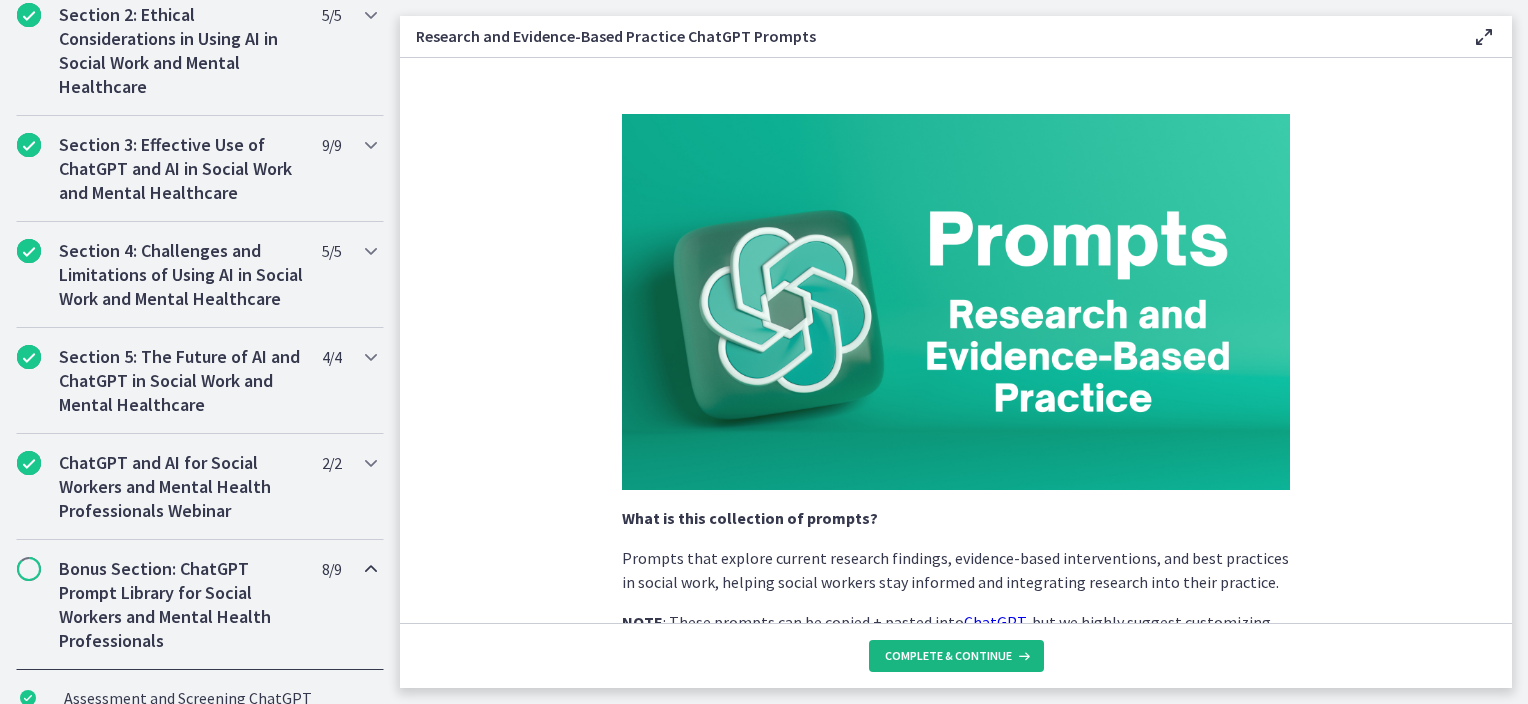 click on "Complete & continue" at bounding box center (948, 656) 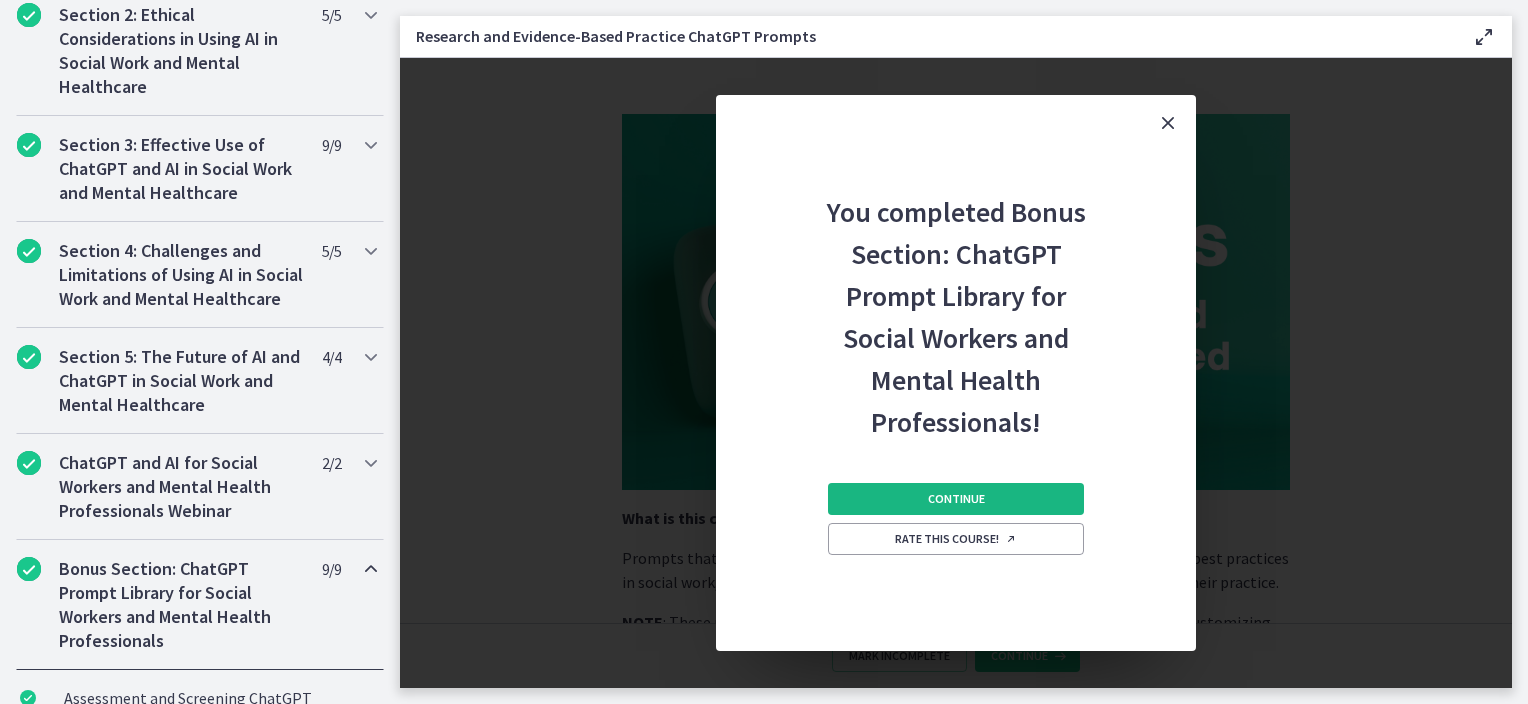 click on "Continue" at bounding box center [956, 499] 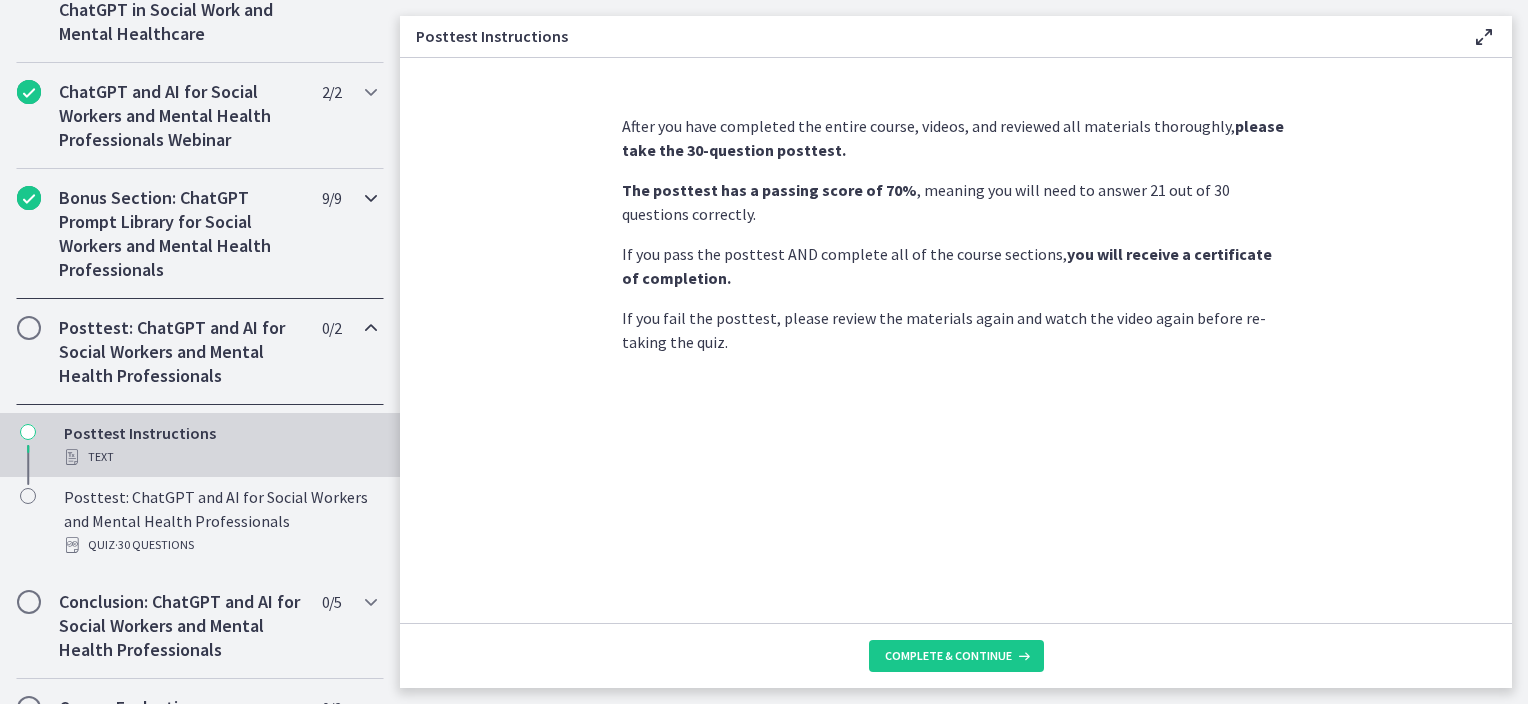 scroll, scrollTop: 1000, scrollLeft: 0, axis: vertical 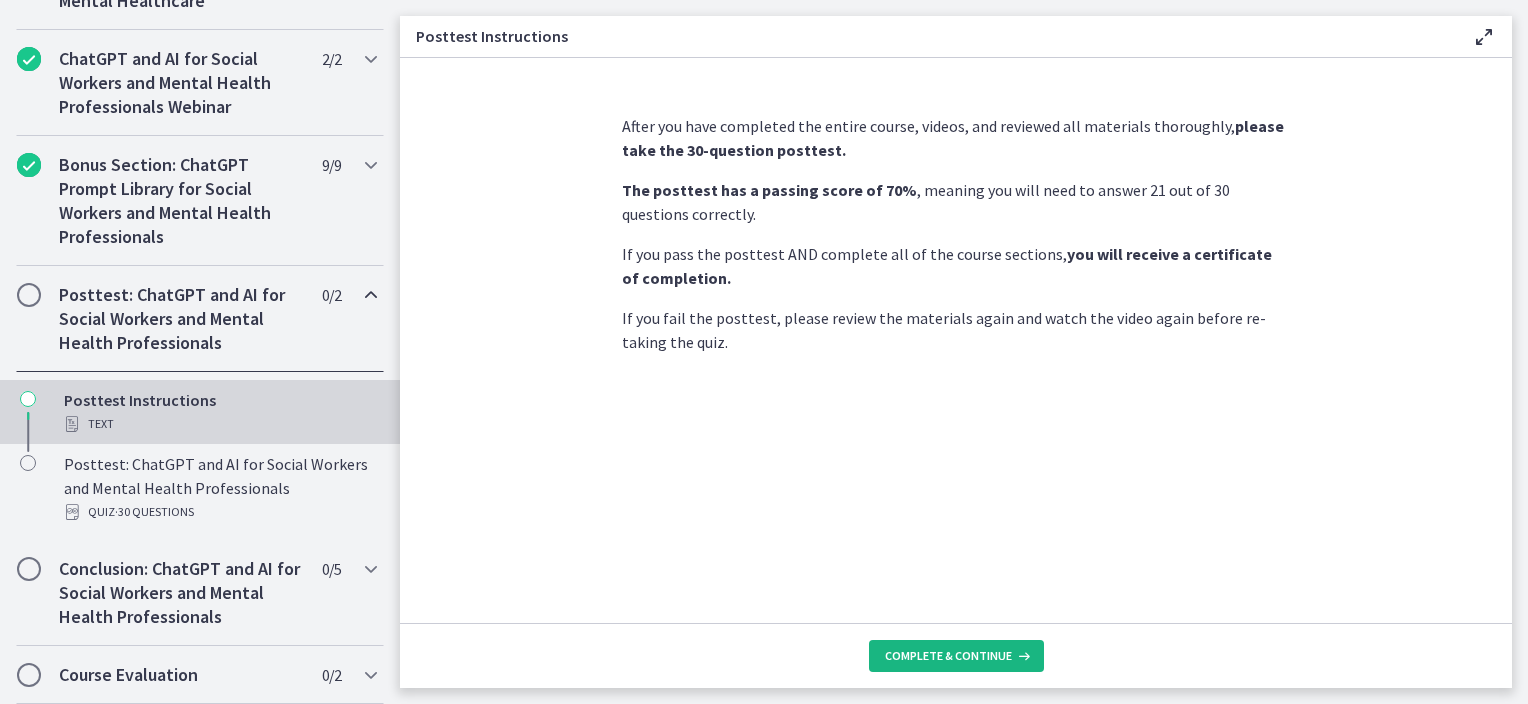 click on "Complete & continue" at bounding box center (948, 656) 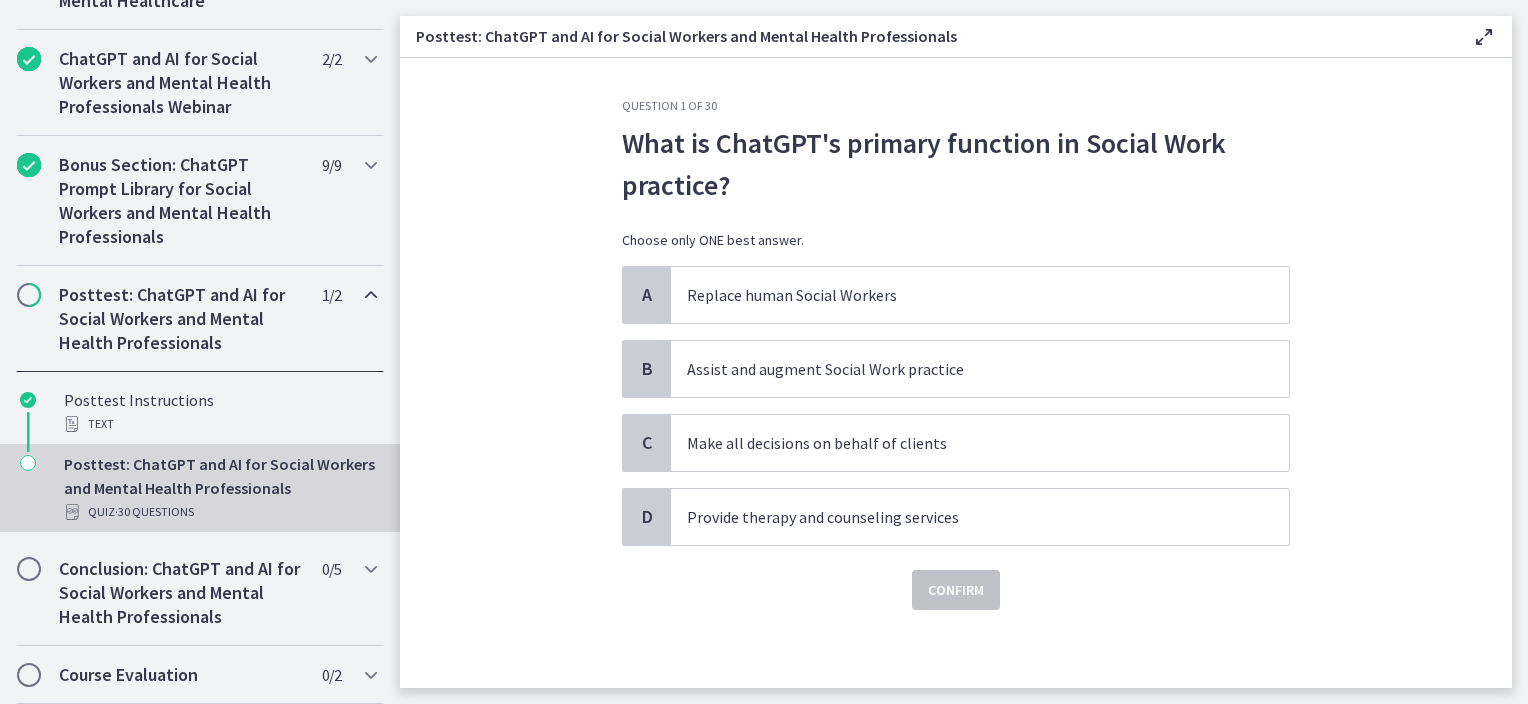 click at bounding box center [29, 295] 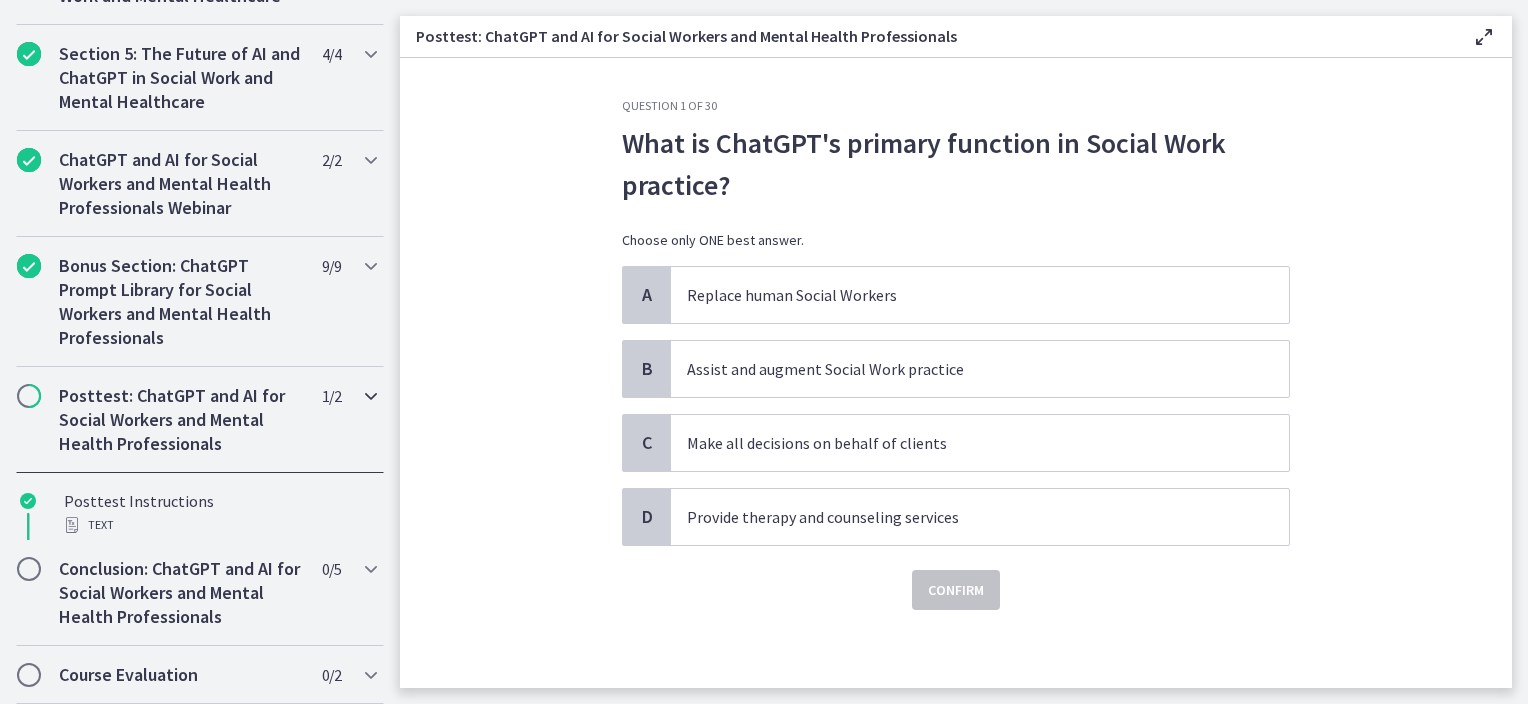 scroll, scrollTop: 832, scrollLeft: 0, axis: vertical 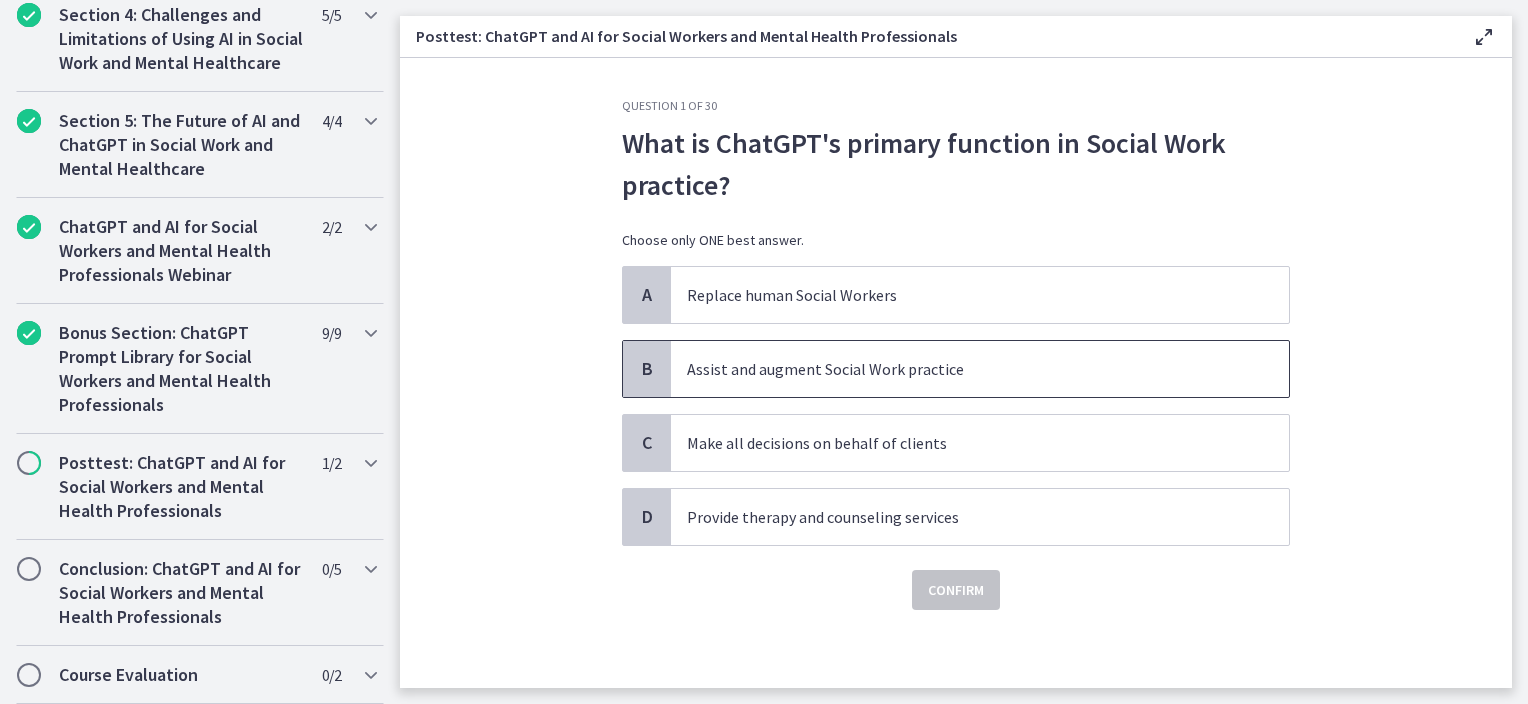 click on "Assist and augment Social Work practice" at bounding box center [960, 369] 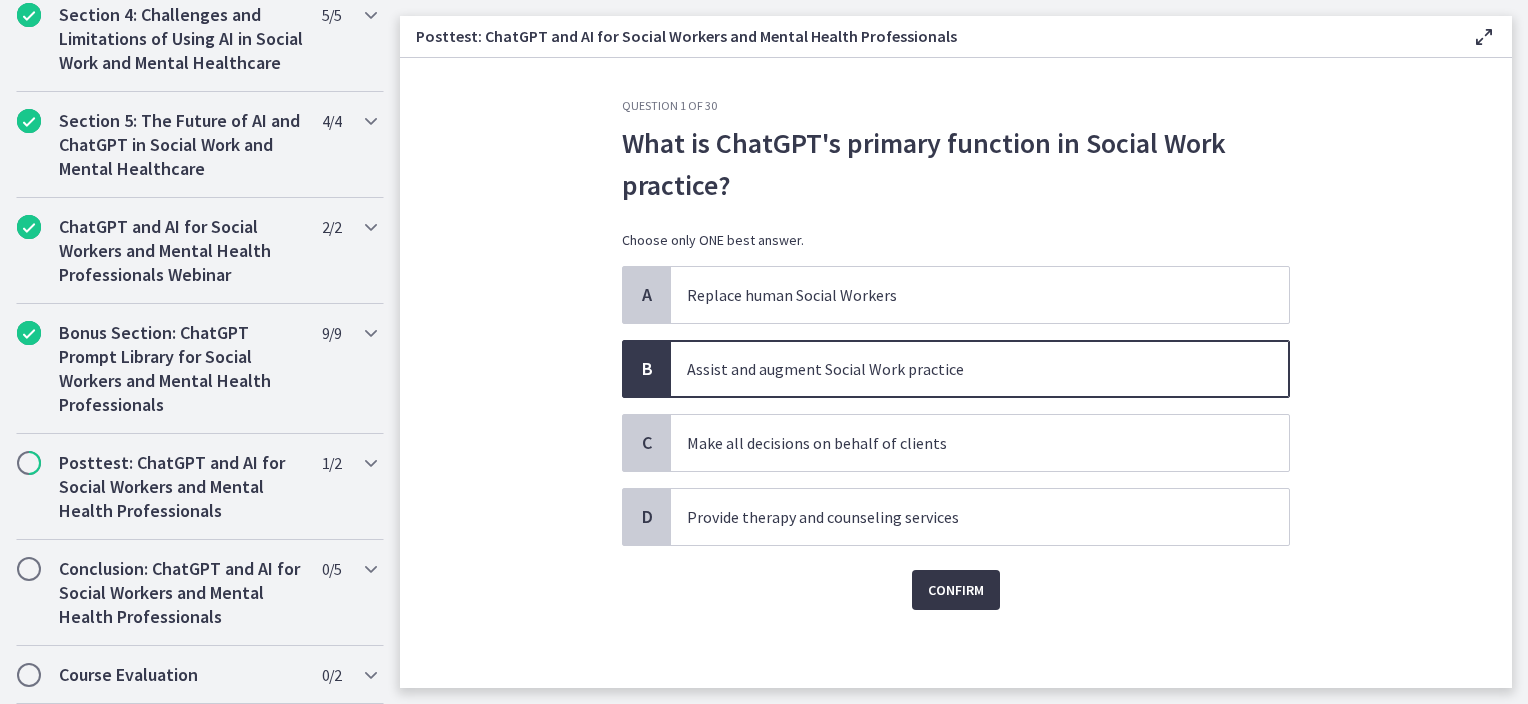 click on "Confirm" at bounding box center [956, 590] 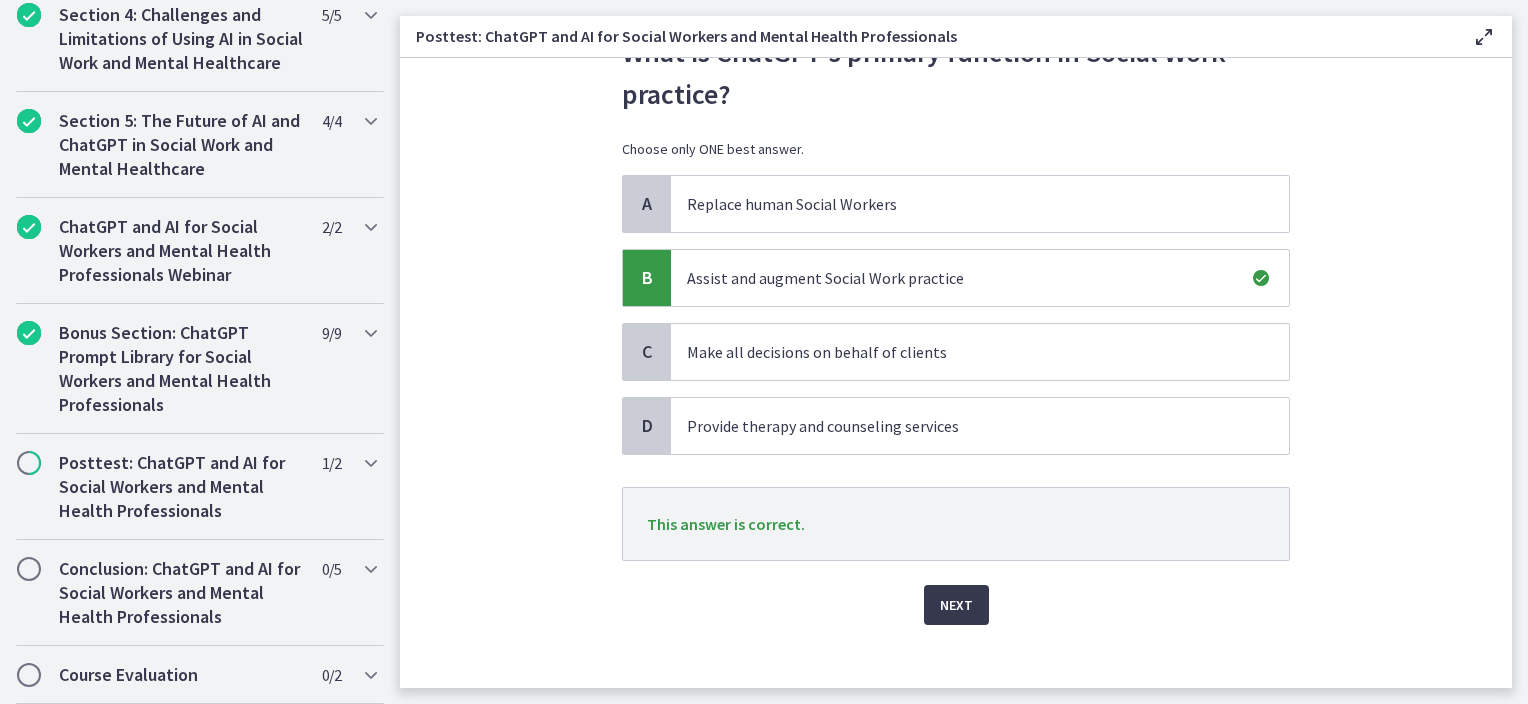 scroll, scrollTop: 105, scrollLeft: 0, axis: vertical 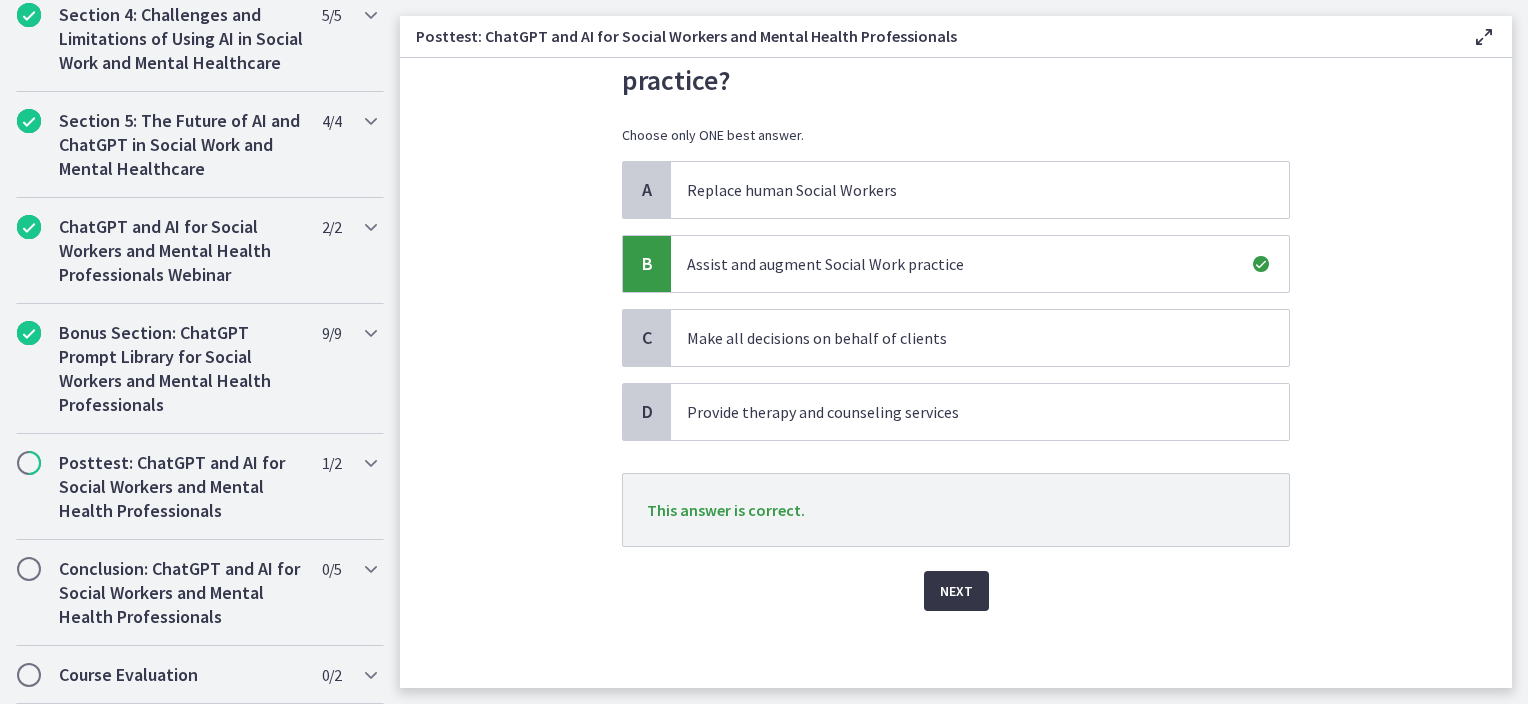 click on "Next" at bounding box center [956, 591] 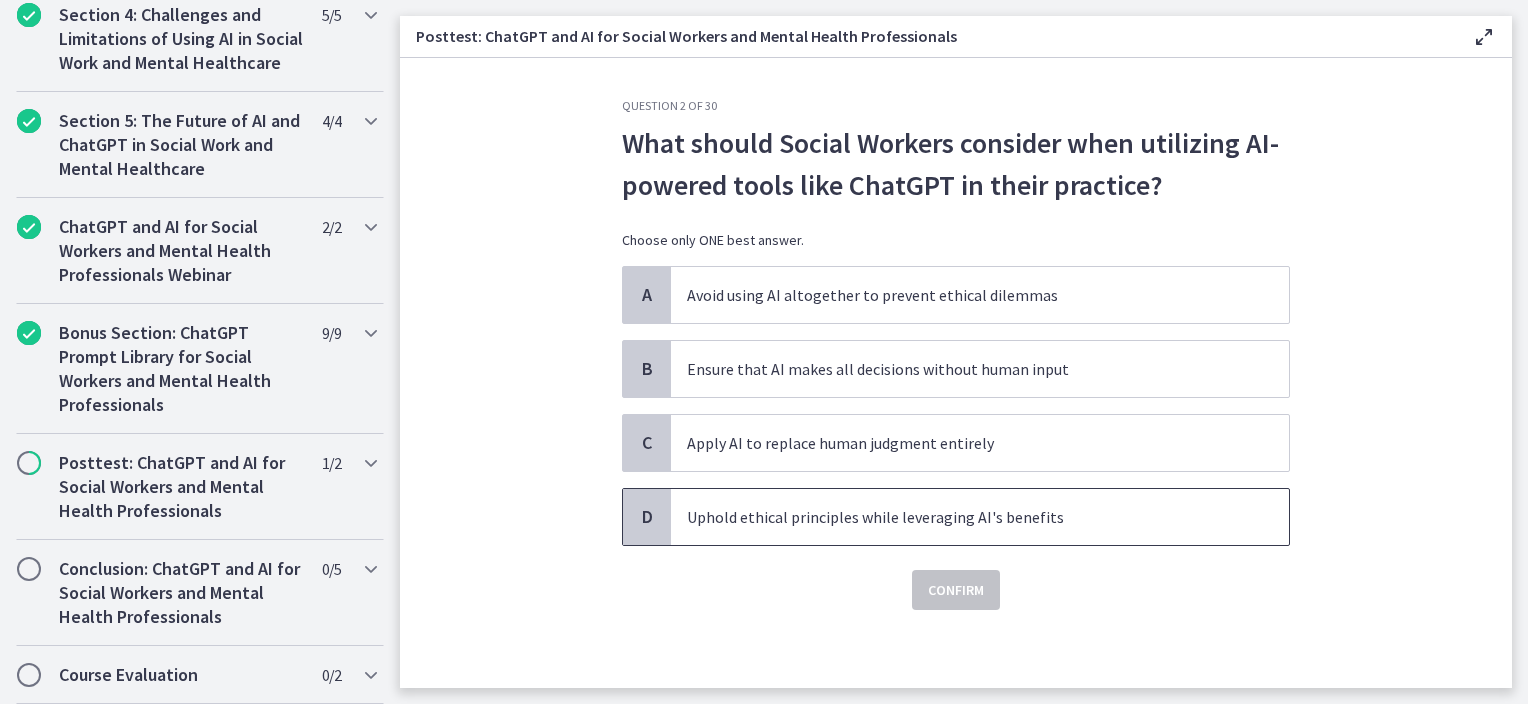 click on "Uphold ethical principles while leveraging AI's benefits" at bounding box center [960, 517] 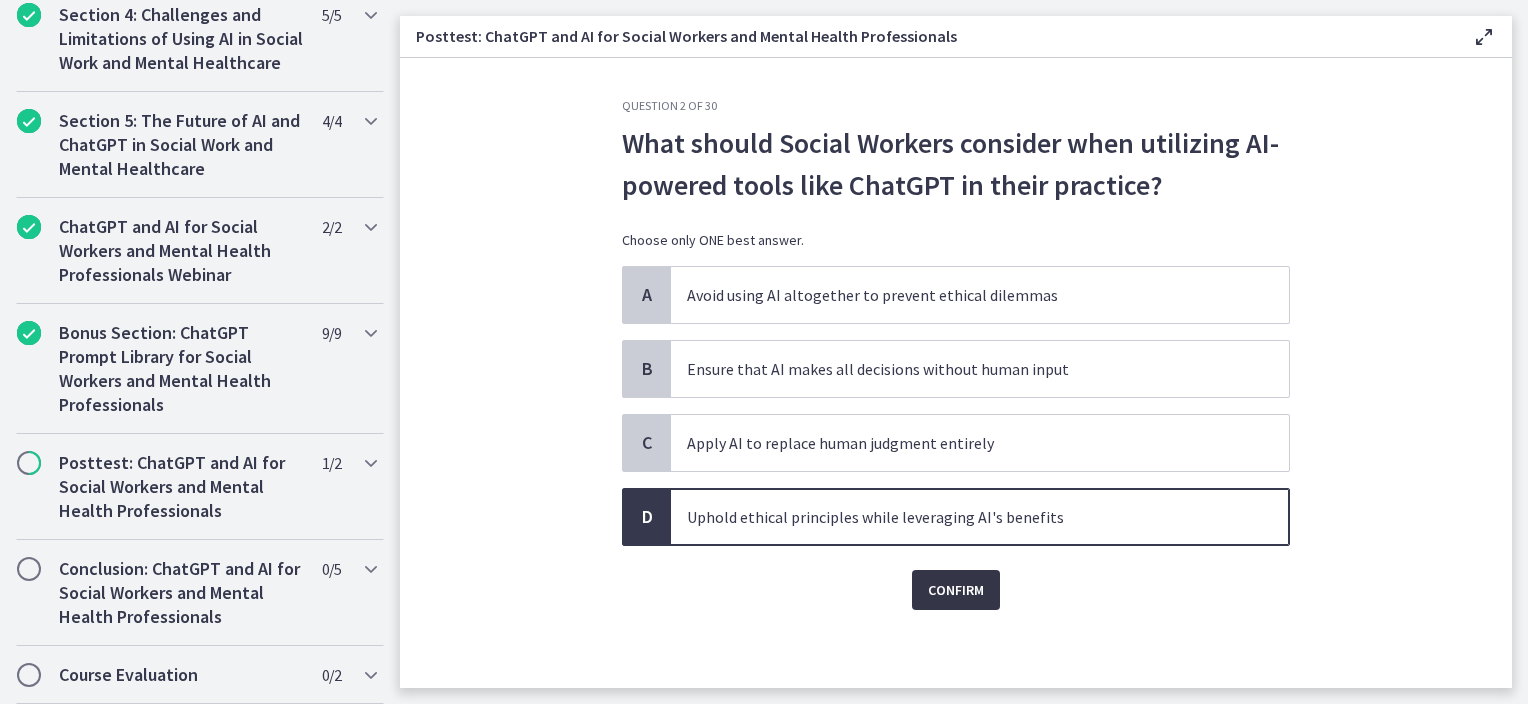 click on "Confirm" at bounding box center [956, 590] 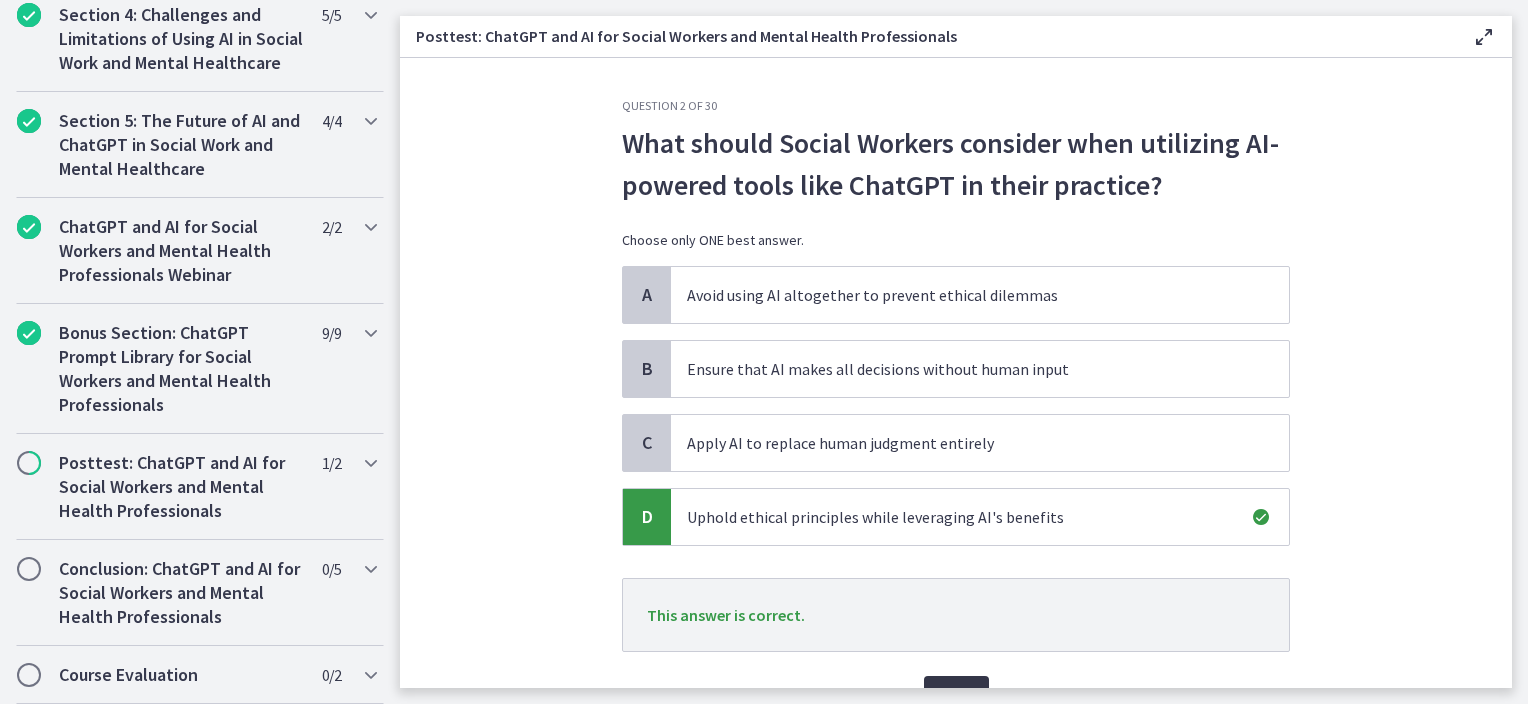 scroll, scrollTop: 105, scrollLeft: 0, axis: vertical 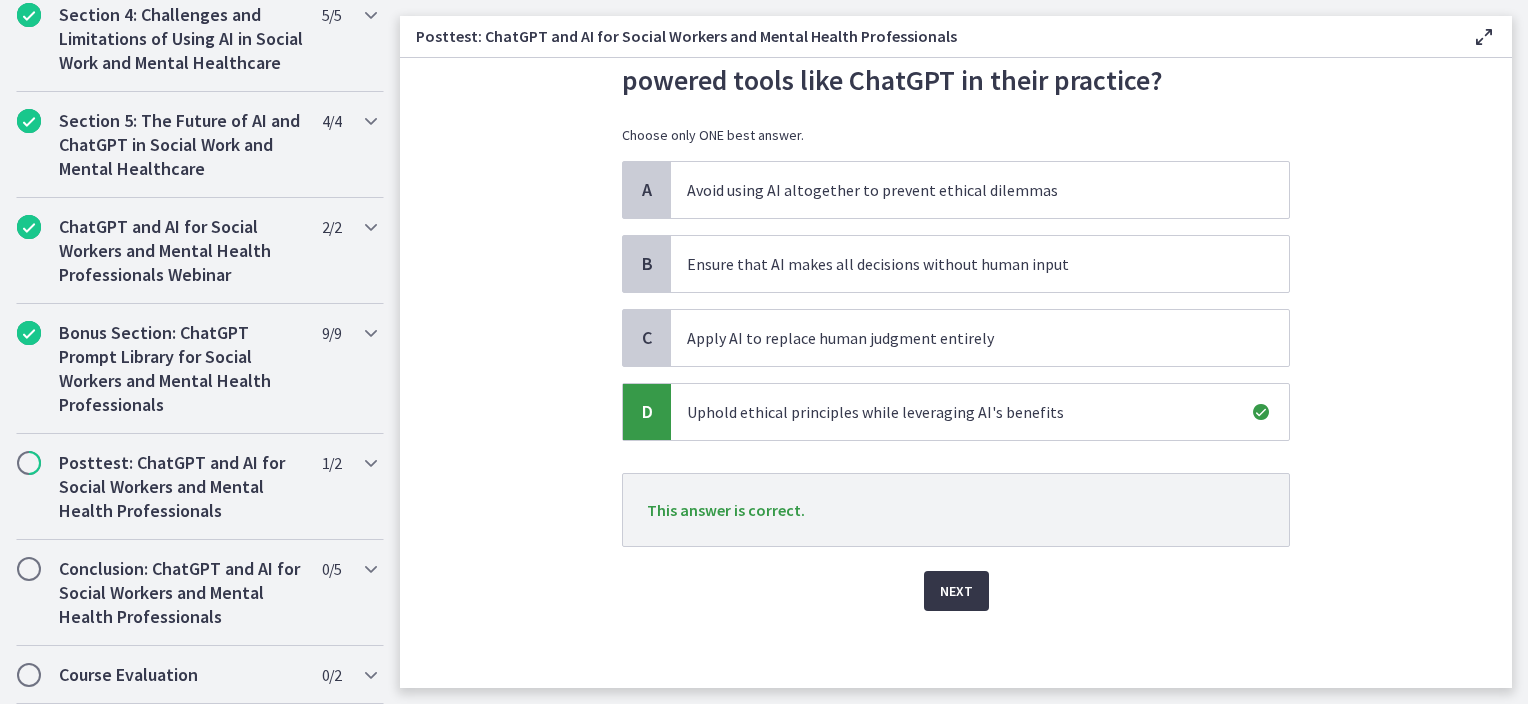 click on "Next" at bounding box center [956, 591] 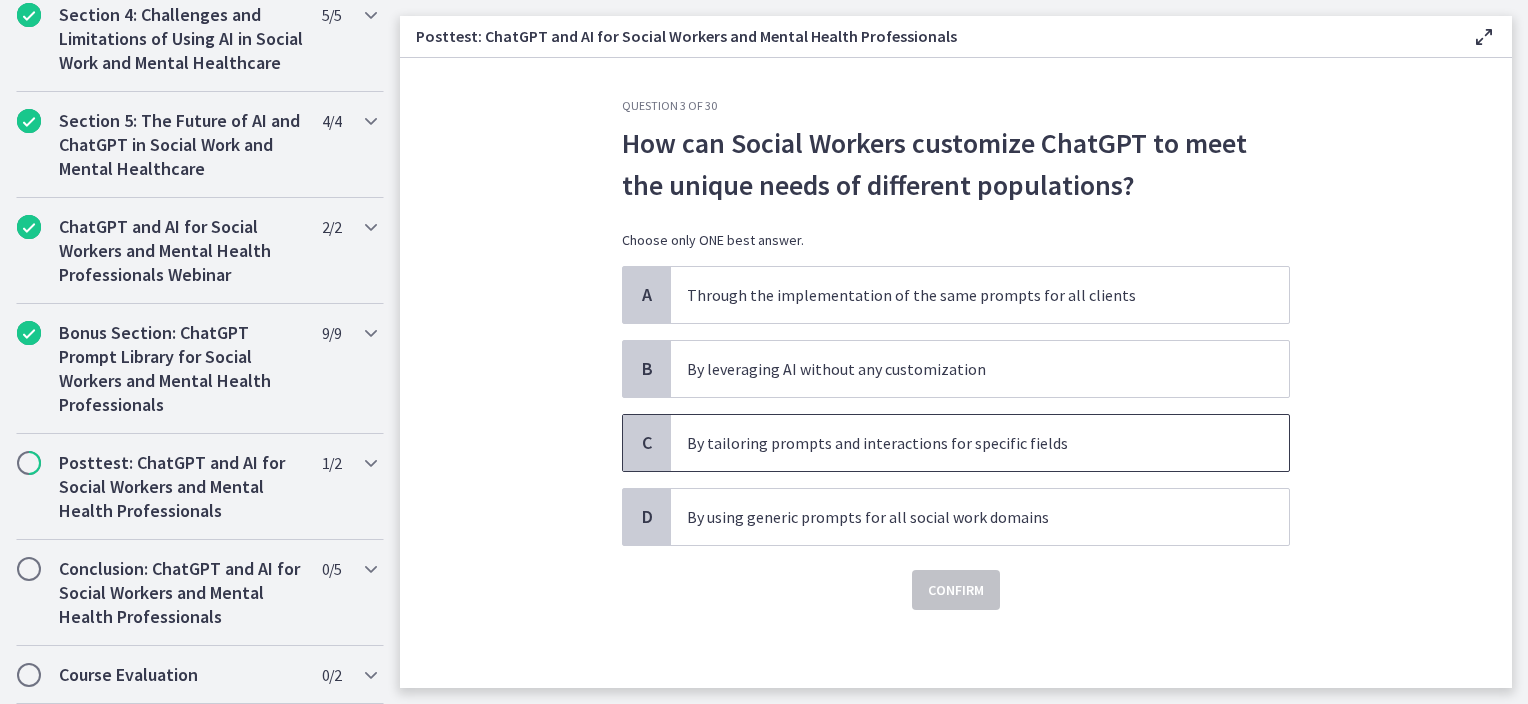 click on "By tailoring prompts and interactions for specific fields" at bounding box center [960, 443] 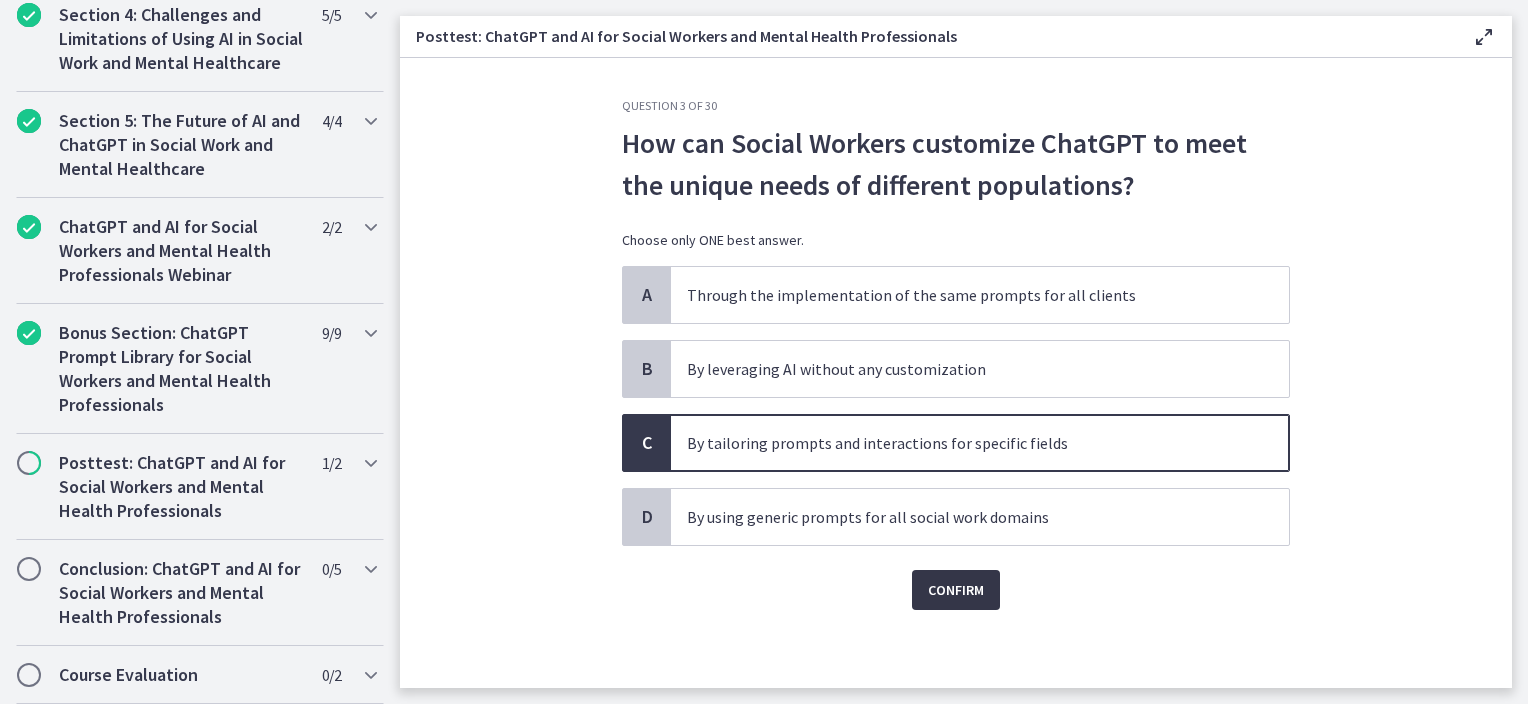 click on "Confirm" at bounding box center [956, 590] 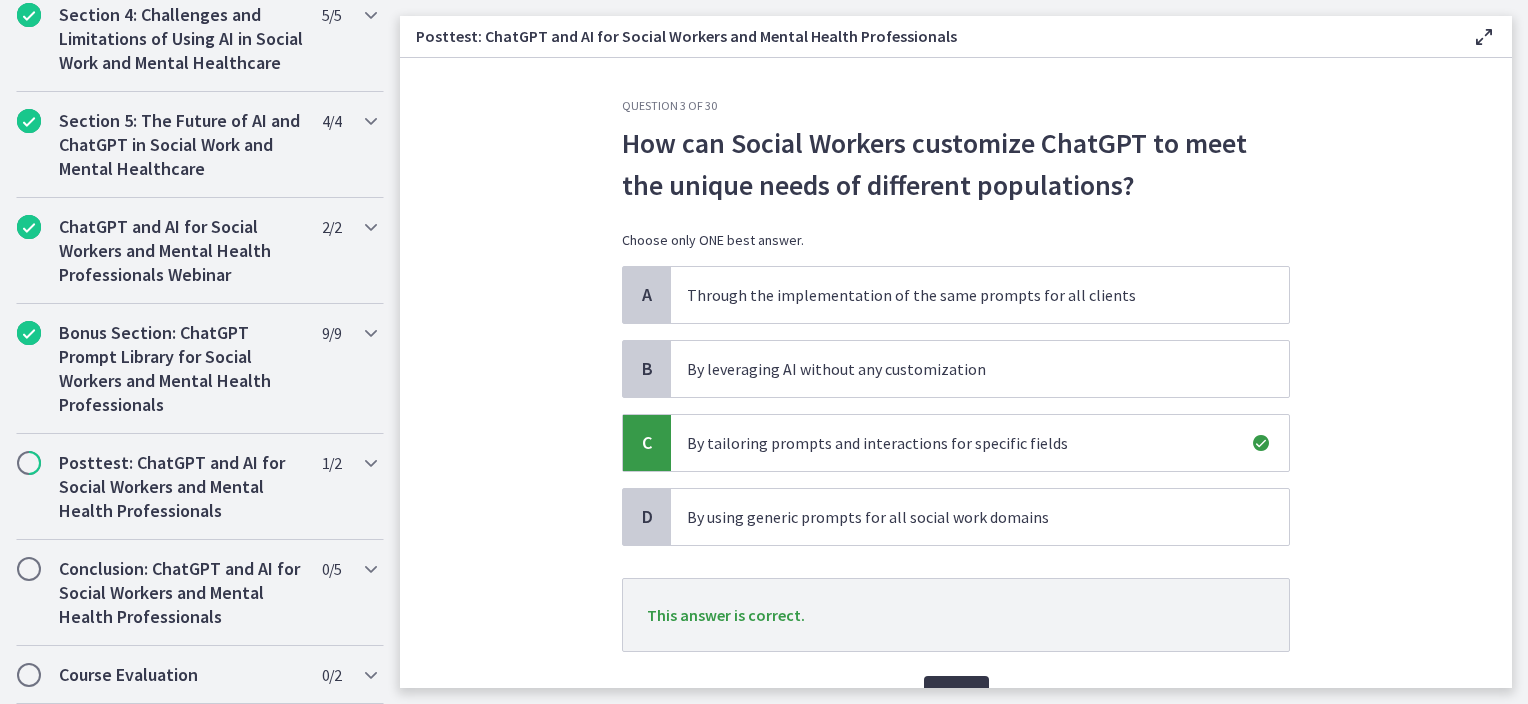 scroll, scrollTop: 105, scrollLeft: 0, axis: vertical 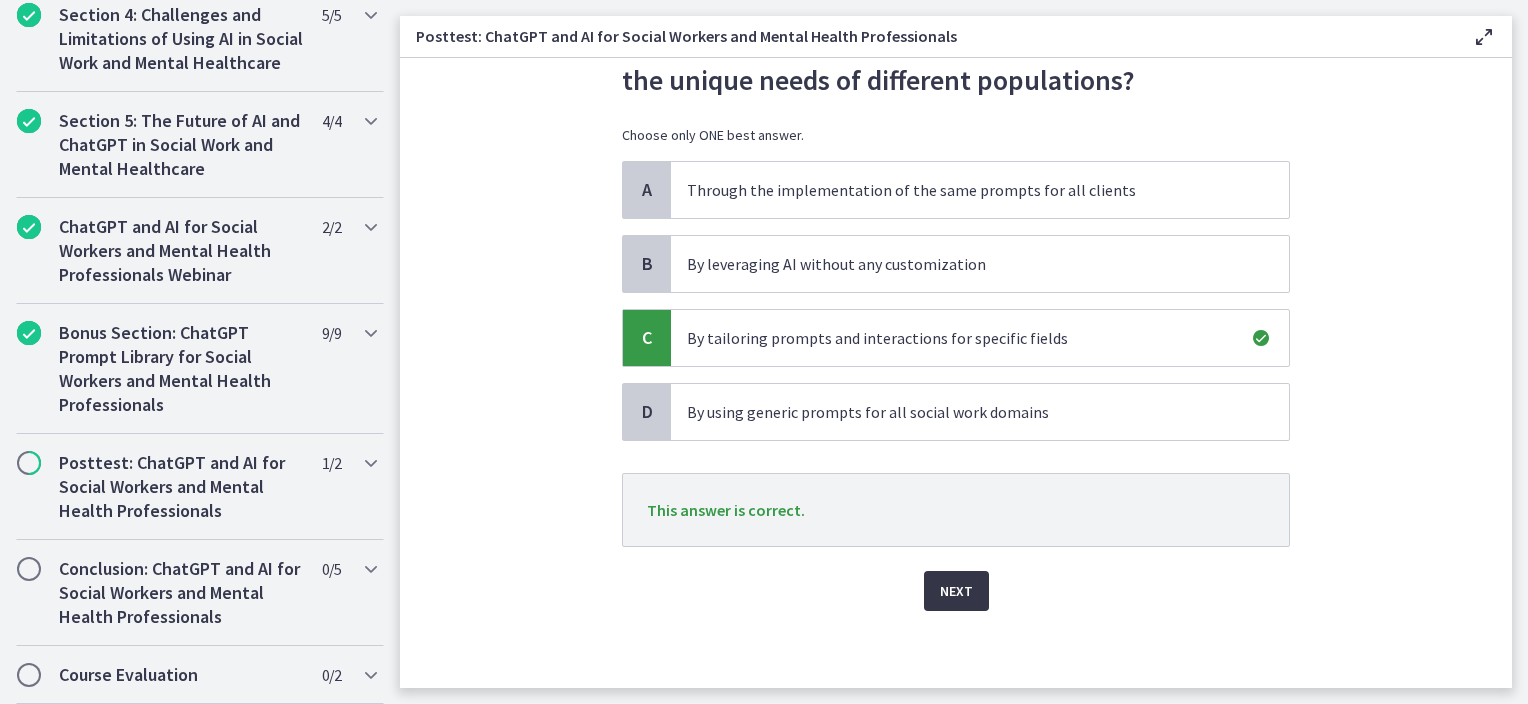 click on "Next" at bounding box center [956, 591] 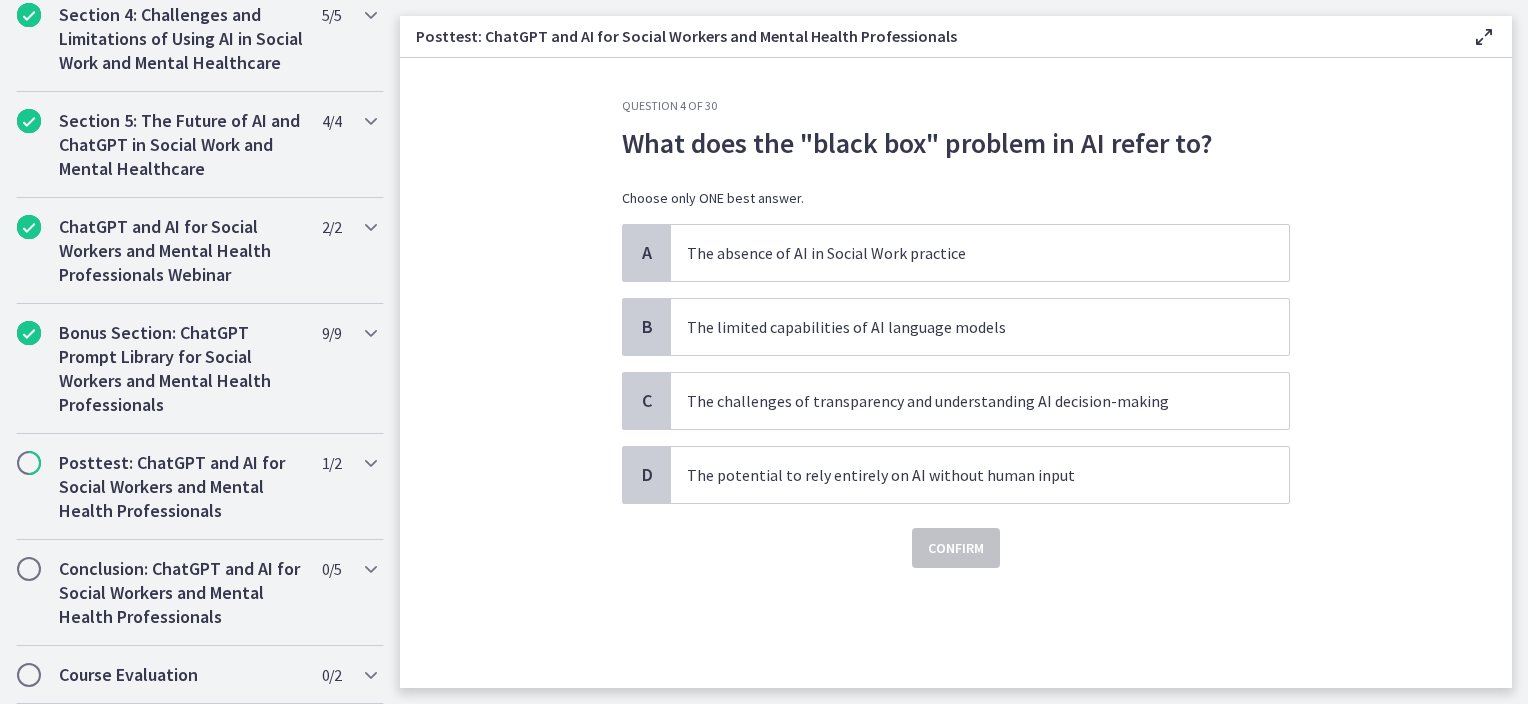 scroll, scrollTop: 0, scrollLeft: 0, axis: both 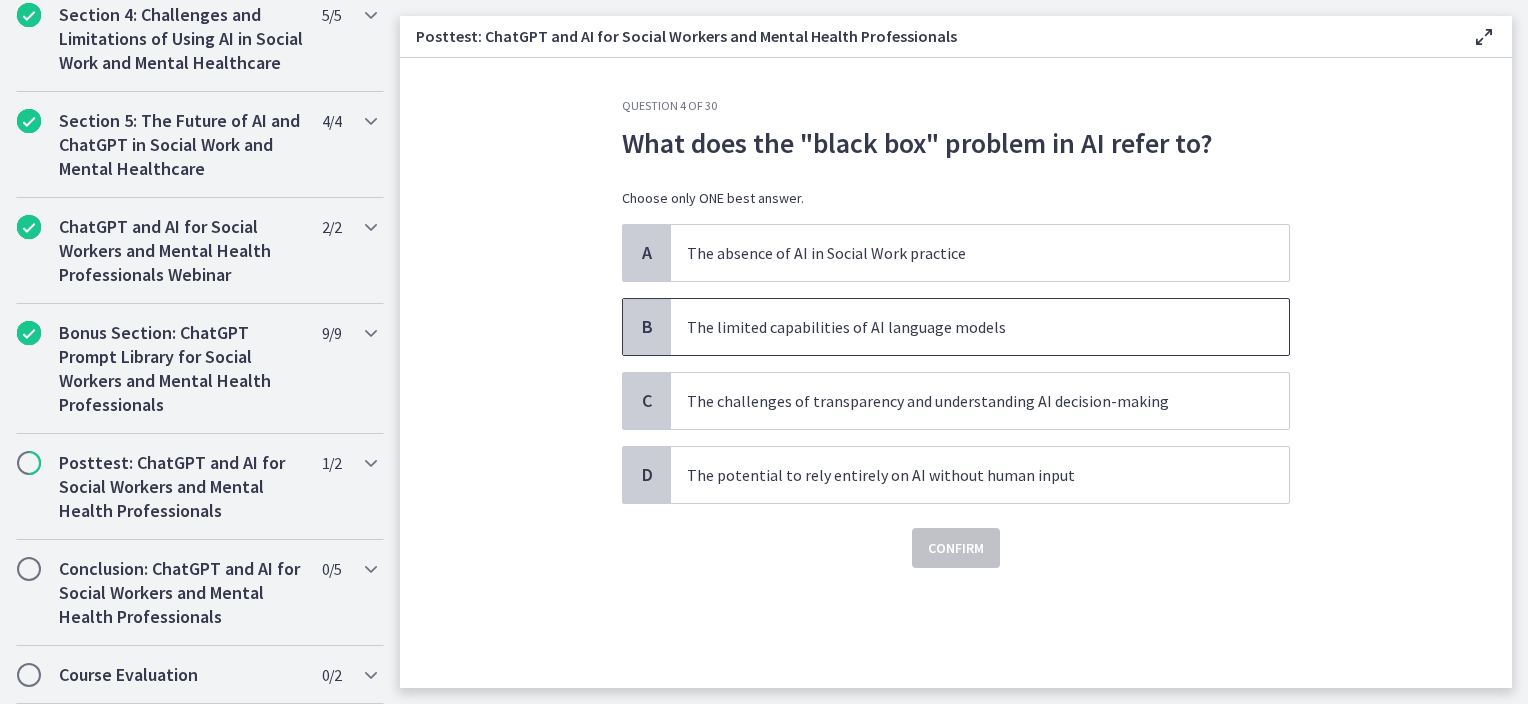 click on "The limited capabilities of AI language models" at bounding box center (960, 327) 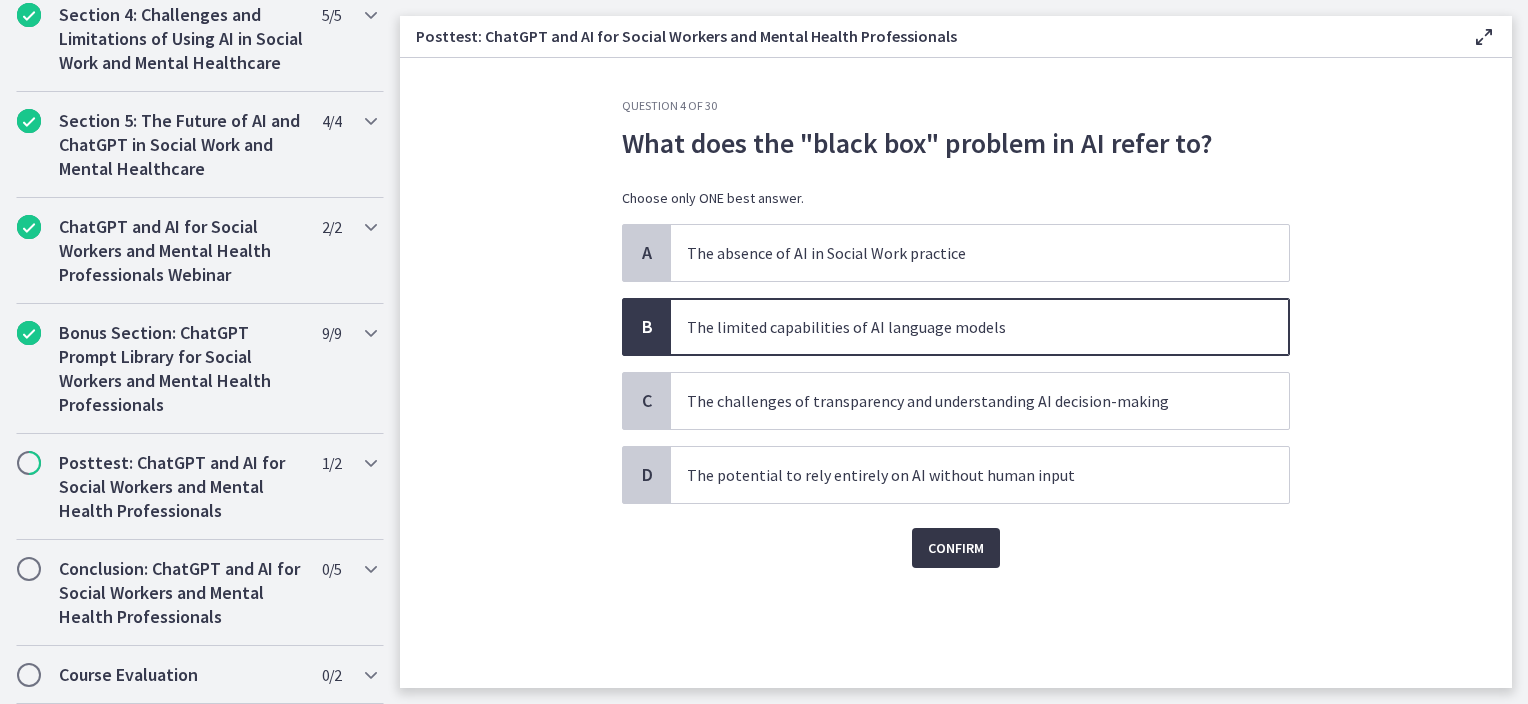 click on "Confirm" at bounding box center (956, 548) 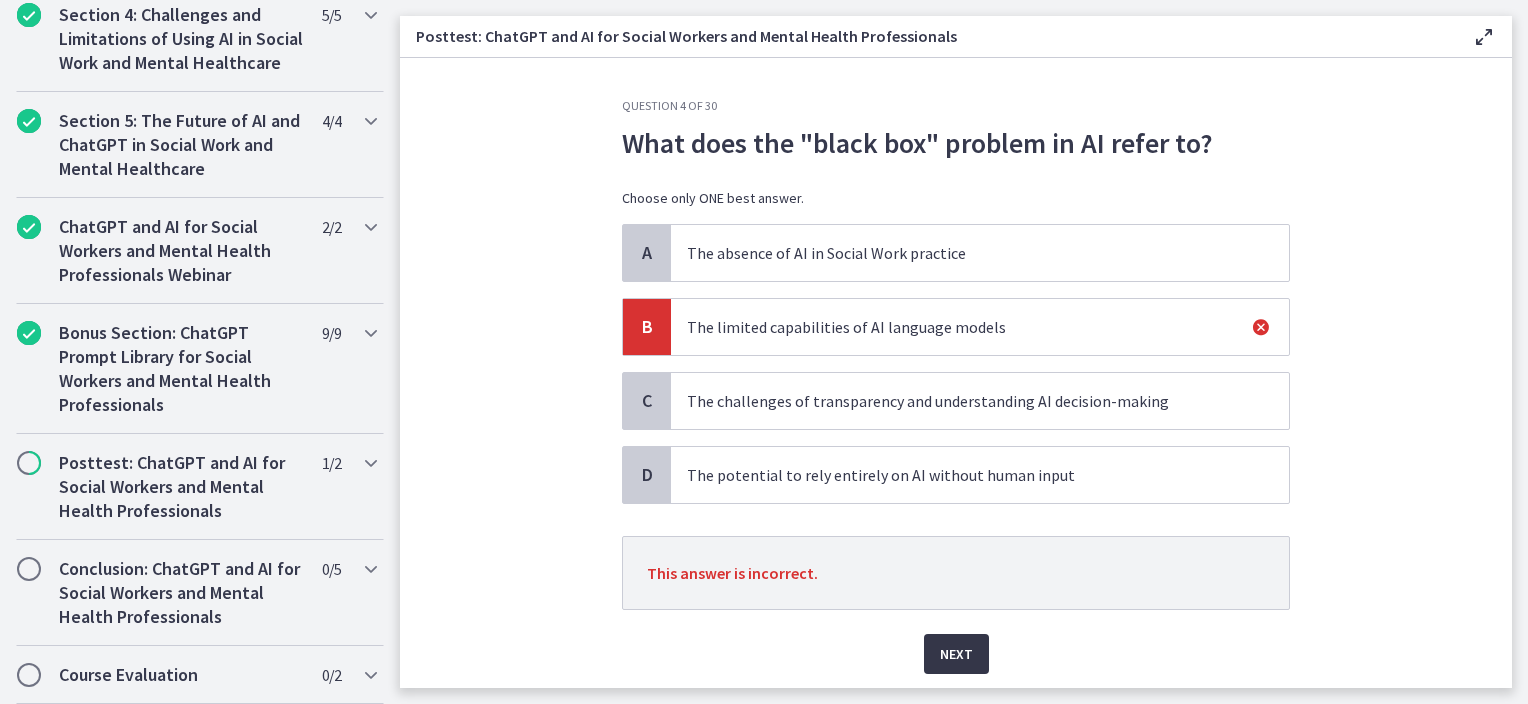 scroll, scrollTop: 64, scrollLeft: 0, axis: vertical 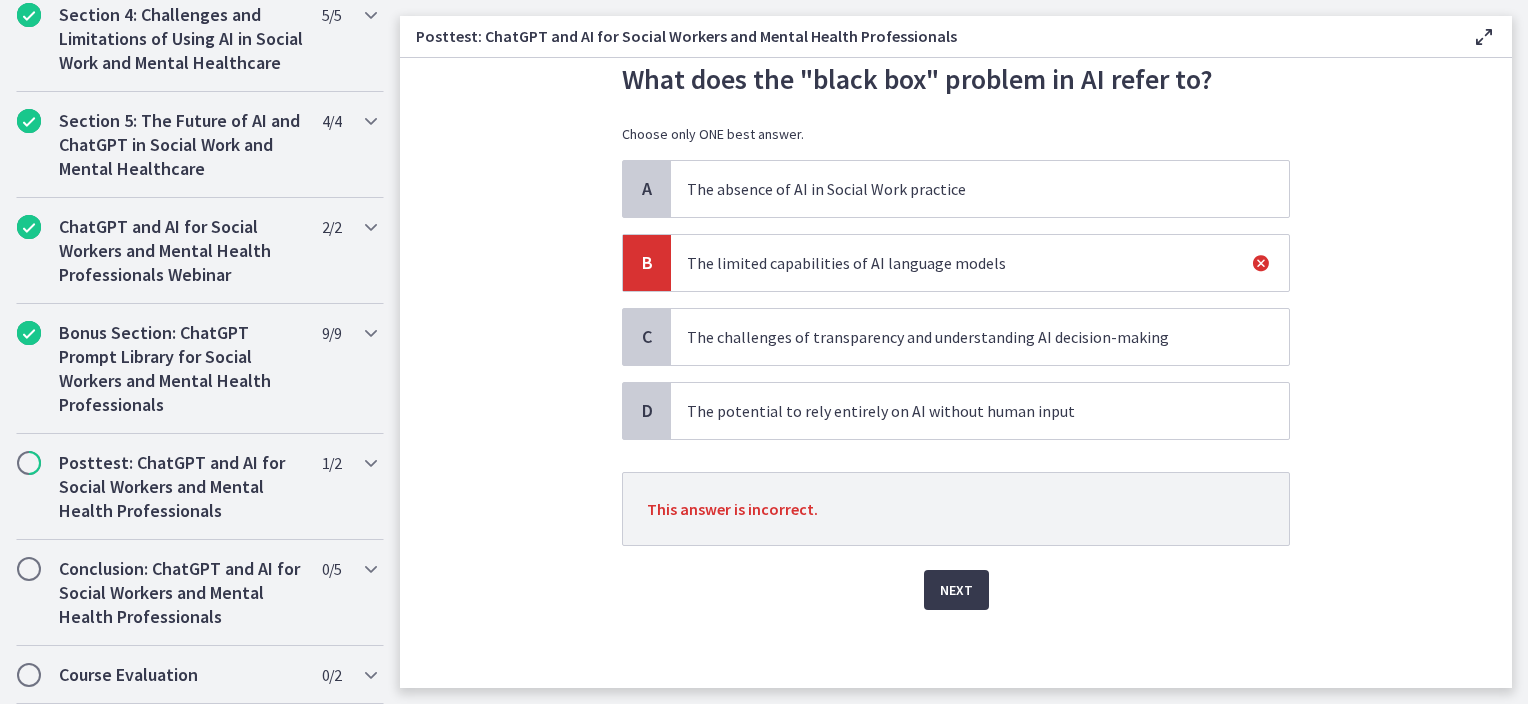 click on "The challenges of transparency and understanding AI decision-making" at bounding box center [960, 337] 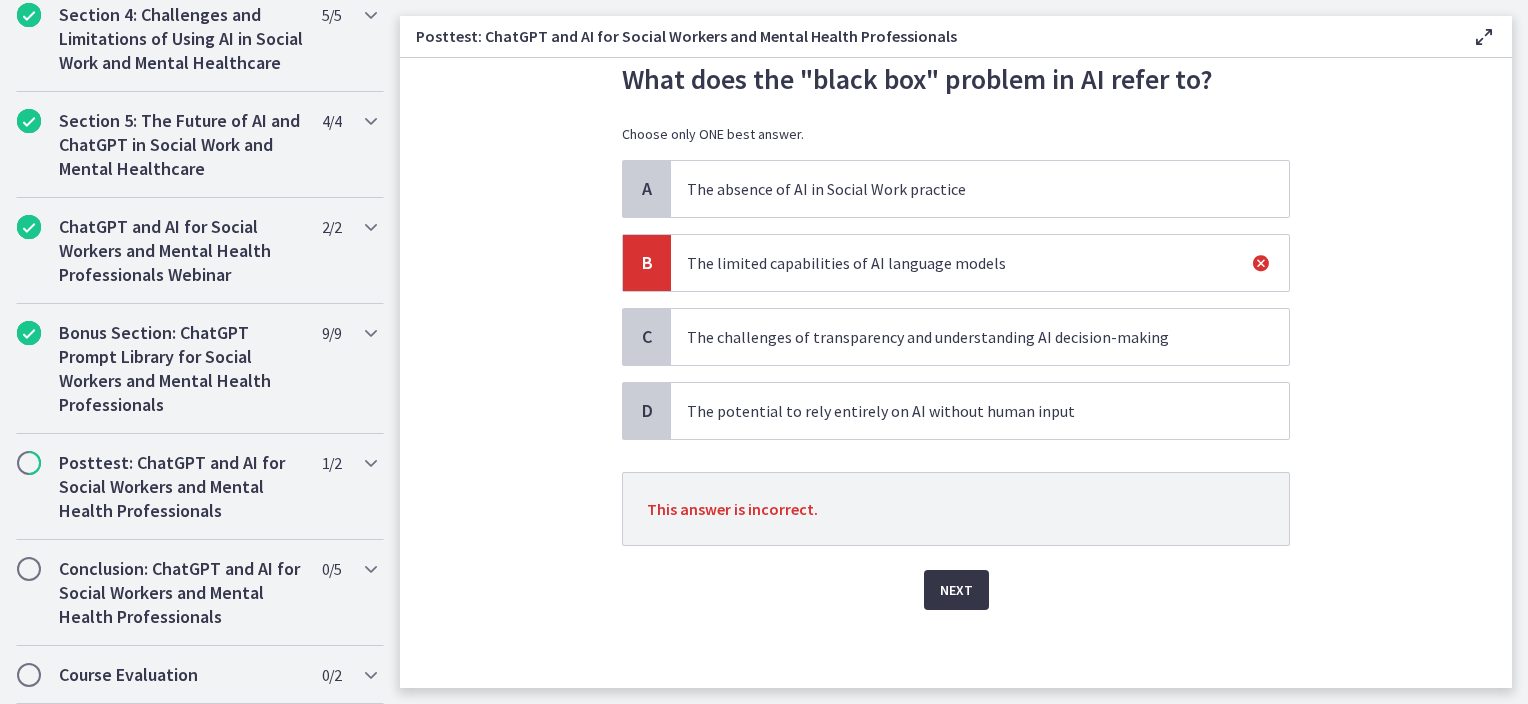 click on "Next" at bounding box center (956, 590) 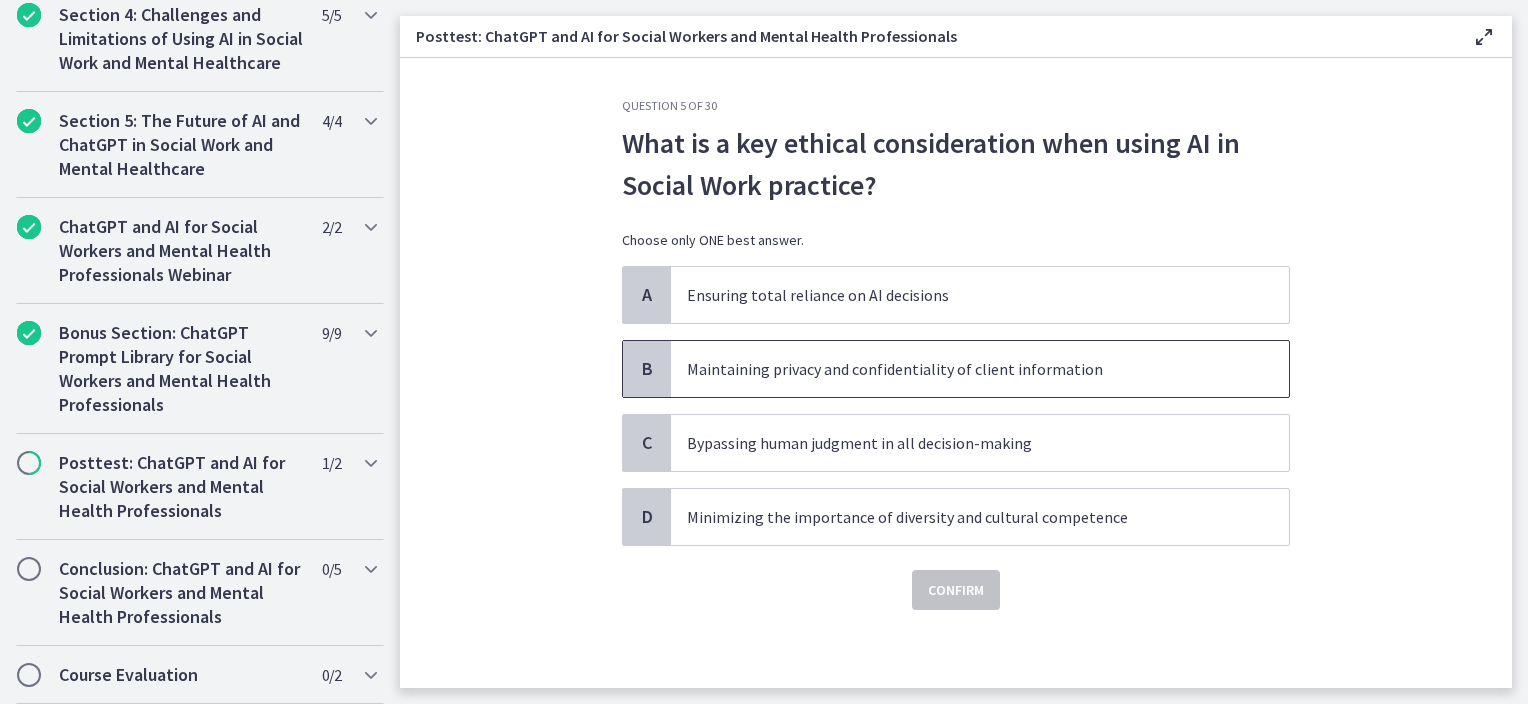click on "Maintaining privacy and confidentiality of client information" at bounding box center (960, 369) 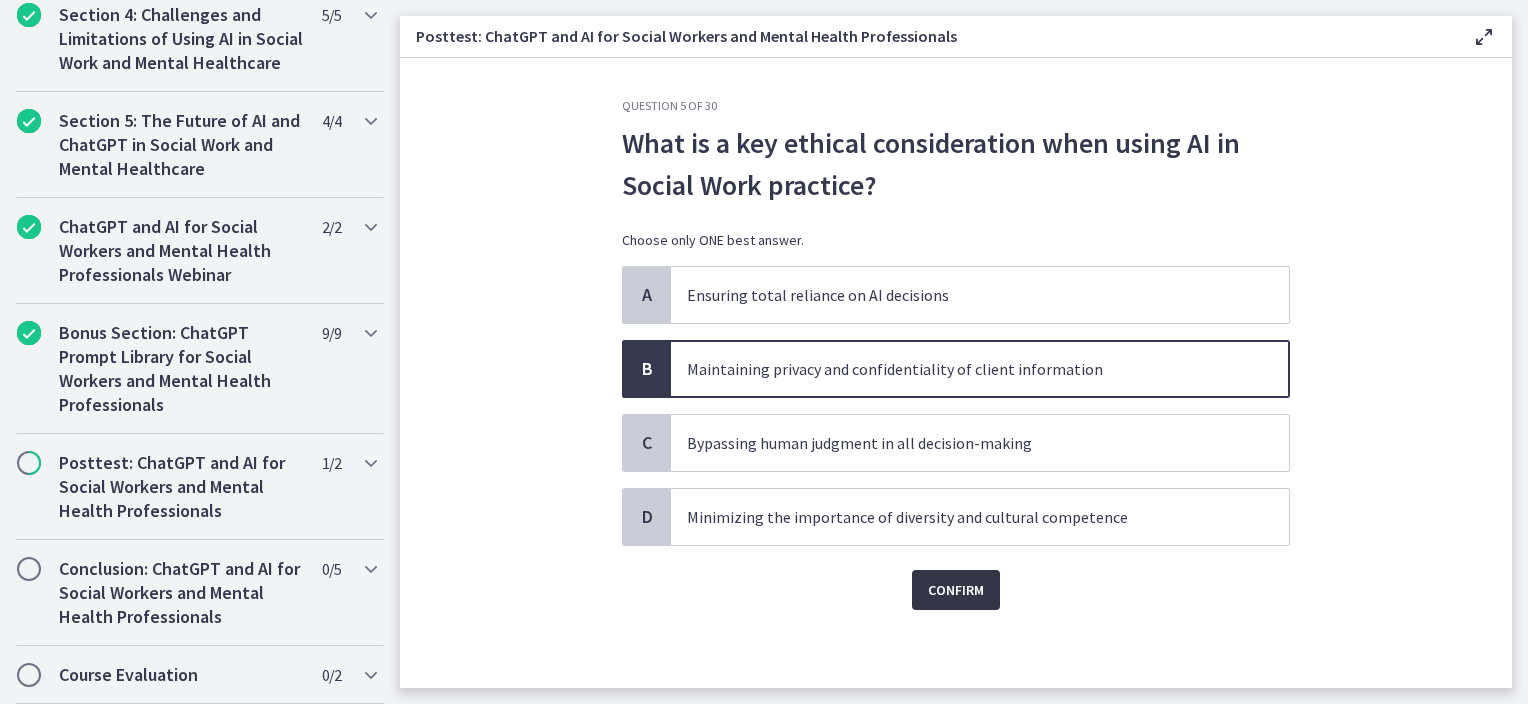 click on "Confirm" at bounding box center [956, 590] 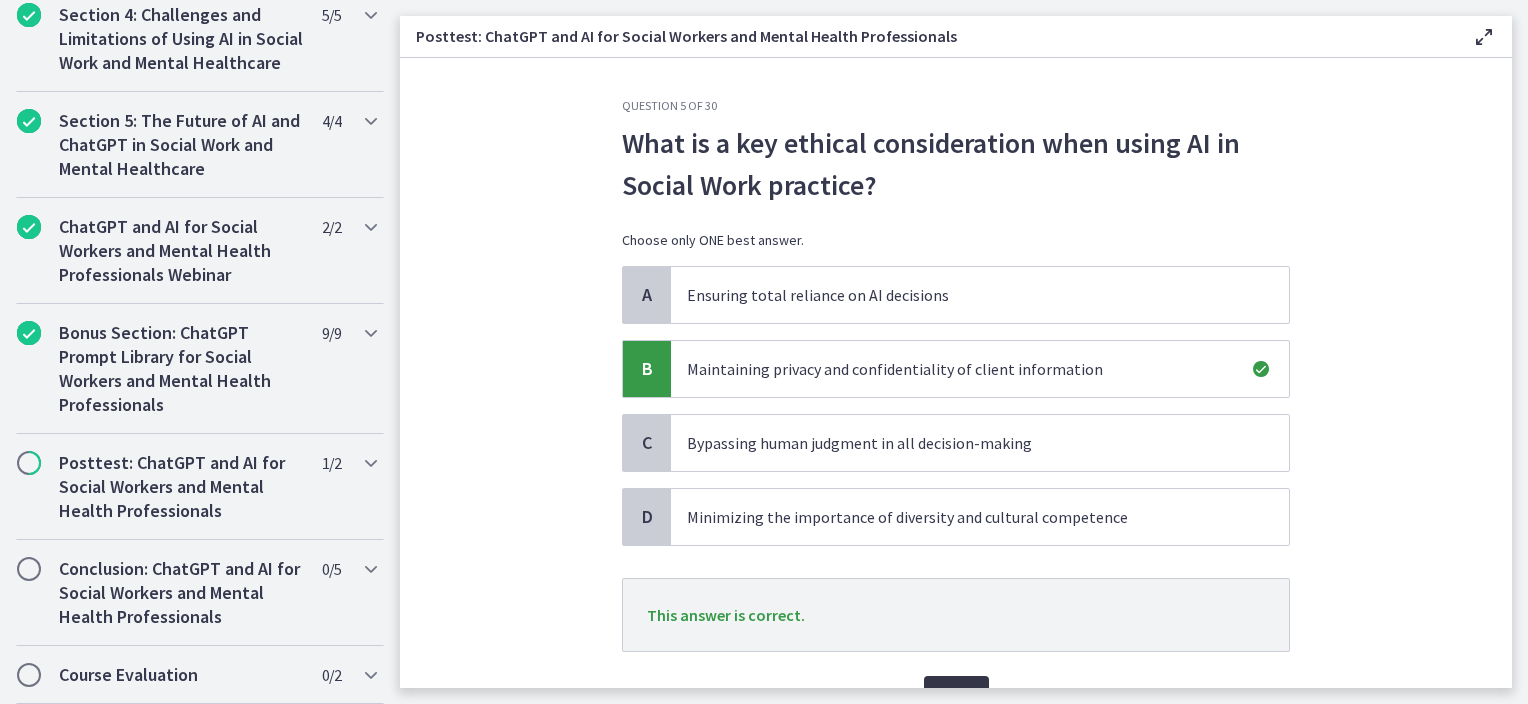 scroll, scrollTop: 105, scrollLeft: 0, axis: vertical 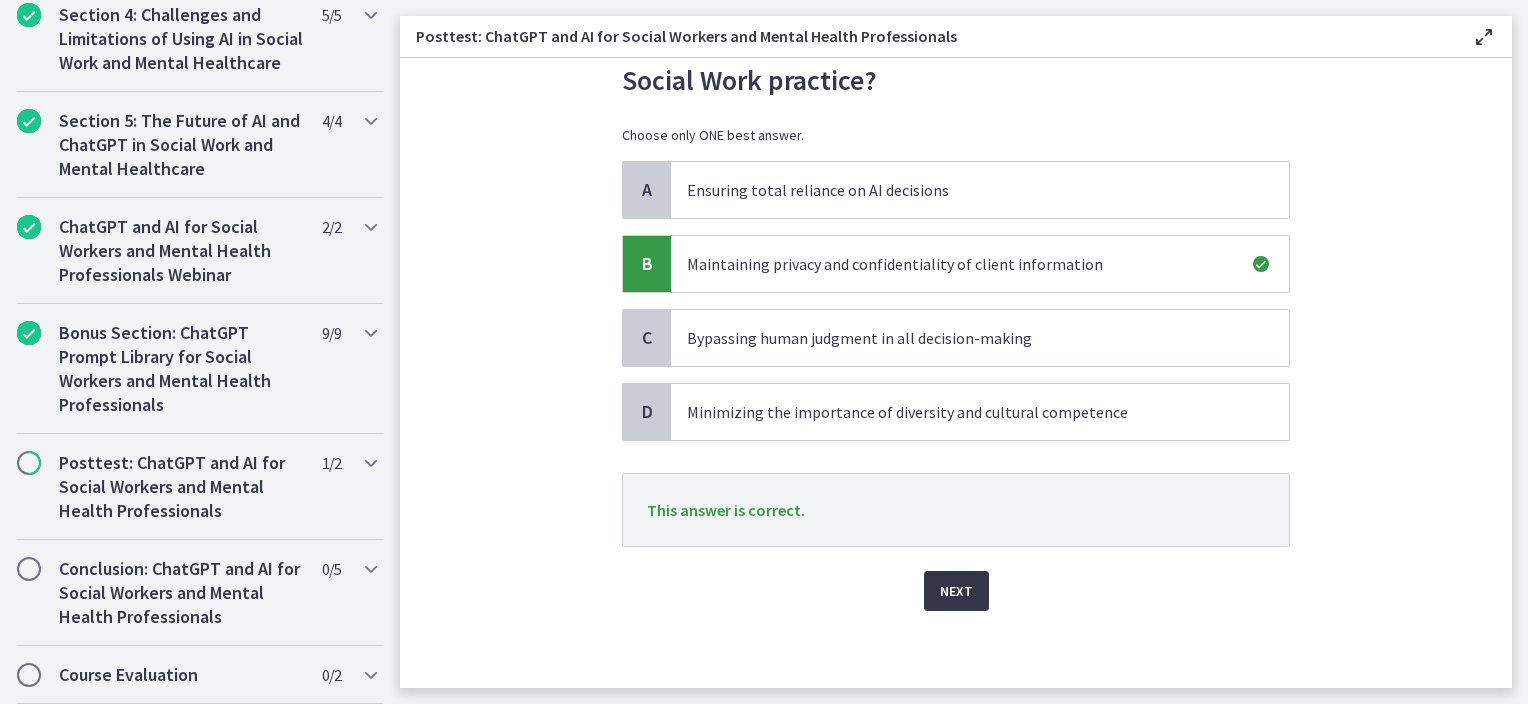 click on "Next" at bounding box center (956, 591) 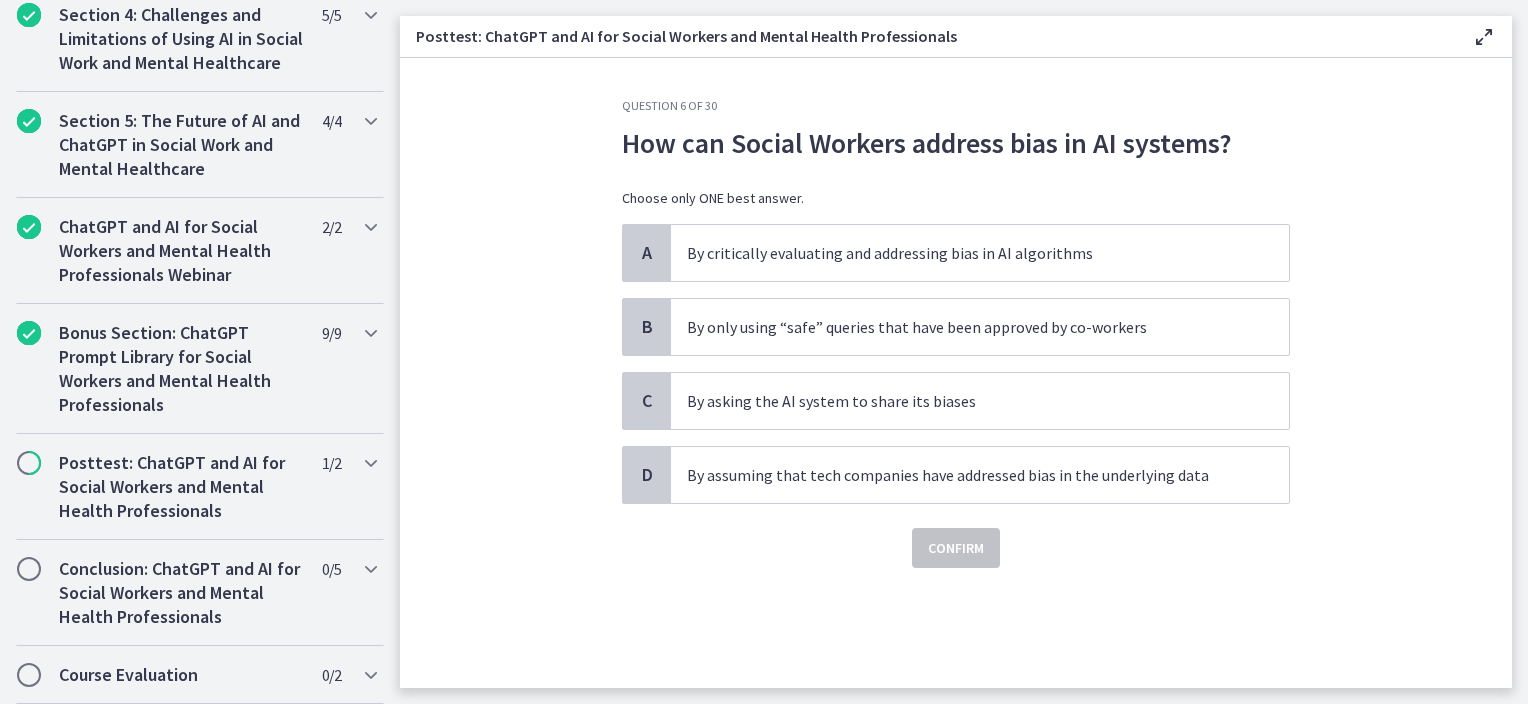 scroll, scrollTop: 0, scrollLeft: 0, axis: both 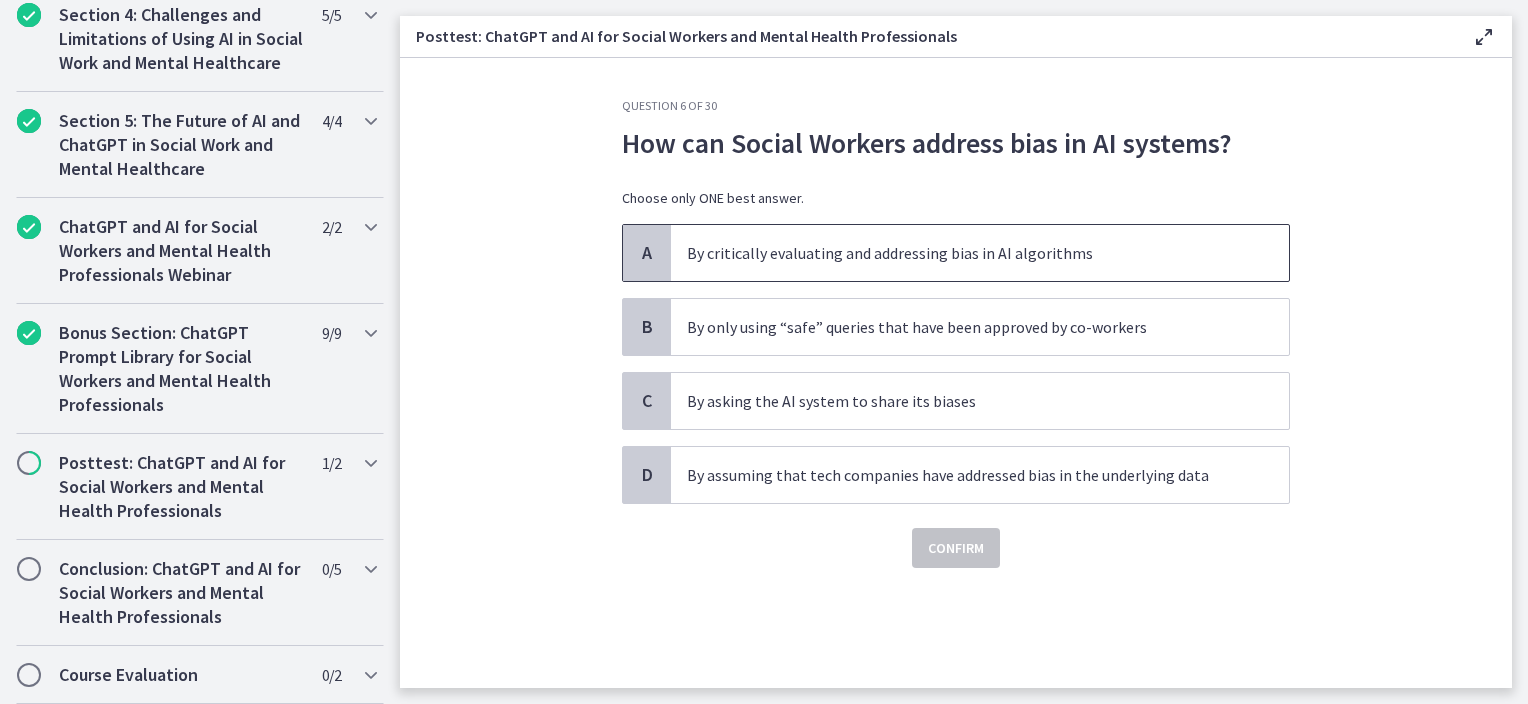 click on "By critically evaluating and addressing bias in AI algorithms" at bounding box center [960, 253] 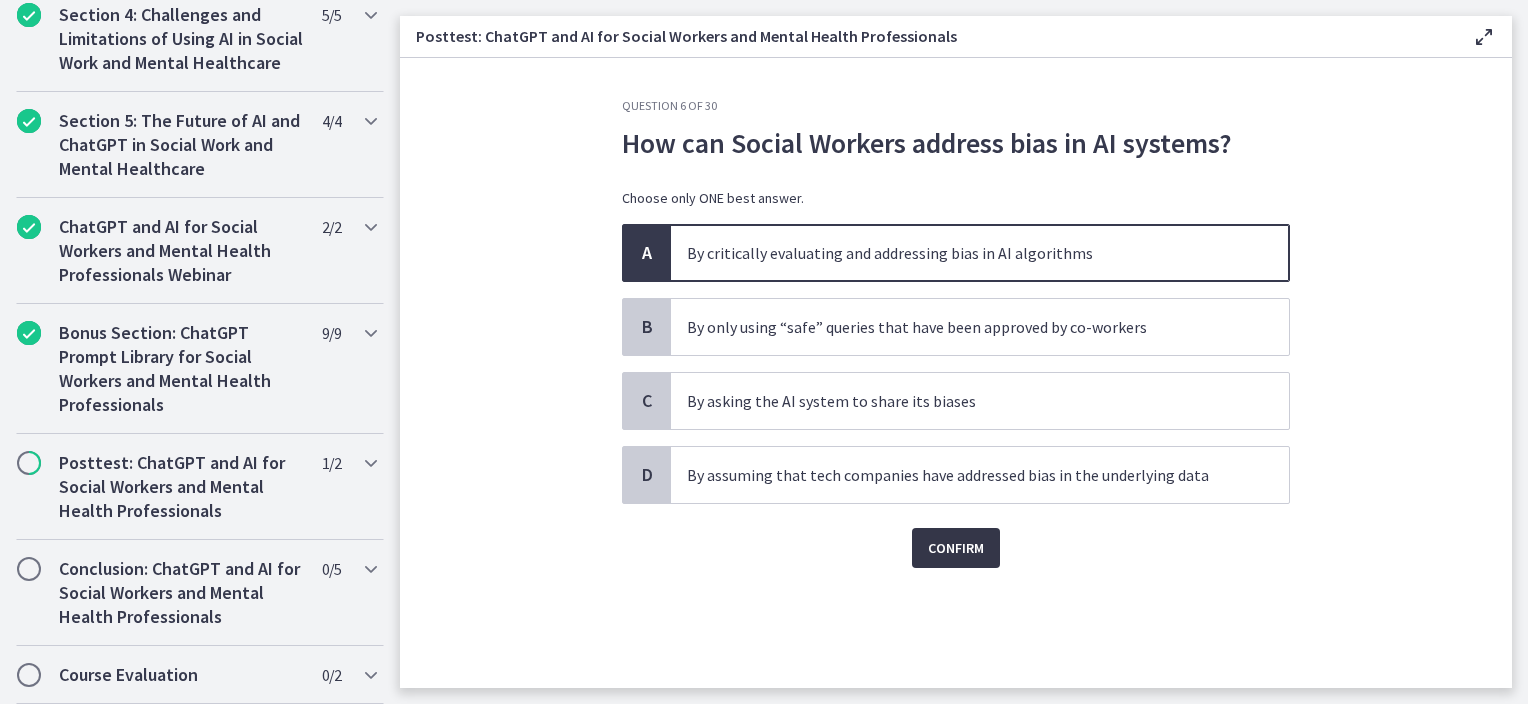 click on "Confirm" at bounding box center (956, 548) 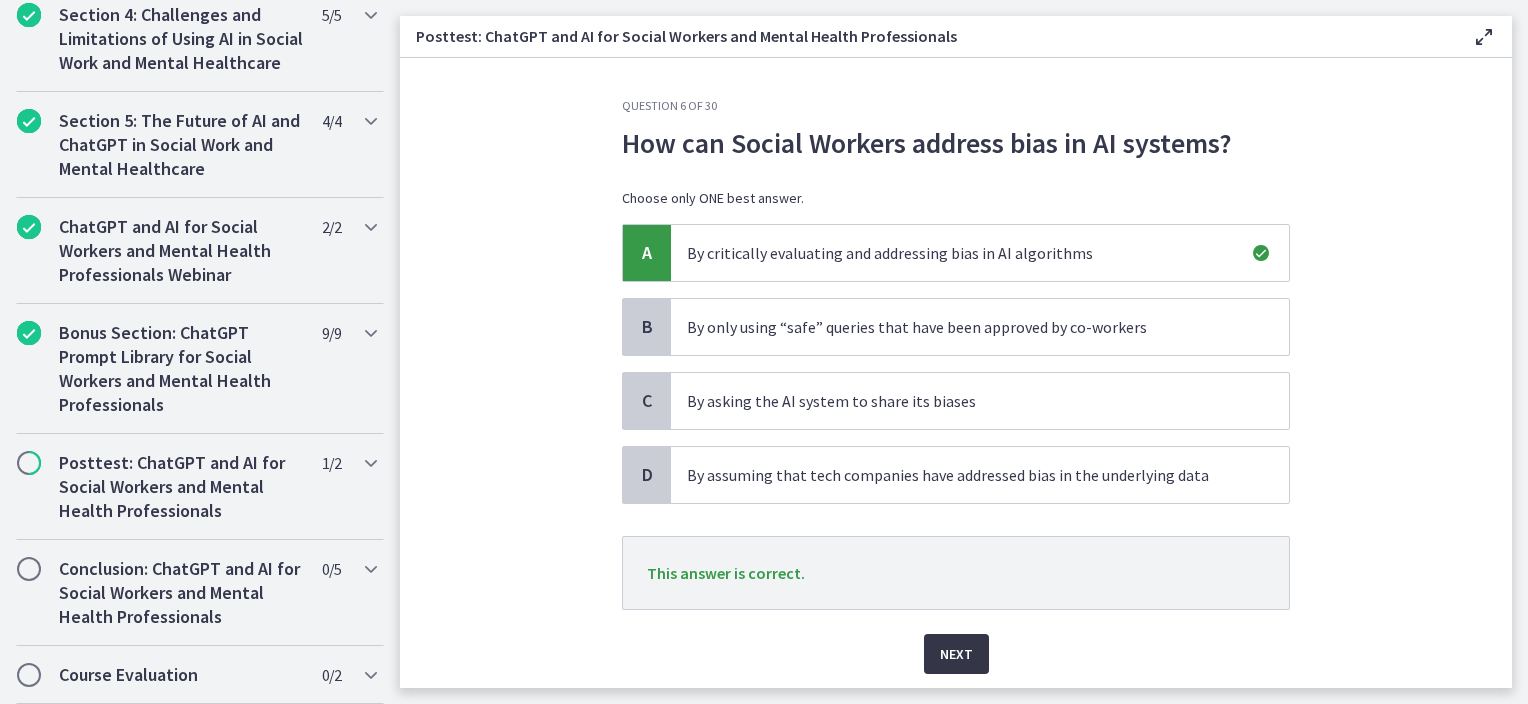 click on "Next" at bounding box center (956, 654) 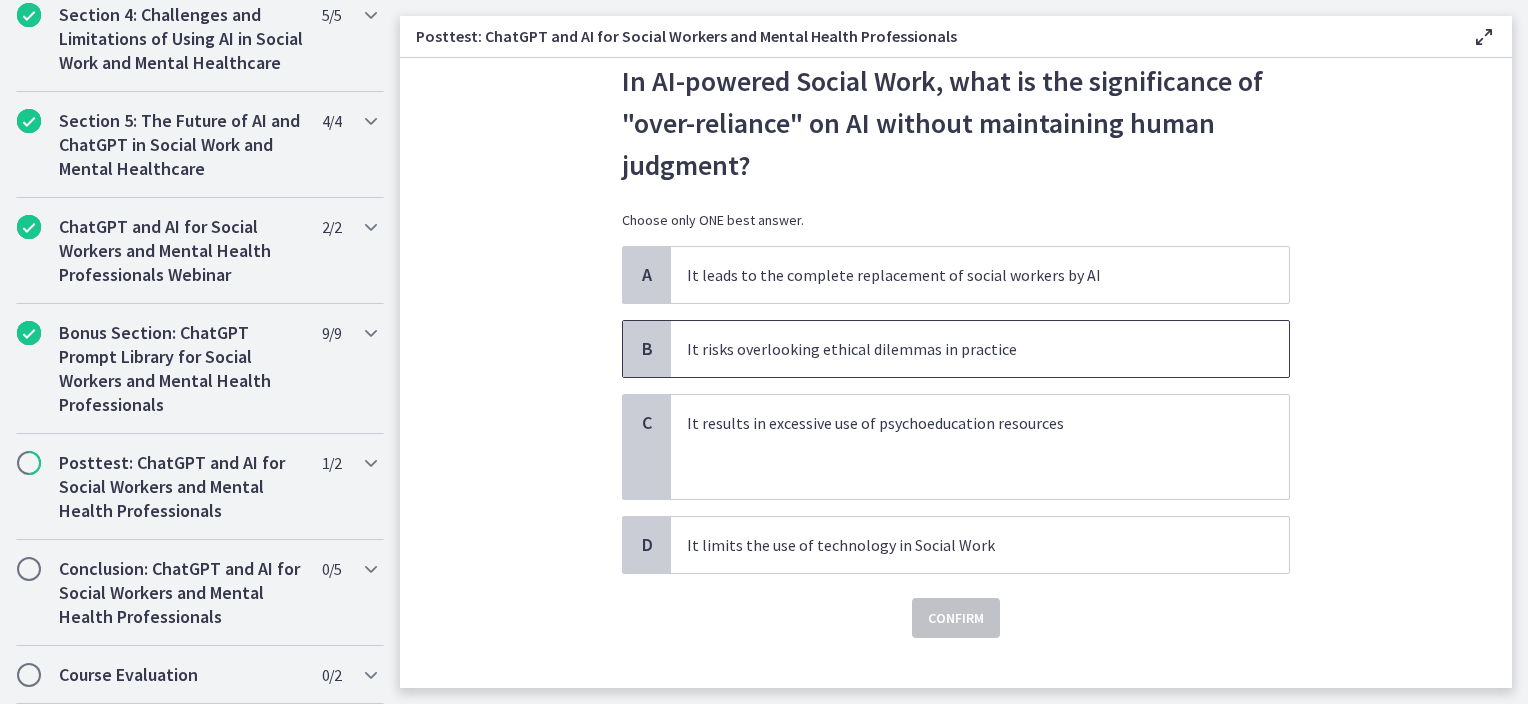 scroll, scrollTop: 68, scrollLeft: 0, axis: vertical 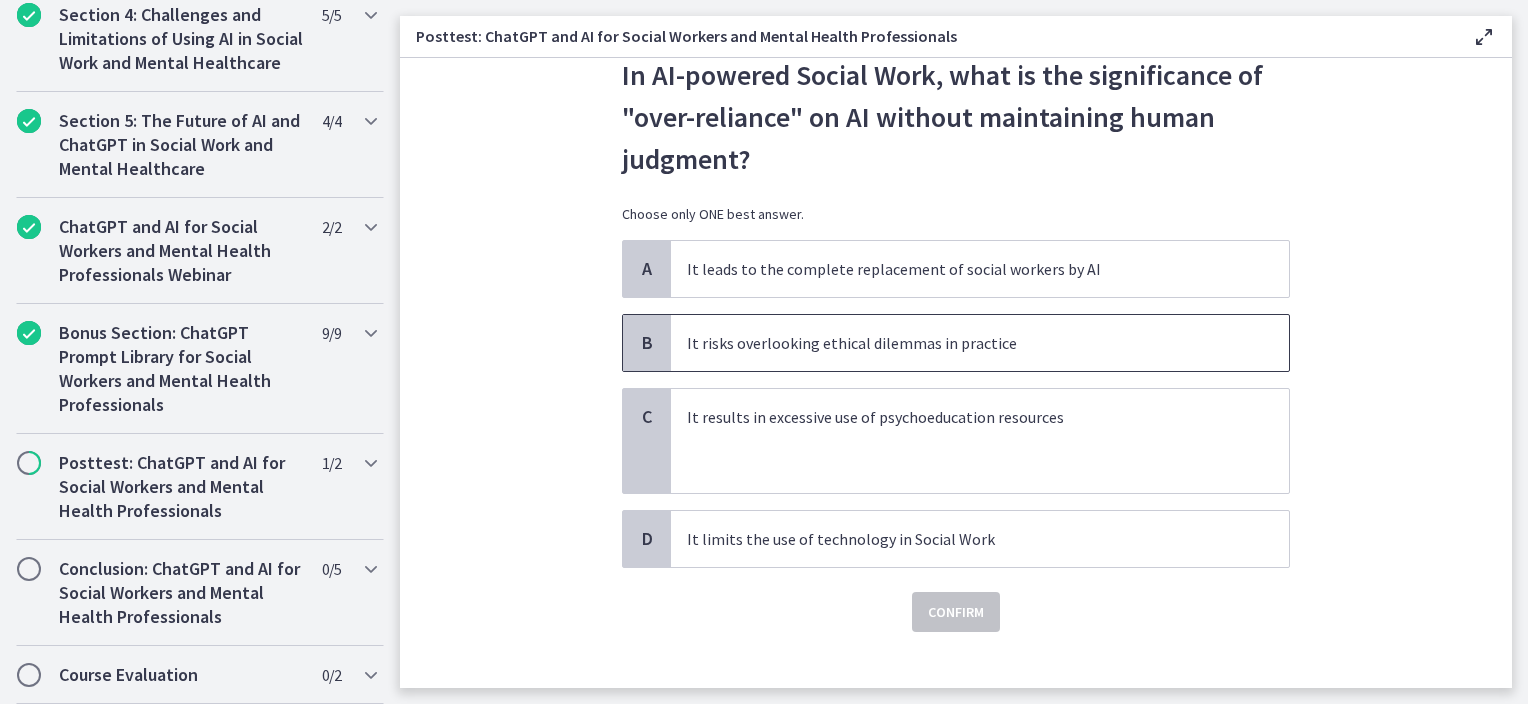 click on "It risks overlooking ethical dilemmas in practice" at bounding box center (960, 343) 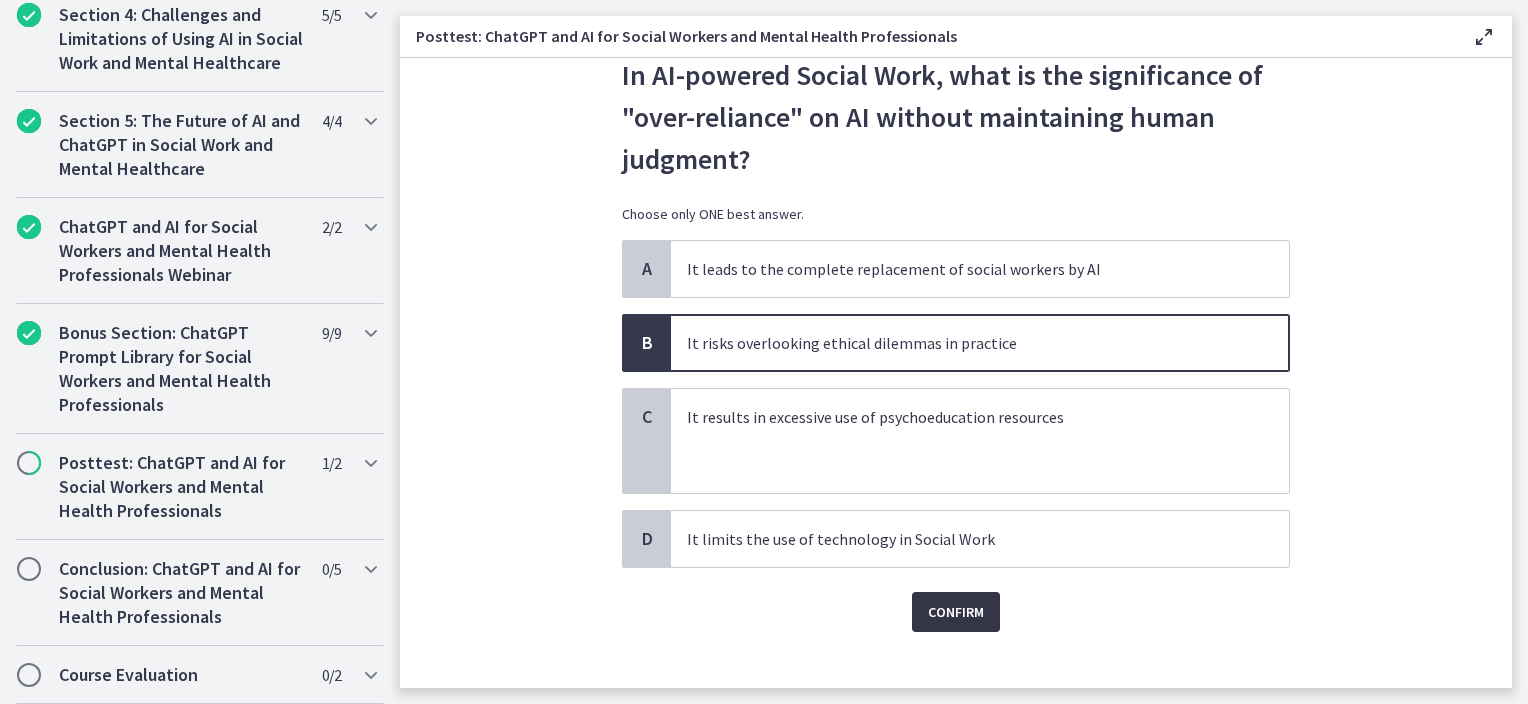 click on "Confirm" at bounding box center (956, 612) 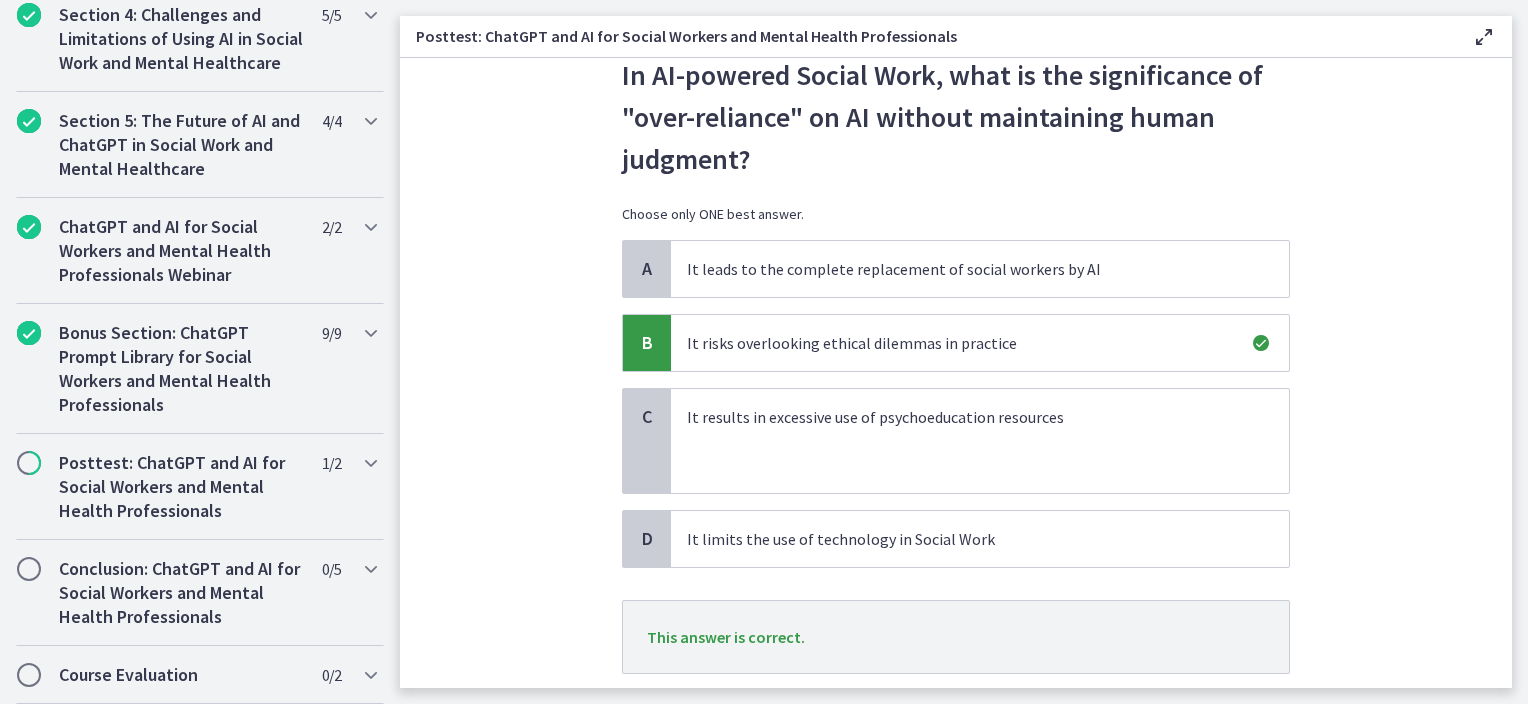 scroll, scrollTop: 196, scrollLeft: 0, axis: vertical 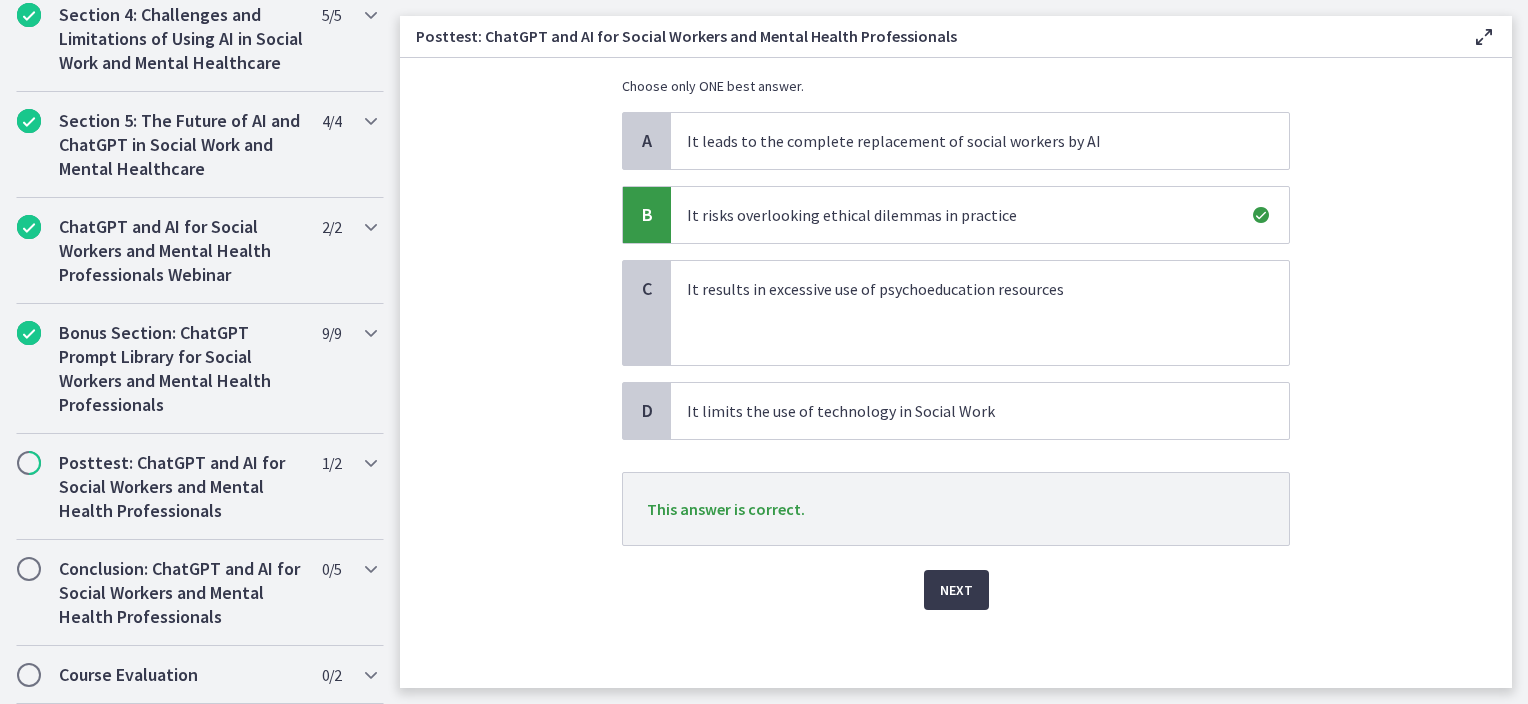 click on "Next" at bounding box center [956, 578] 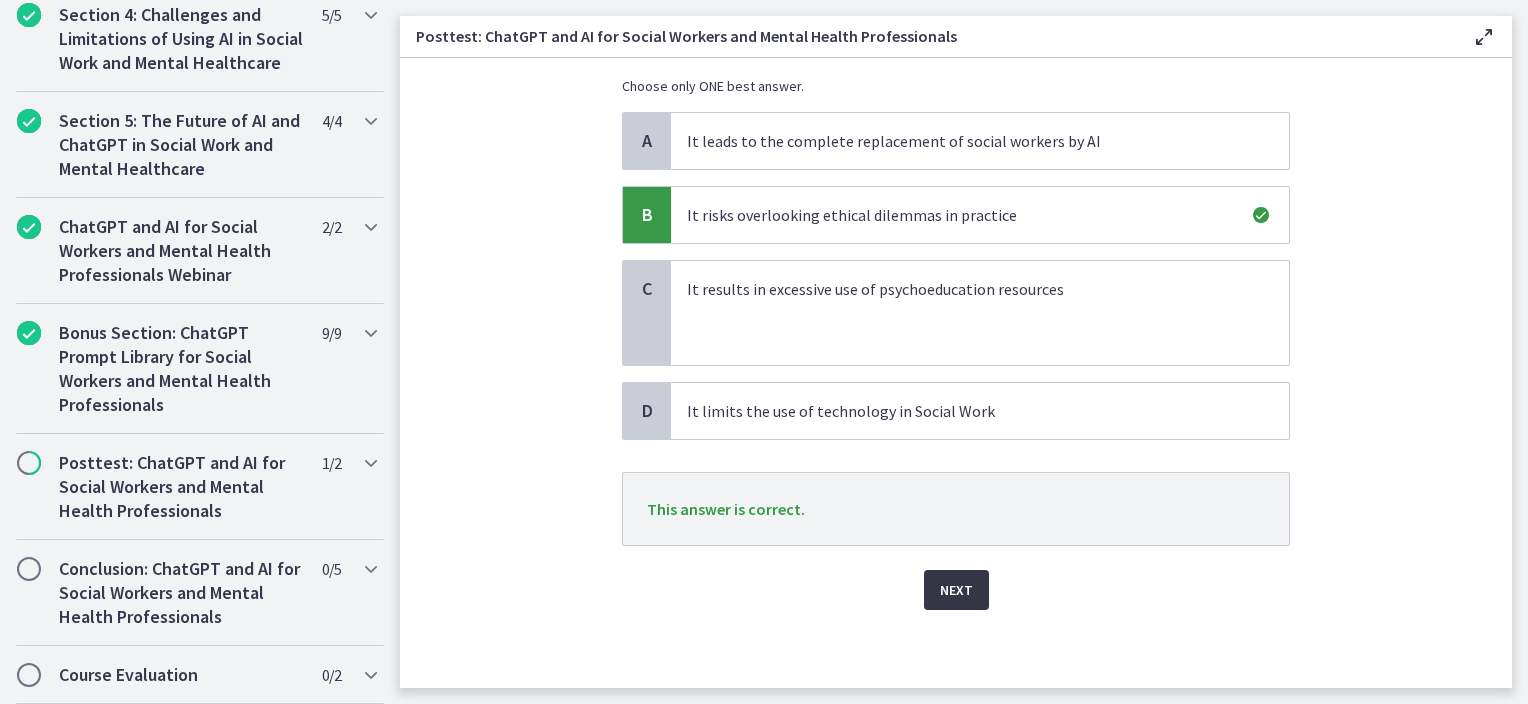 click on "Next" at bounding box center [956, 590] 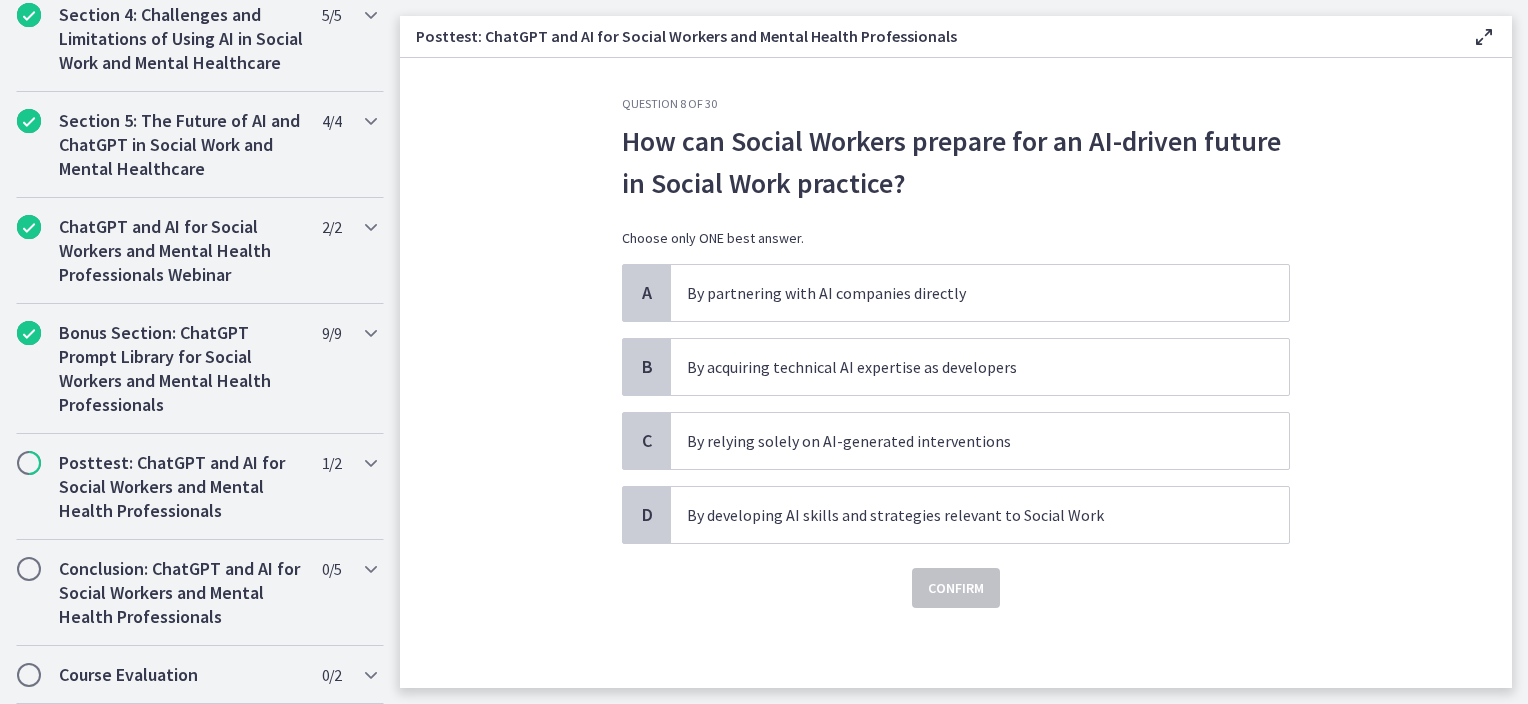 scroll, scrollTop: 0, scrollLeft: 0, axis: both 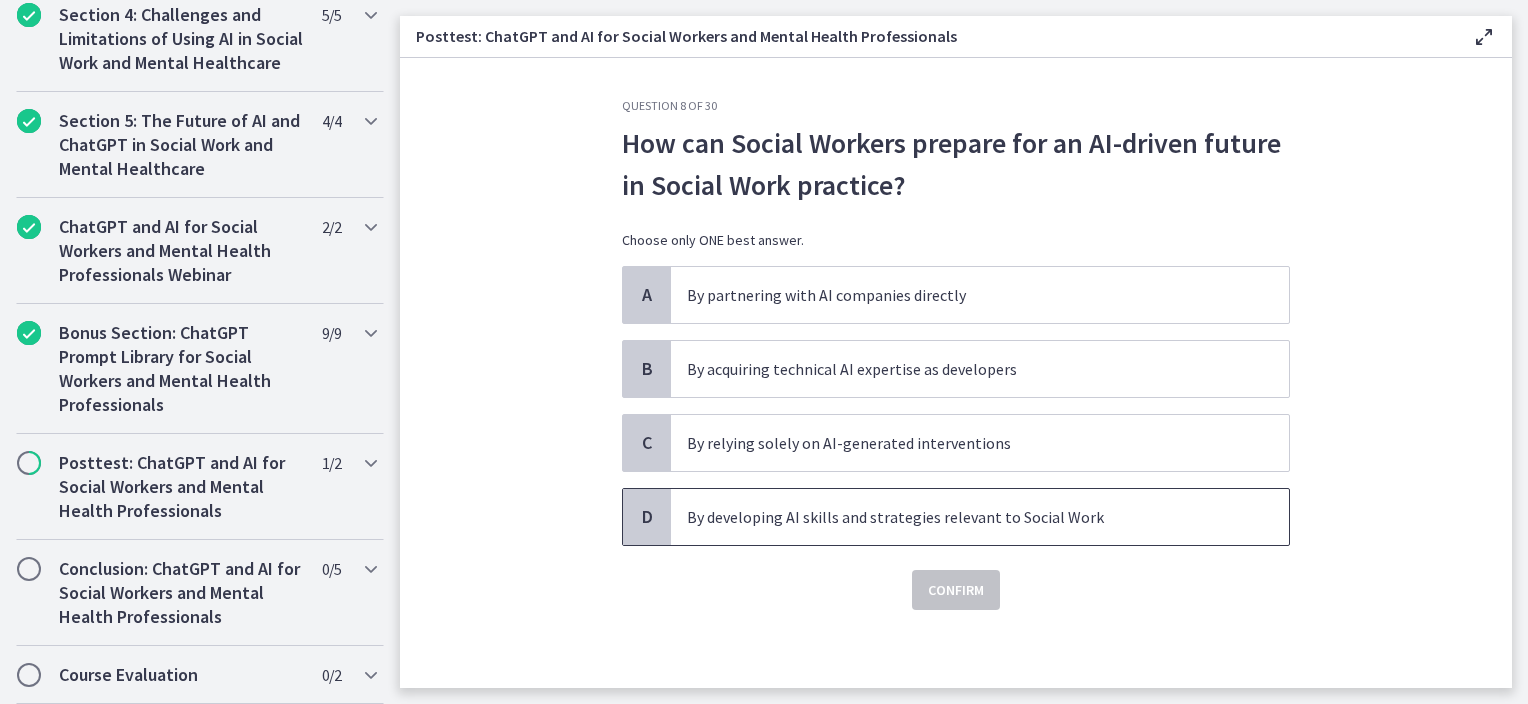 click on "By developing AI skills and strategies relevant to Social Work" at bounding box center [960, 517] 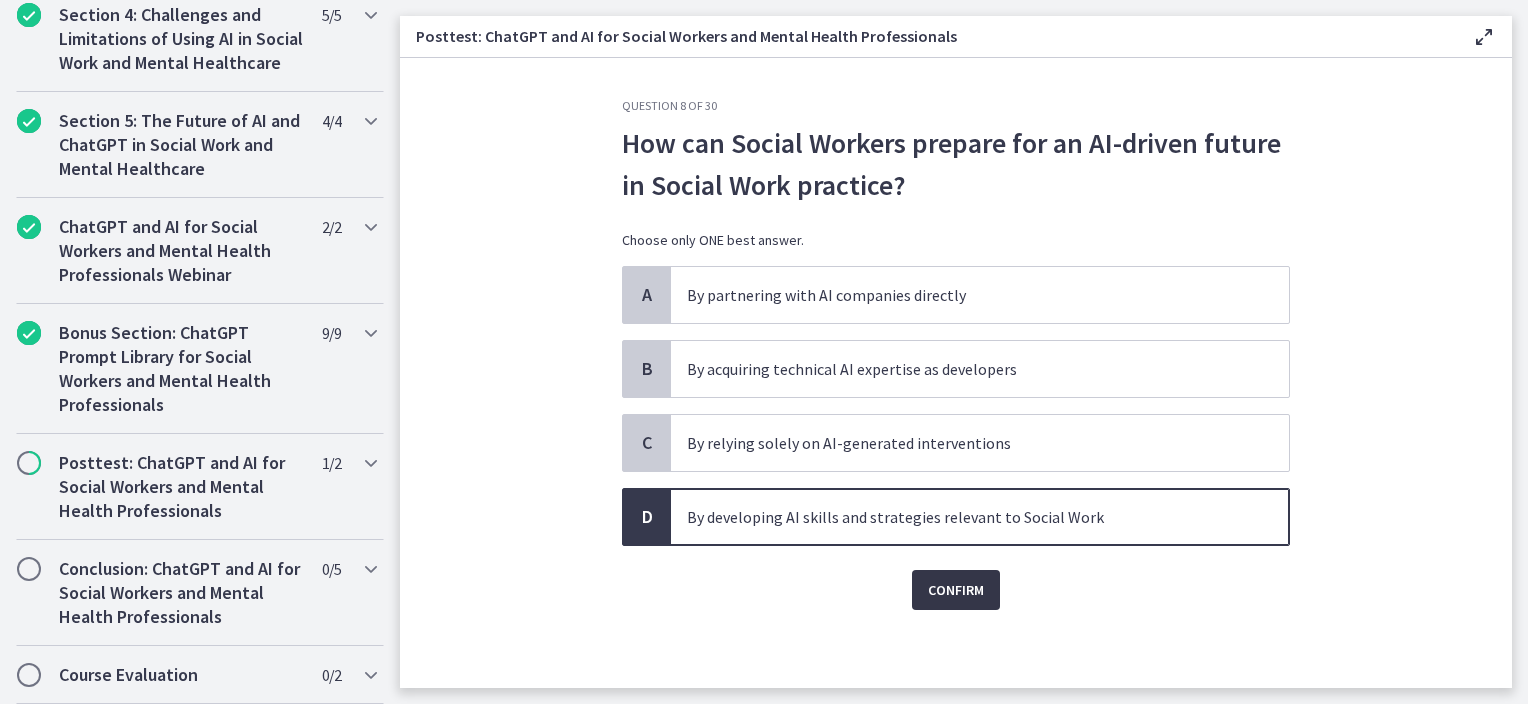 click on "Confirm" at bounding box center [956, 590] 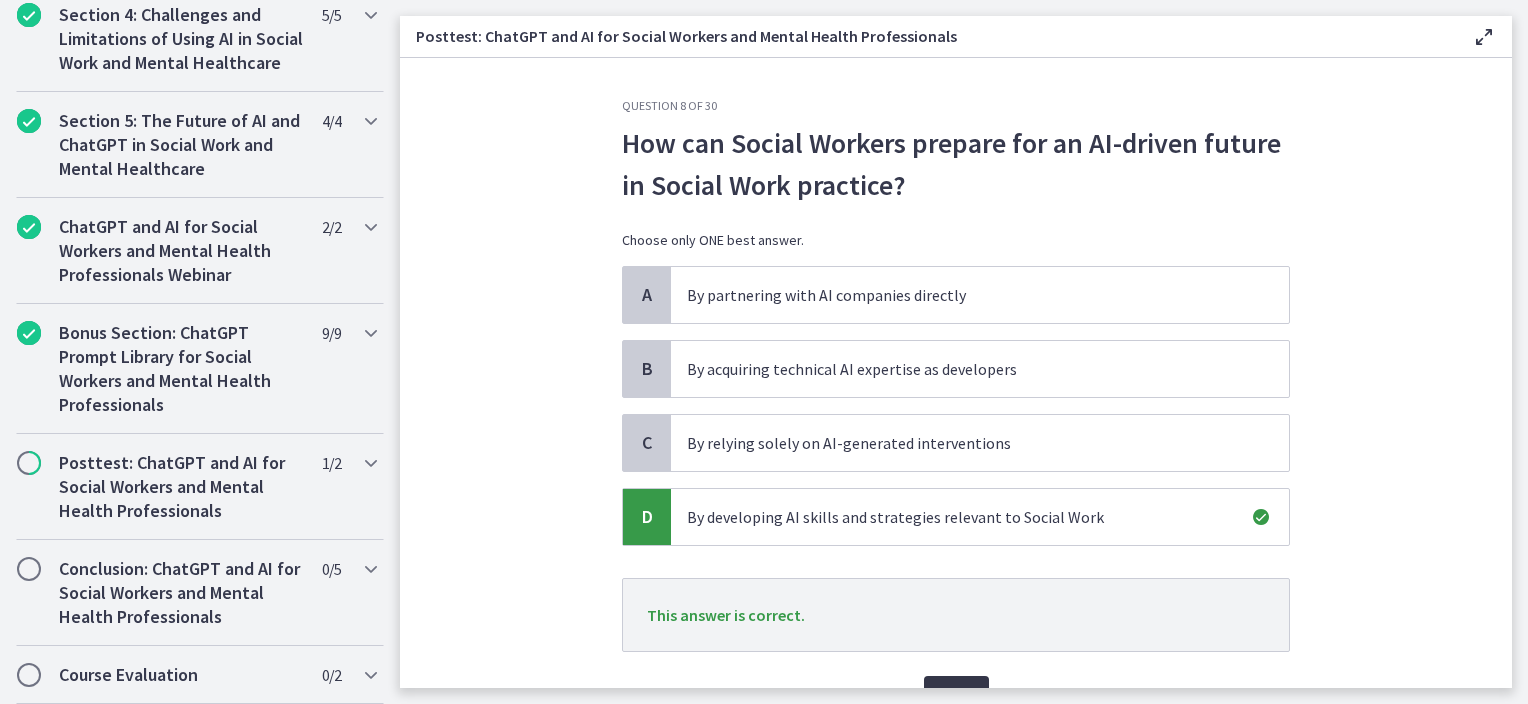 scroll, scrollTop: 105, scrollLeft: 0, axis: vertical 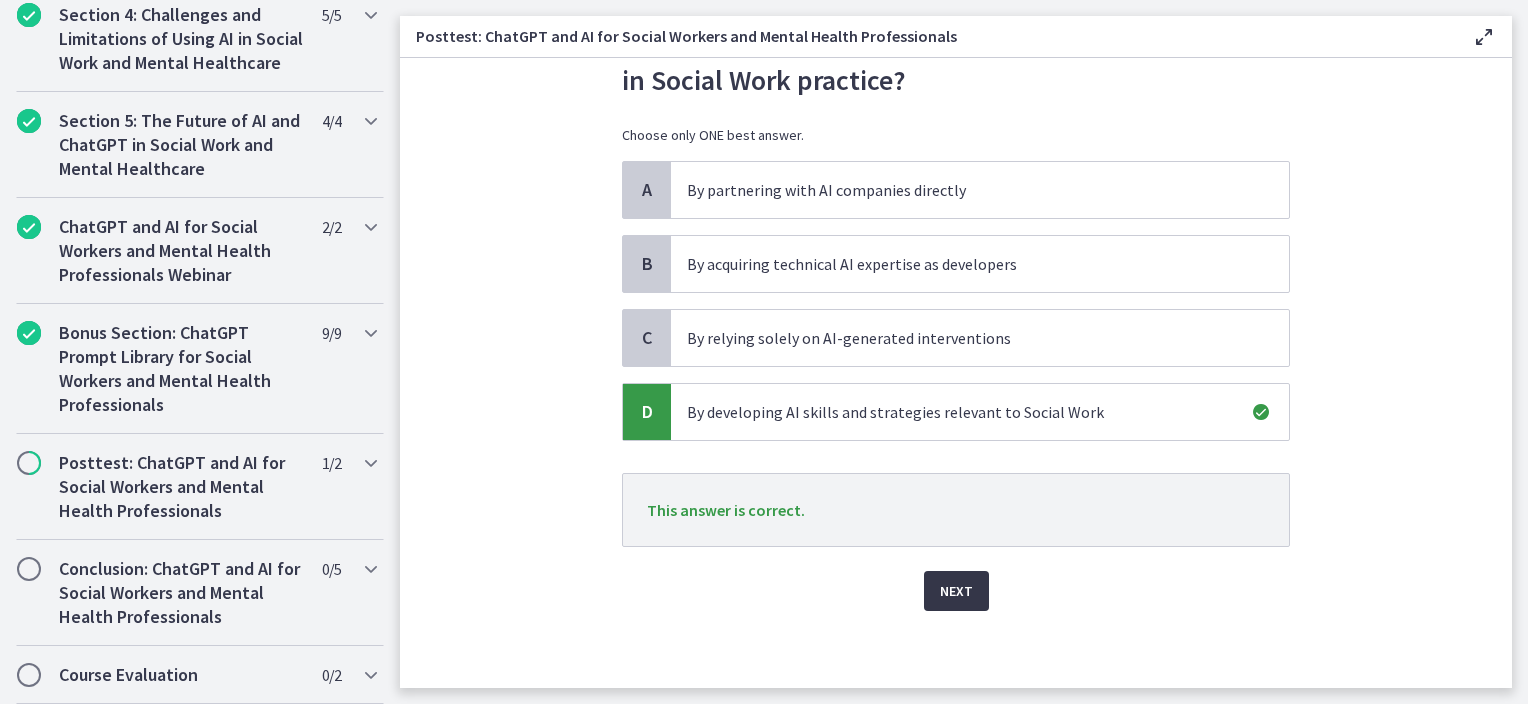 click on "Next" at bounding box center [956, 591] 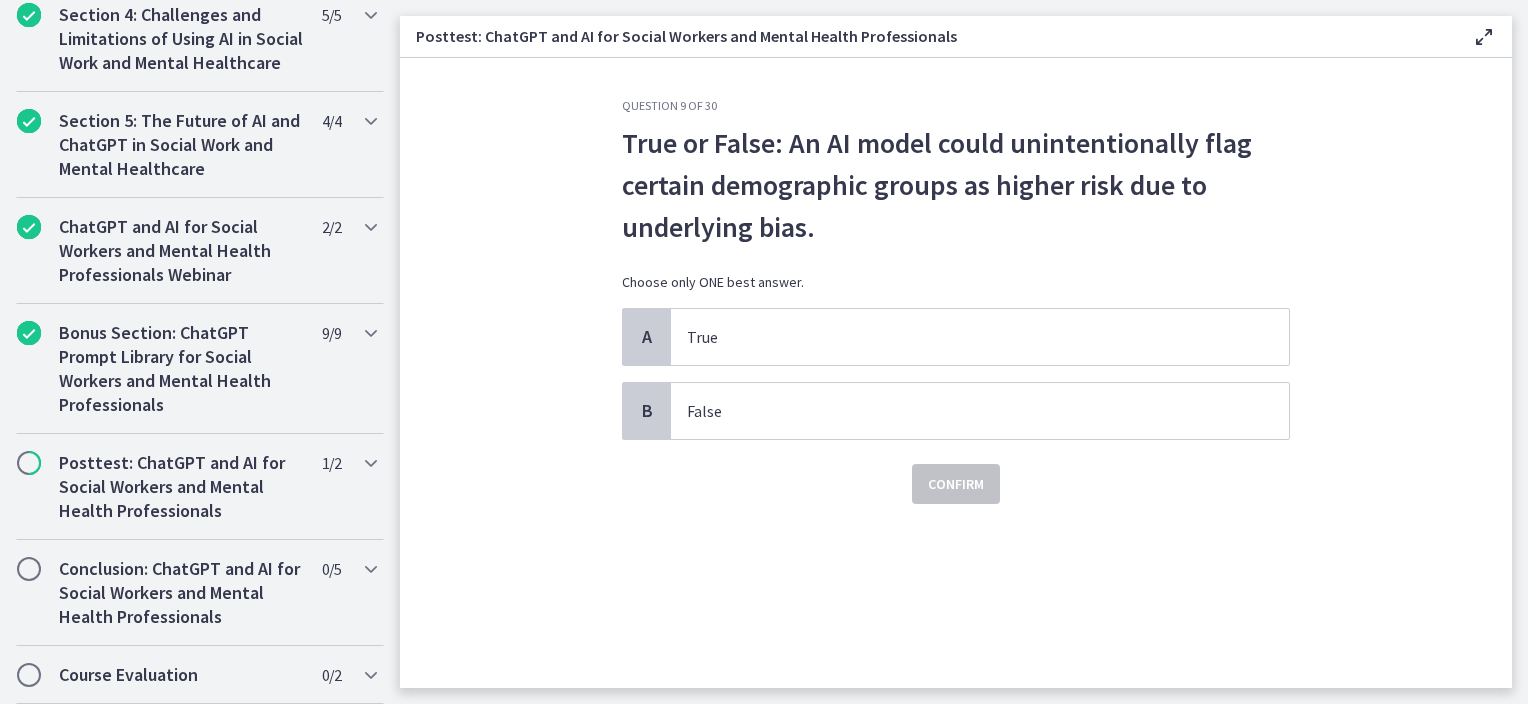 scroll, scrollTop: 0, scrollLeft: 0, axis: both 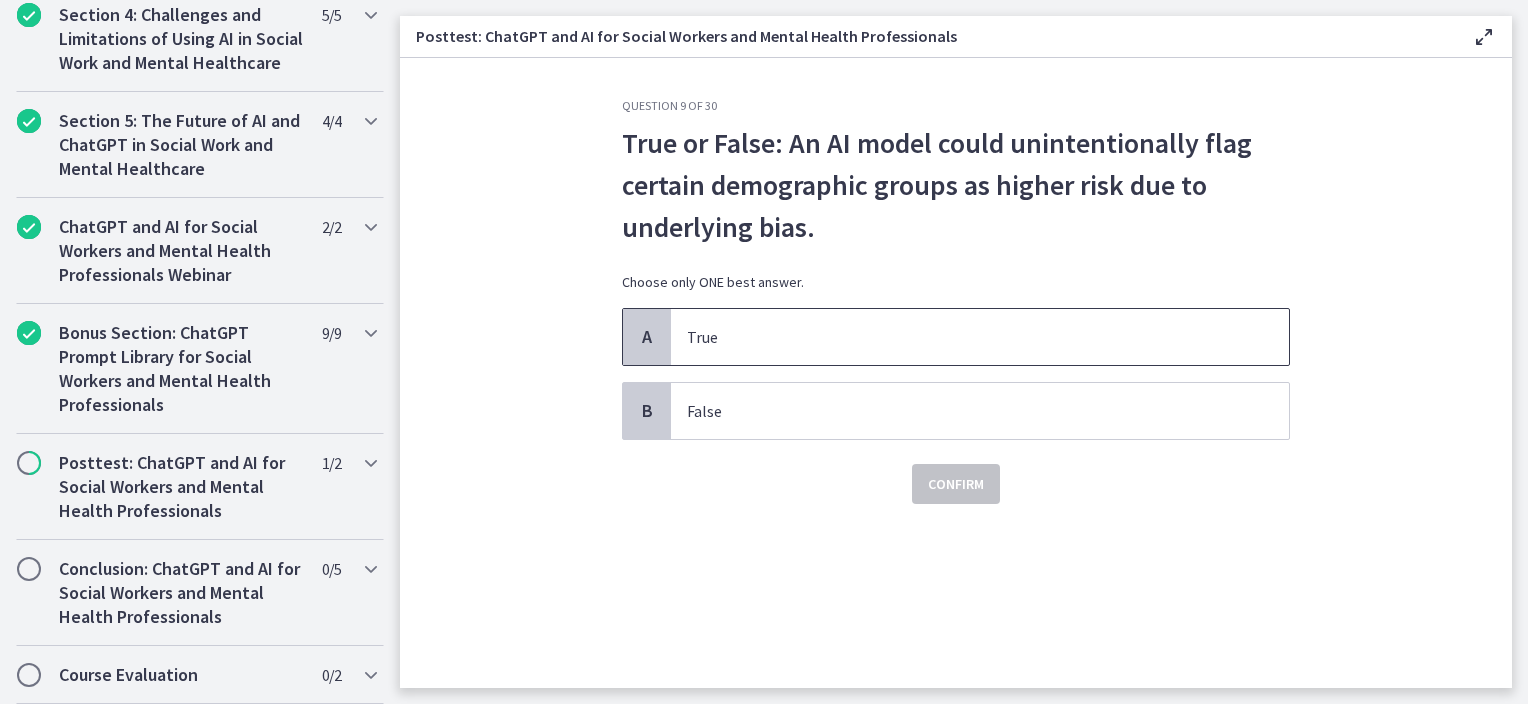 click on "True" at bounding box center (960, 337) 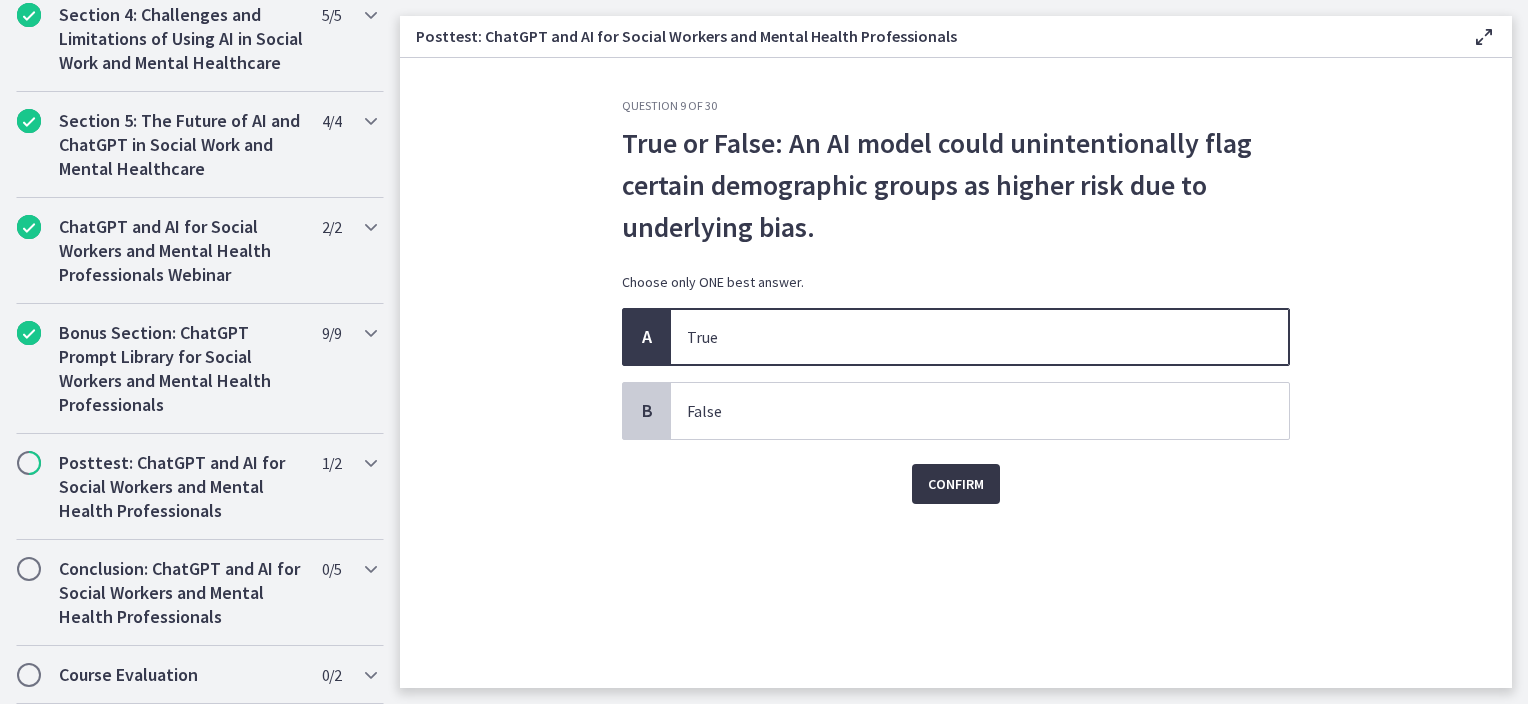 click on "Confirm" at bounding box center (956, 484) 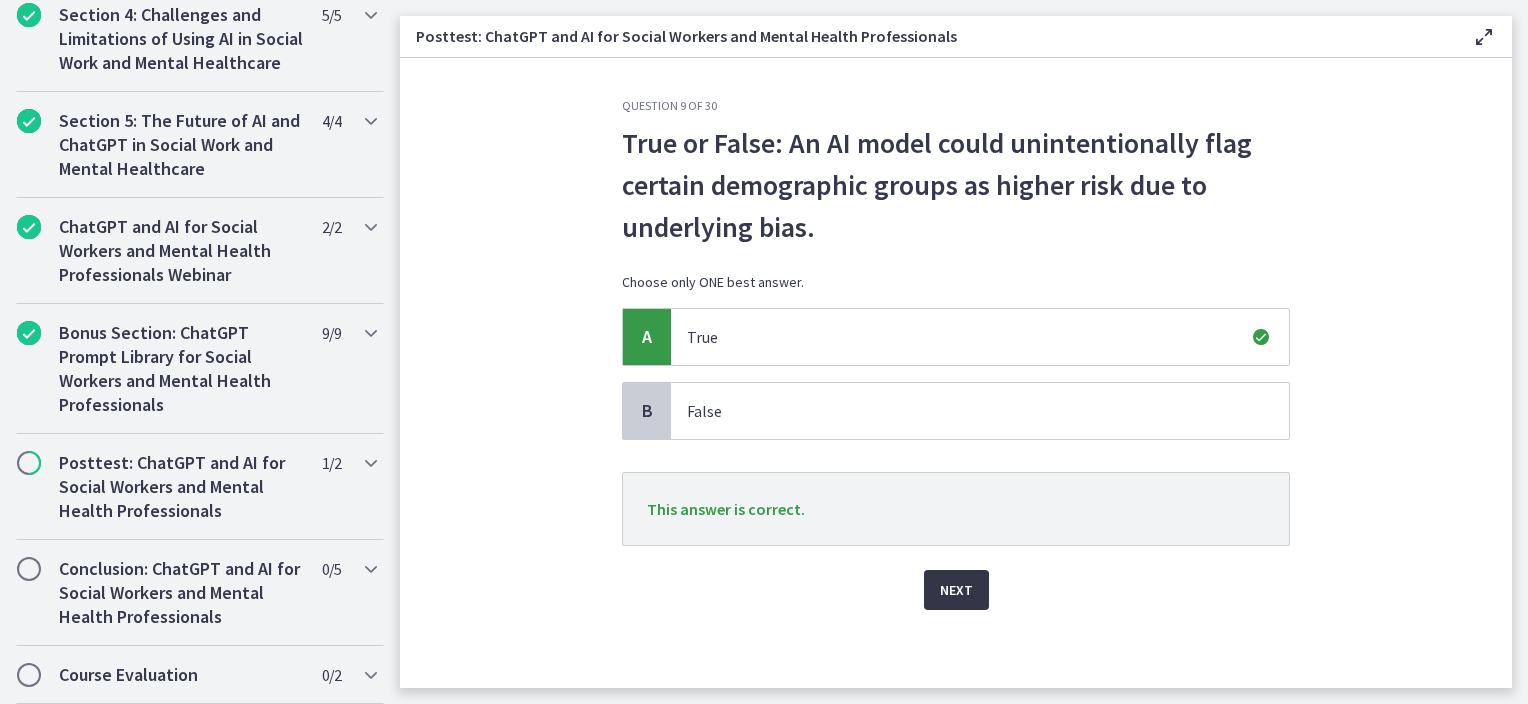 click on "Next" at bounding box center (956, 590) 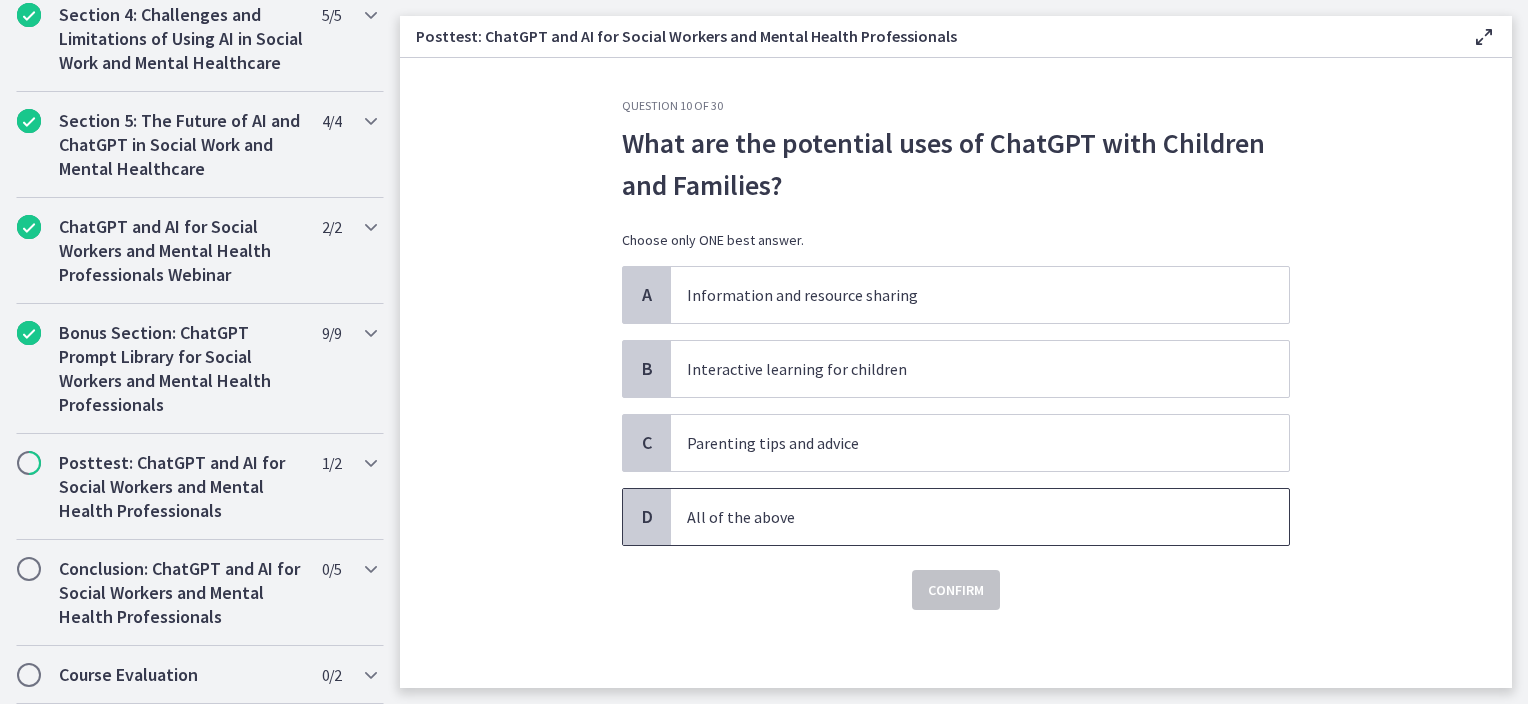 click on "All of the above" at bounding box center (960, 517) 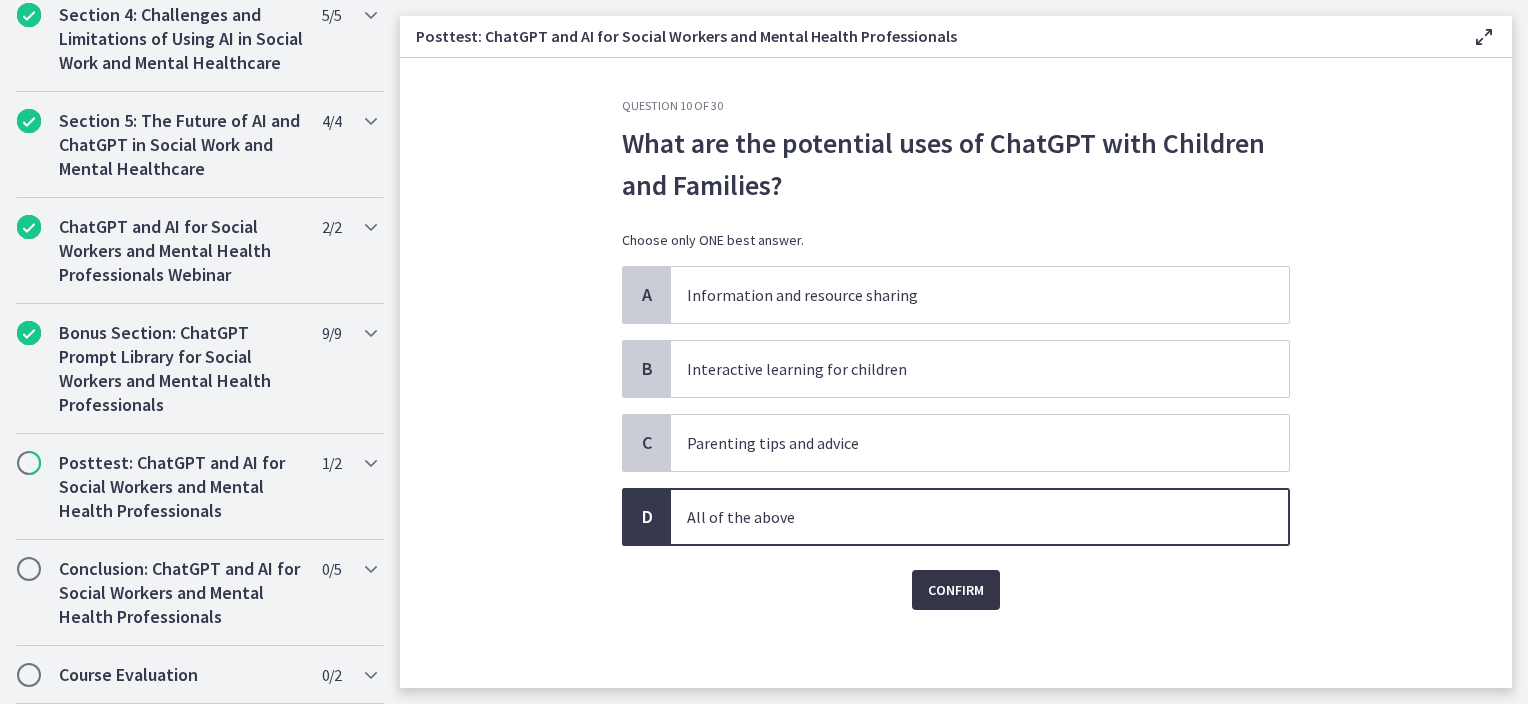 click on "Confirm" at bounding box center (956, 590) 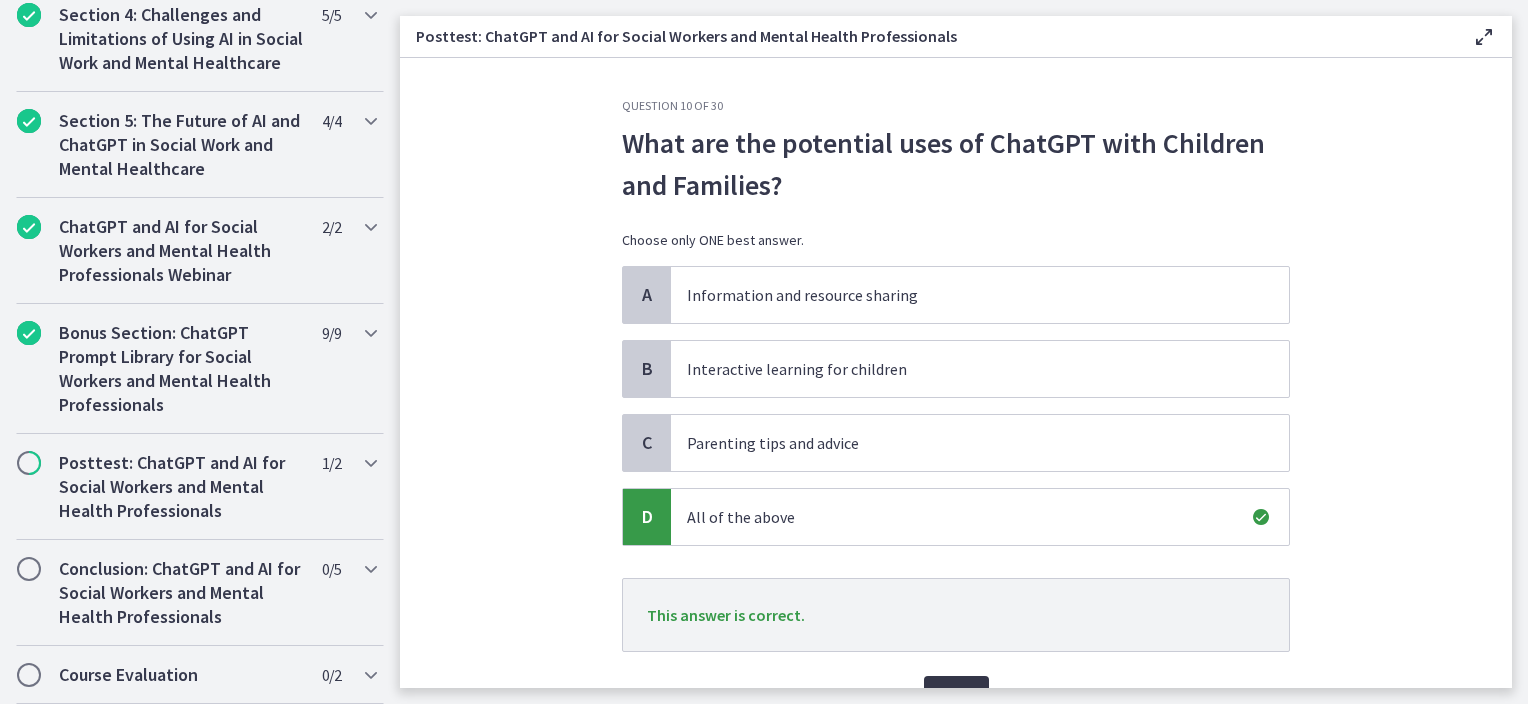 scroll, scrollTop: 105, scrollLeft: 0, axis: vertical 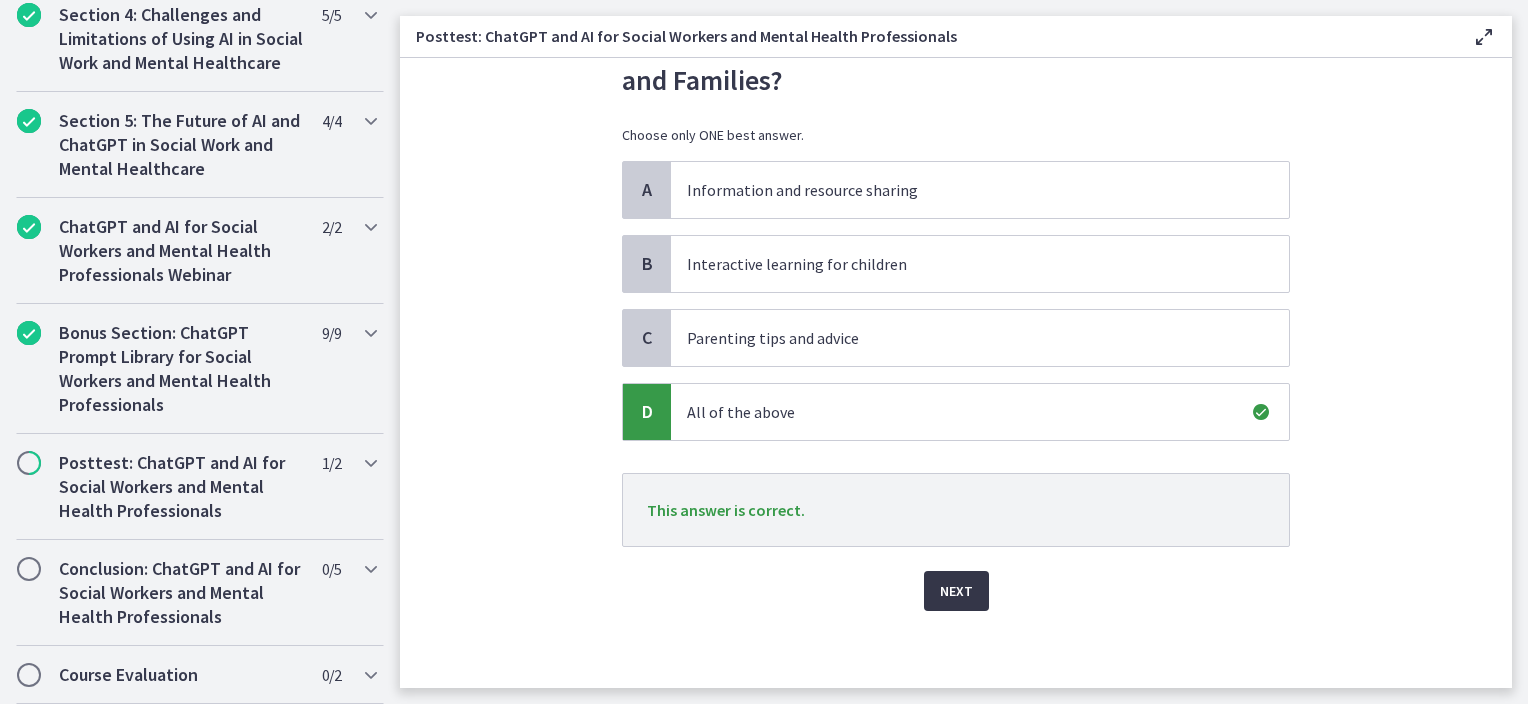 click on "Next" at bounding box center [956, 591] 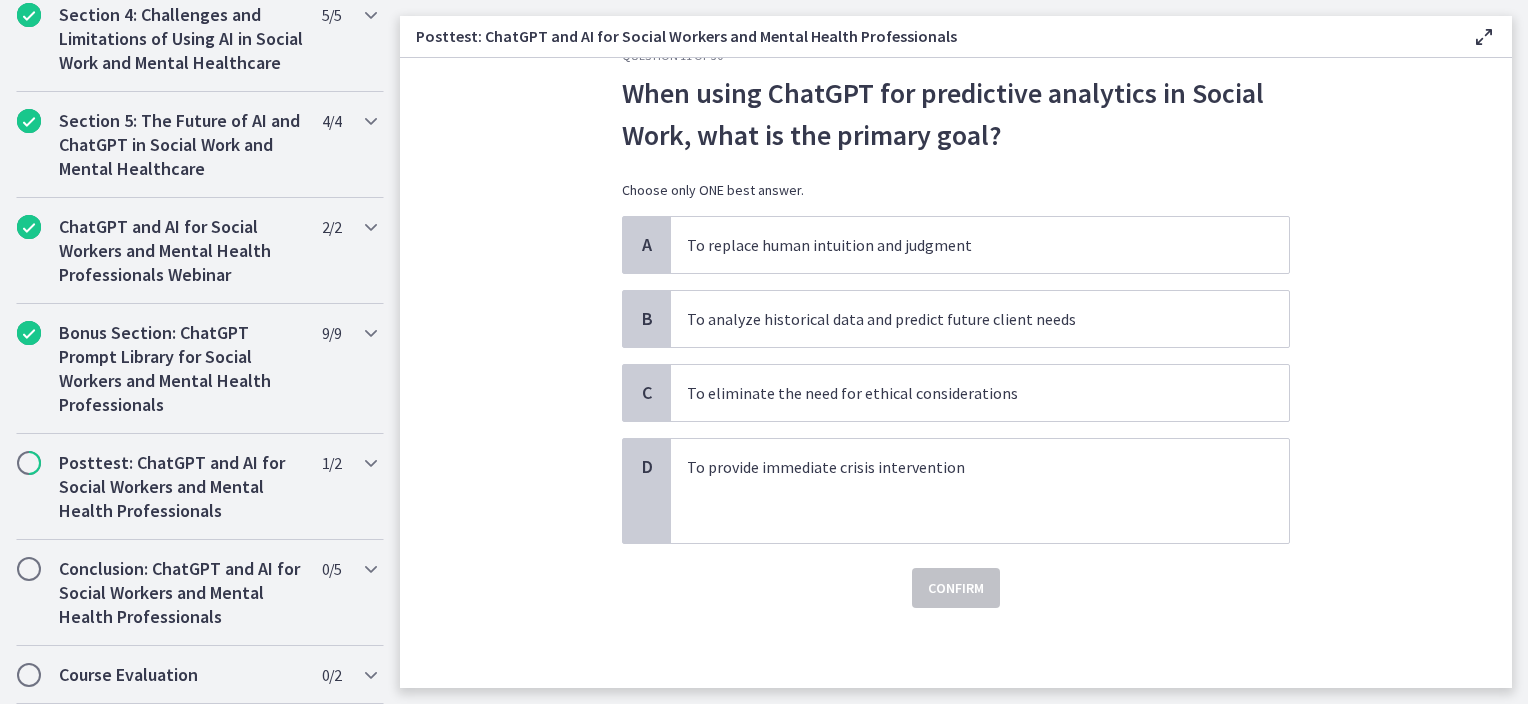 scroll, scrollTop: 0, scrollLeft: 0, axis: both 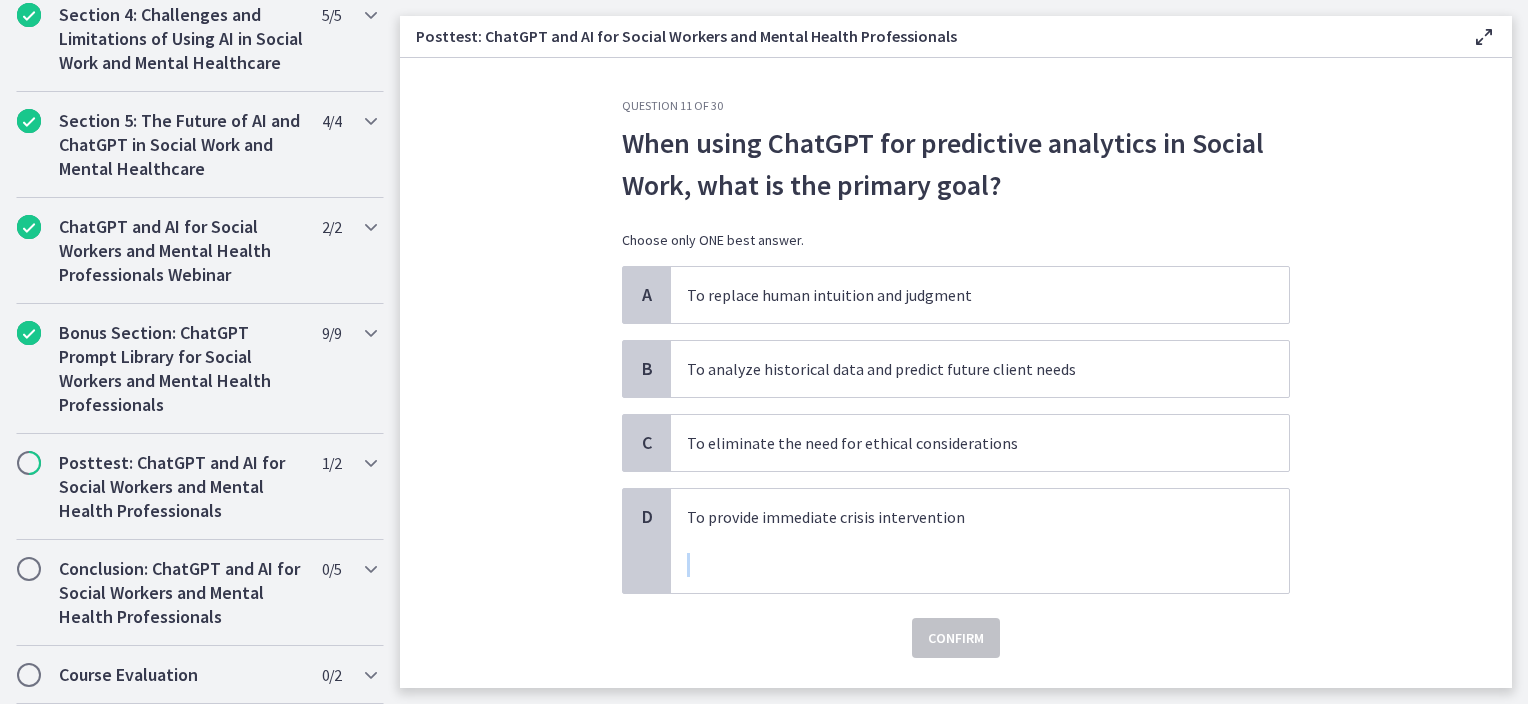 click on "To provide immediate crisis intervention" at bounding box center [980, 541] 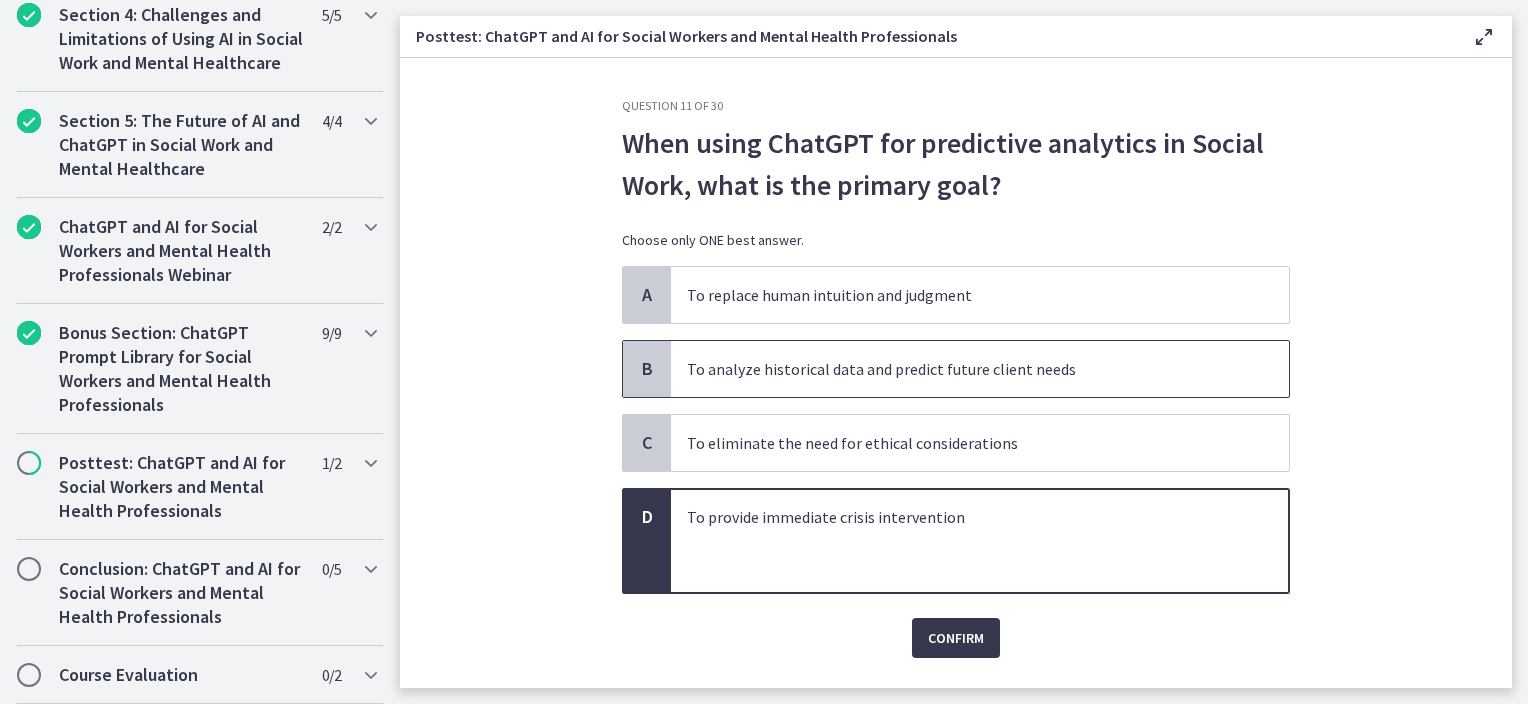 click on "To analyze historical data and predict future client needs" at bounding box center (960, 369) 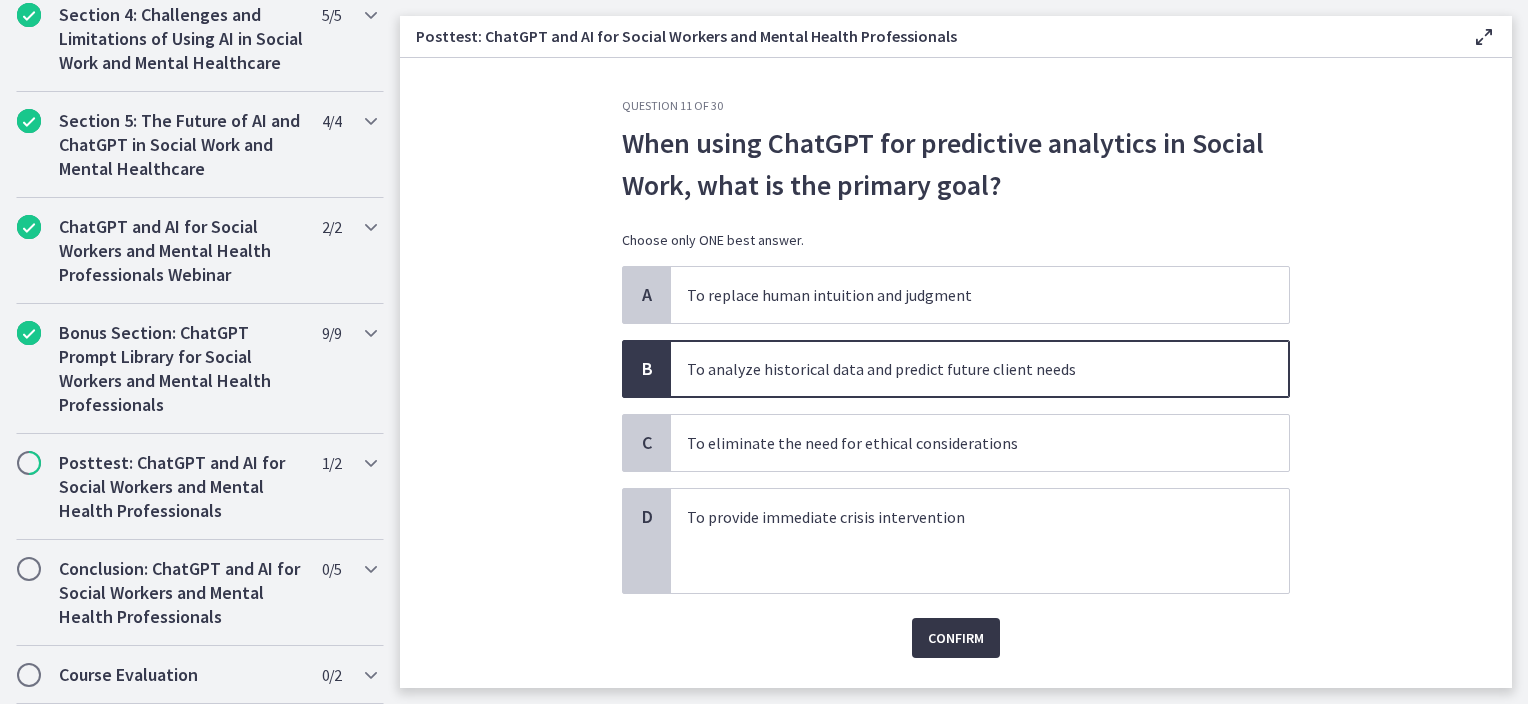 click on "Confirm" at bounding box center [956, 638] 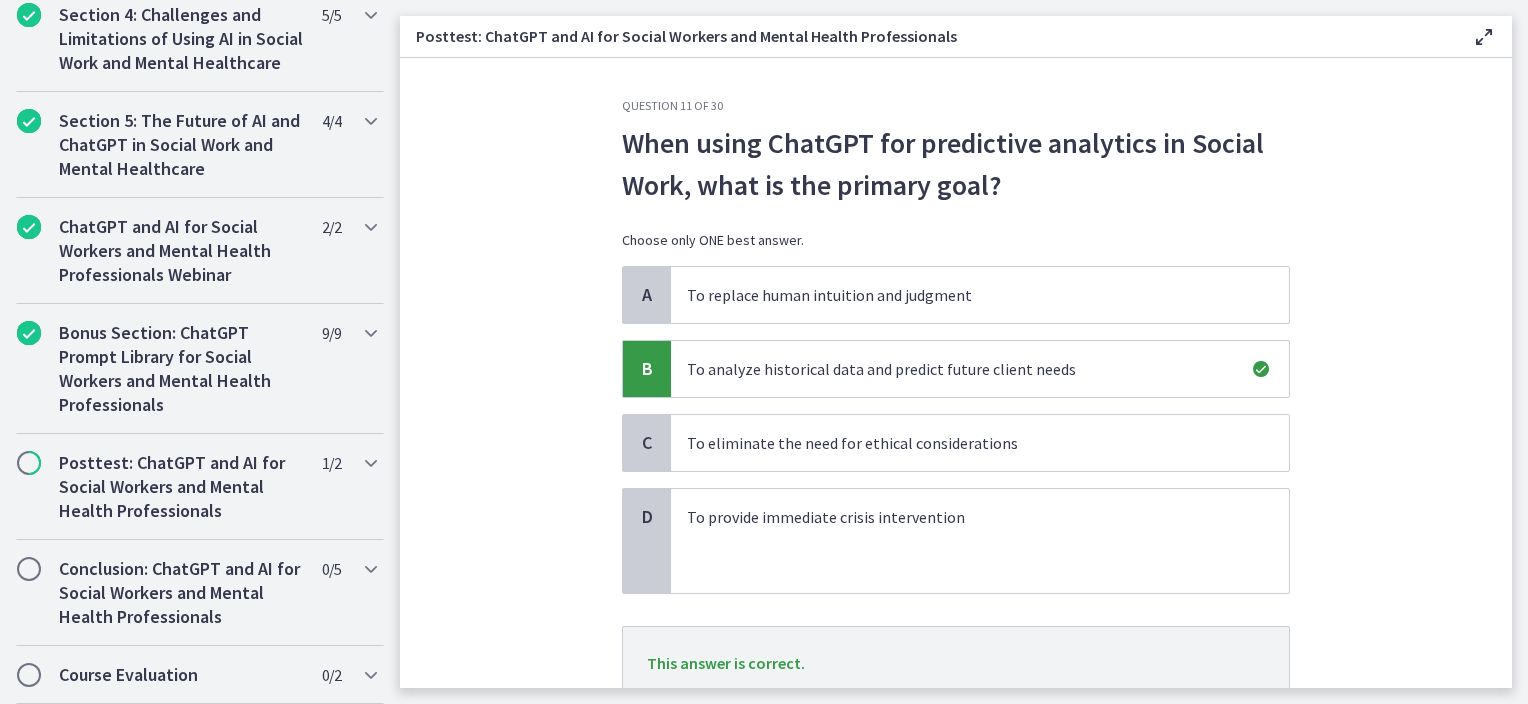 scroll, scrollTop: 153, scrollLeft: 0, axis: vertical 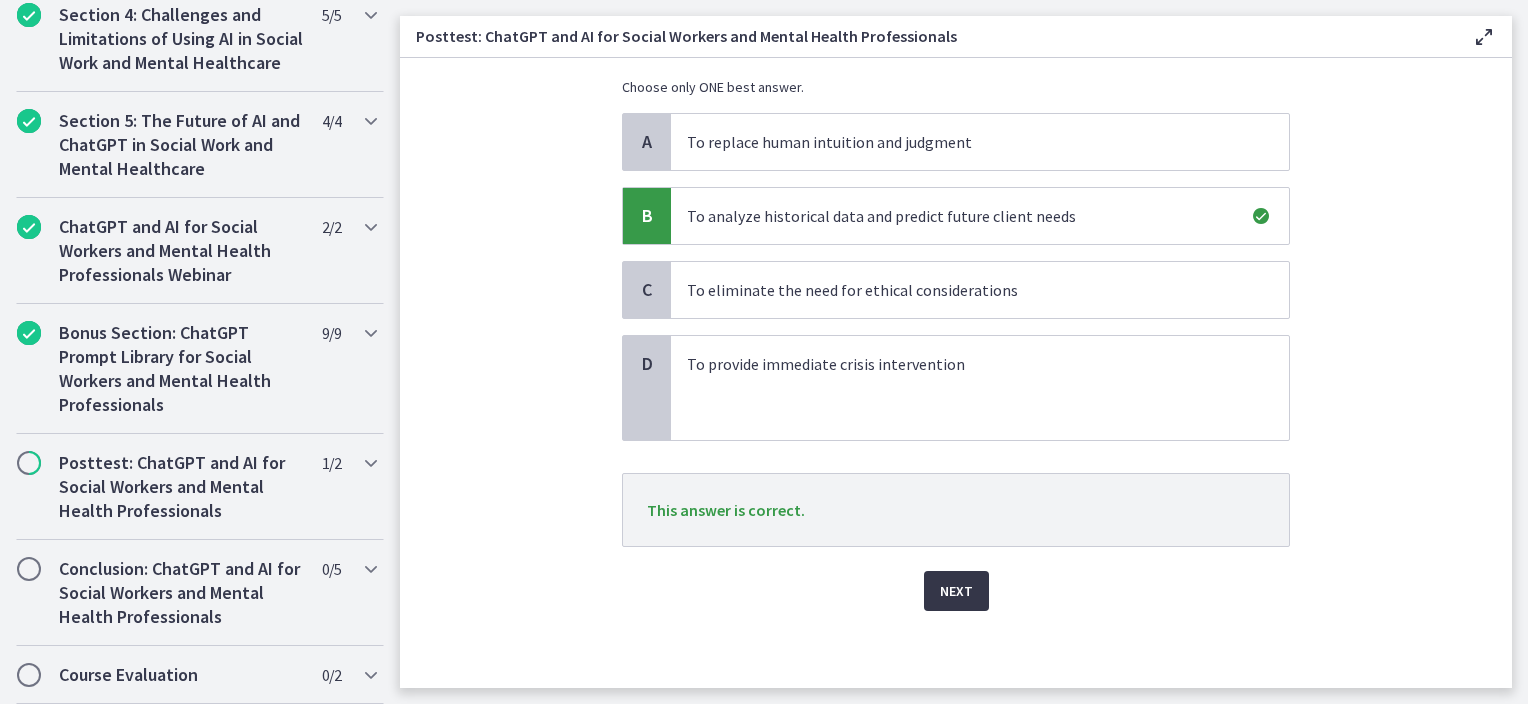 click on "Next" at bounding box center (956, 591) 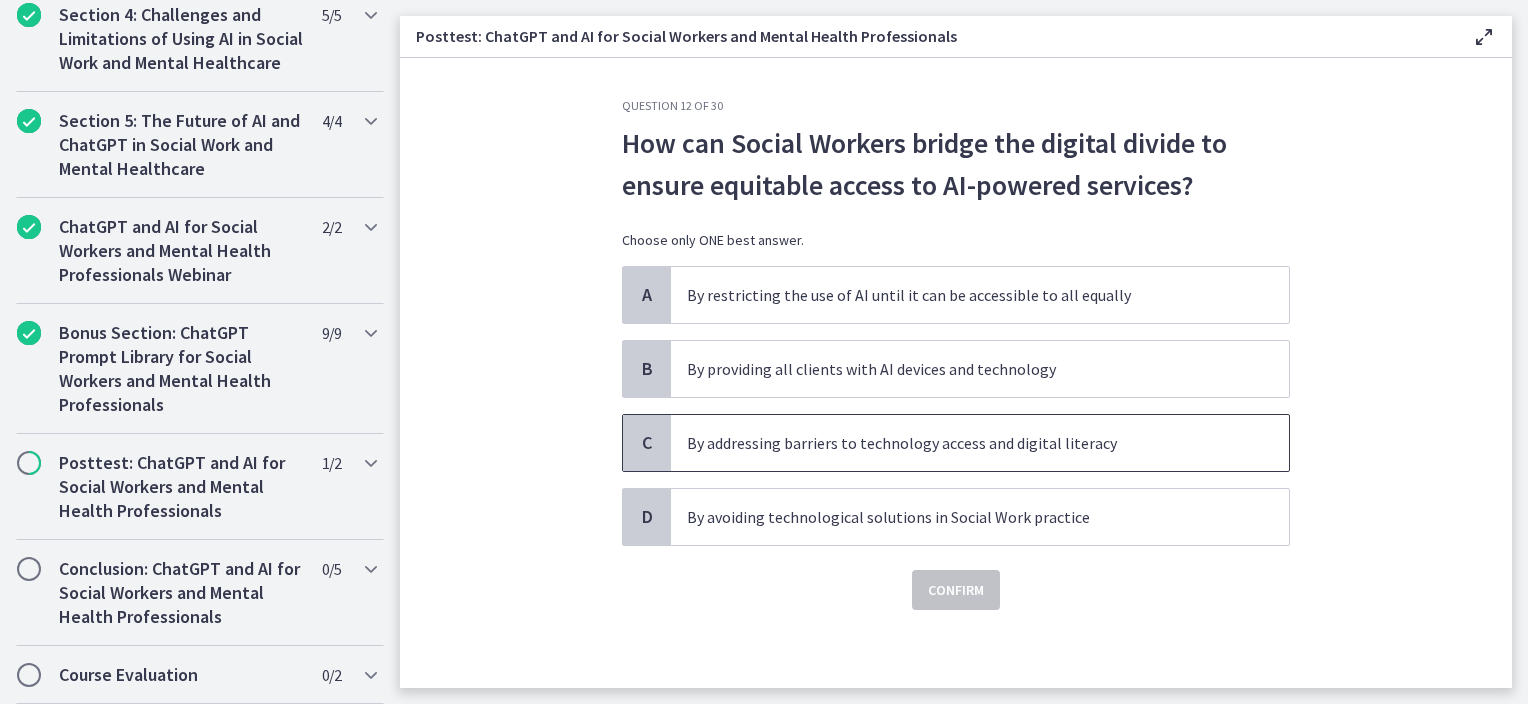 click on "By addressing barriers to technology access and digital literacy" at bounding box center (960, 443) 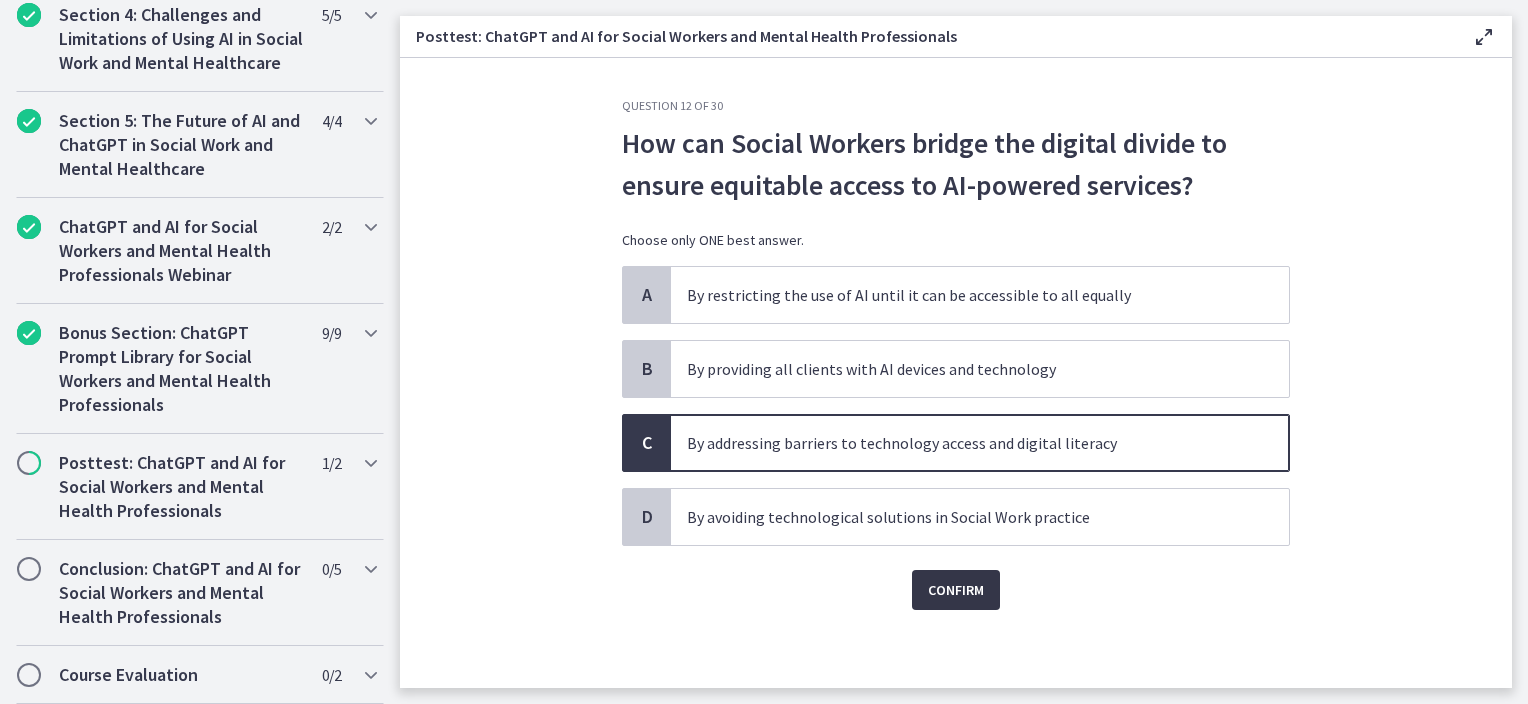 click on "Confirm" at bounding box center [956, 590] 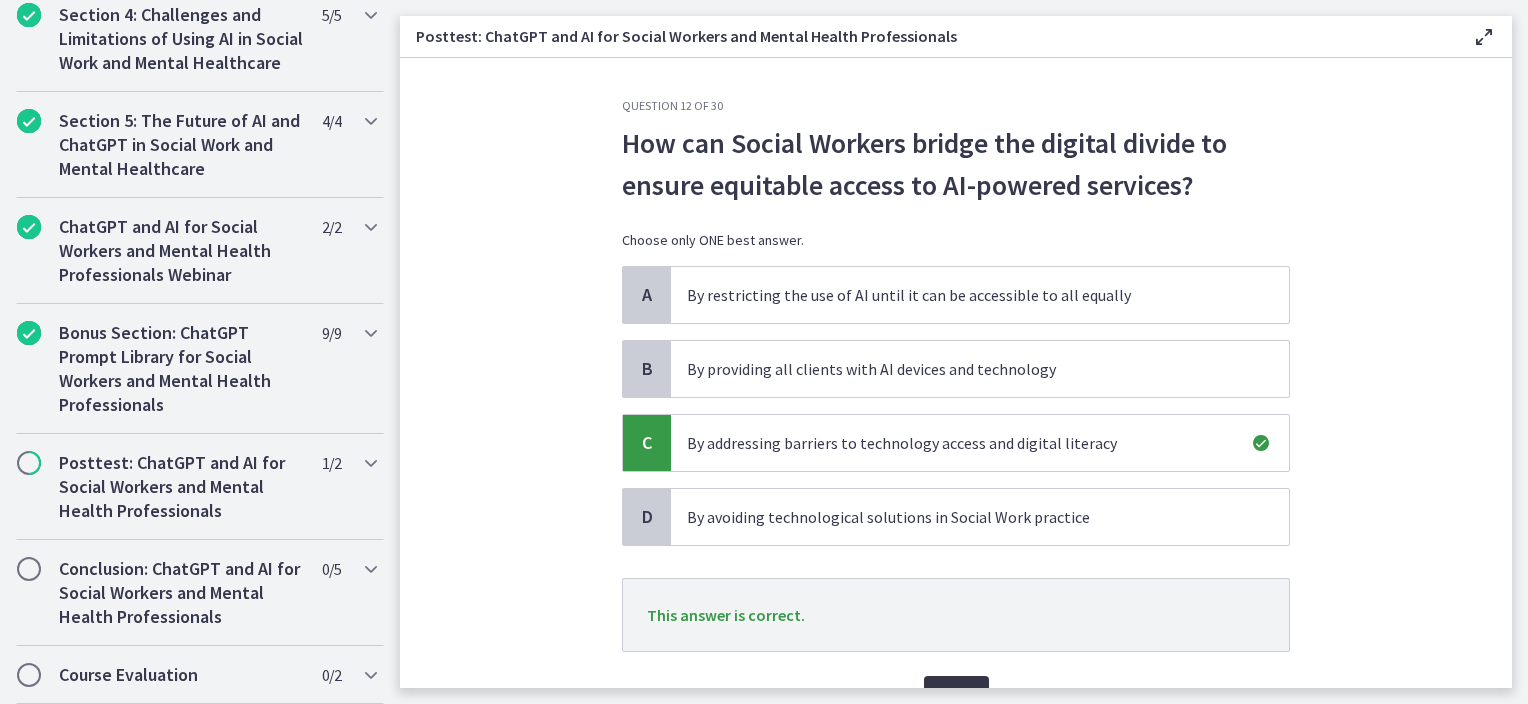 scroll, scrollTop: 105, scrollLeft: 0, axis: vertical 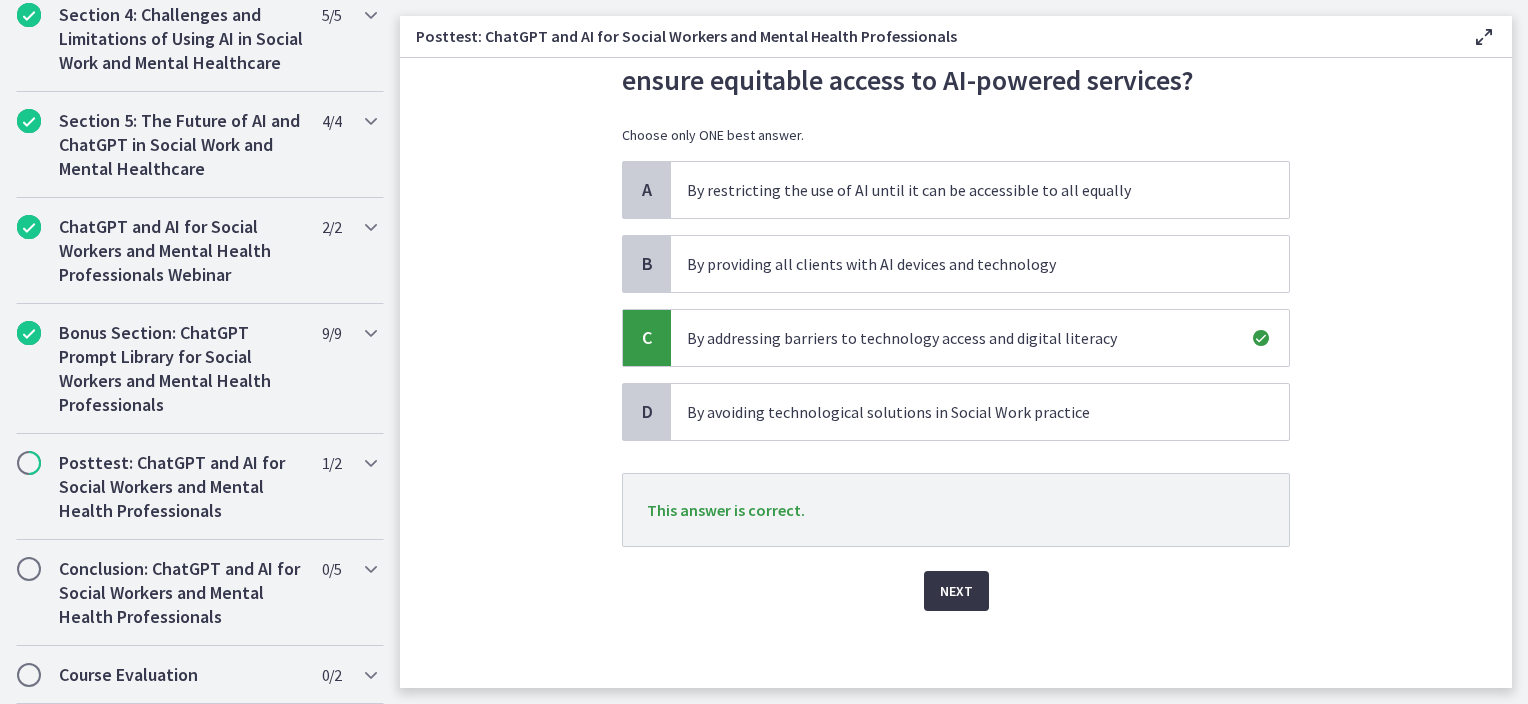 click on "Next" at bounding box center (956, 591) 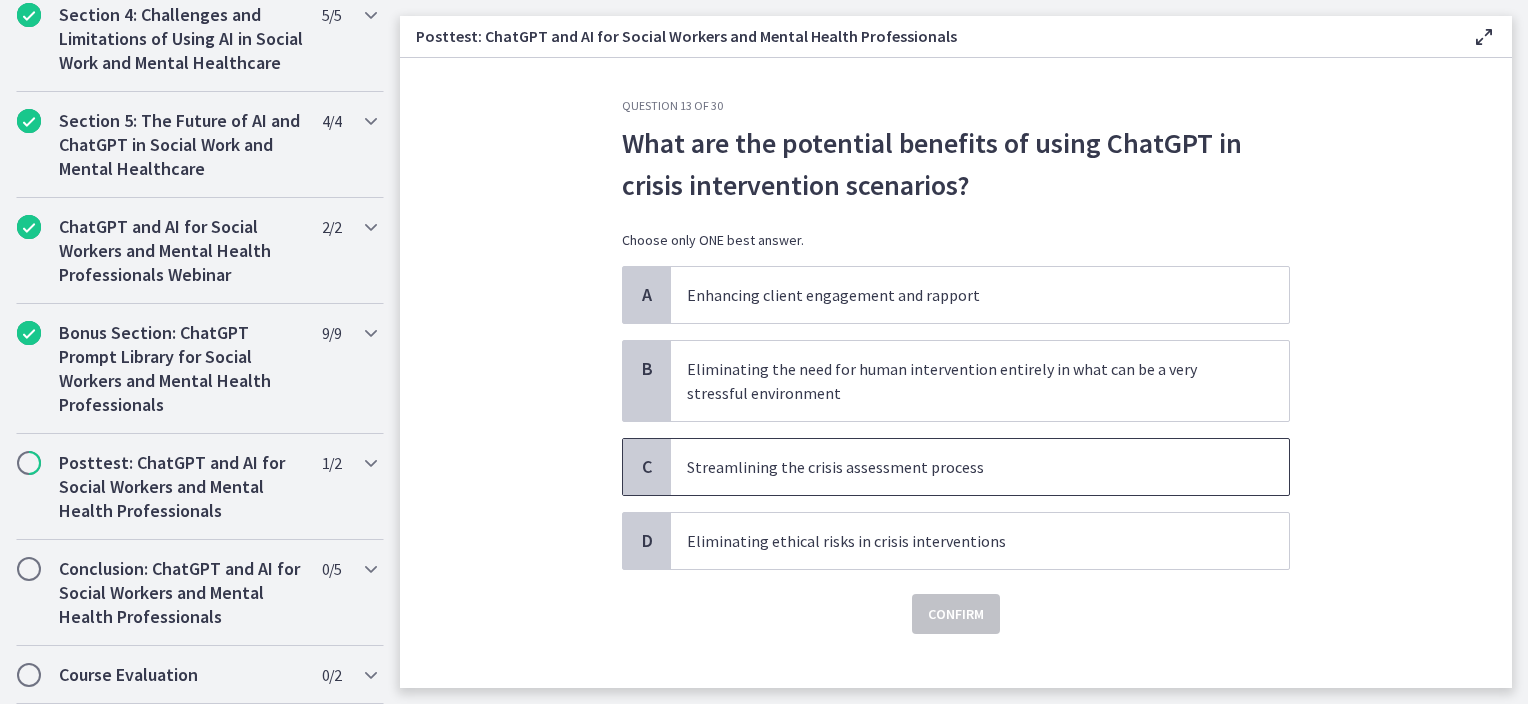 click on "Streamlining the crisis assessment process" at bounding box center [960, 467] 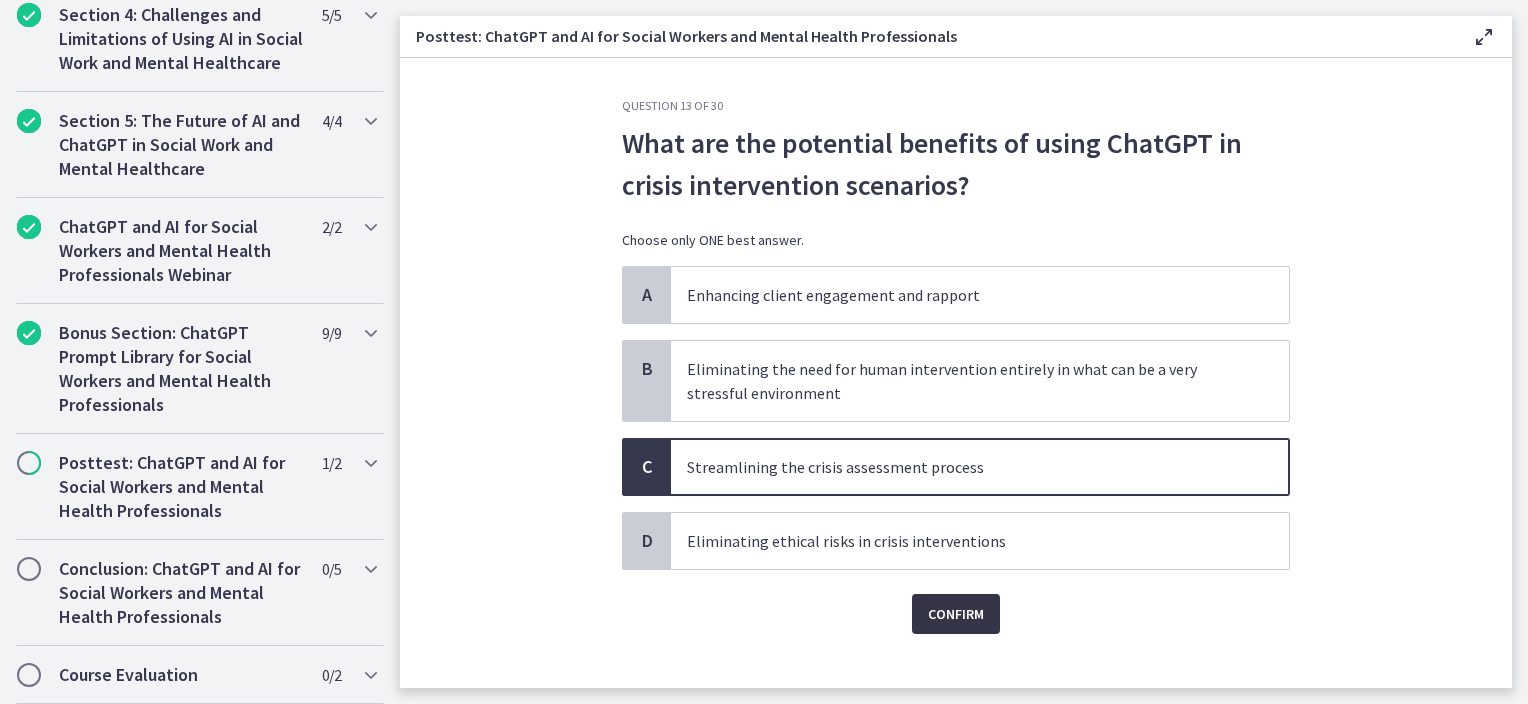 click on "Confirm" at bounding box center (956, 614) 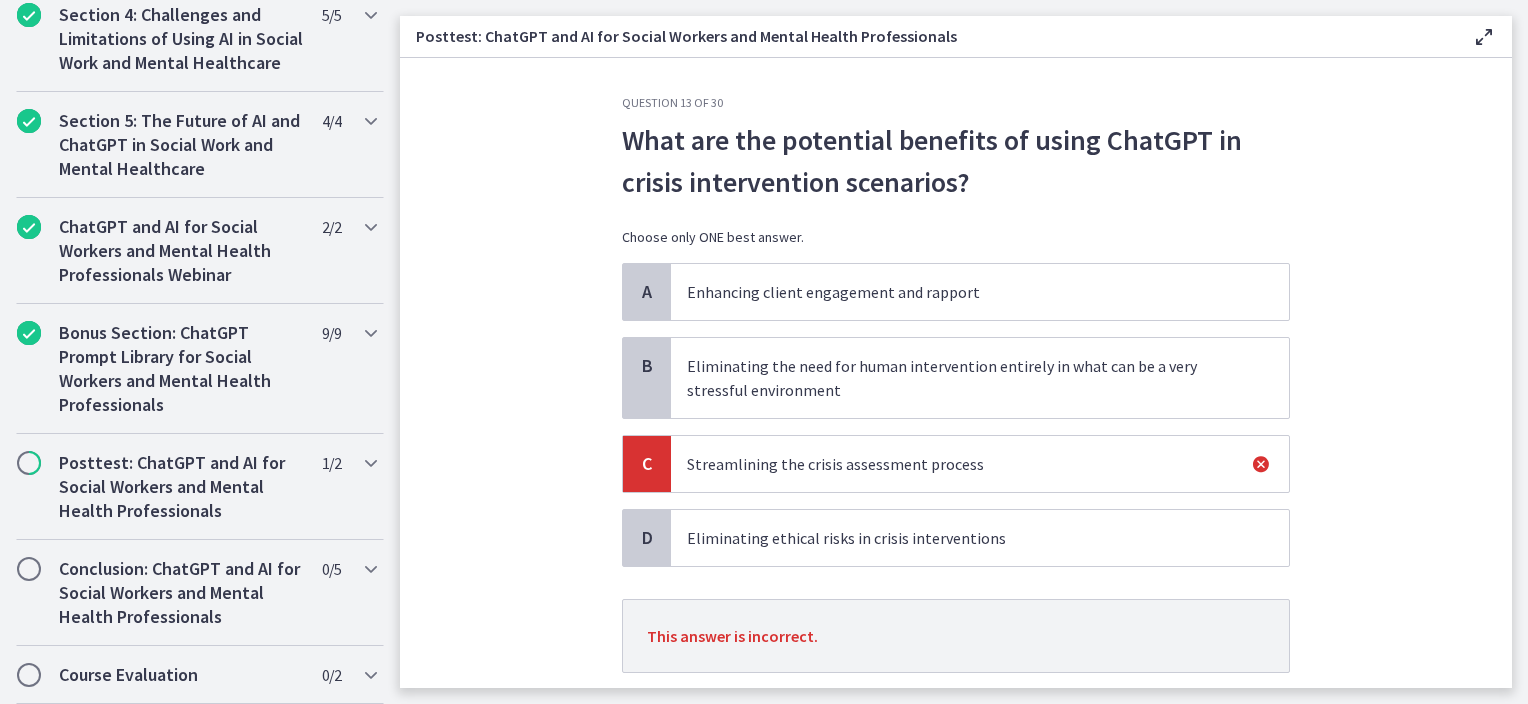 scroll, scrollTop: 129, scrollLeft: 0, axis: vertical 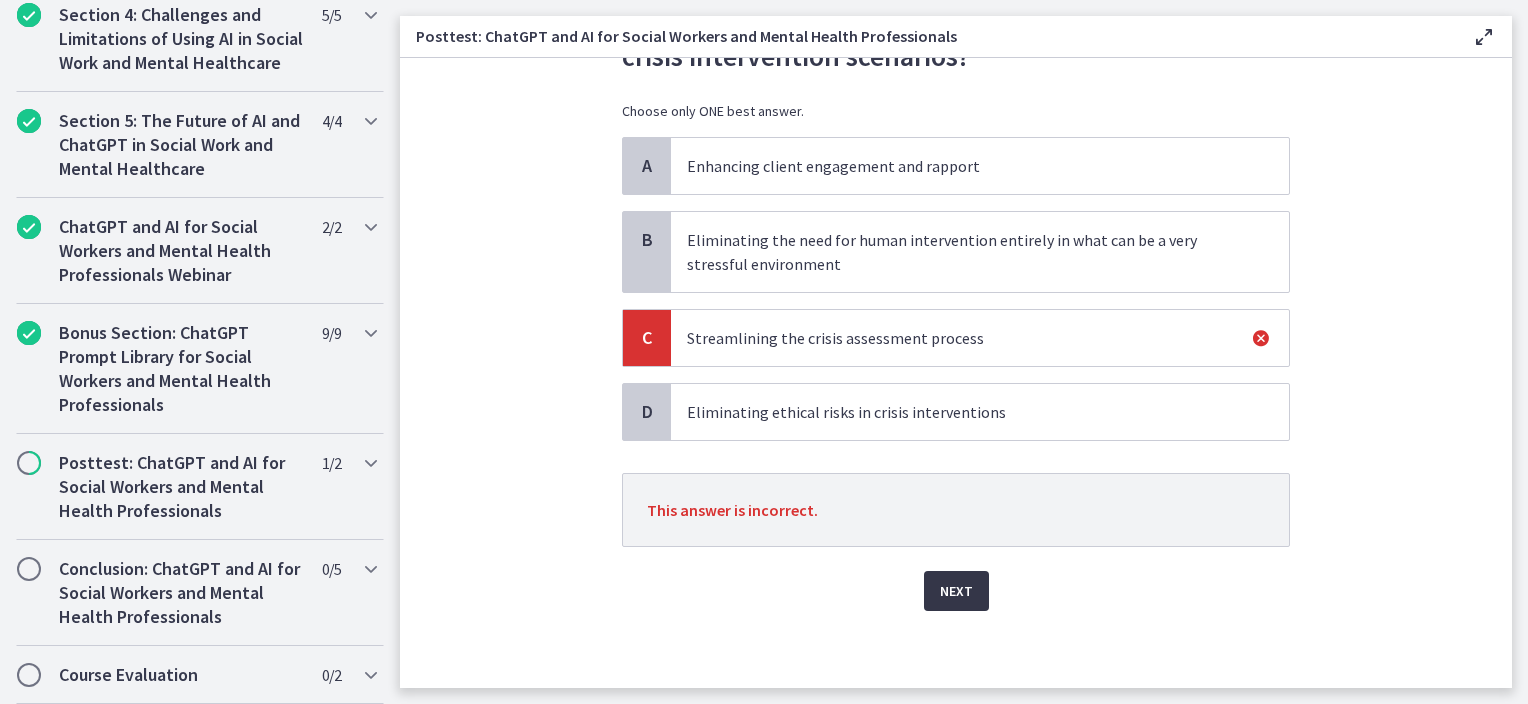 click on "Next" at bounding box center [956, 591] 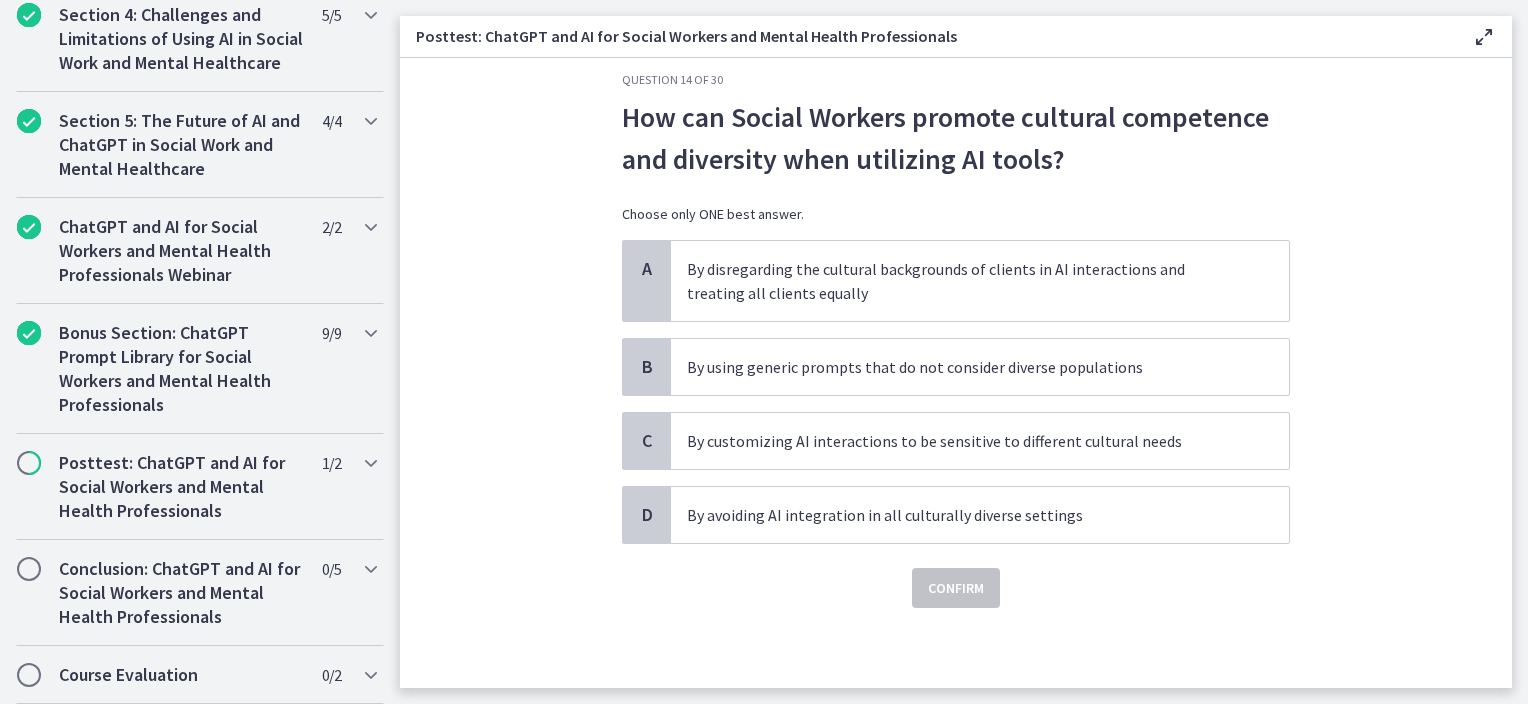 scroll, scrollTop: 0, scrollLeft: 0, axis: both 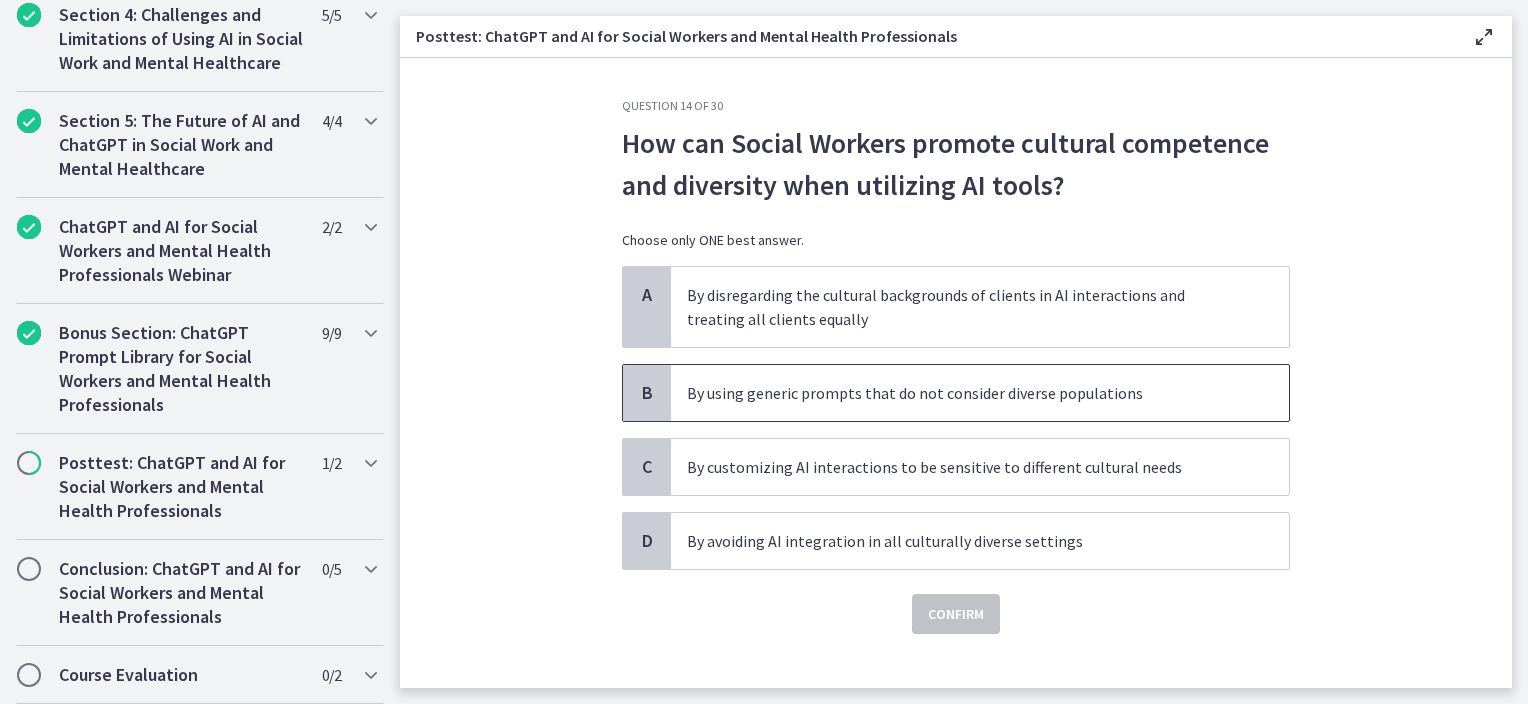 click on "By using generic prompts that do not consider diverse populations" at bounding box center (980, 393) 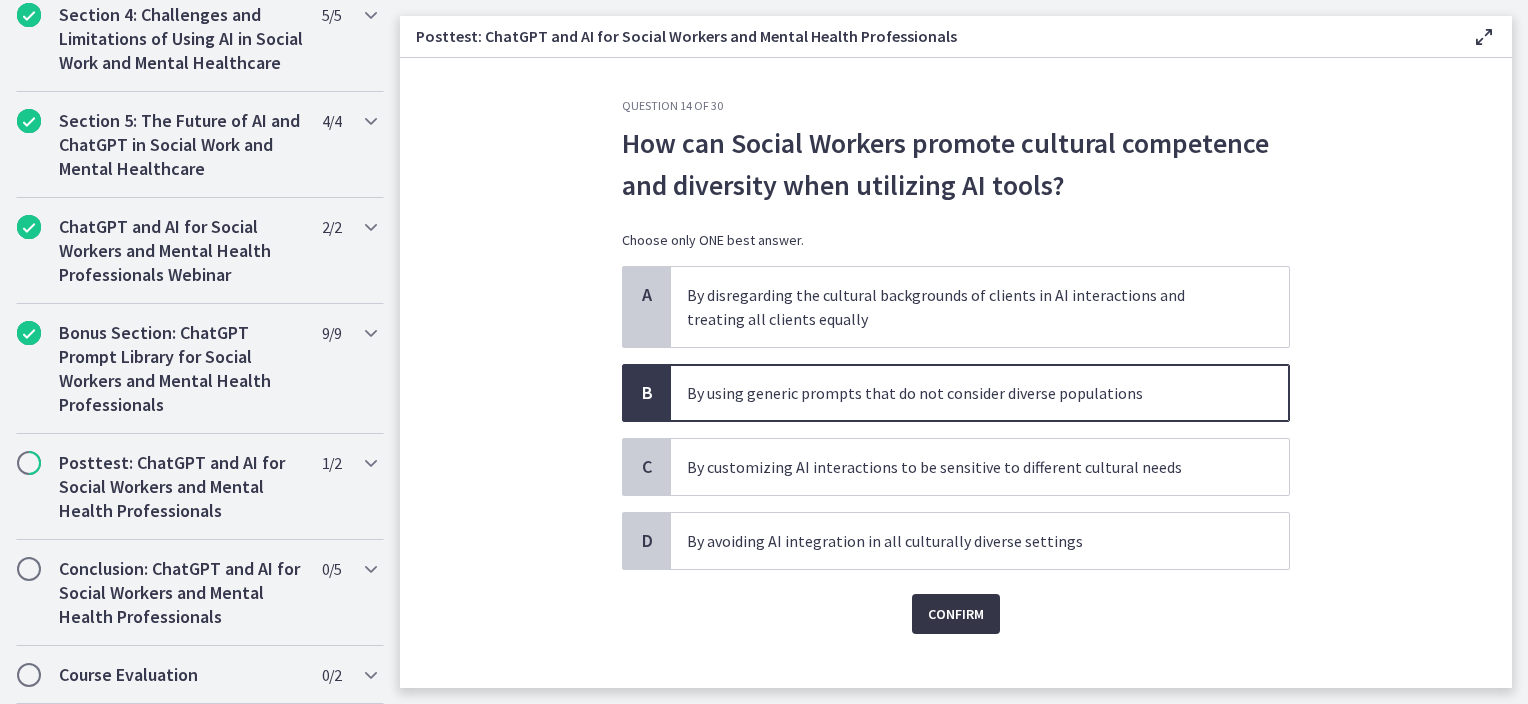 click on "Confirm" at bounding box center (956, 614) 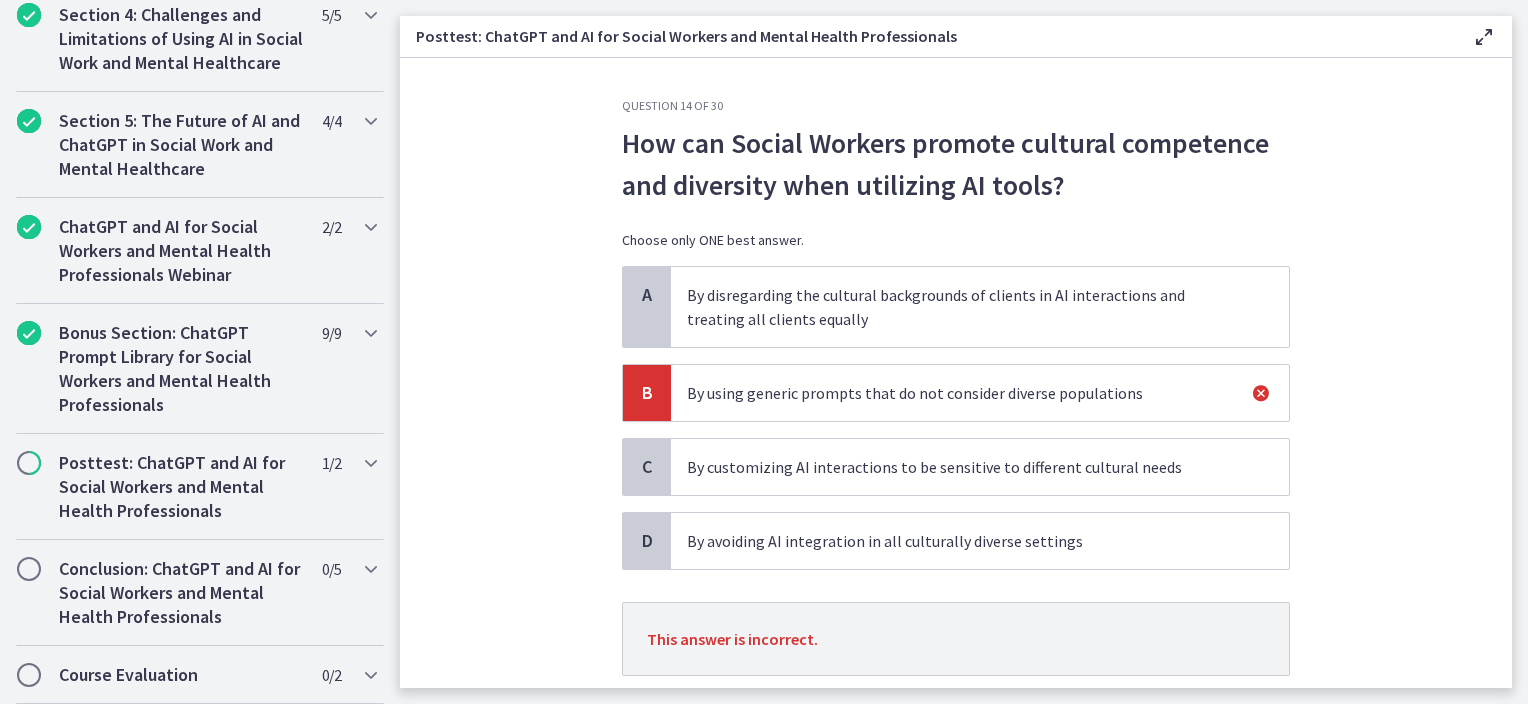 scroll, scrollTop: 129, scrollLeft: 0, axis: vertical 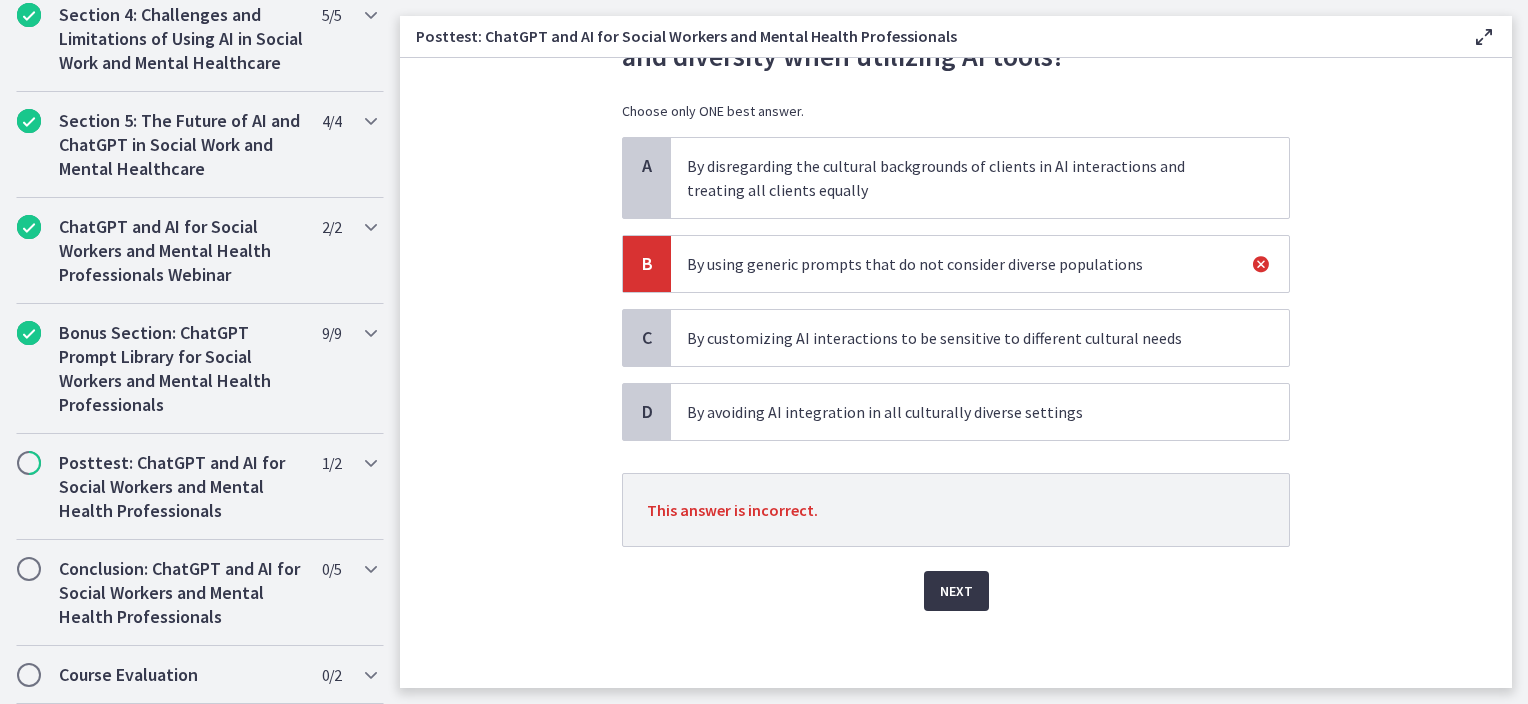 click on "Next" at bounding box center [956, 591] 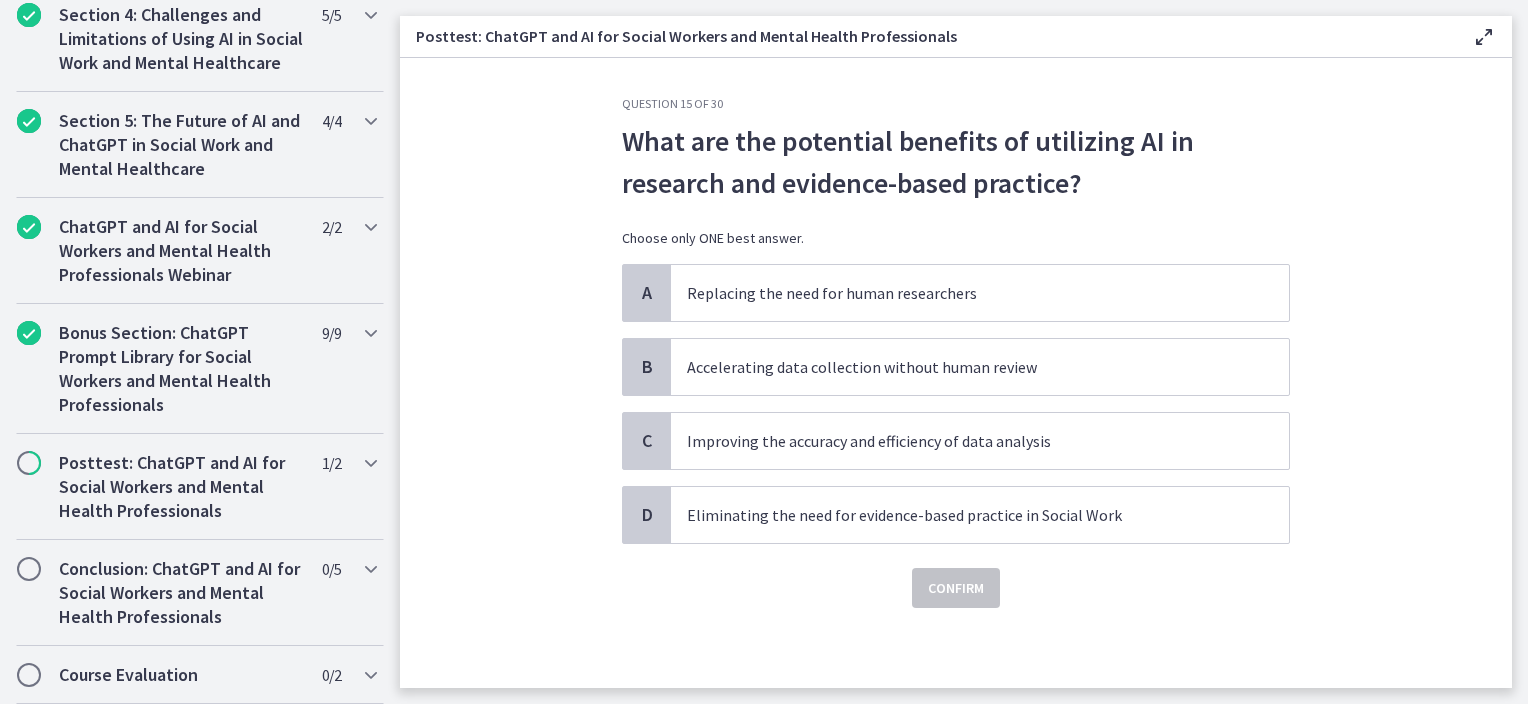 scroll, scrollTop: 0, scrollLeft: 0, axis: both 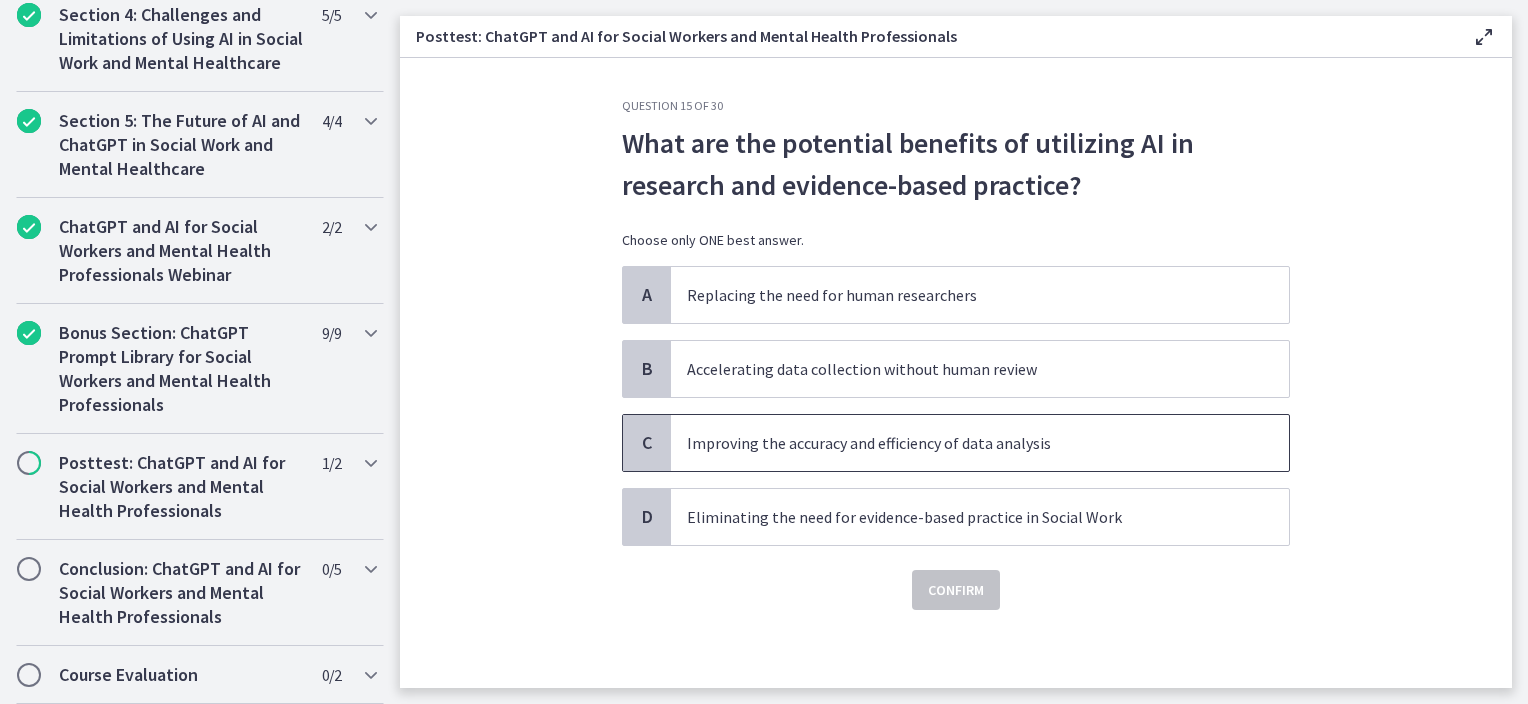 click on "Improving the accuracy and efficiency of data analysis" at bounding box center [960, 443] 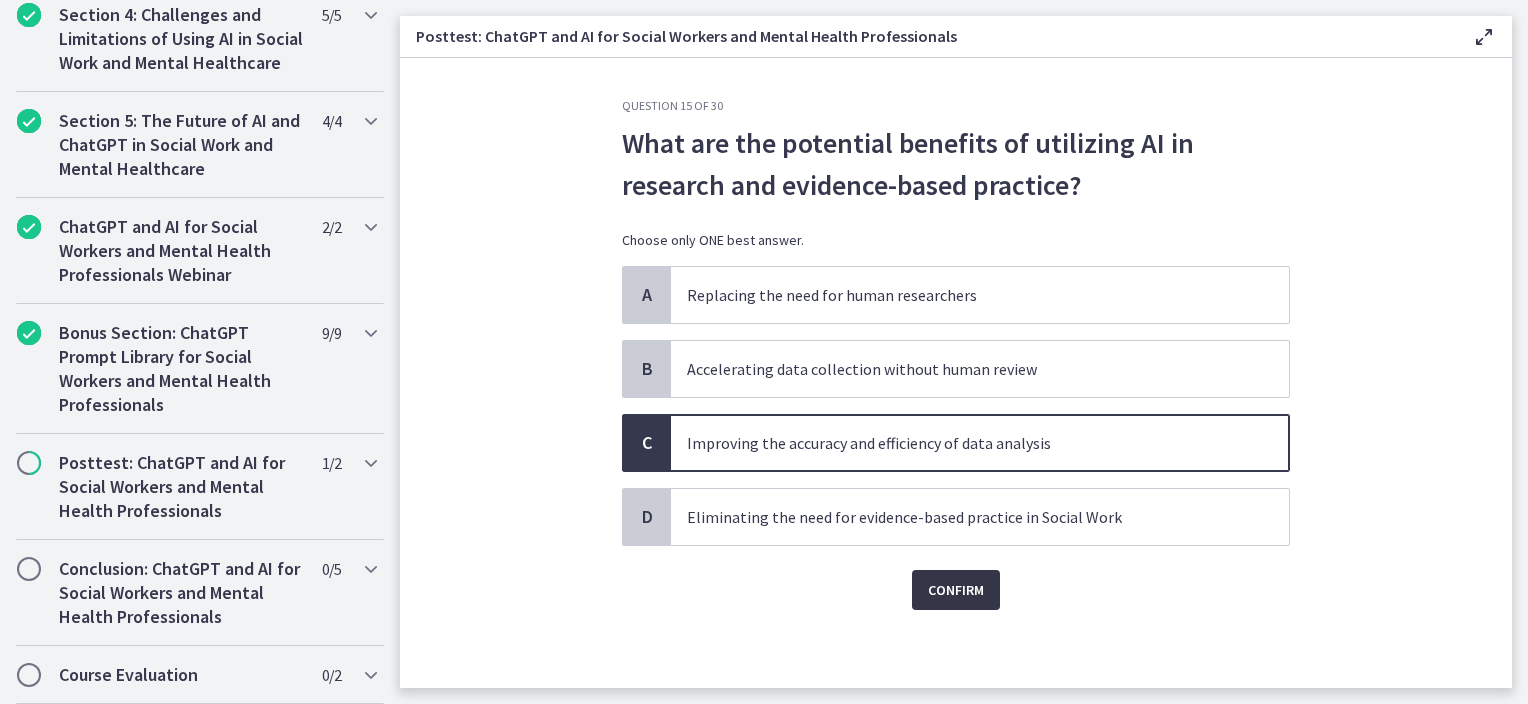 click on "Confirm" at bounding box center [956, 590] 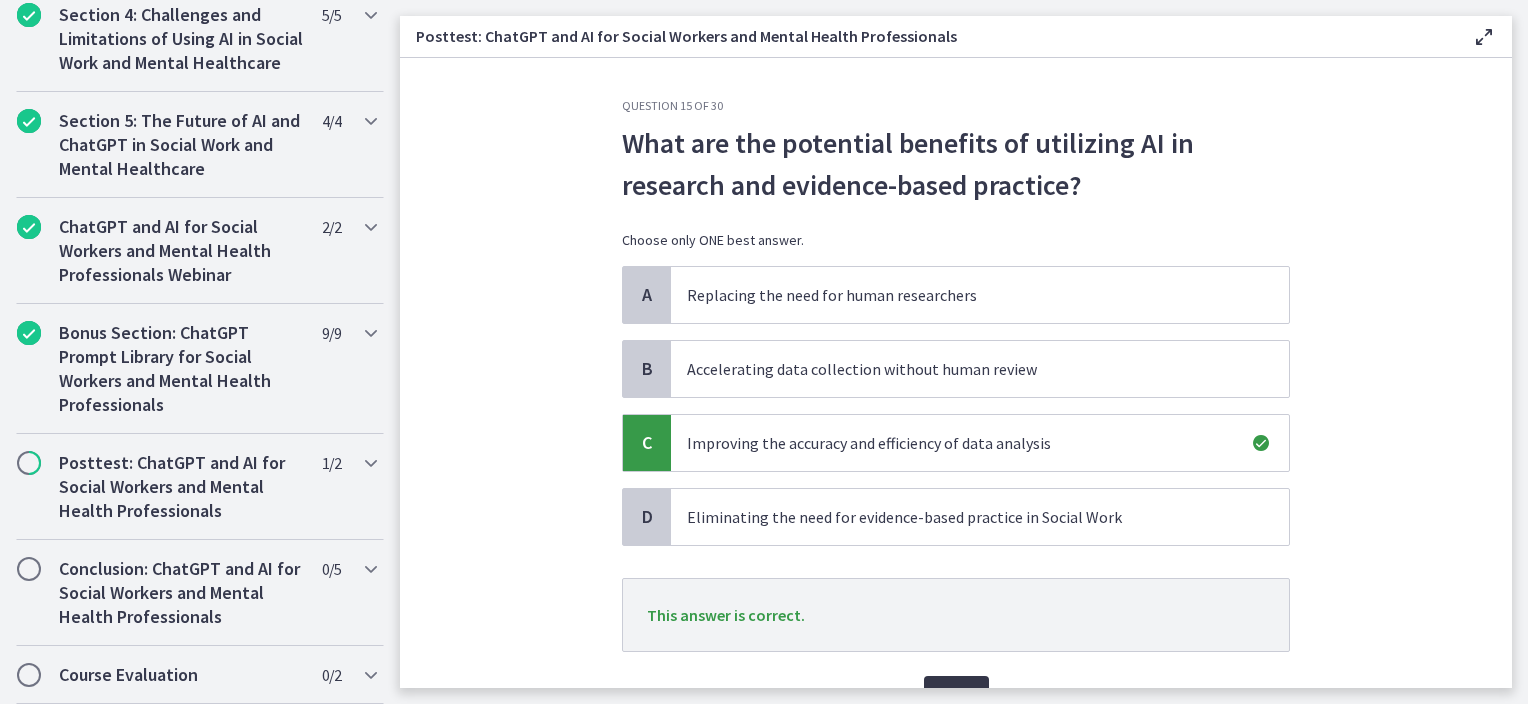 scroll, scrollTop: 105, scrollLeft: 0, axis: vertical 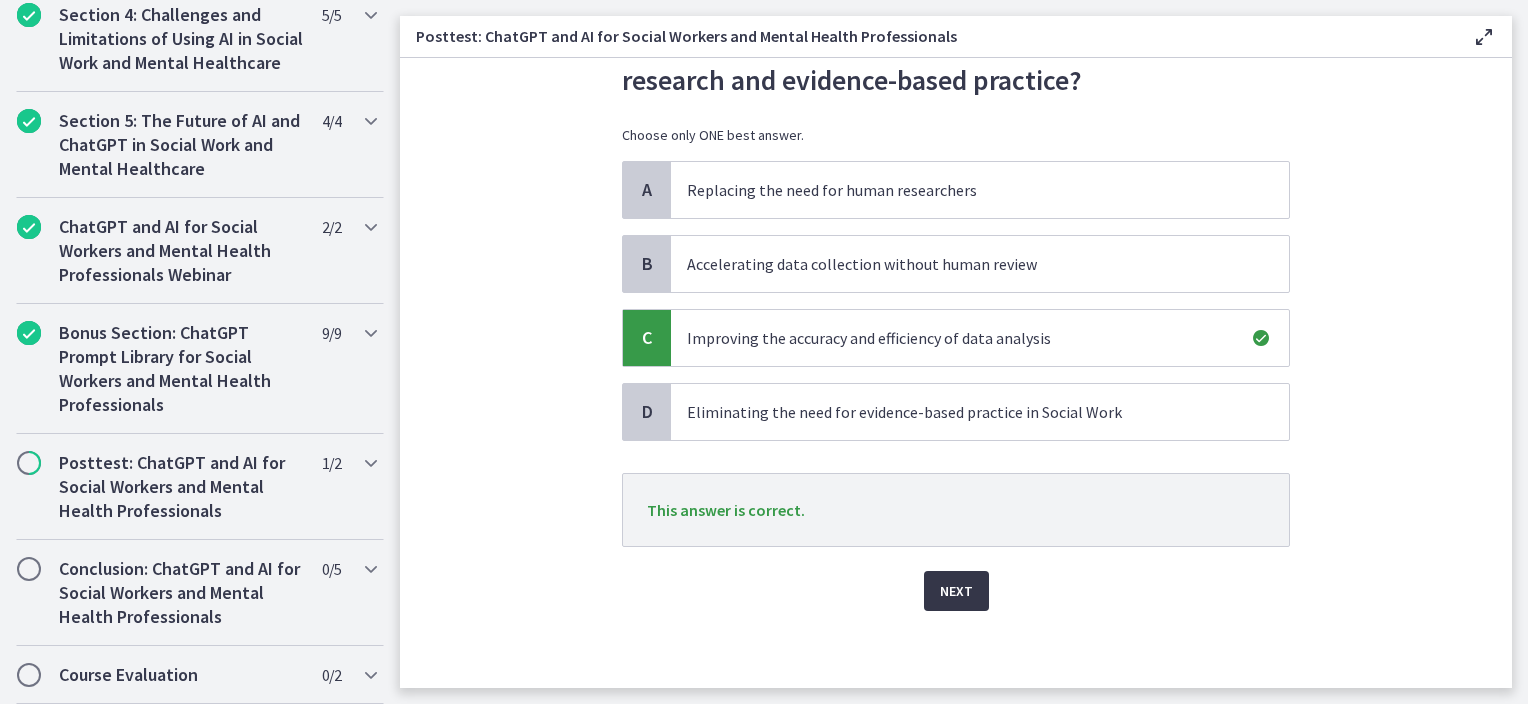 click on "Next" at bounding box center (956, 591) 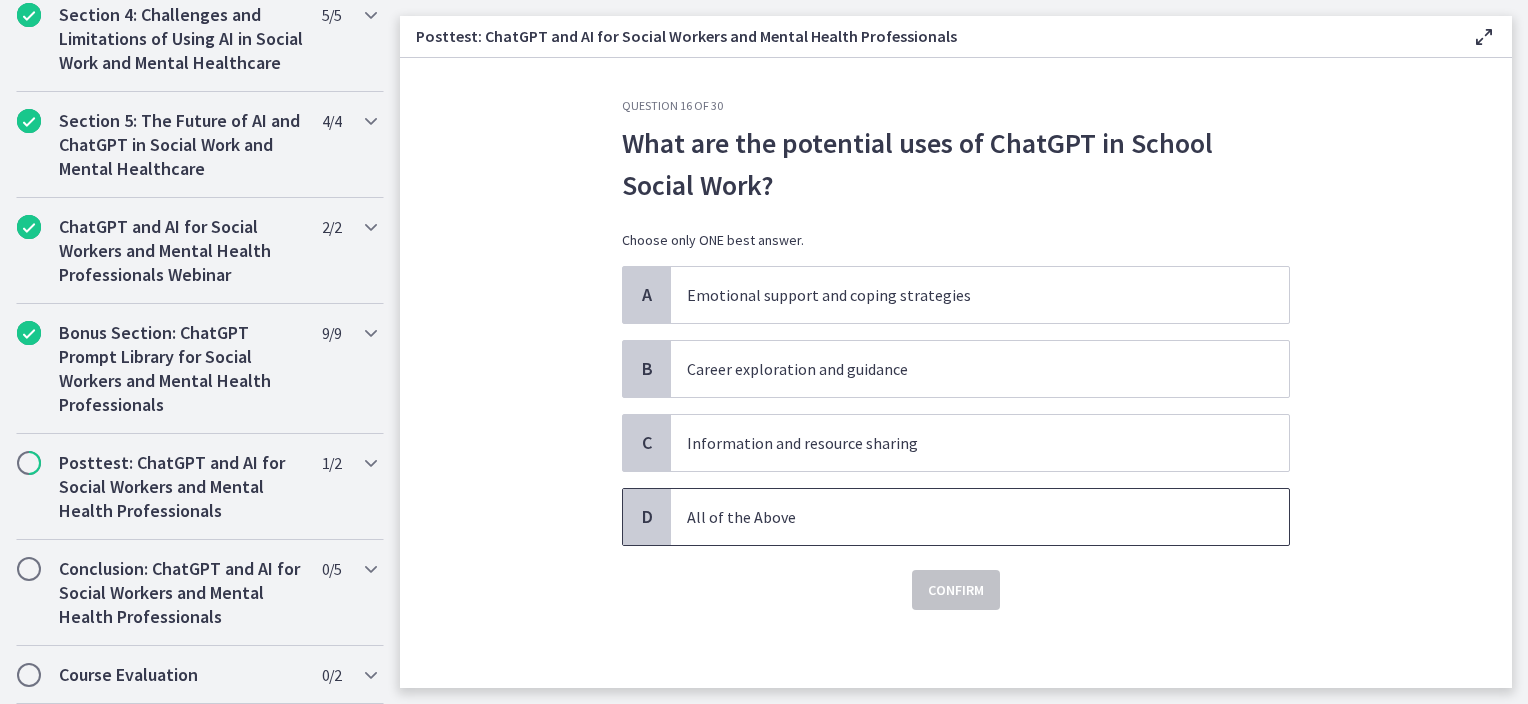 click on "All of the Above" at bounding box center (960, 517) 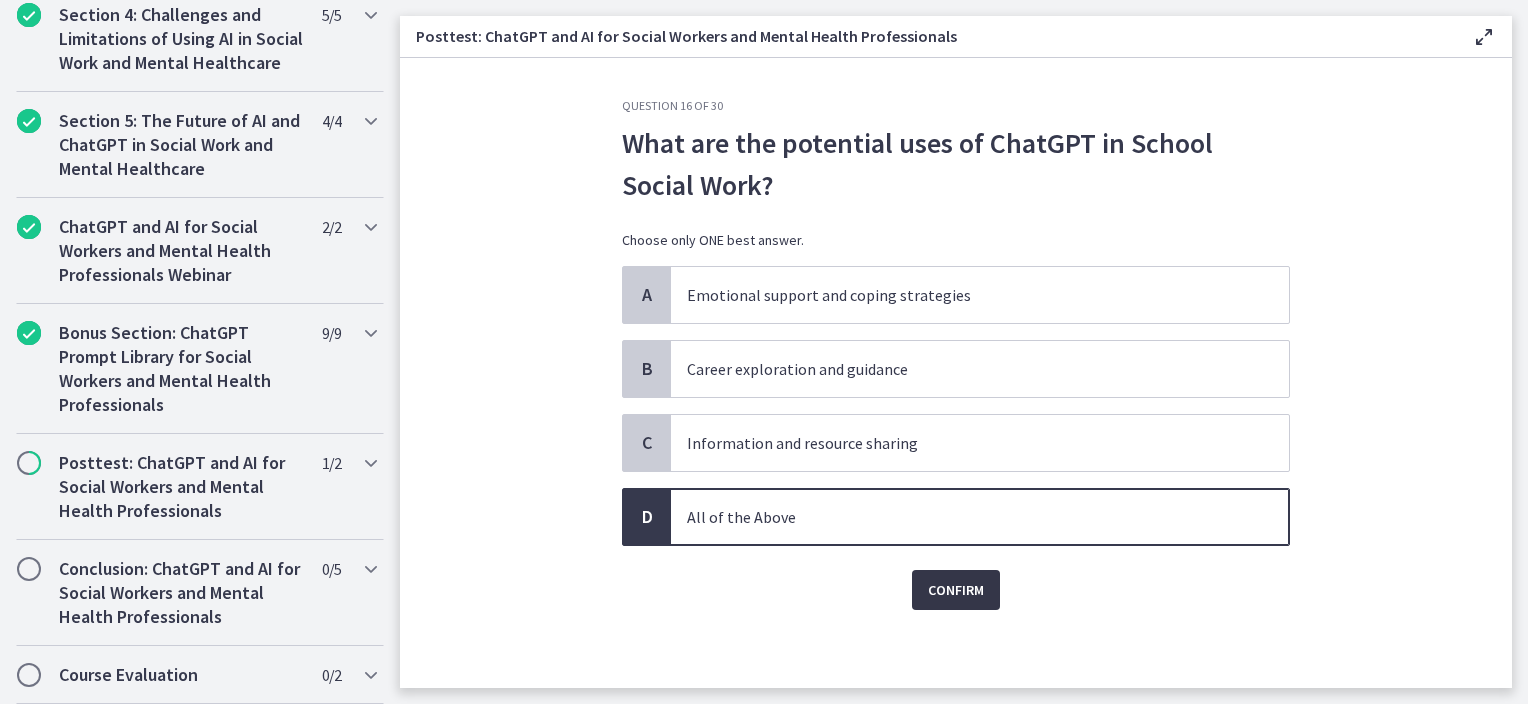 click on "Confirm" at bounding box center [956, 590] 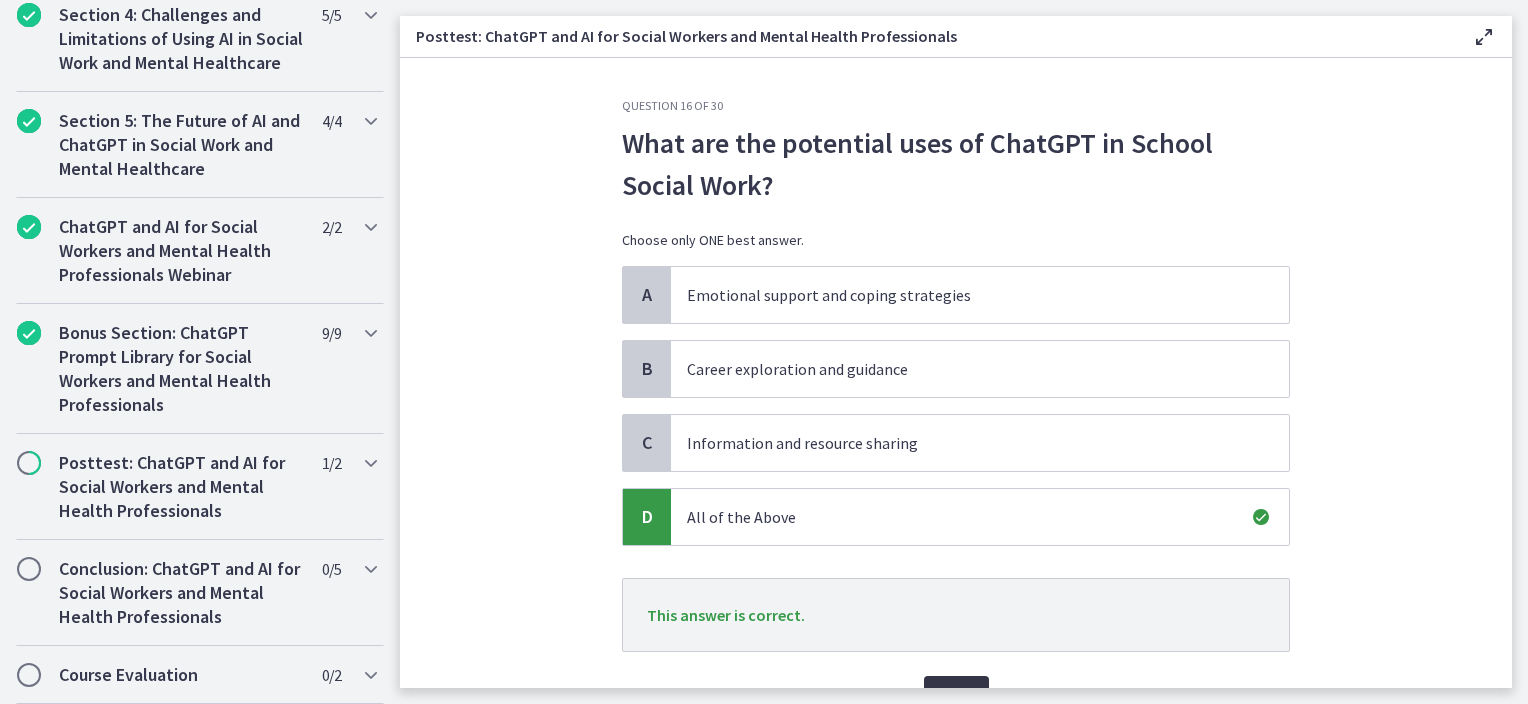 scroll, scrollTop: 105, scrollLeft: 0, axis: vertical 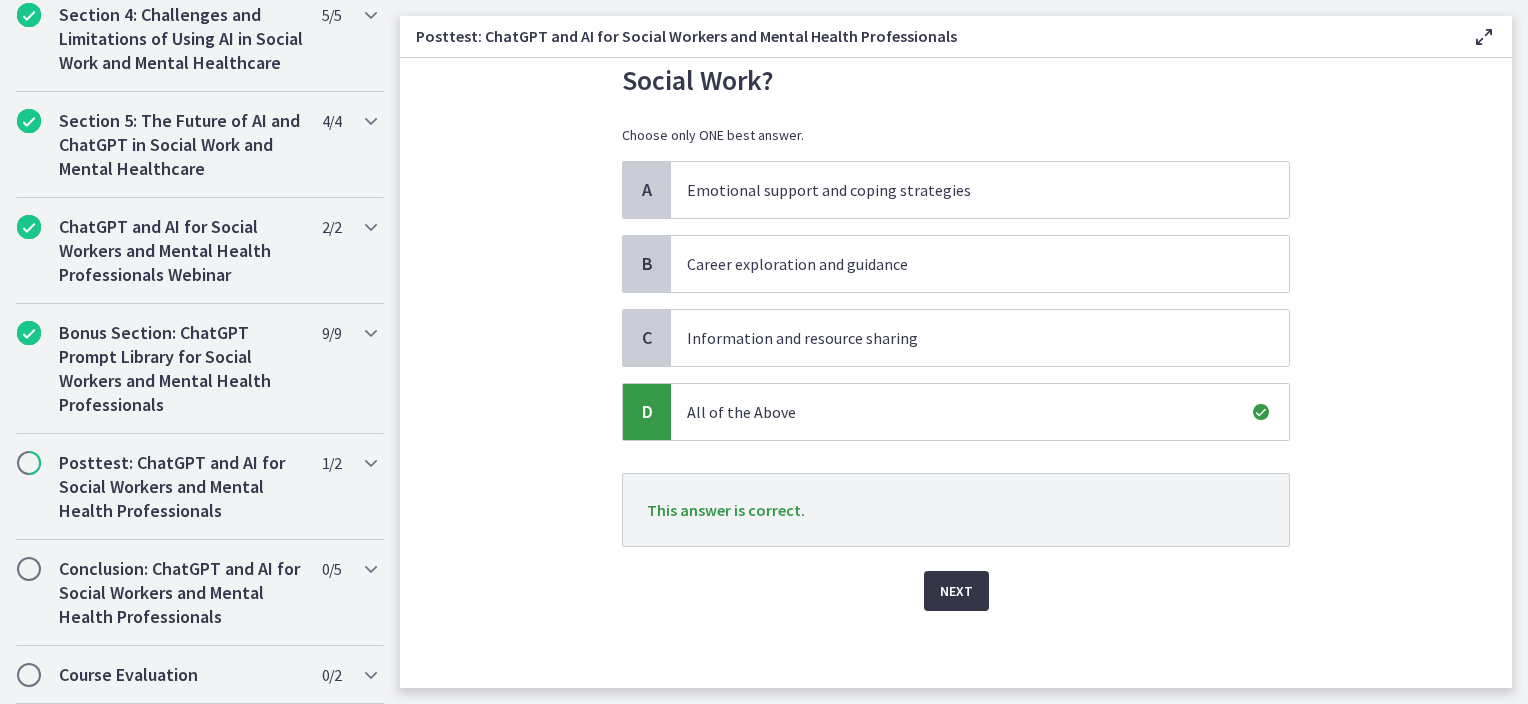 click on "Next" at bounding box center [956, 591] 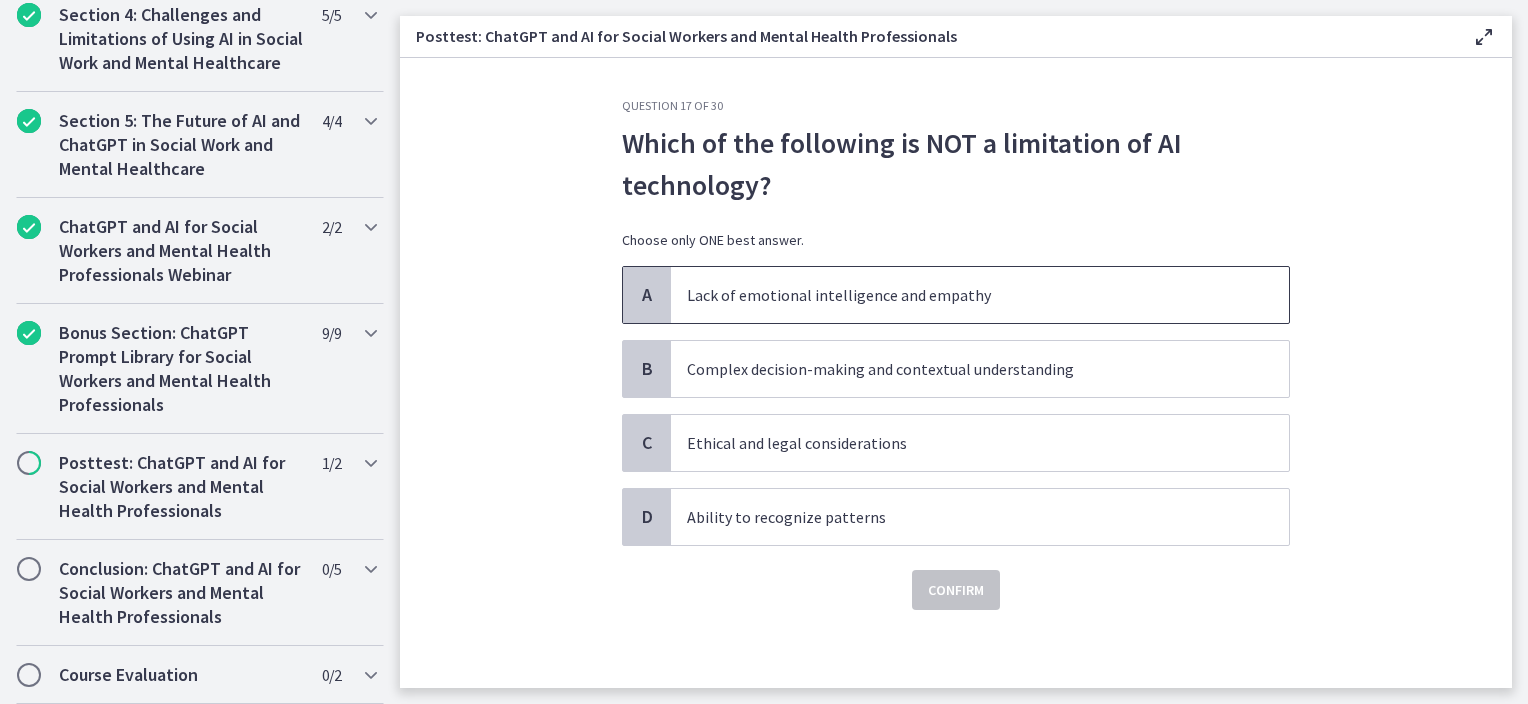 click on "A" at bounding box center [647, 295] 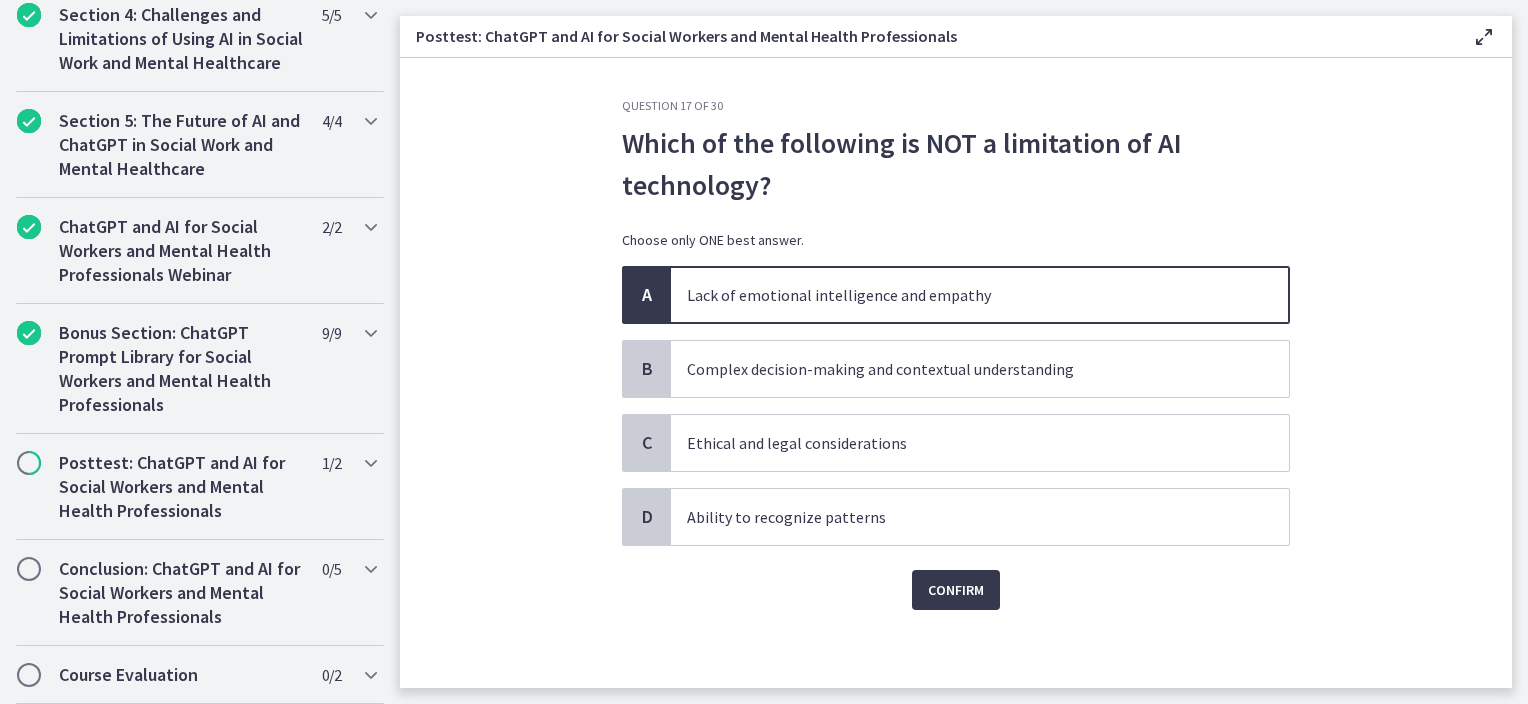 click on "A" at bounding box center (647, 295) 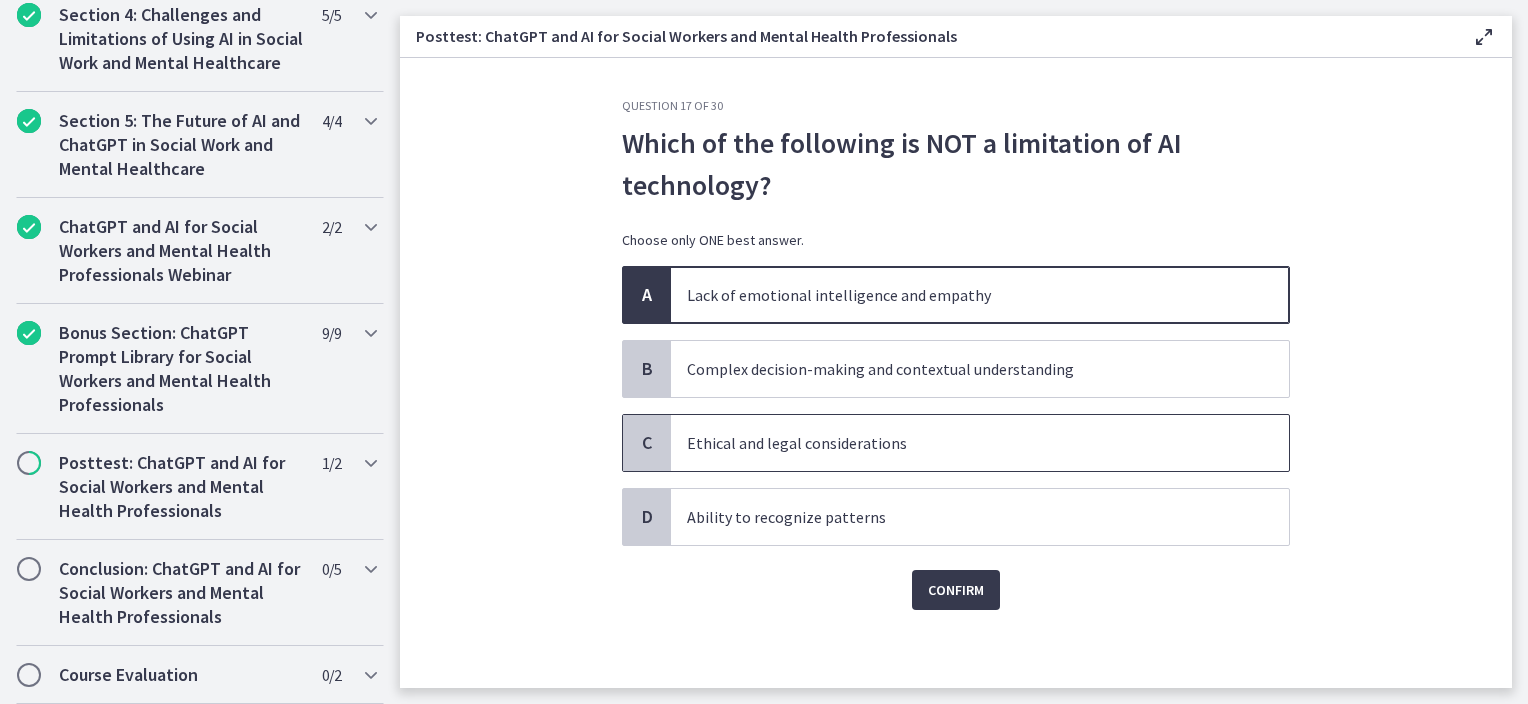 click on "Ethical and legal considerations" at bounding box center [960, 443] 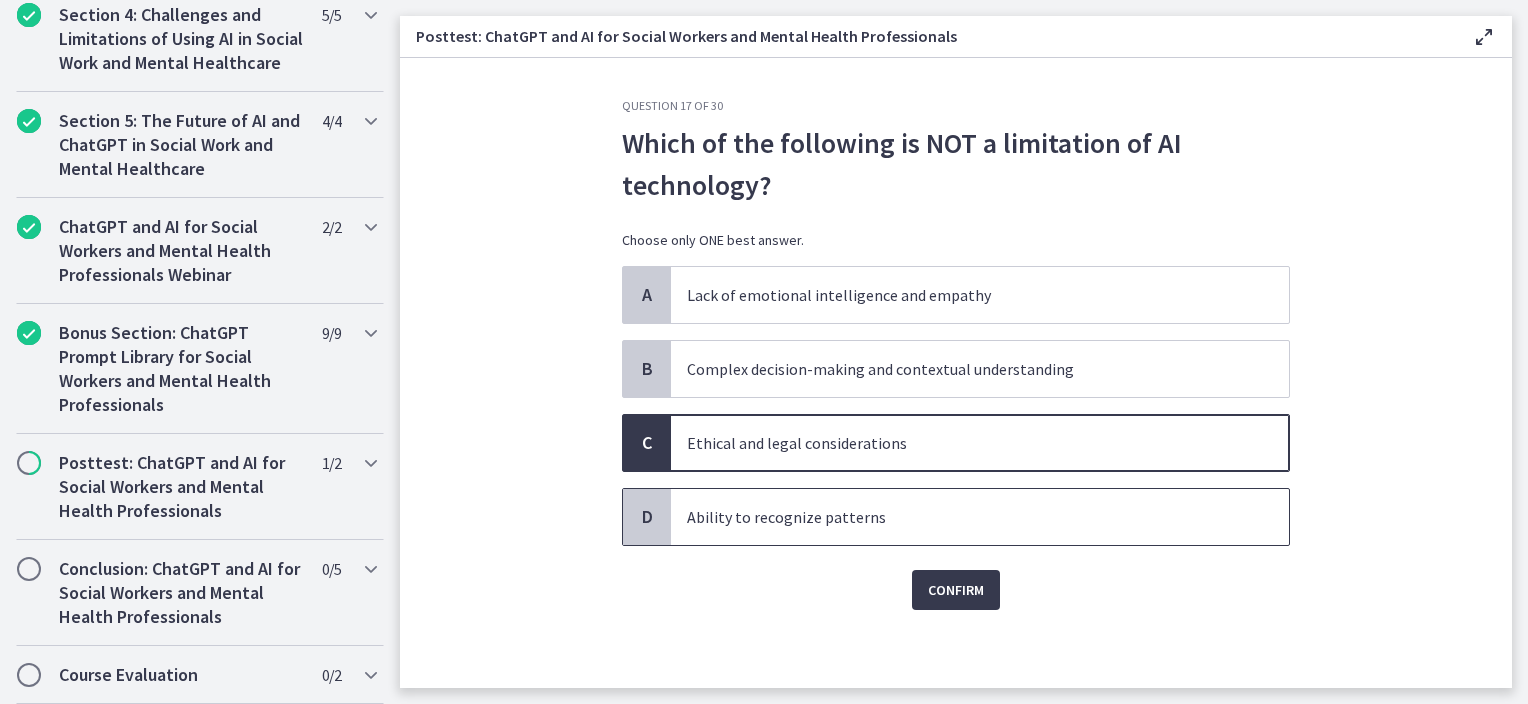 click on "Ability to recognize patterns" at bounding box center (980, 517) 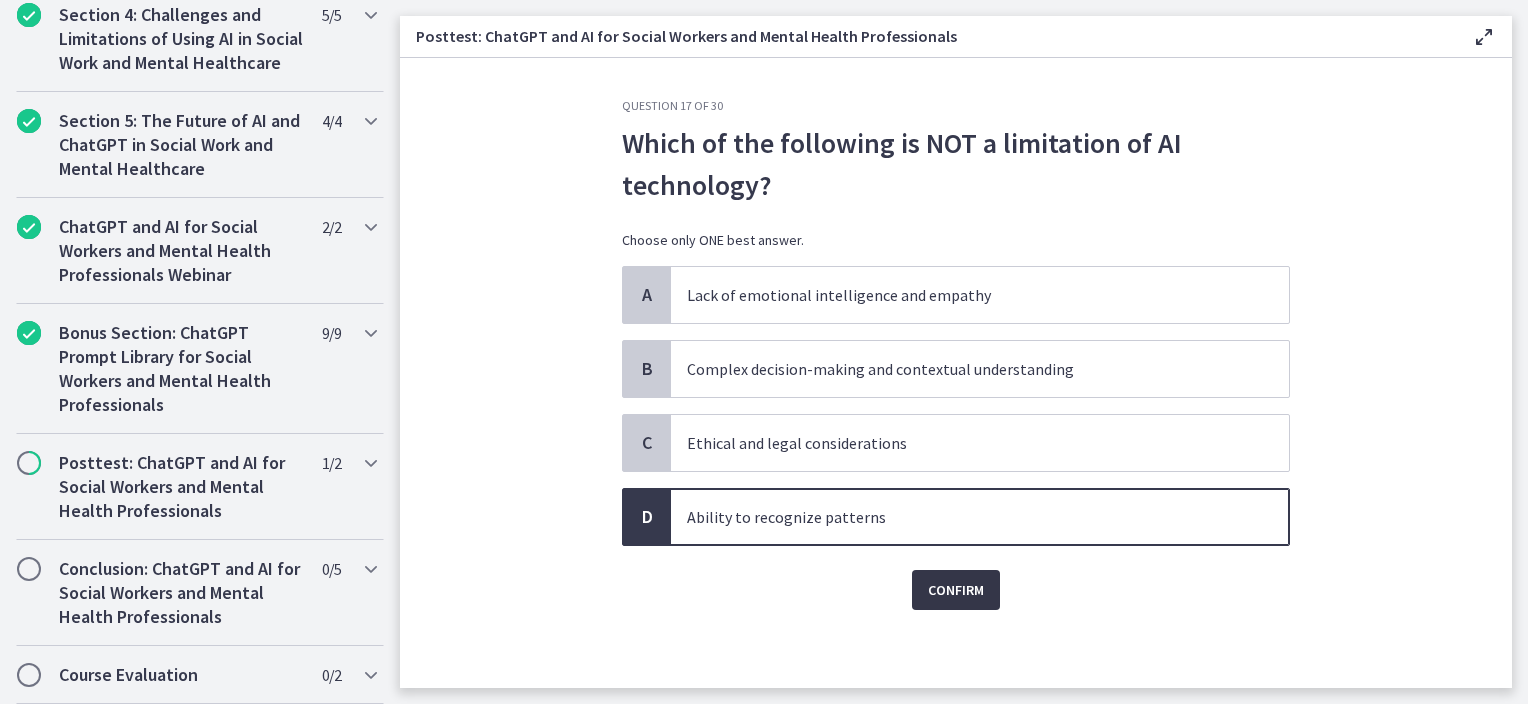 click on "Confirm" at bounding box center [956, 590] 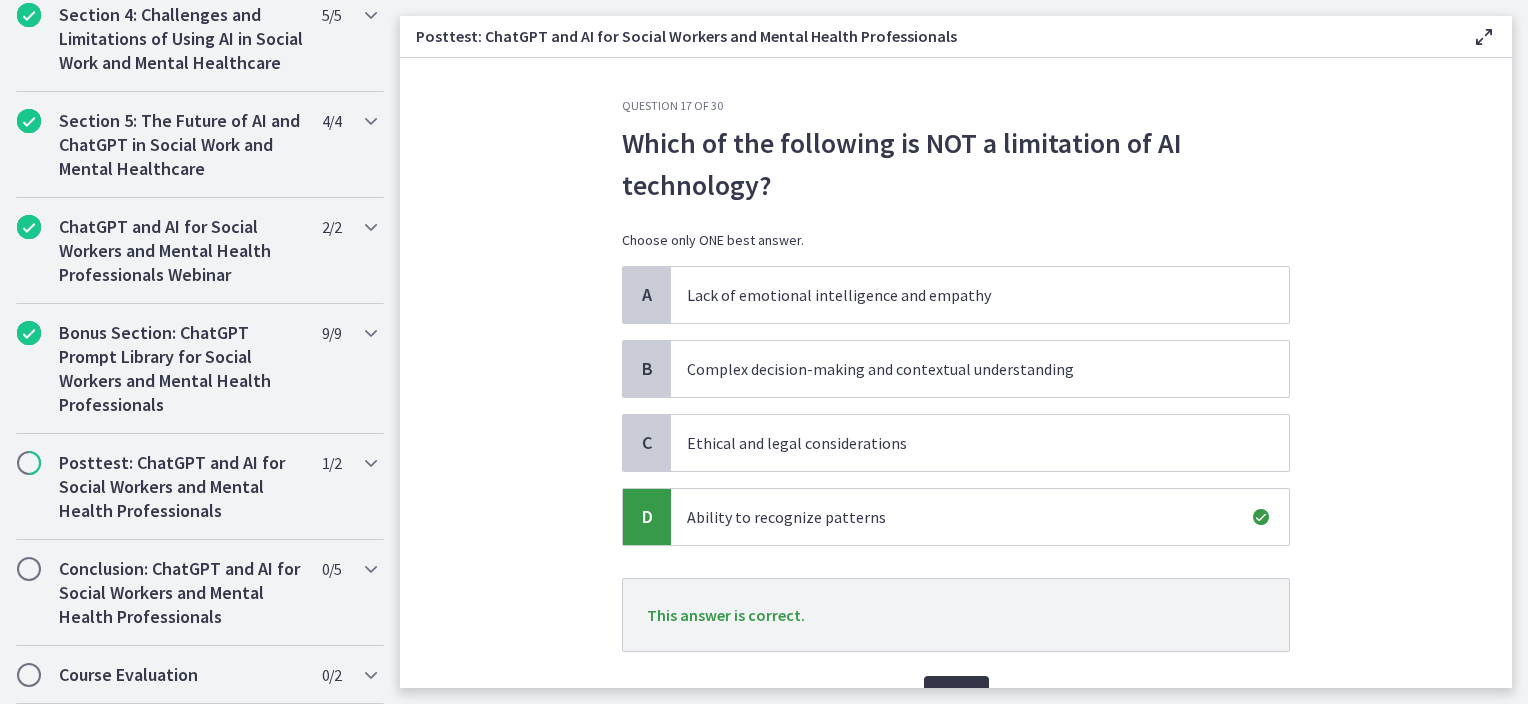 scroll, scrollTop: 105, scrollLeft: 0, axis: vertical 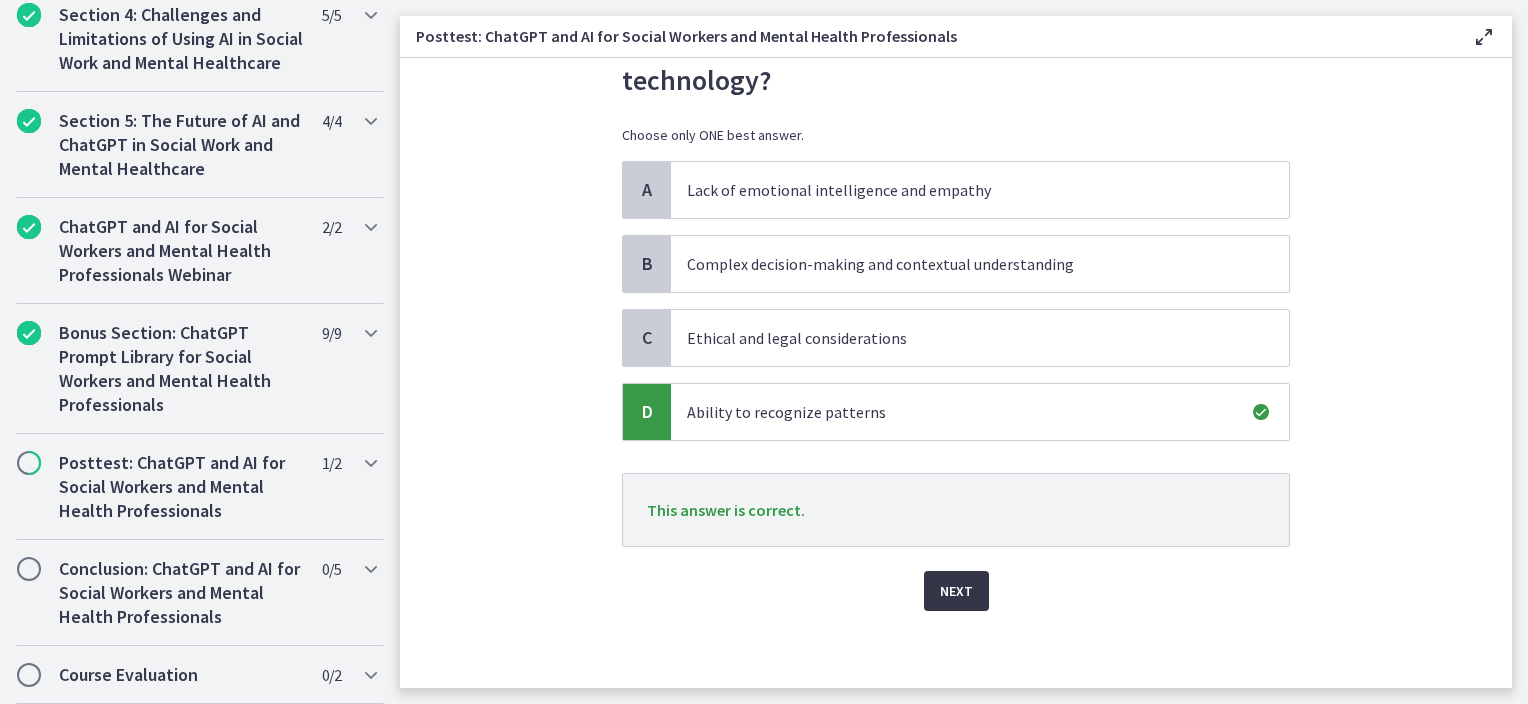 click on "Next" at bounding box center (956, 591) 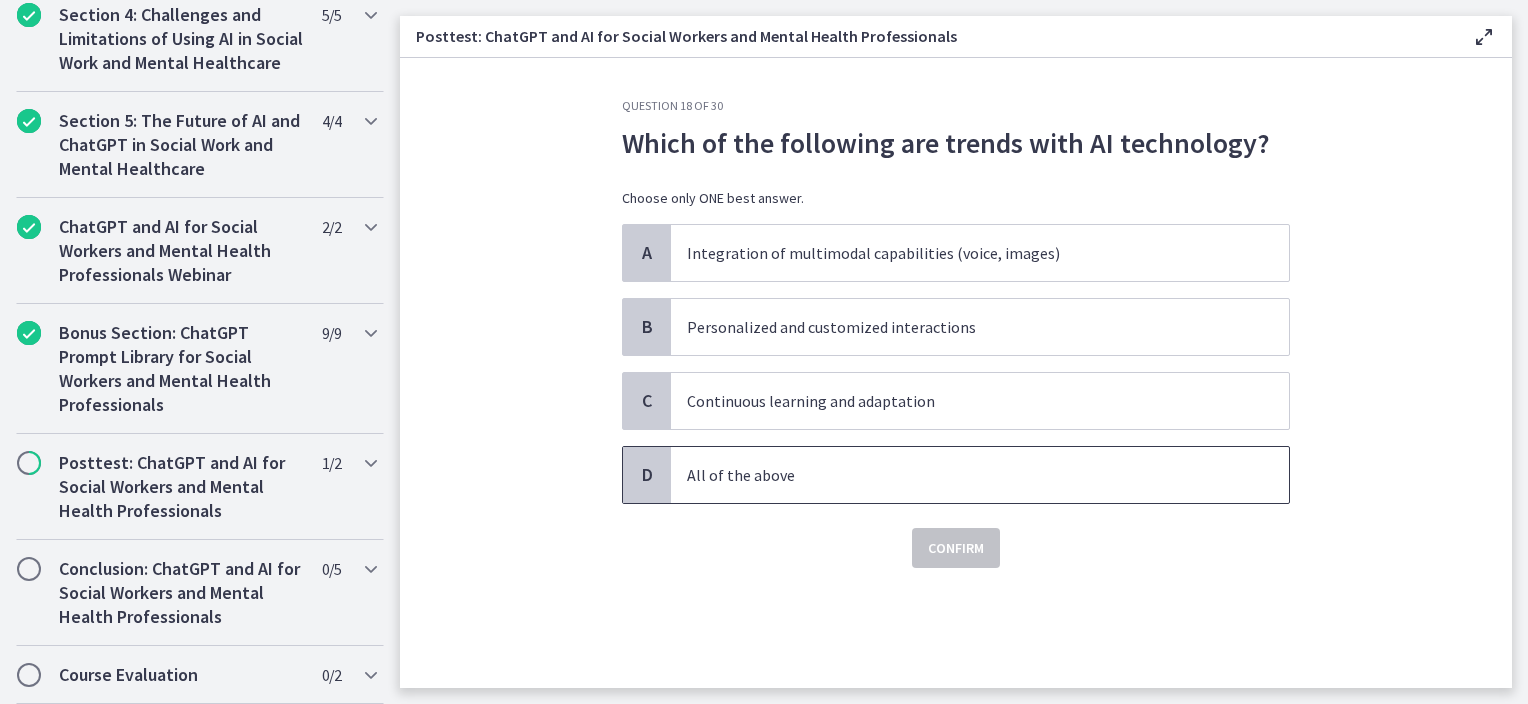 click on "All of the above" at bounding box center (960, 475) 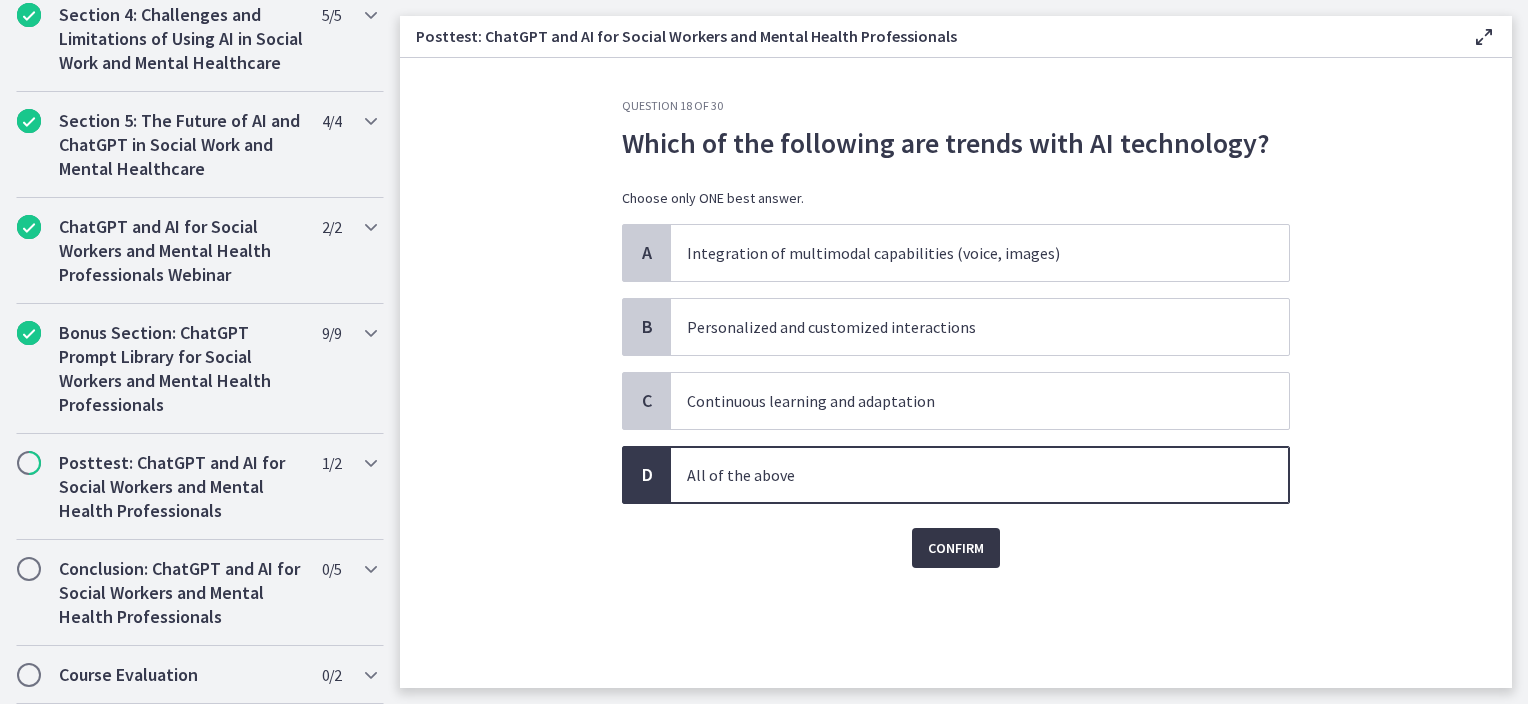 click on "Confirm" at bounding box center (956, 548) 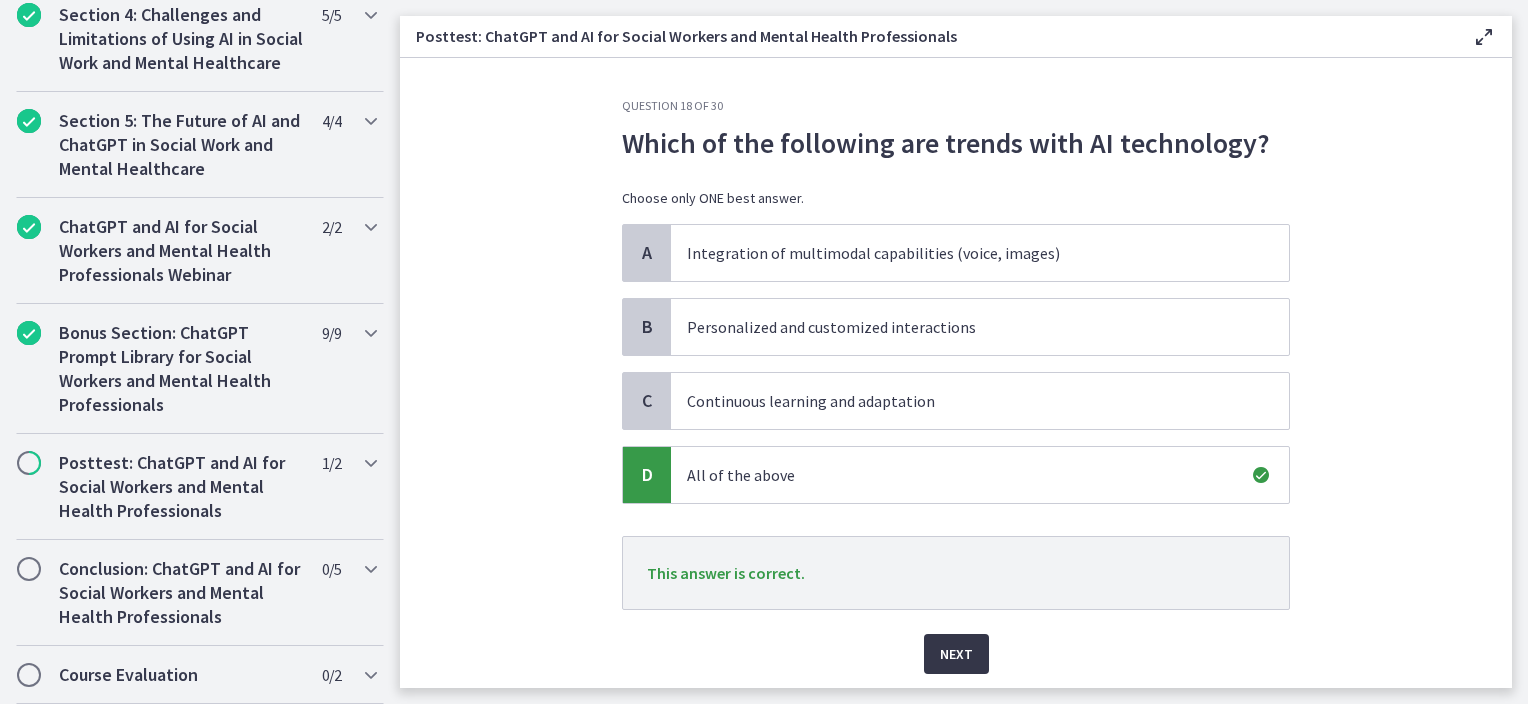 scroll, scrollTop: 64, scrollLeft: 0, axis: vertical 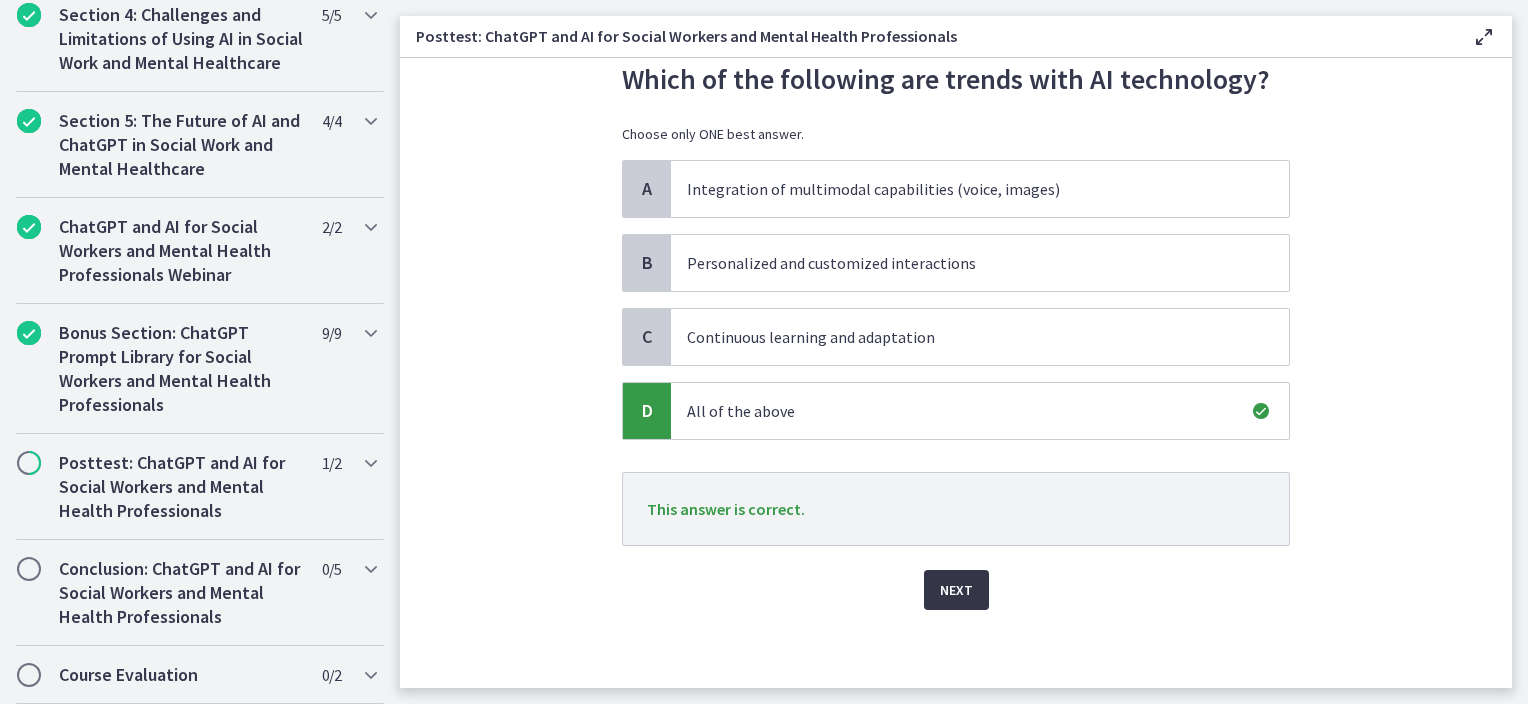 click on "Next" at bounding box center [956, 590] 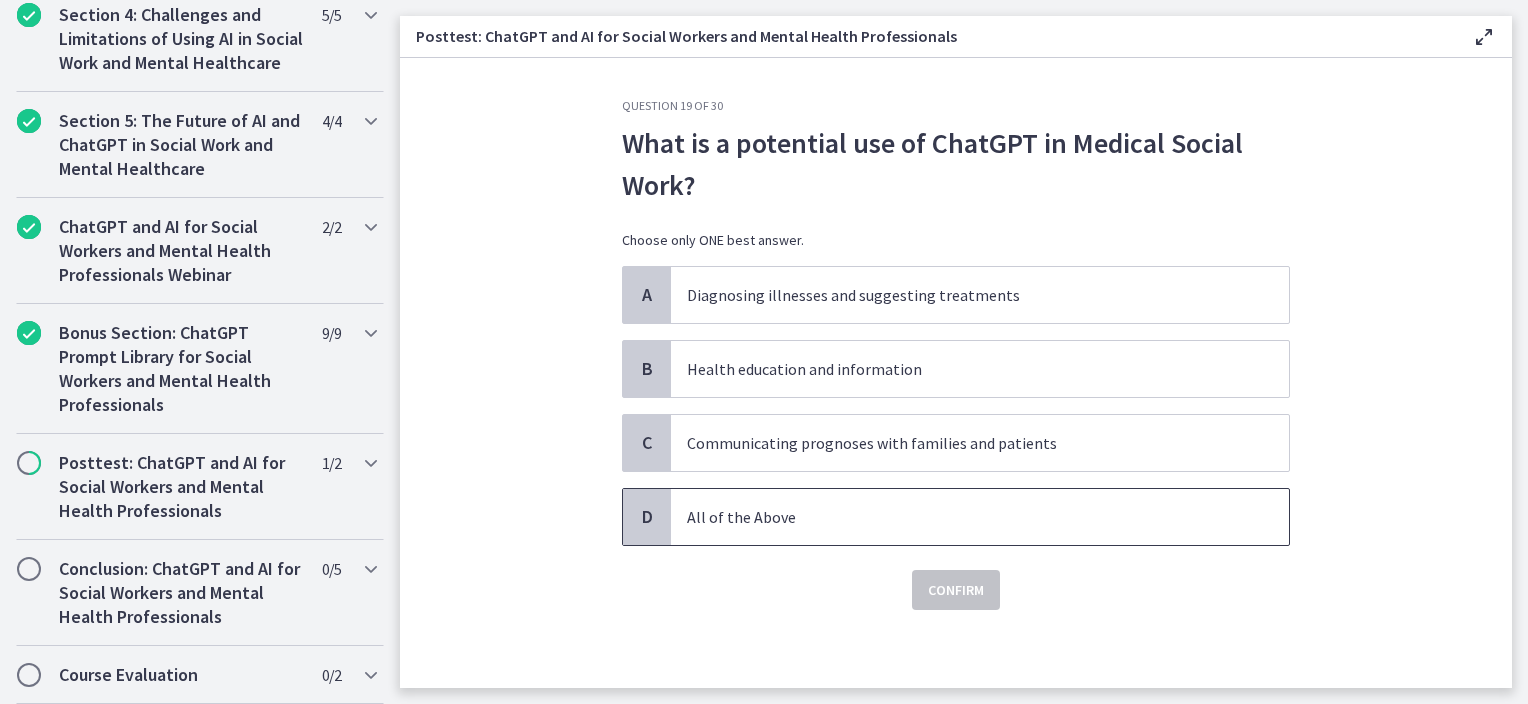 click on "All of the Above" at bounding box center (960, 517) 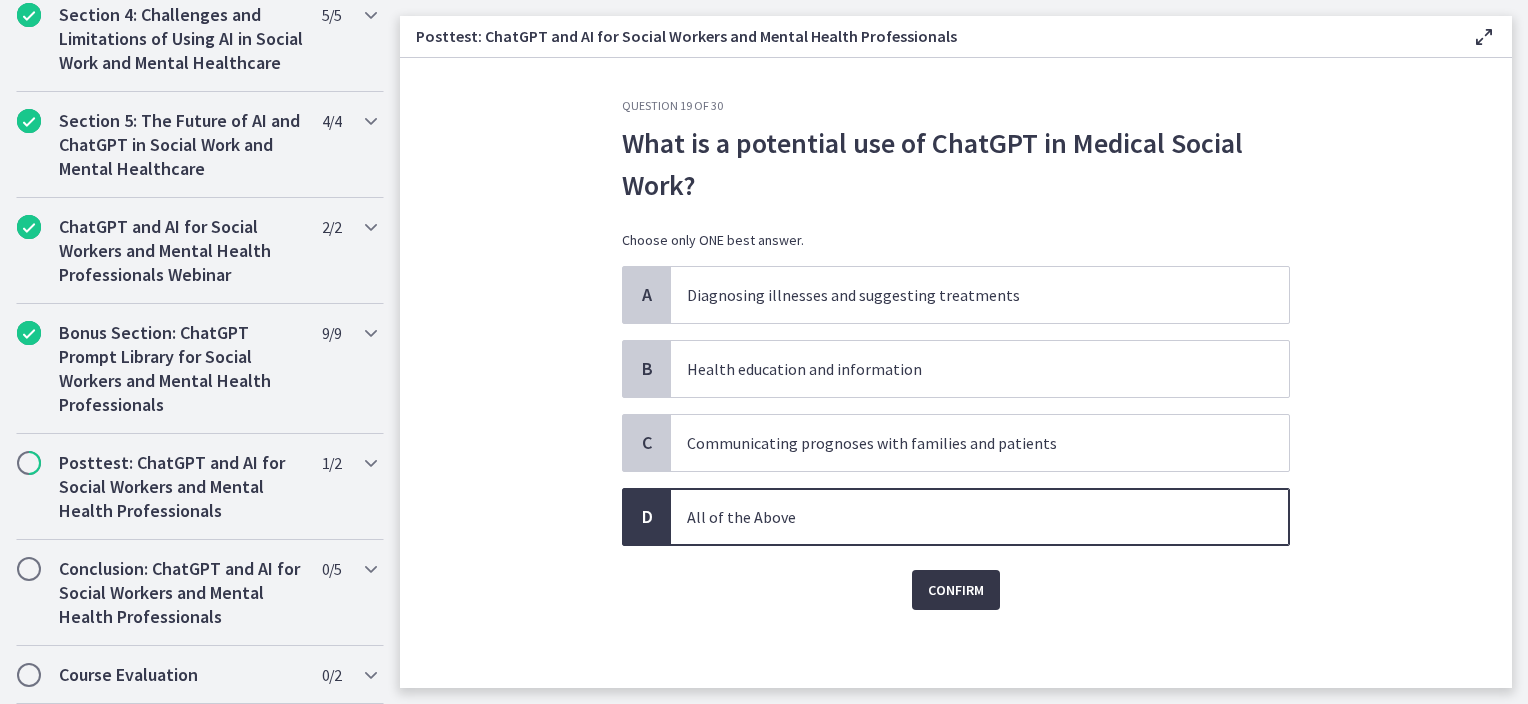 click on "Confirm" at bounding box center (956, 590) 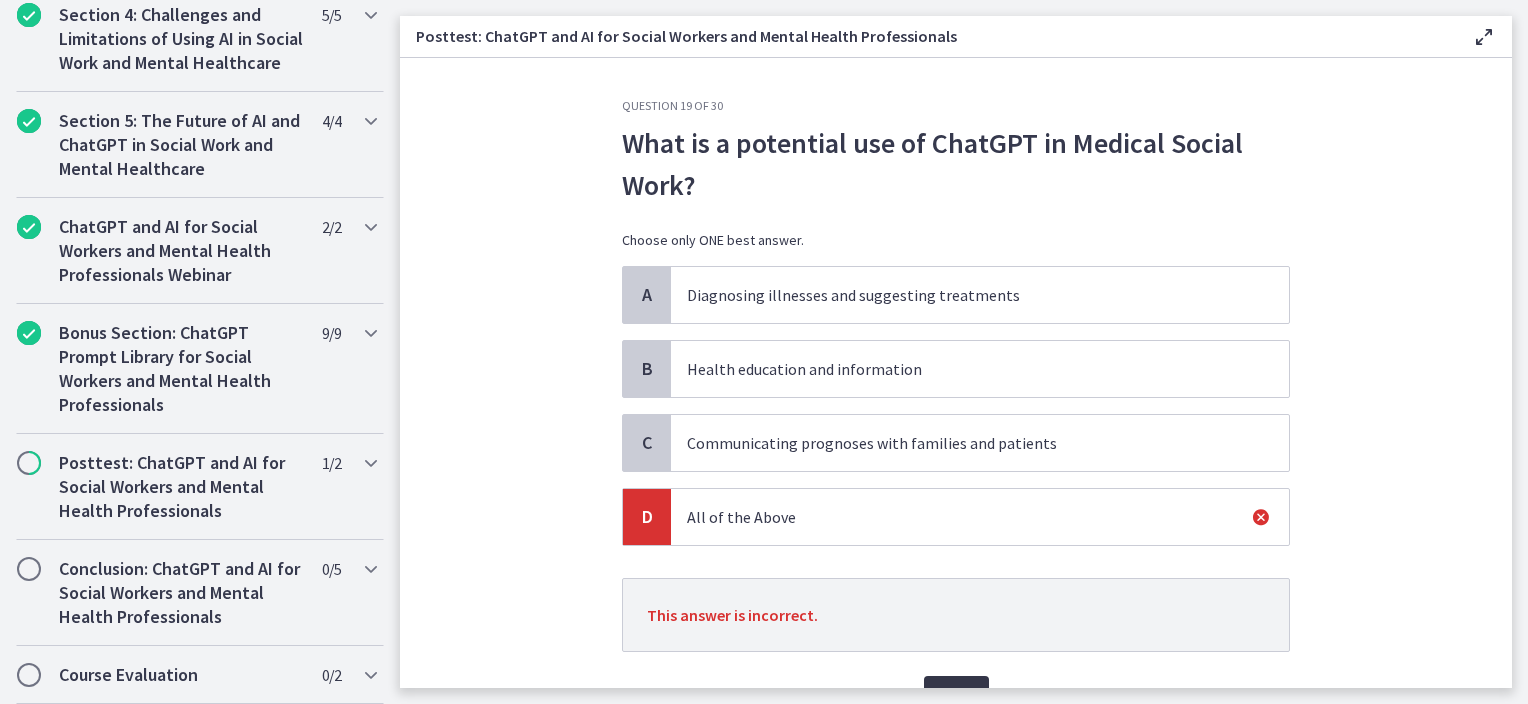scroll, scrollTop: 105, scrollLeft: 0, axis: vertical 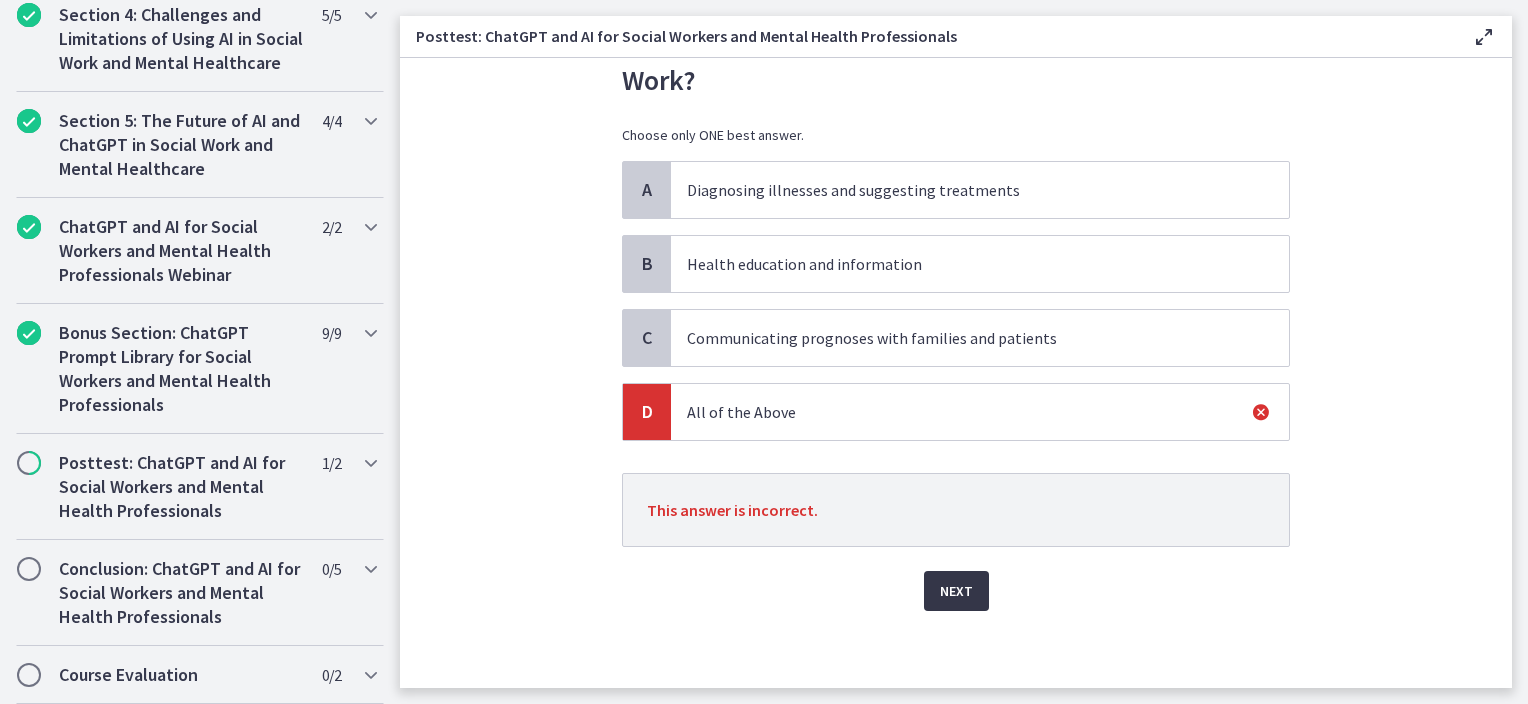 click on "Next" at bounding box center [956, 591] 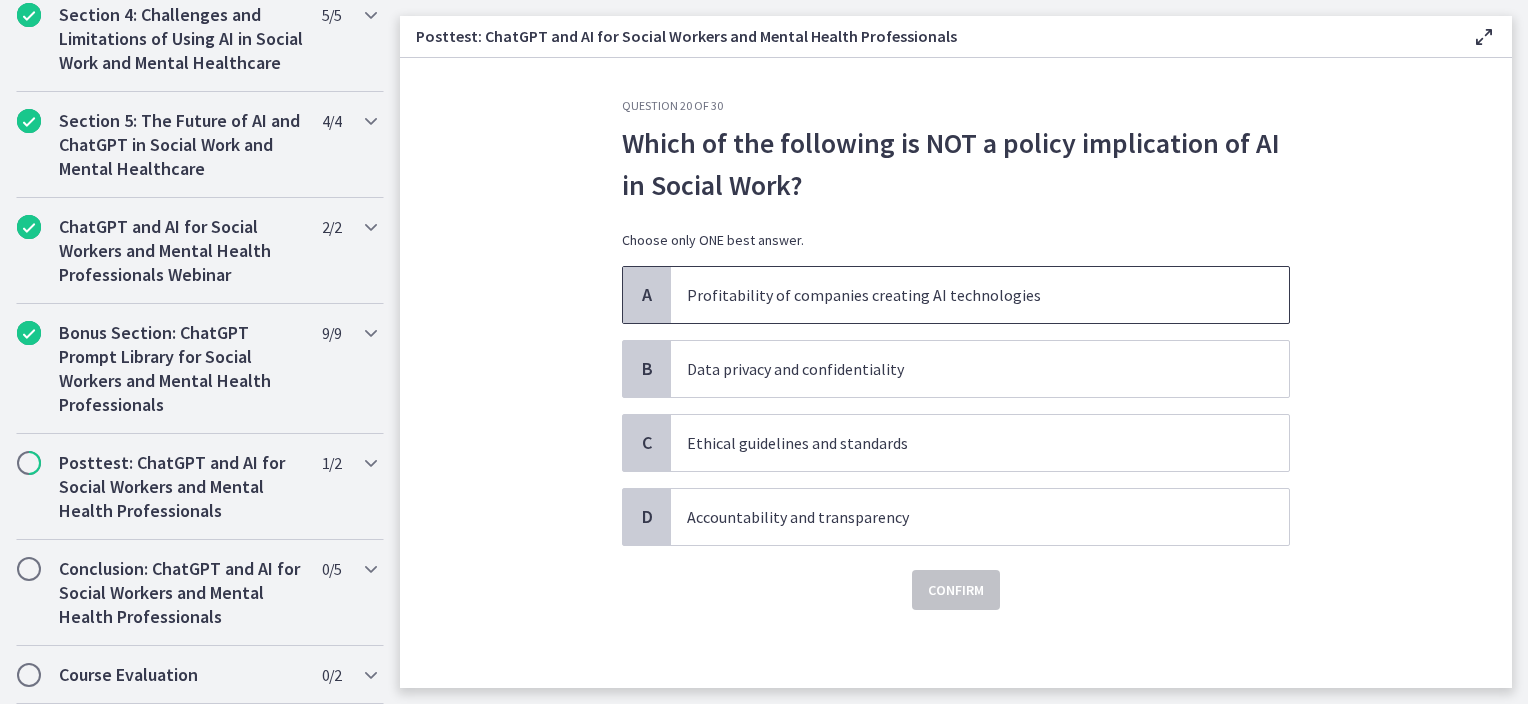 click on "Profitability of companies creating AI technologies" at bounding box center [960, 295] 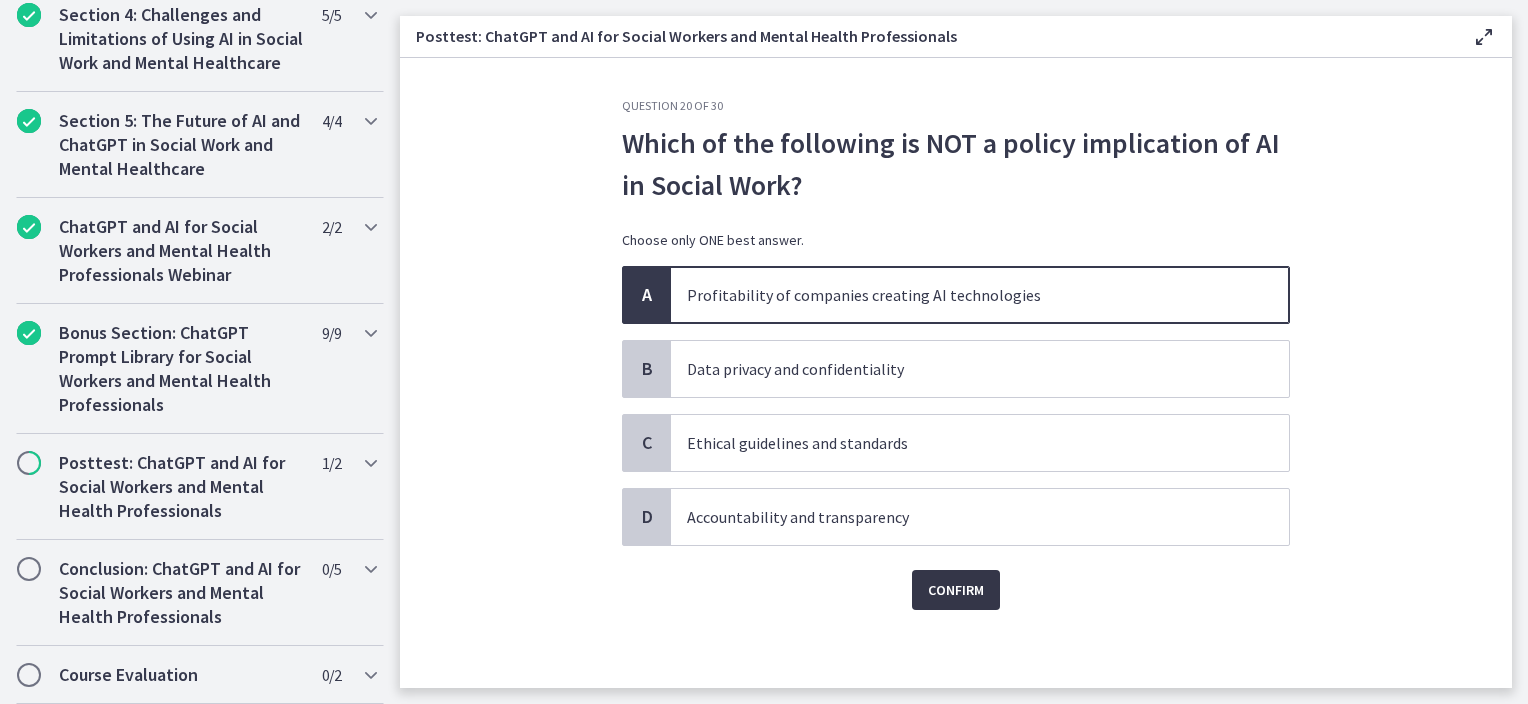 click on "Confirm" at bounding box center [956, 590] 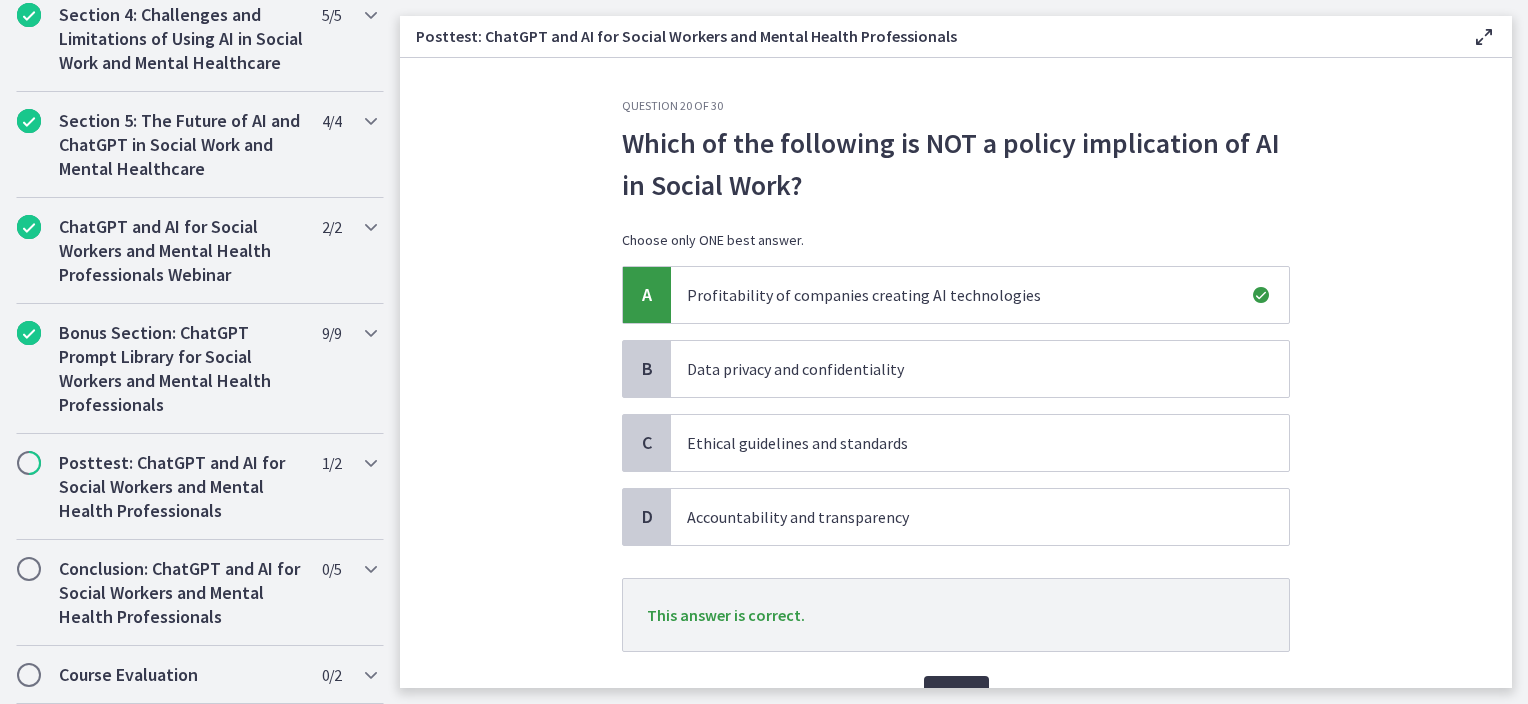 scroll, scrollTop: 105, scrollLeft: 0, axis: vertical 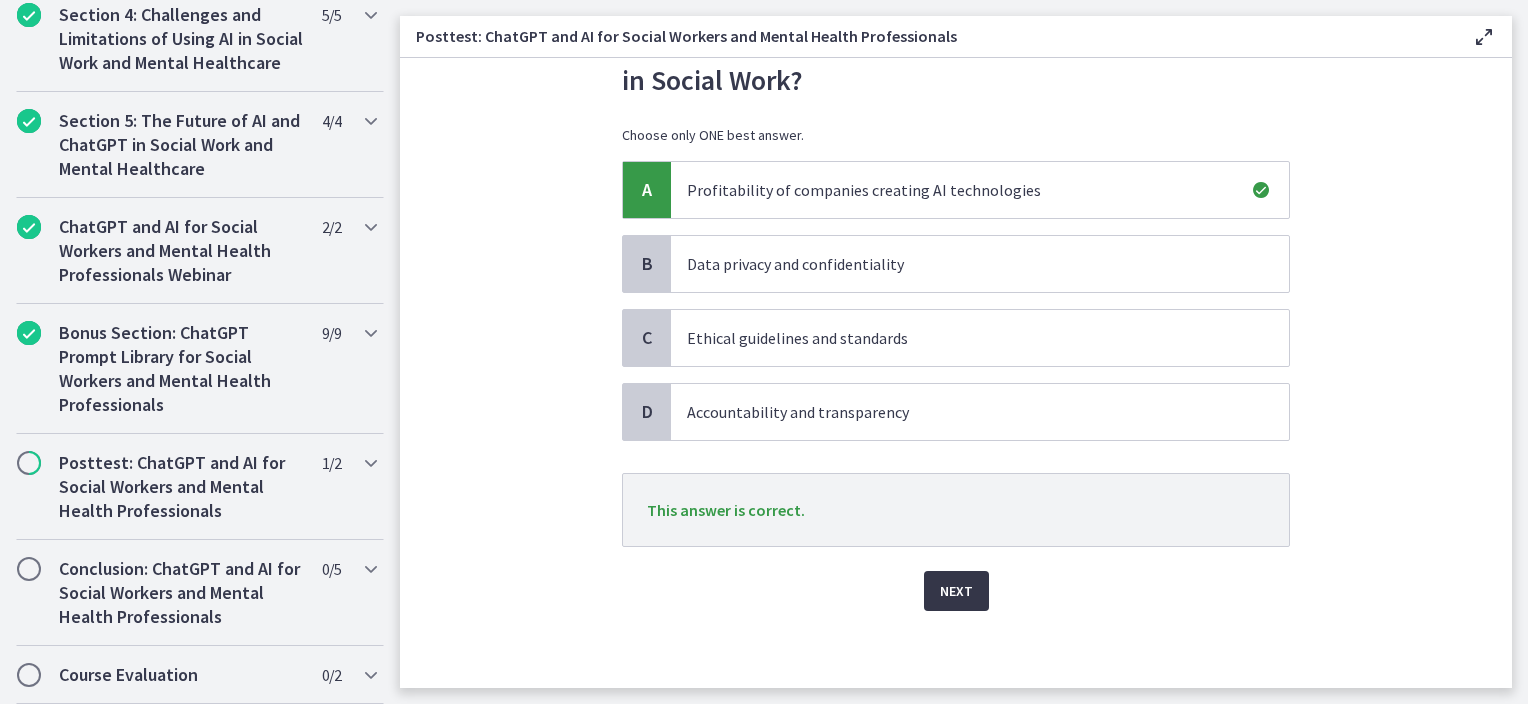 click on "Next" at bounding box center (956, 591) 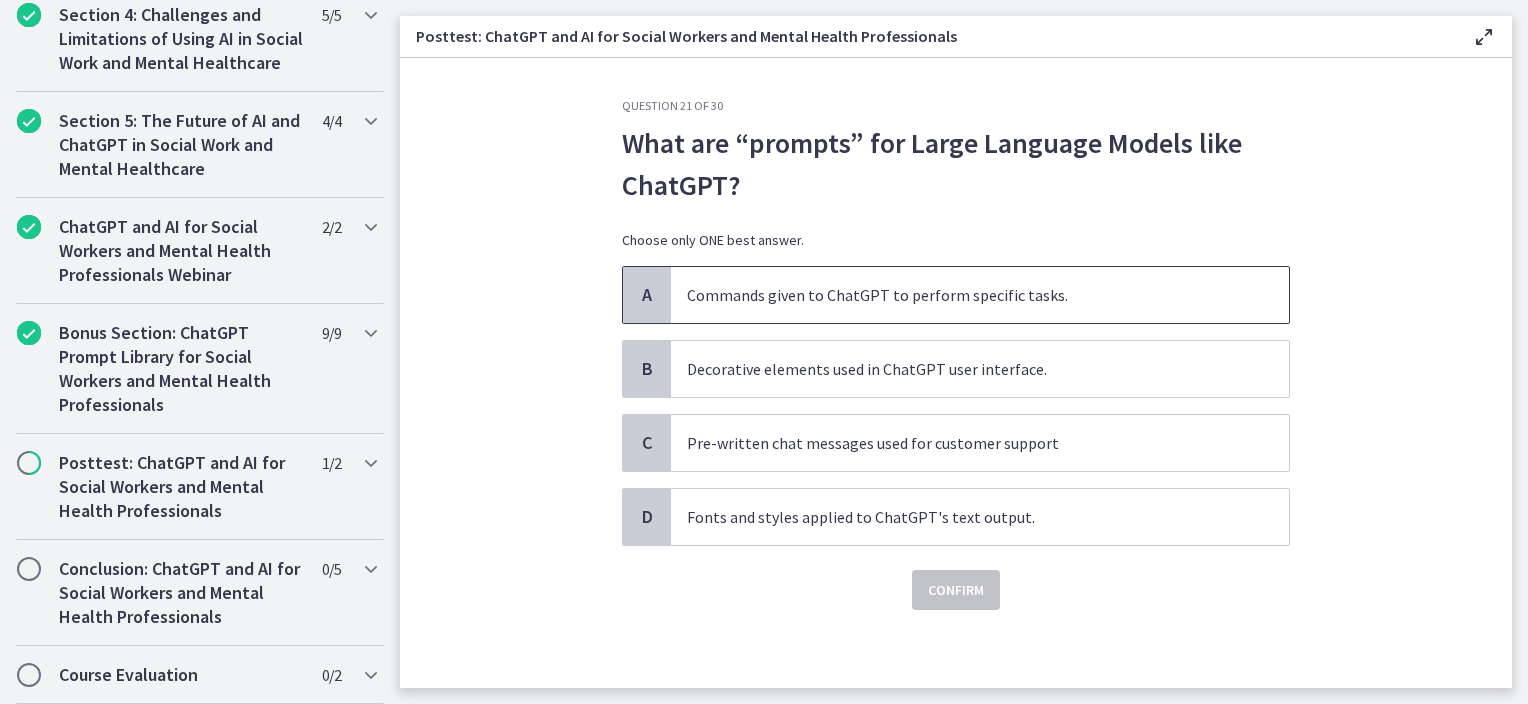 click on "Commands given to ChatGPT to perform specific tasks." at bounding box center (960, 295) 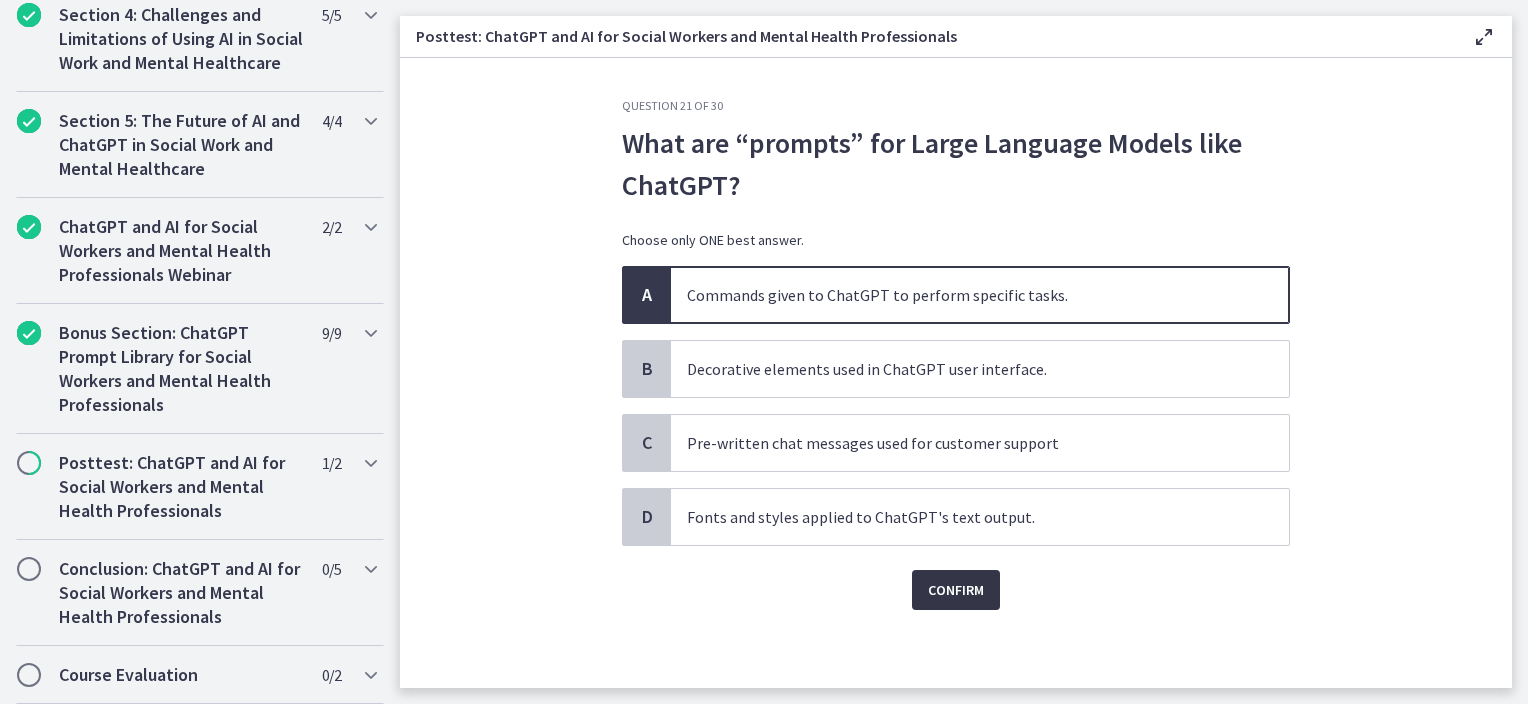 click on "Confirm" at bounding box center (956, 590) 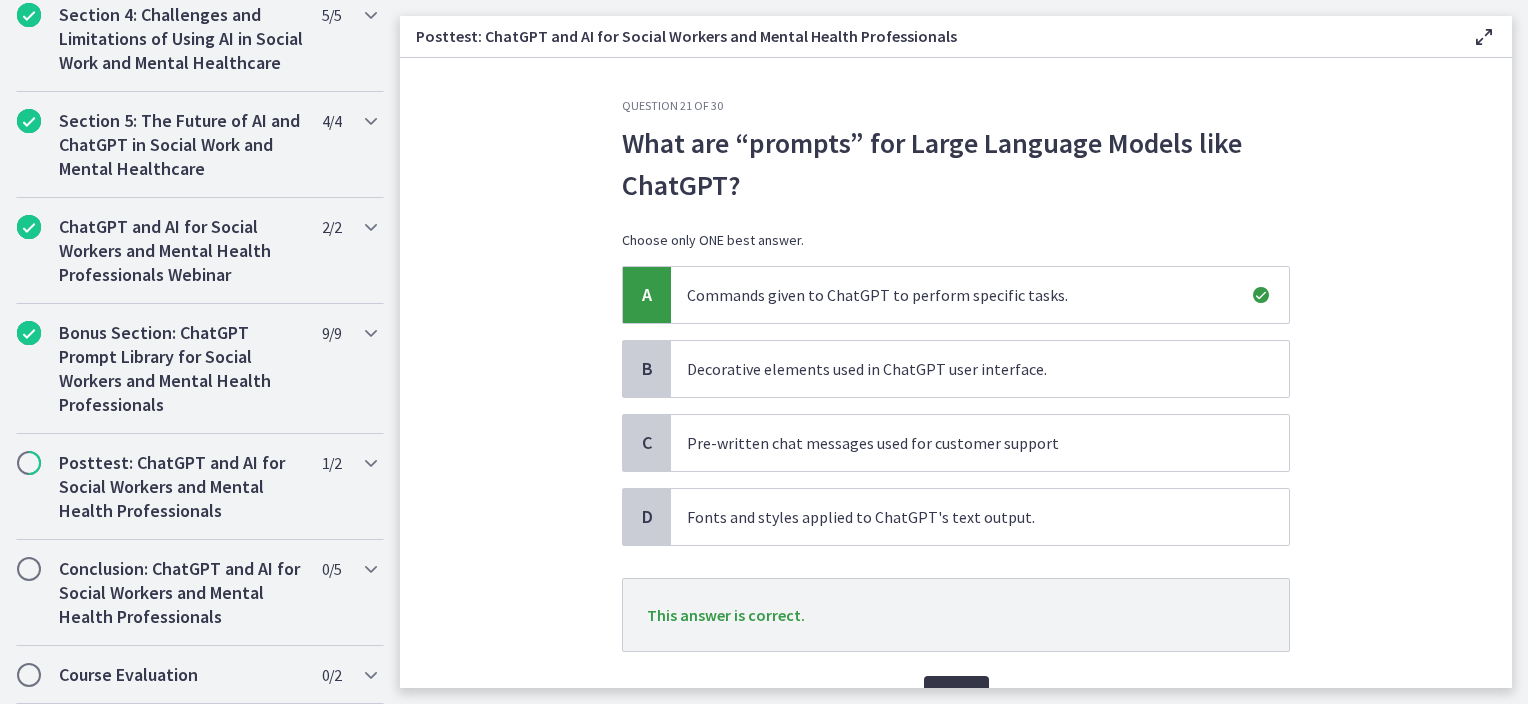 scroll, scrollTop: 105, scrollLeft: 0, axis: vertical 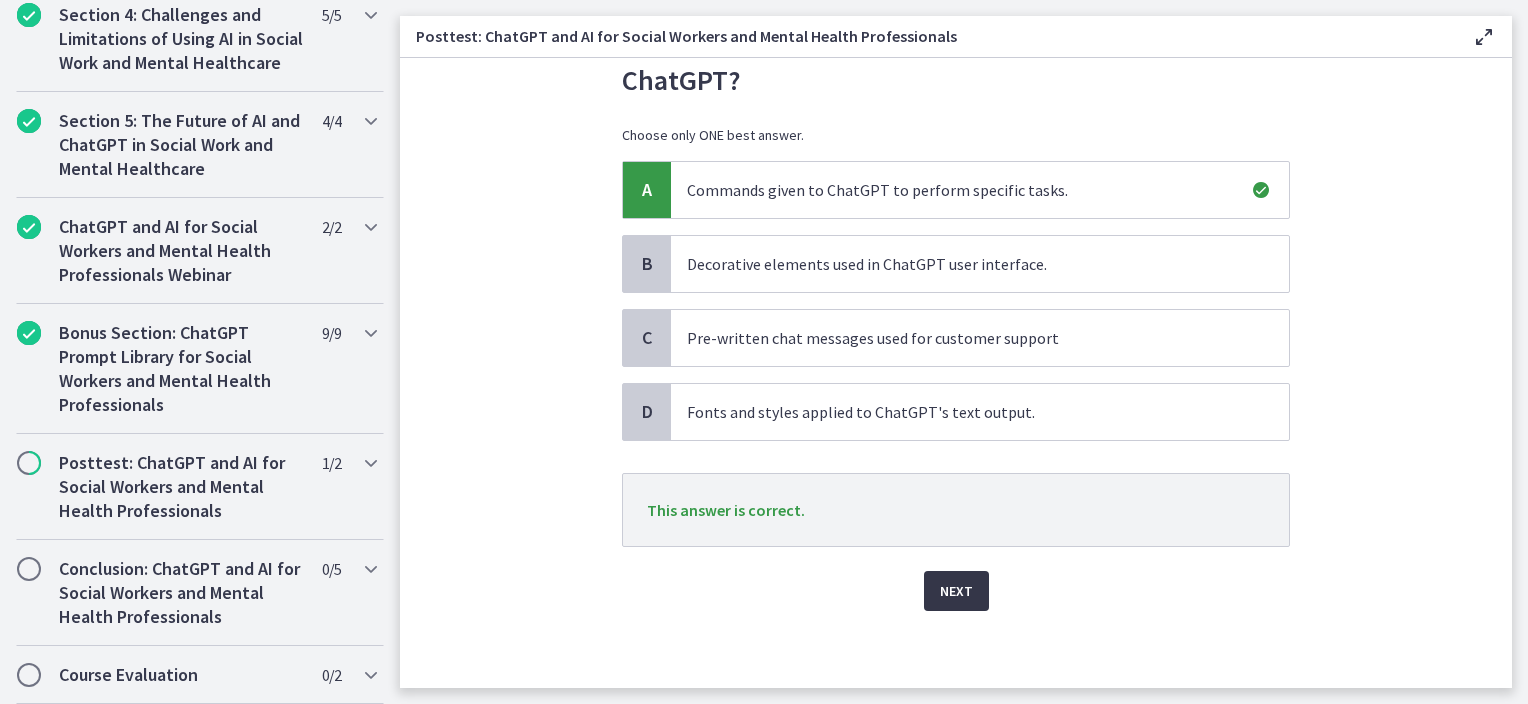 click on "Next" at bounding box center (956, 591) 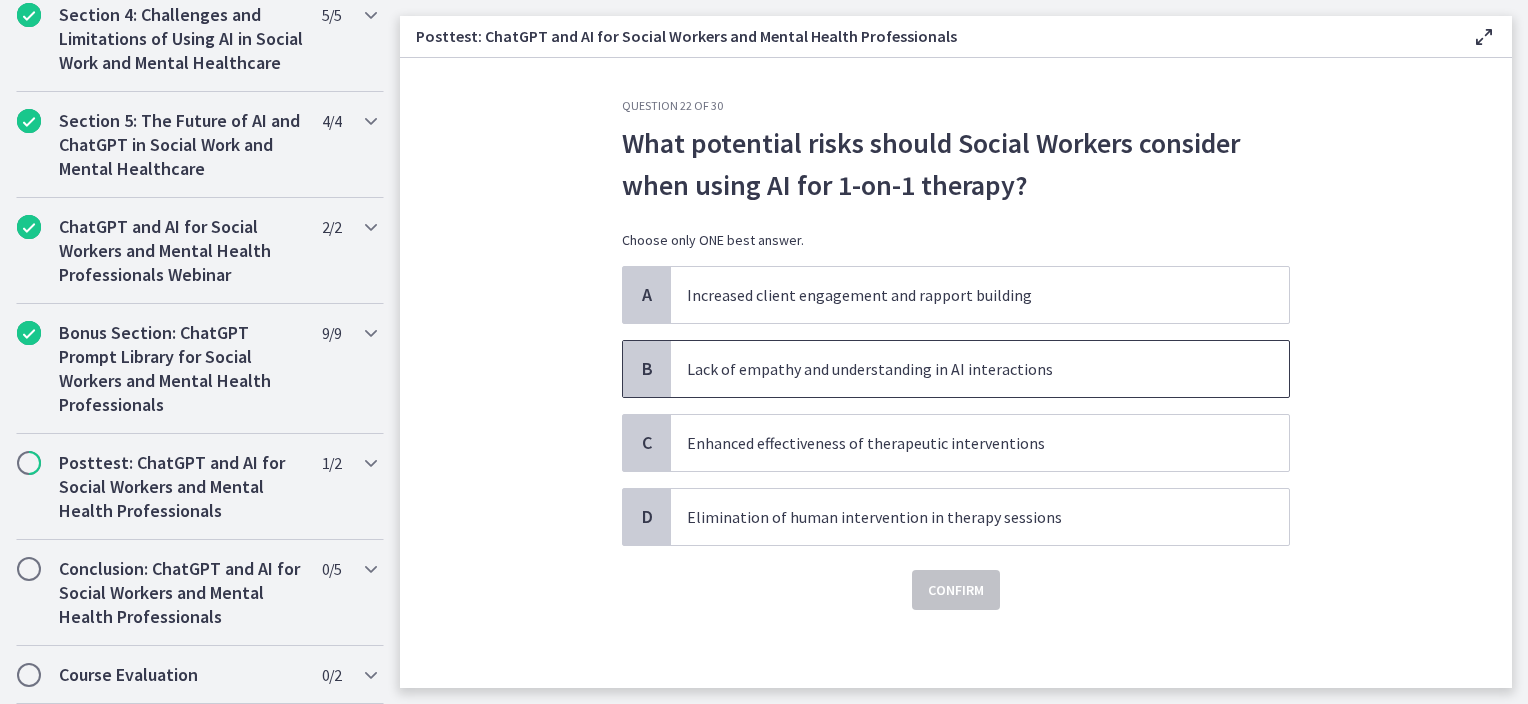 click on "Lack of empathy and understanding in AI interactions" at bounding box center [960, 369] 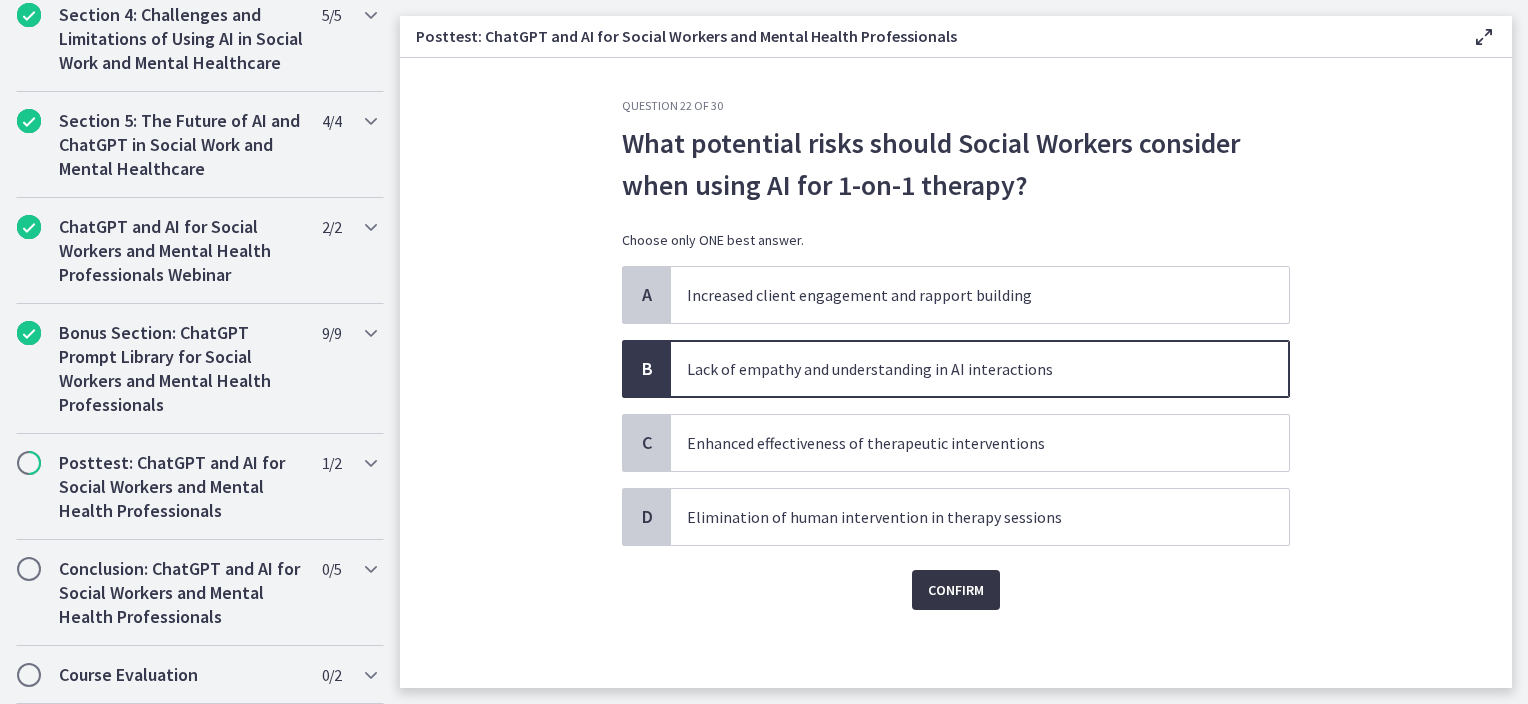 click on "Confirm" at bounding box center (956, 590) 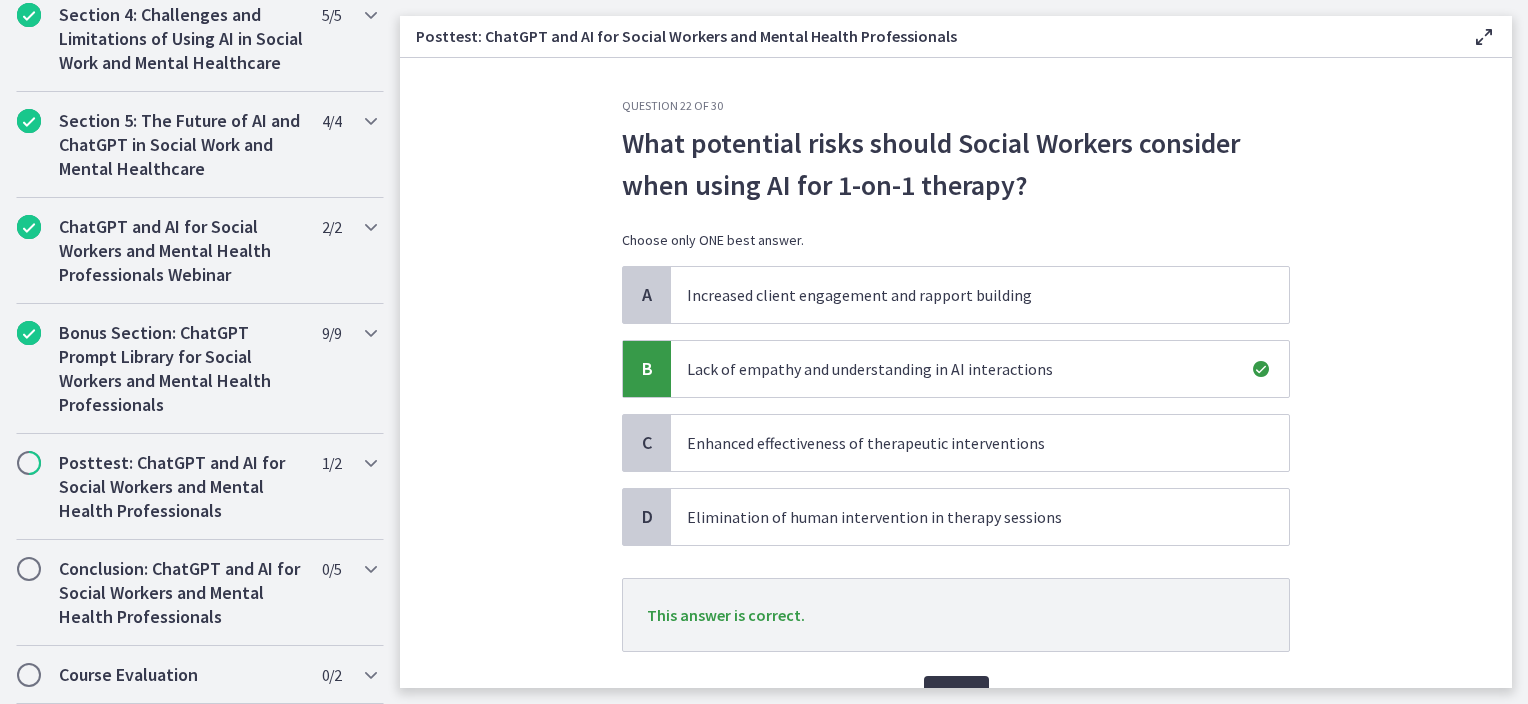 scroll, scrollTop: 105, scrollLeft: 0, axis: vertical 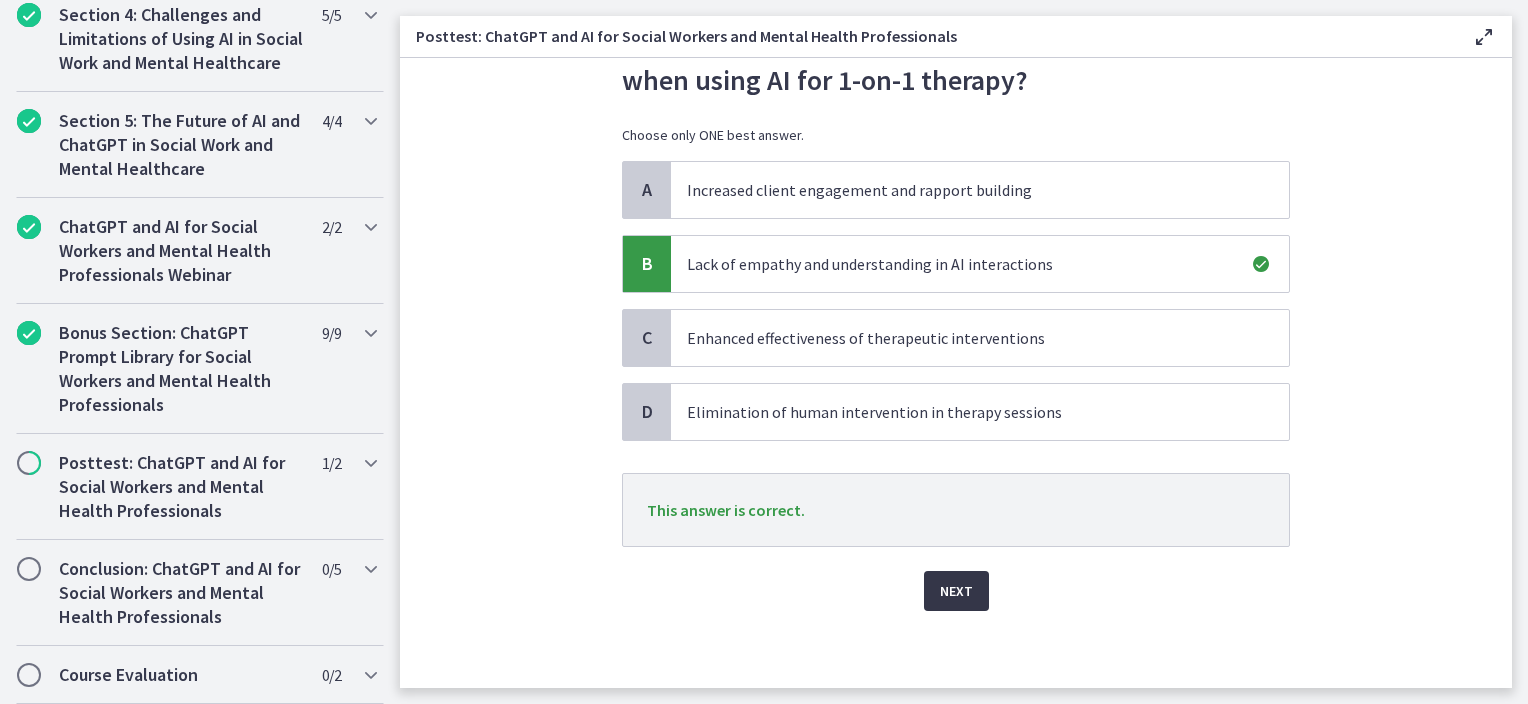 click on "Next" at bounding box center (956, 591) 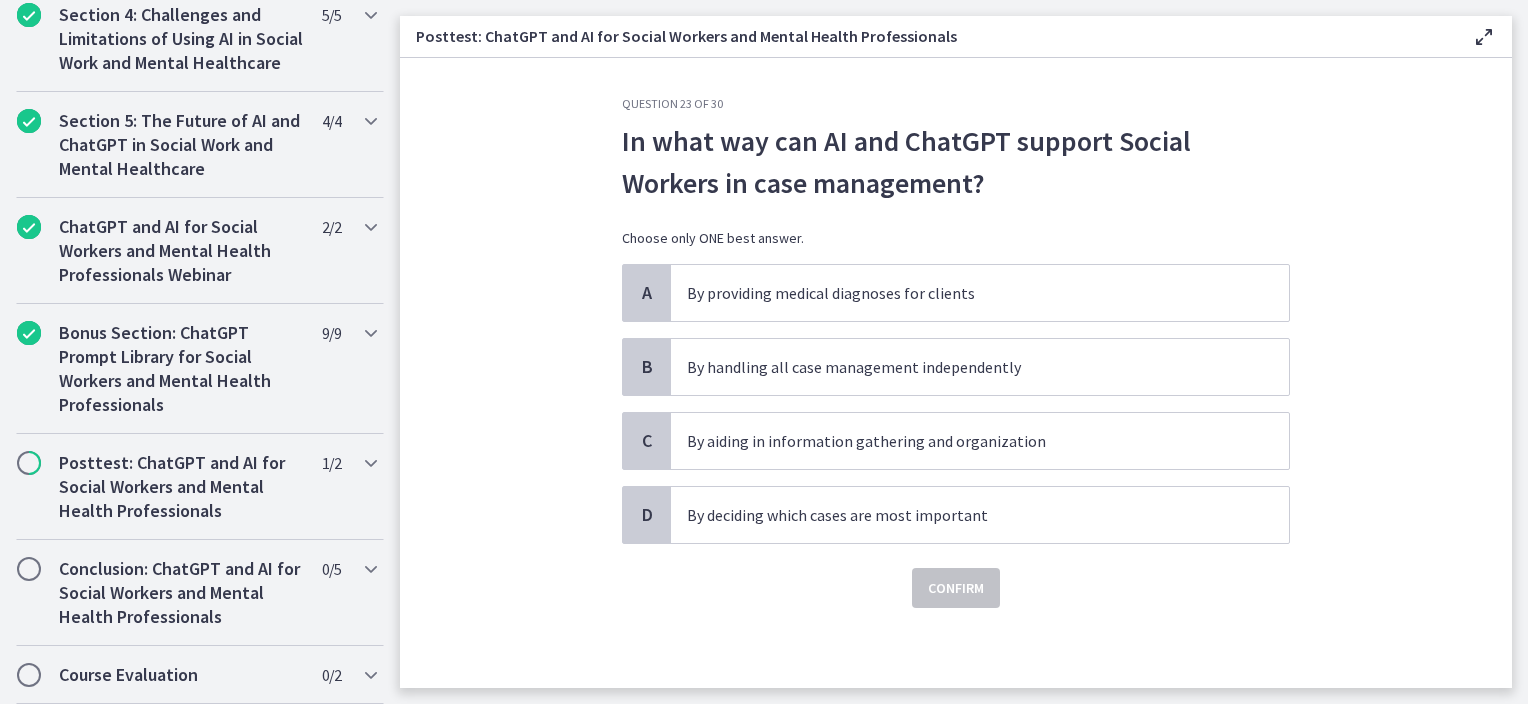 scroll, scrollTop: 0, scrollLeft: 0, axis: both 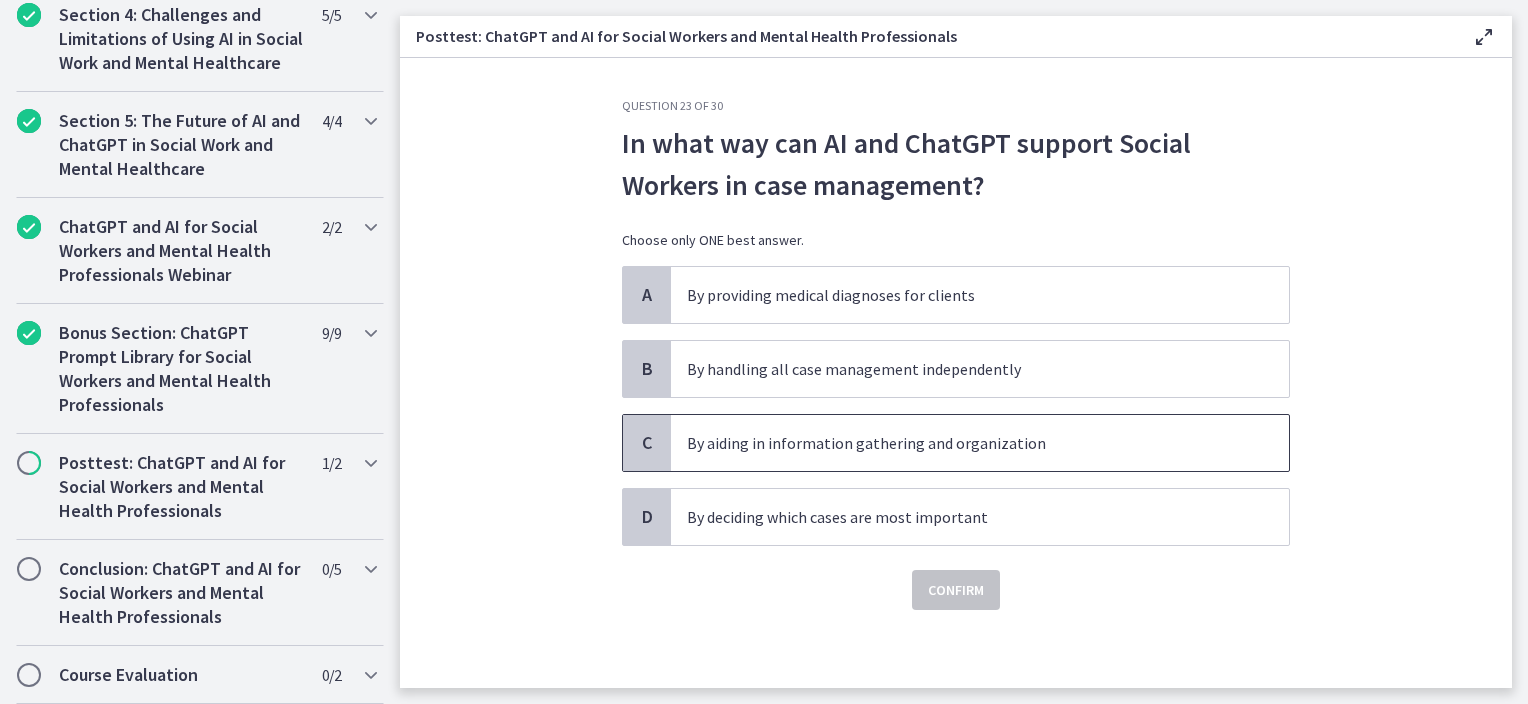 click on "By aiding in information gathering and organization" at bounding box center [980, 443] 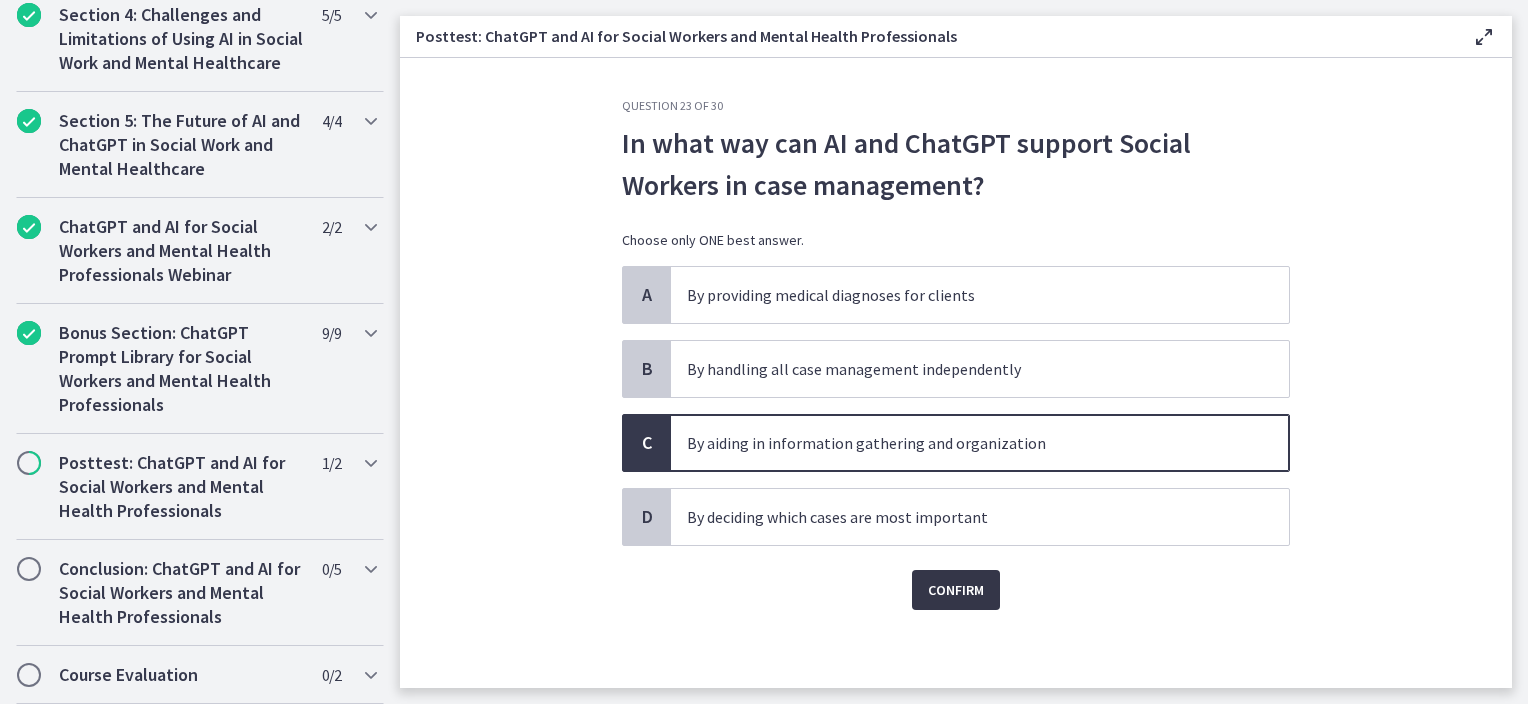 click on "Confirm" at bounding box center (956, 590) 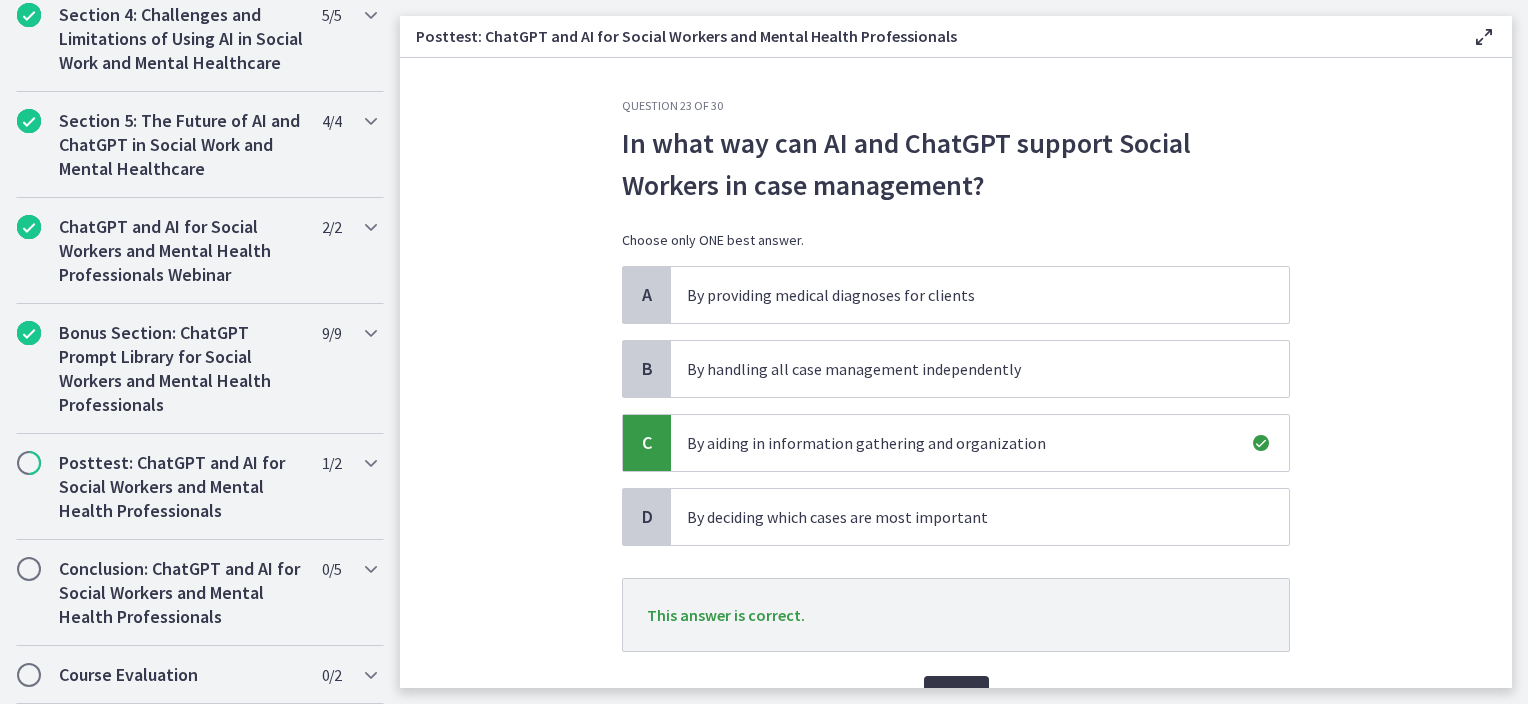 scroll, scrollTop: 105, scrollLeft: 0, axis: vertical 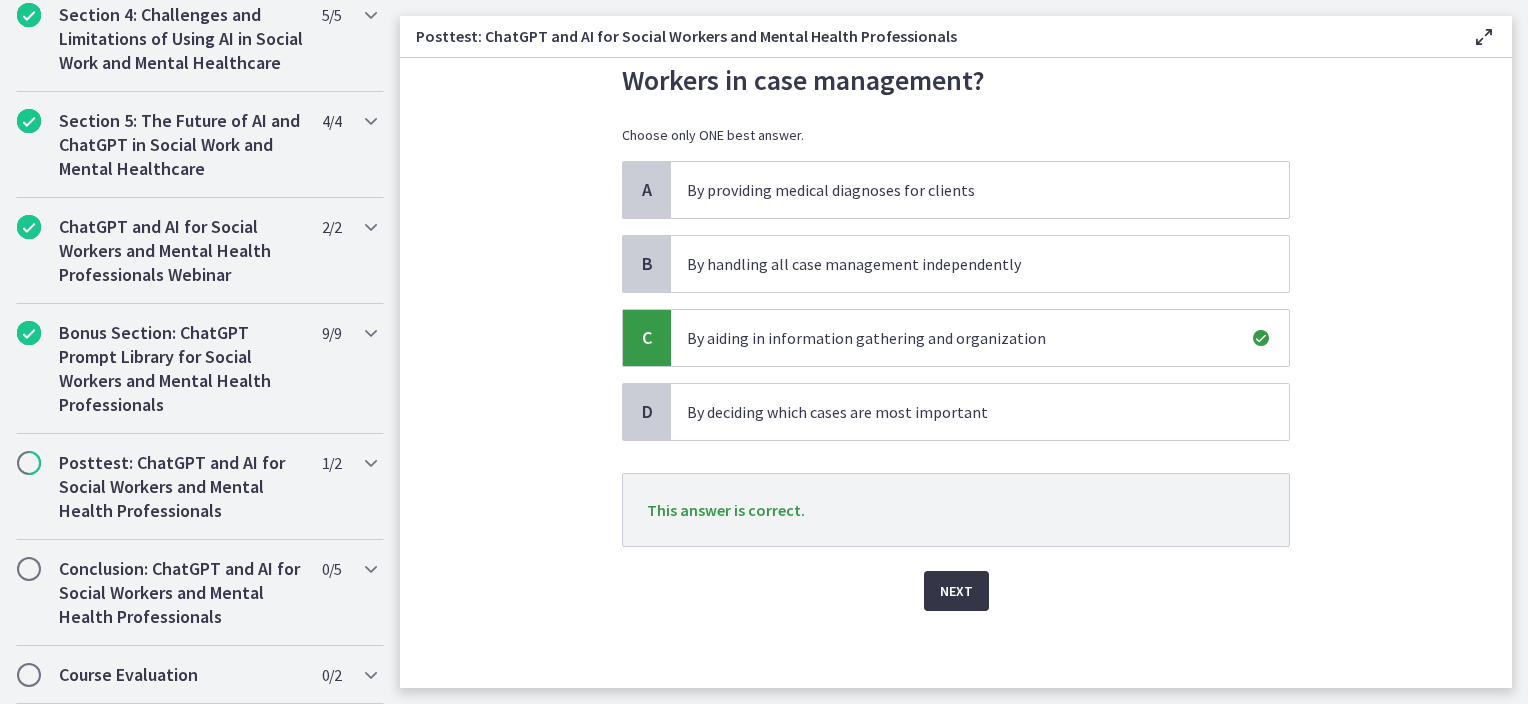 click on "Next" at bounding box center [956, 591] 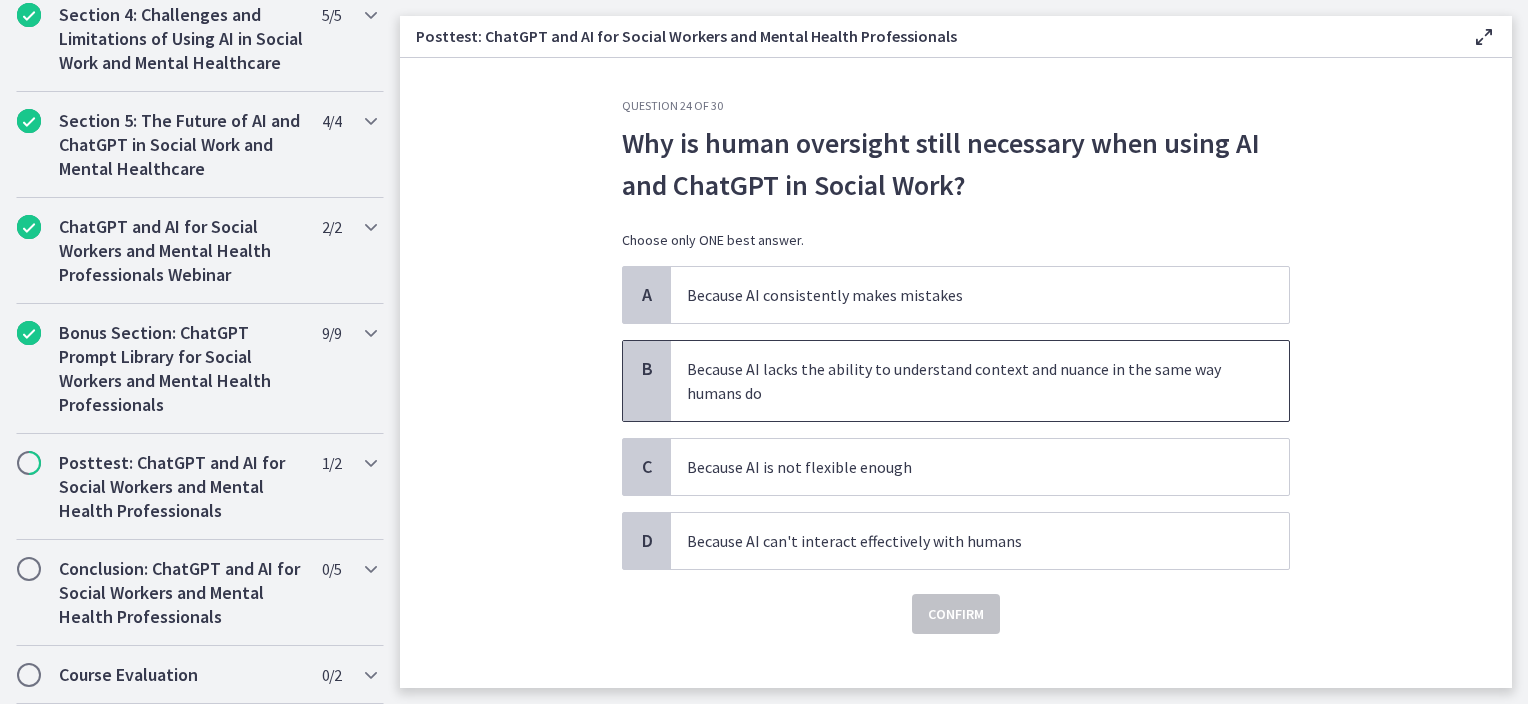click on "Because AI lacks the ability to understand context and nuance in the same way humans do" at bounding box center (960, 381) 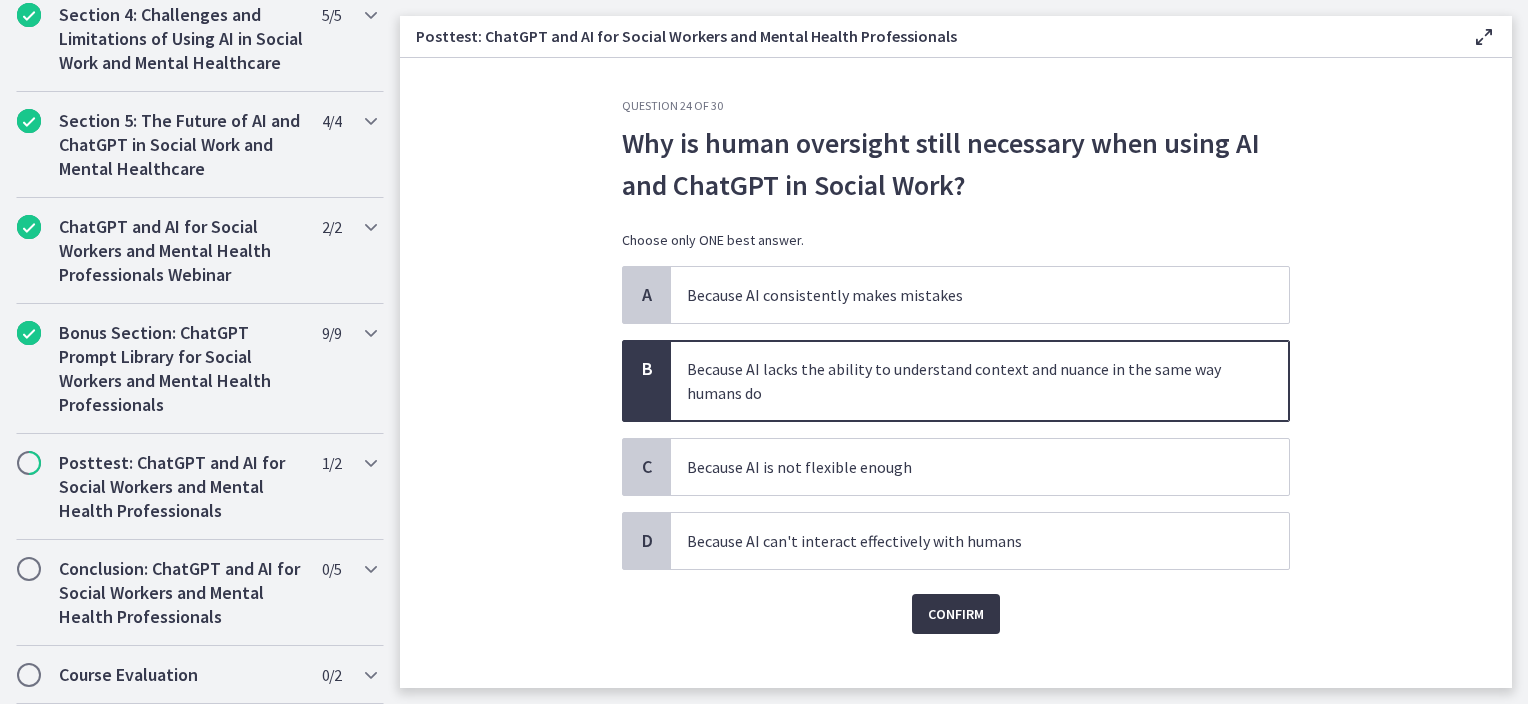 click on "Confirm" at bounding box center (956, 614) 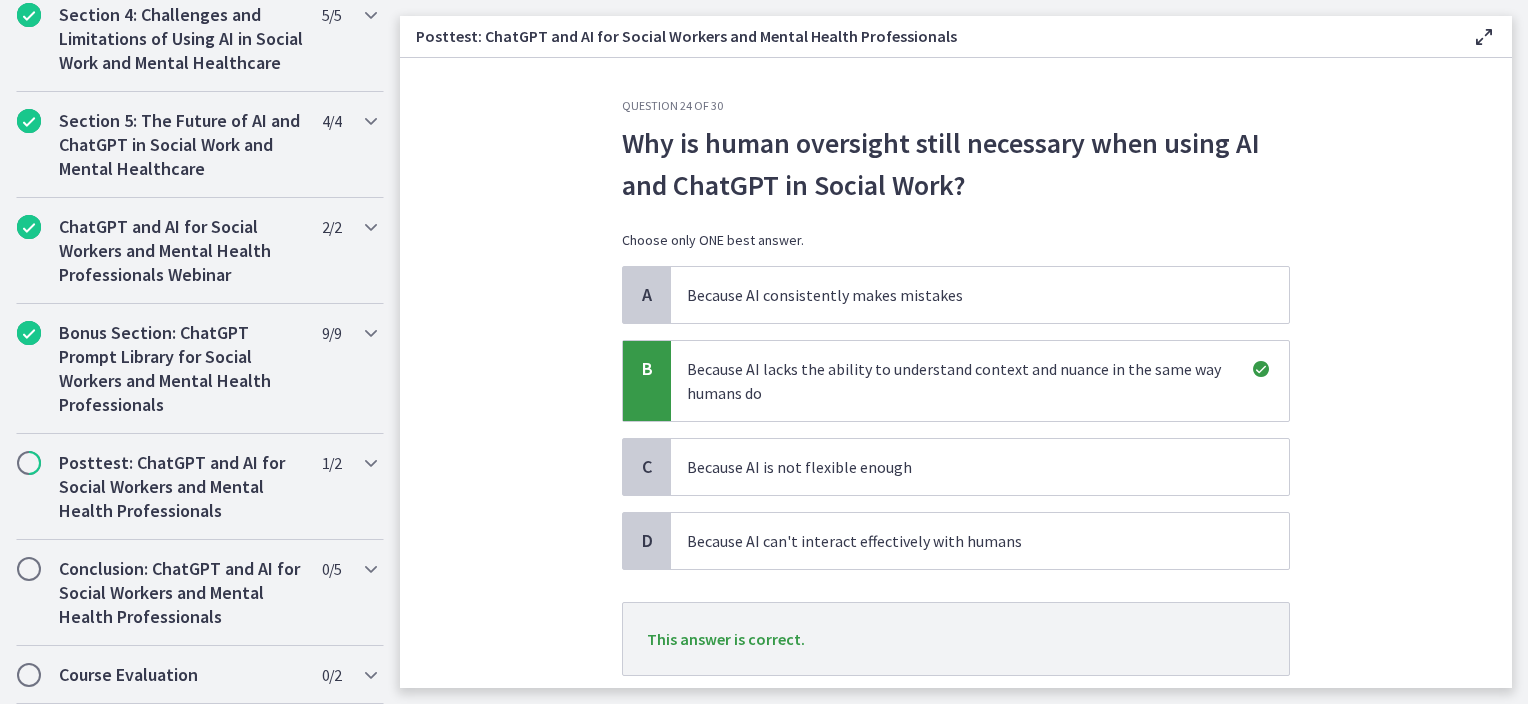 scroll, scrollTop: 129, scrollLeft: 0, axis: vertical 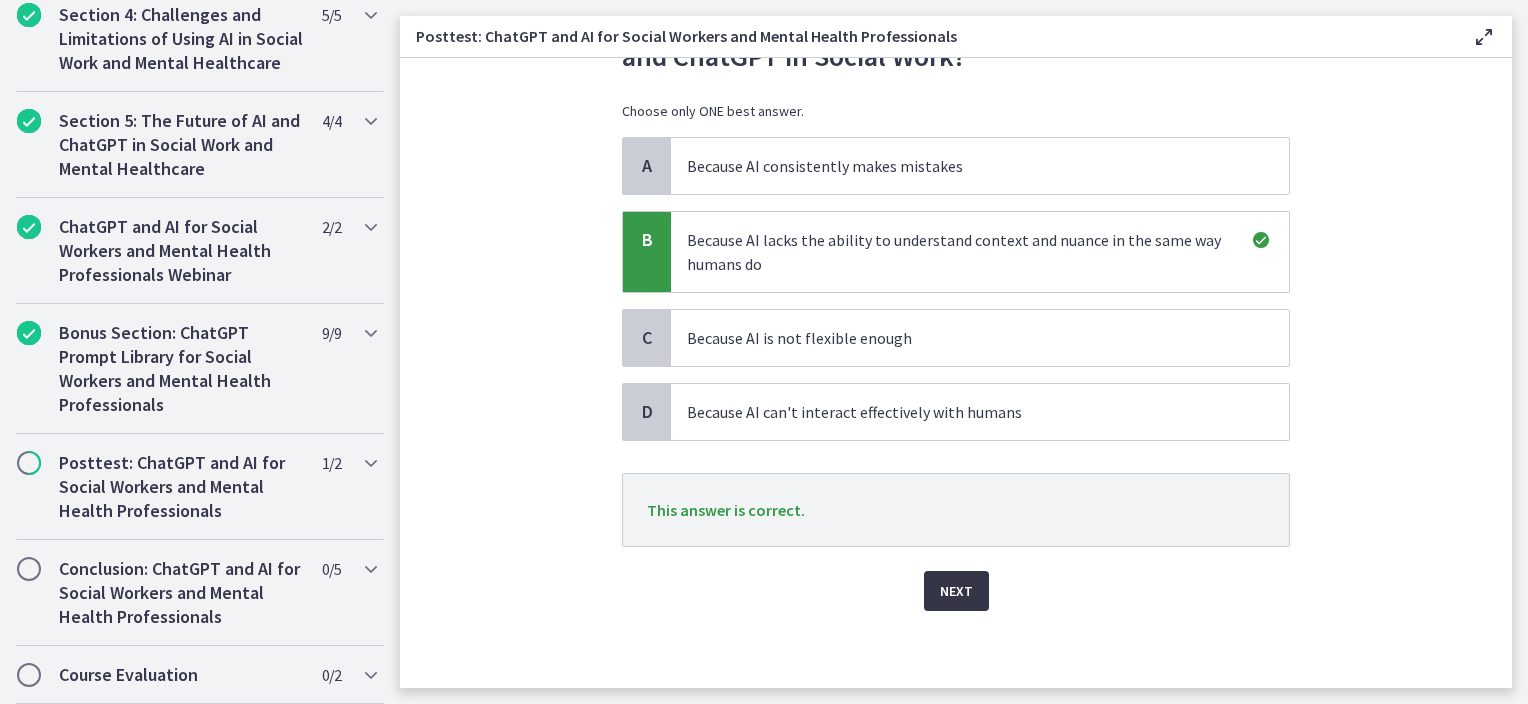 click on "Next" at bounding box center (956, 591) 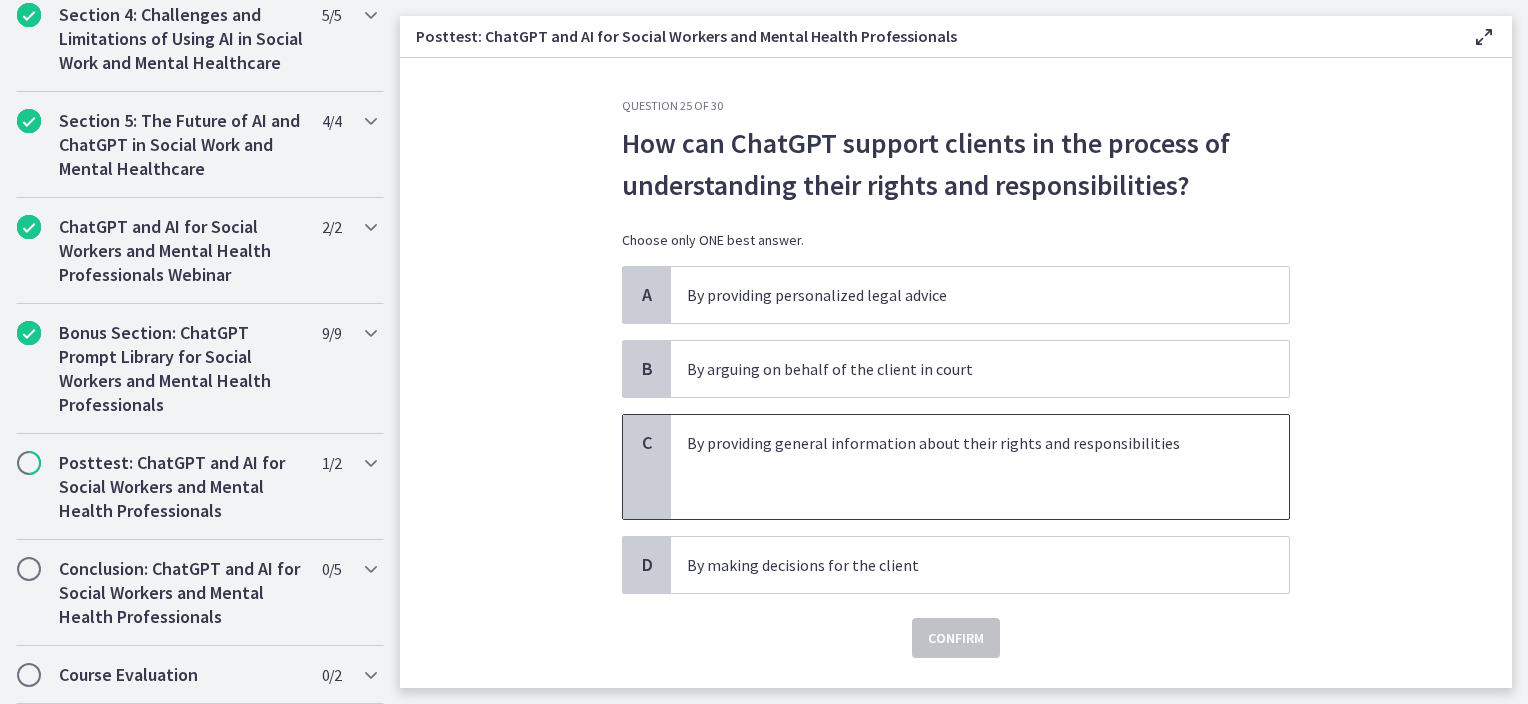 click at bounding box center [960, 467] 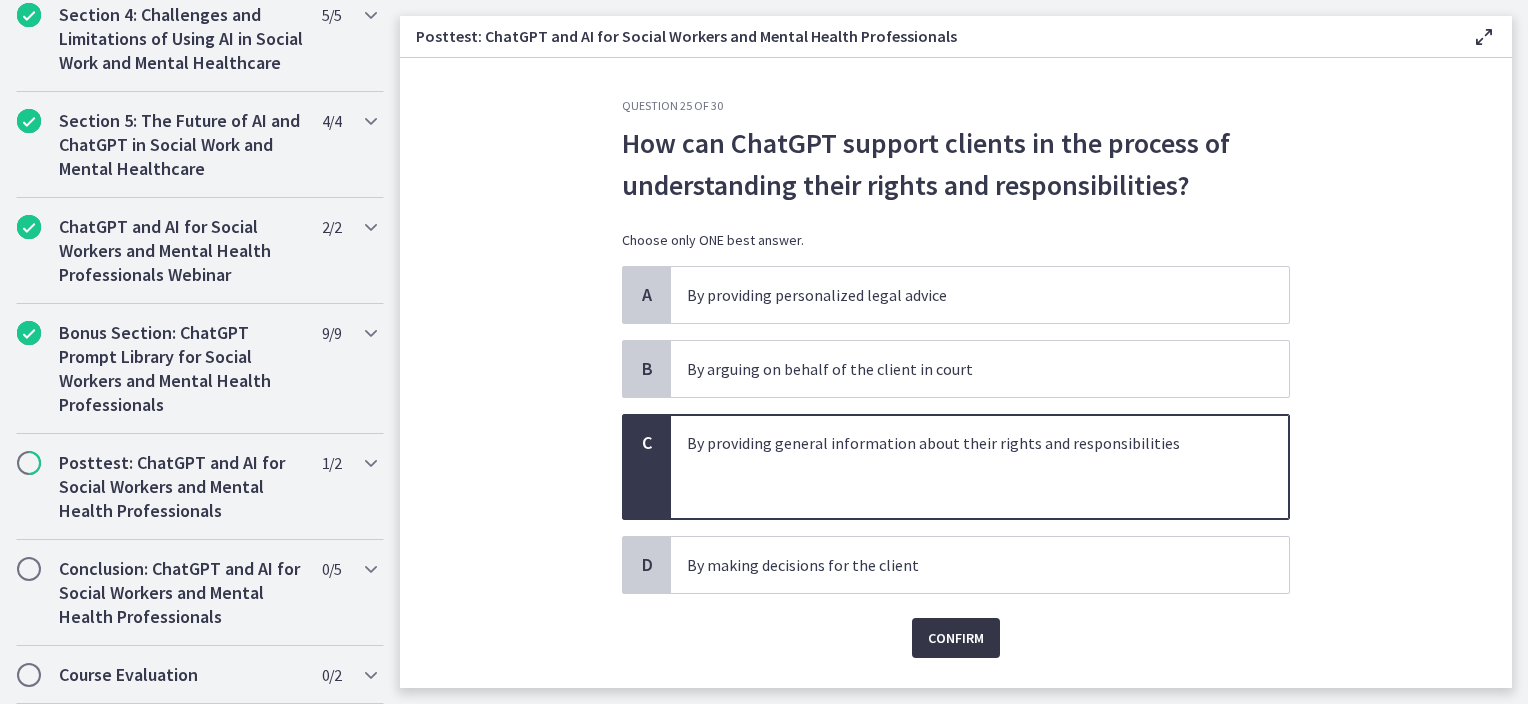 click on "Confirm" at bounding box center (956, 638) 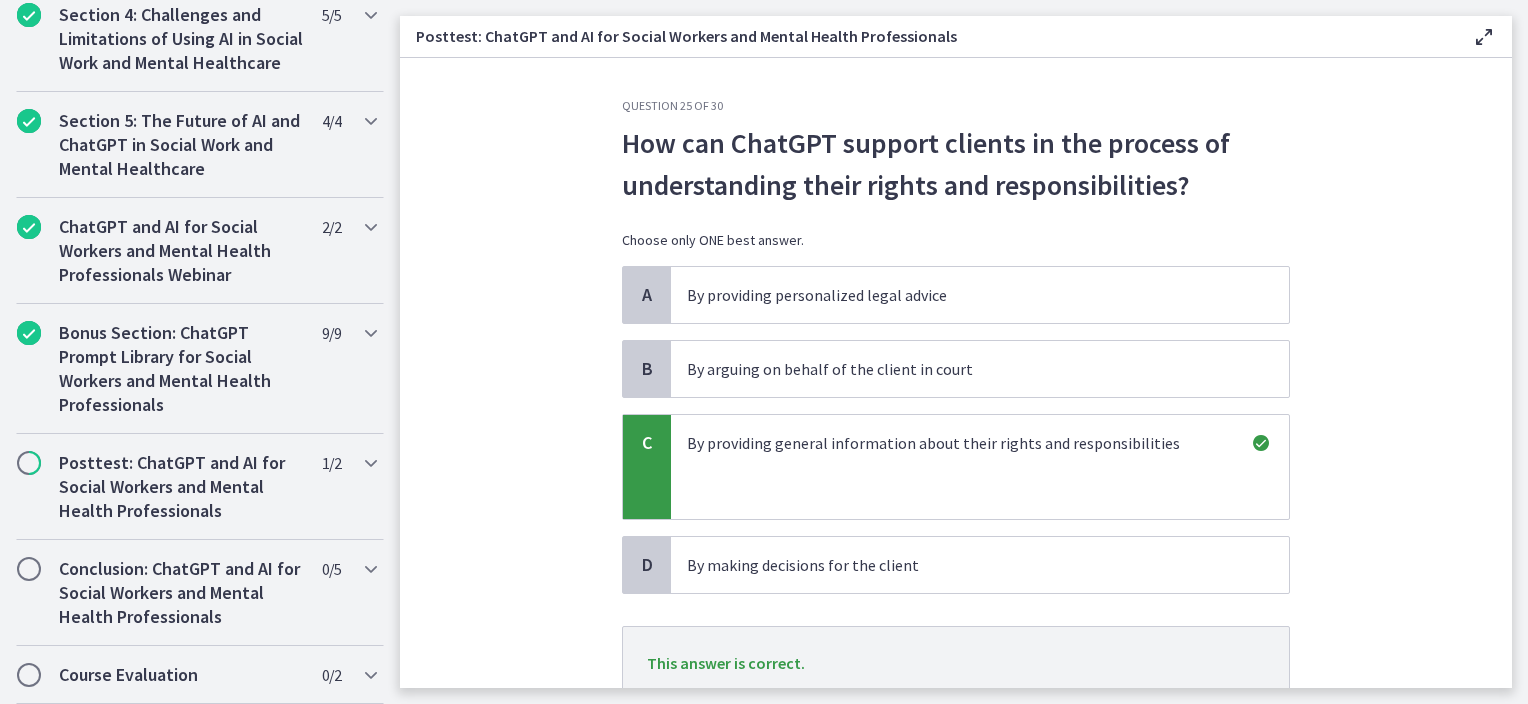scroll, scrollTop: 153, scrollLeft: 0, axis: vertical 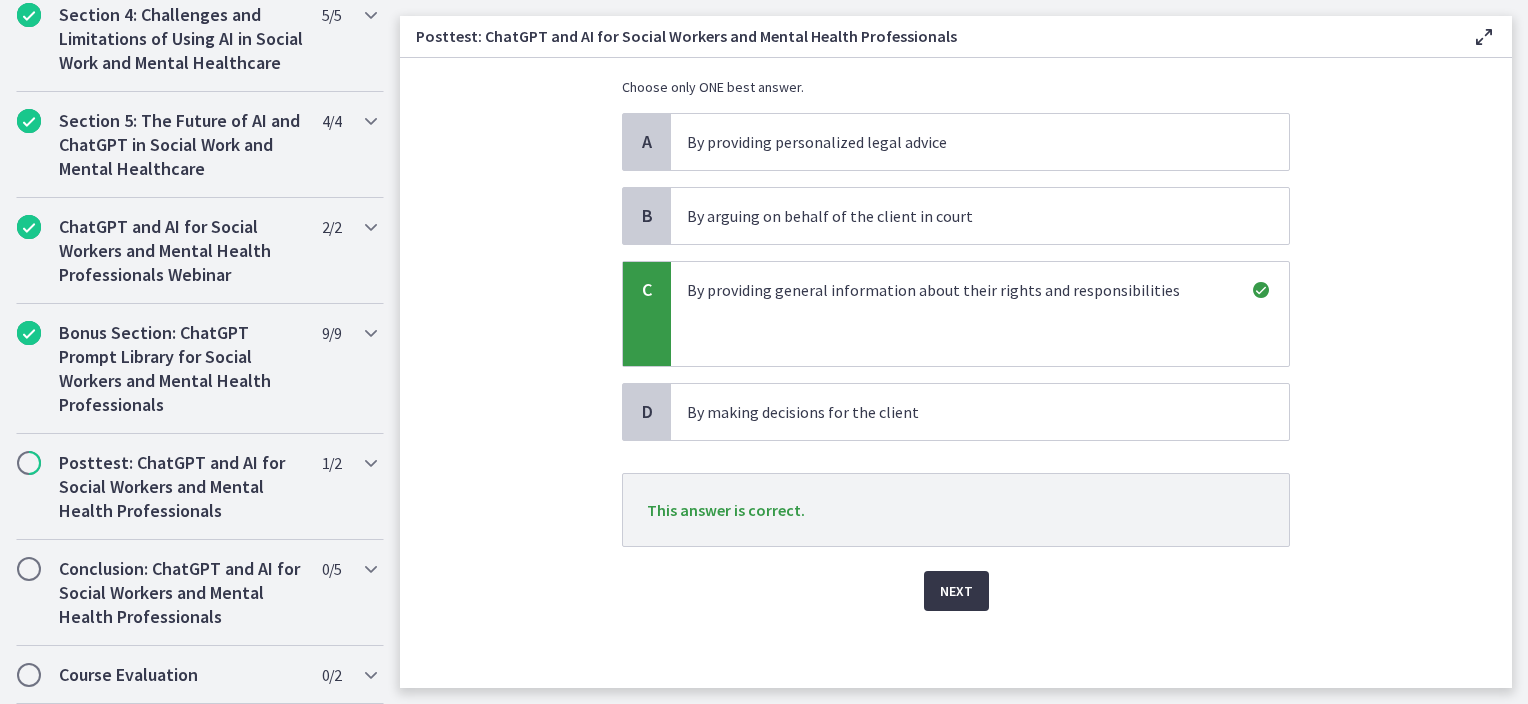 click on "Next" at bounding box center (956, 591) 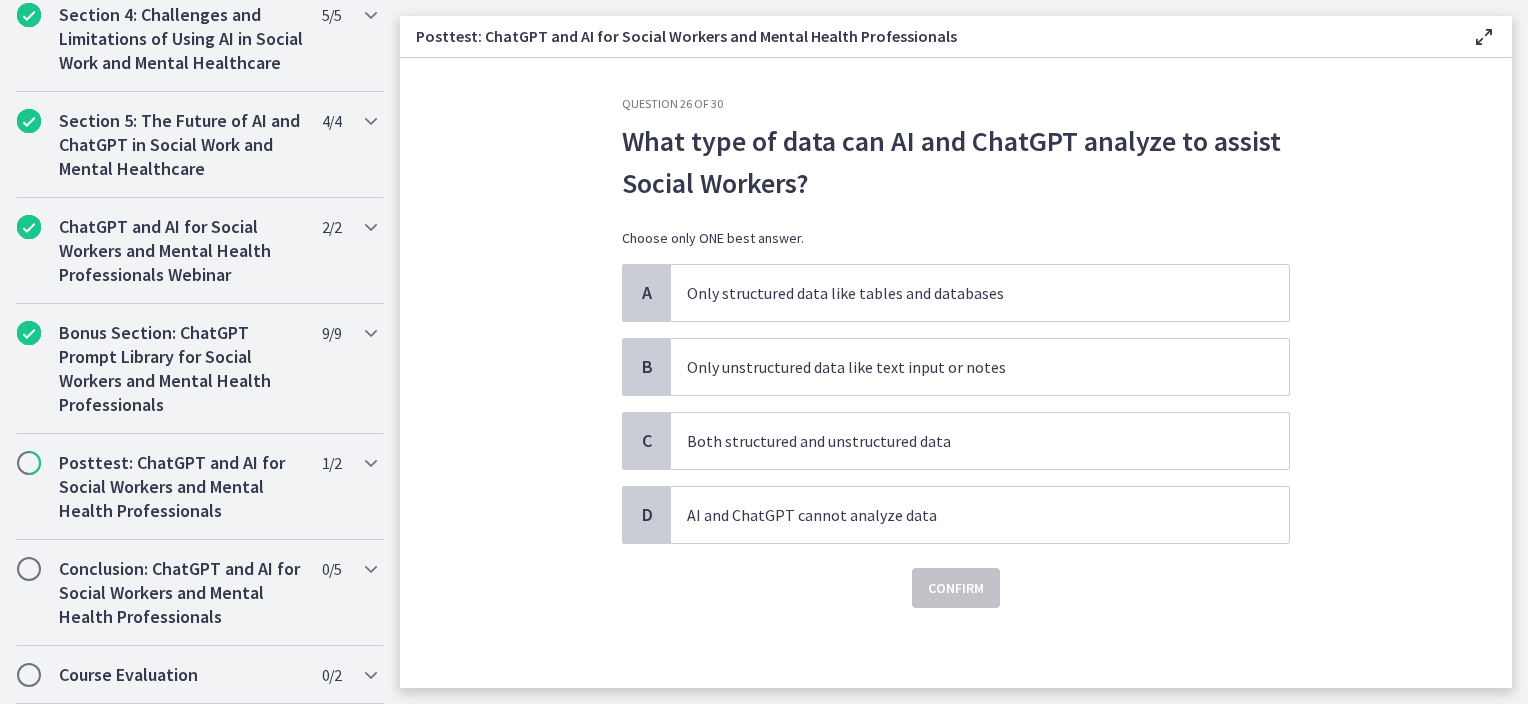 scroll, scrollTop: 0, scrollLeft: 0, axis: both 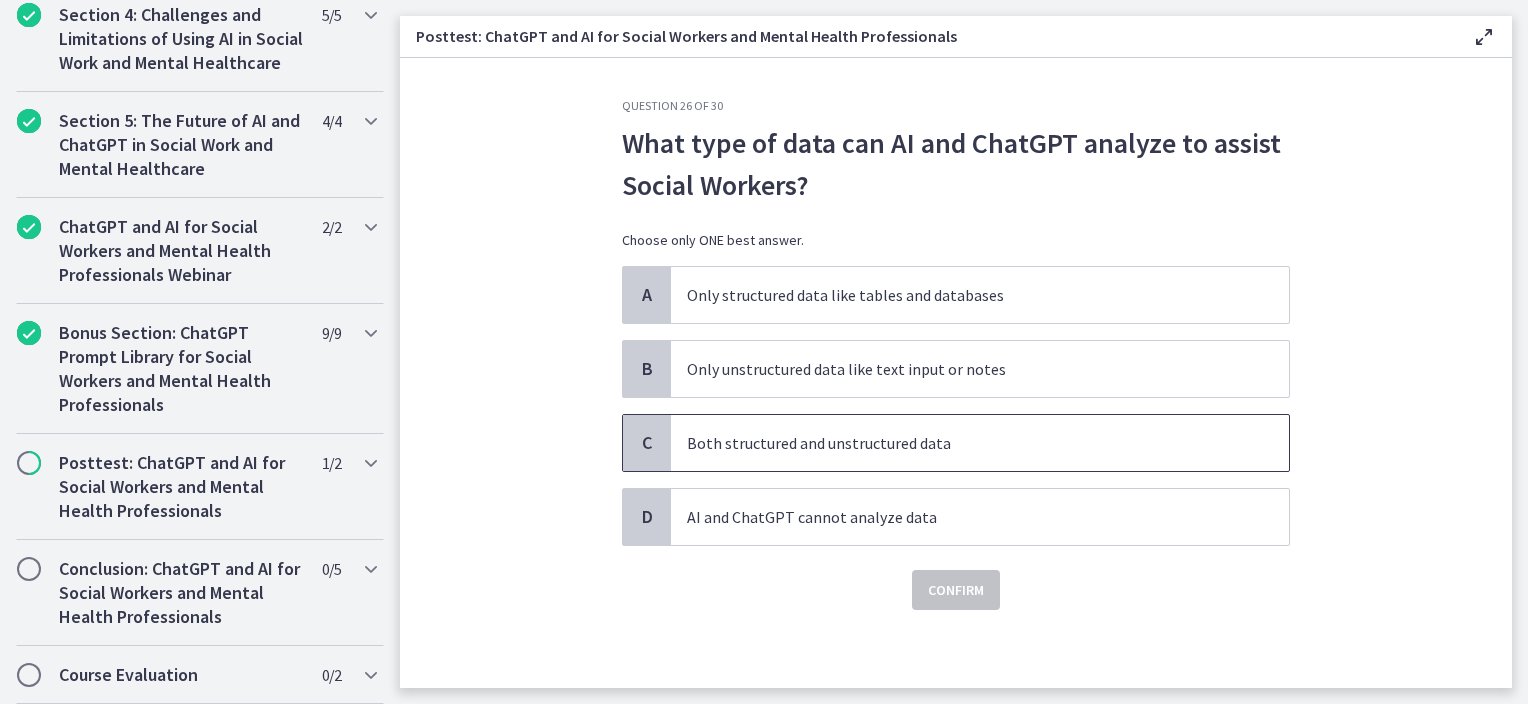 click on "Both structured and unstructured data" at bounding box center [960, 443] 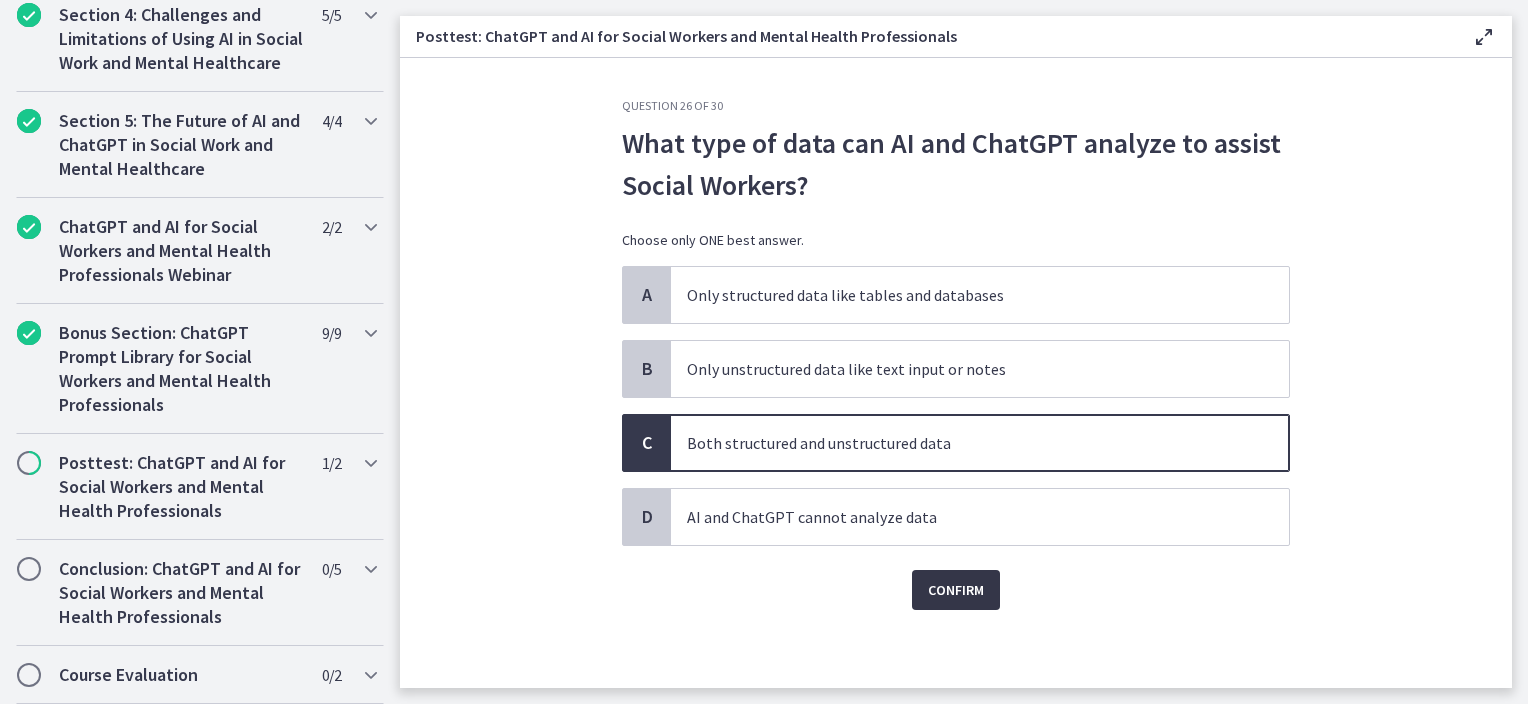 click on "Confirm" at bounding box center [956, 590] 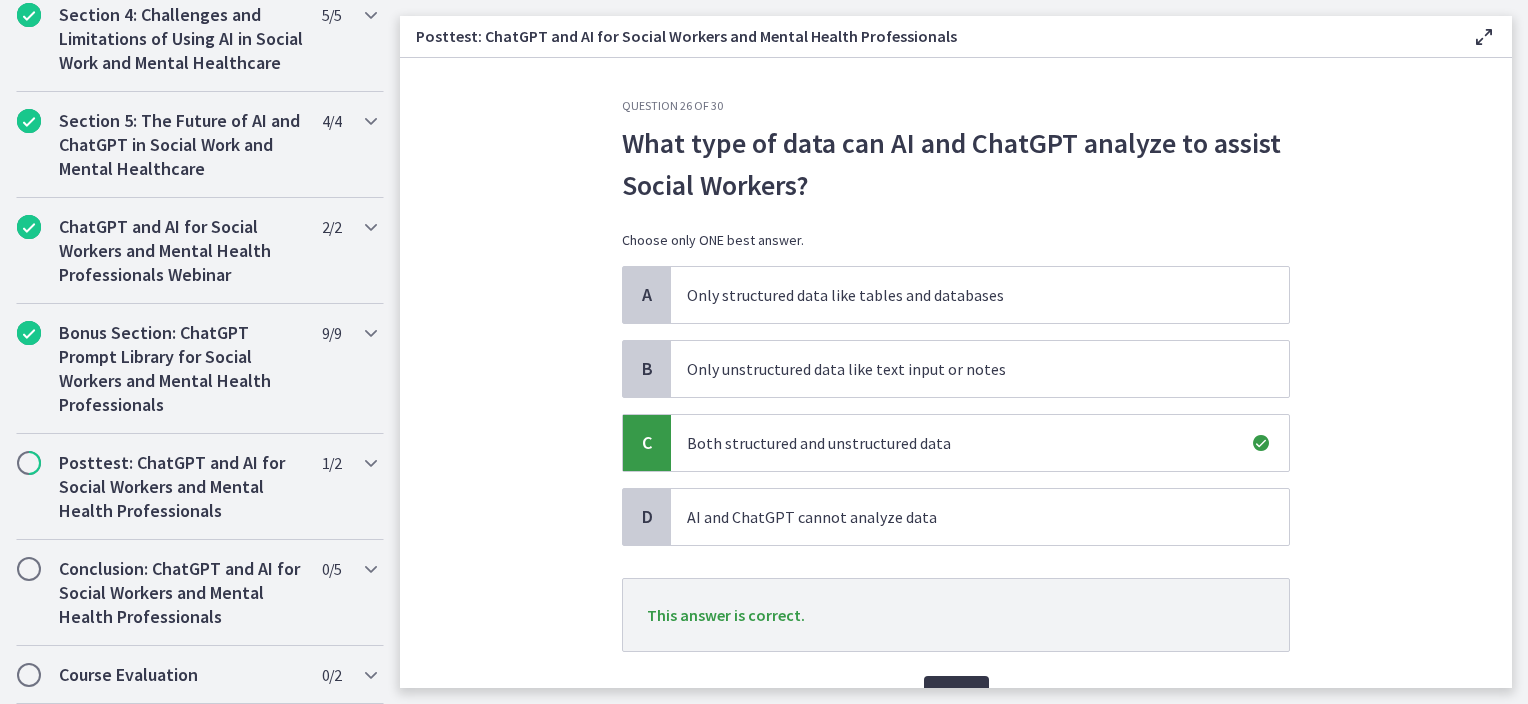 scroll, scrollTop: 105, scrollLeft: 0, axis: vertical 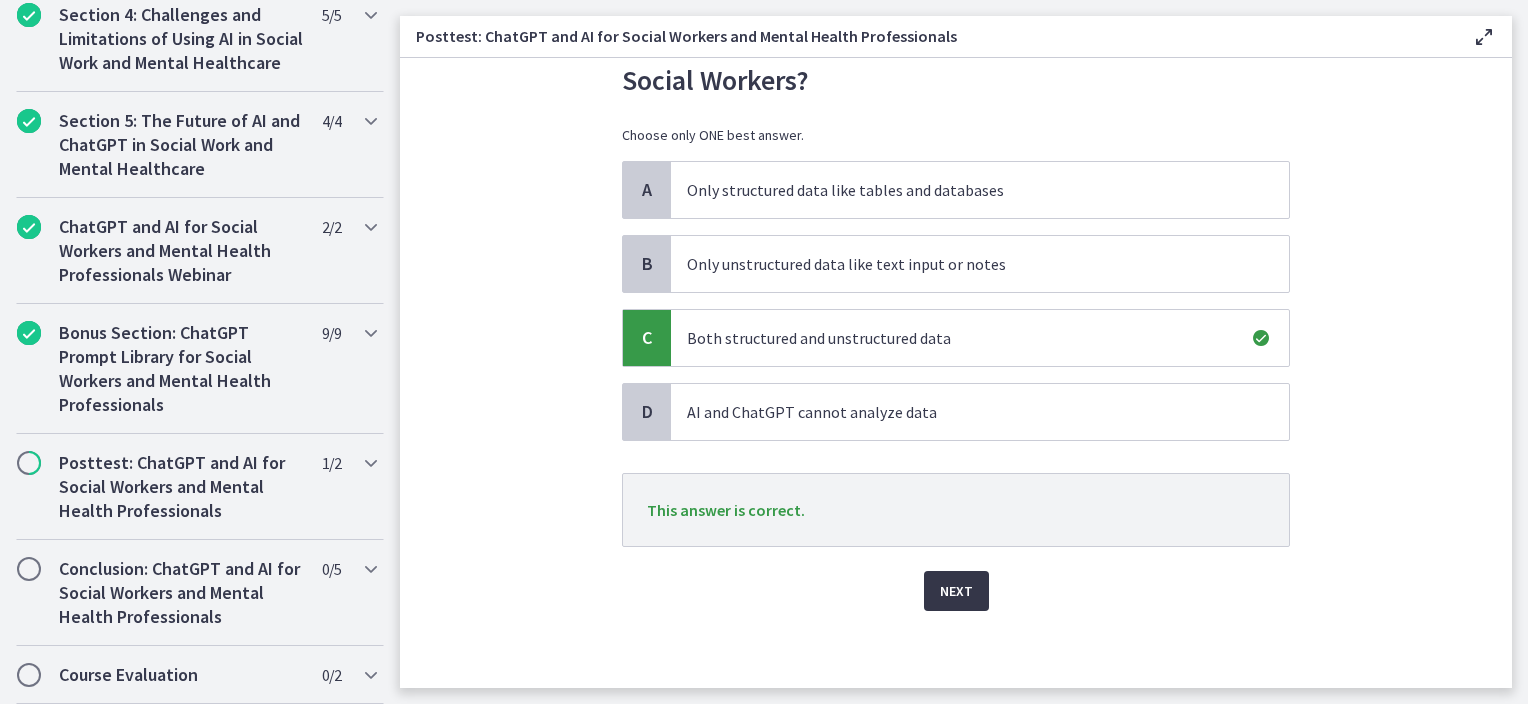 click on "Next" at bounding box center [956, 591] 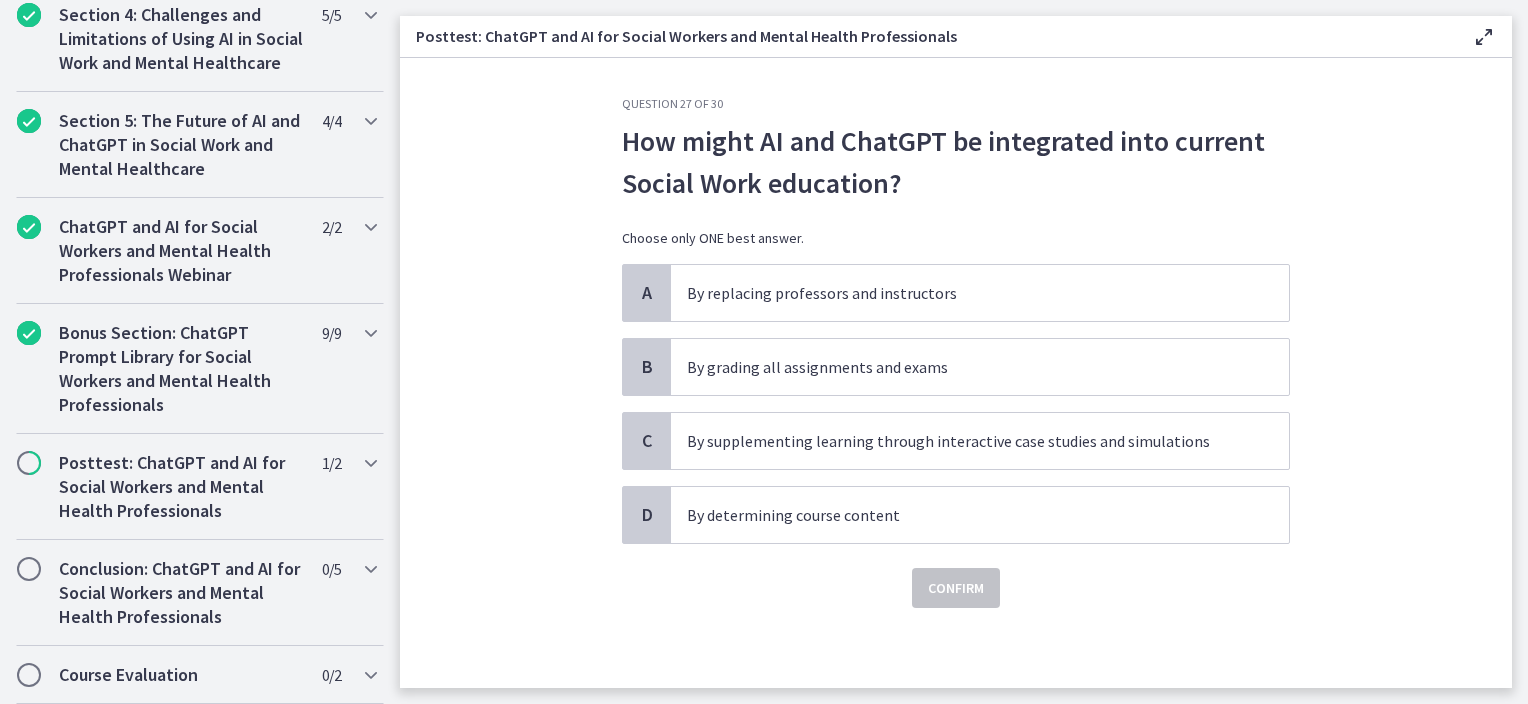 scroll, scrollTop: 0, scrollLeft: 0, axis: both 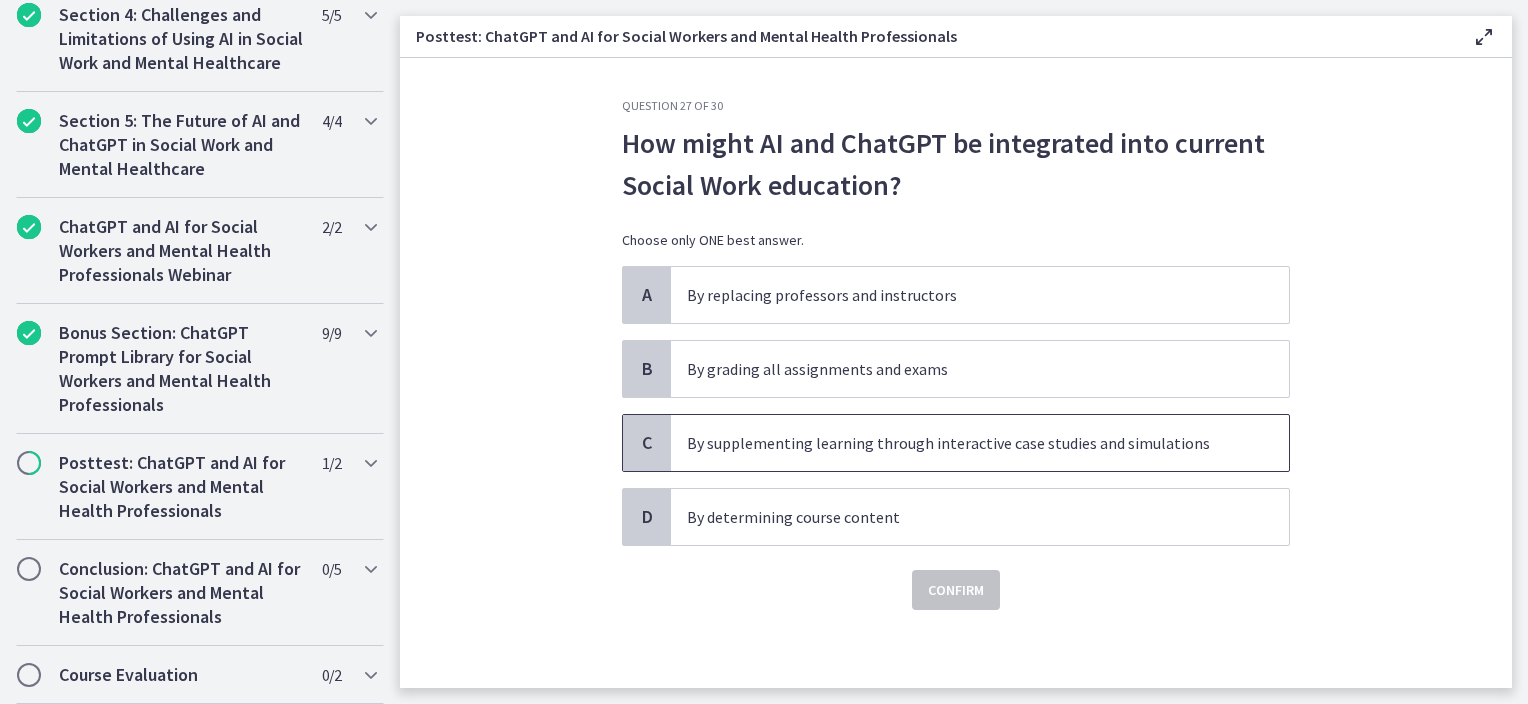 click on "By supplementing learning through interactive case studies and simulations" at bounding box center (960, 443) 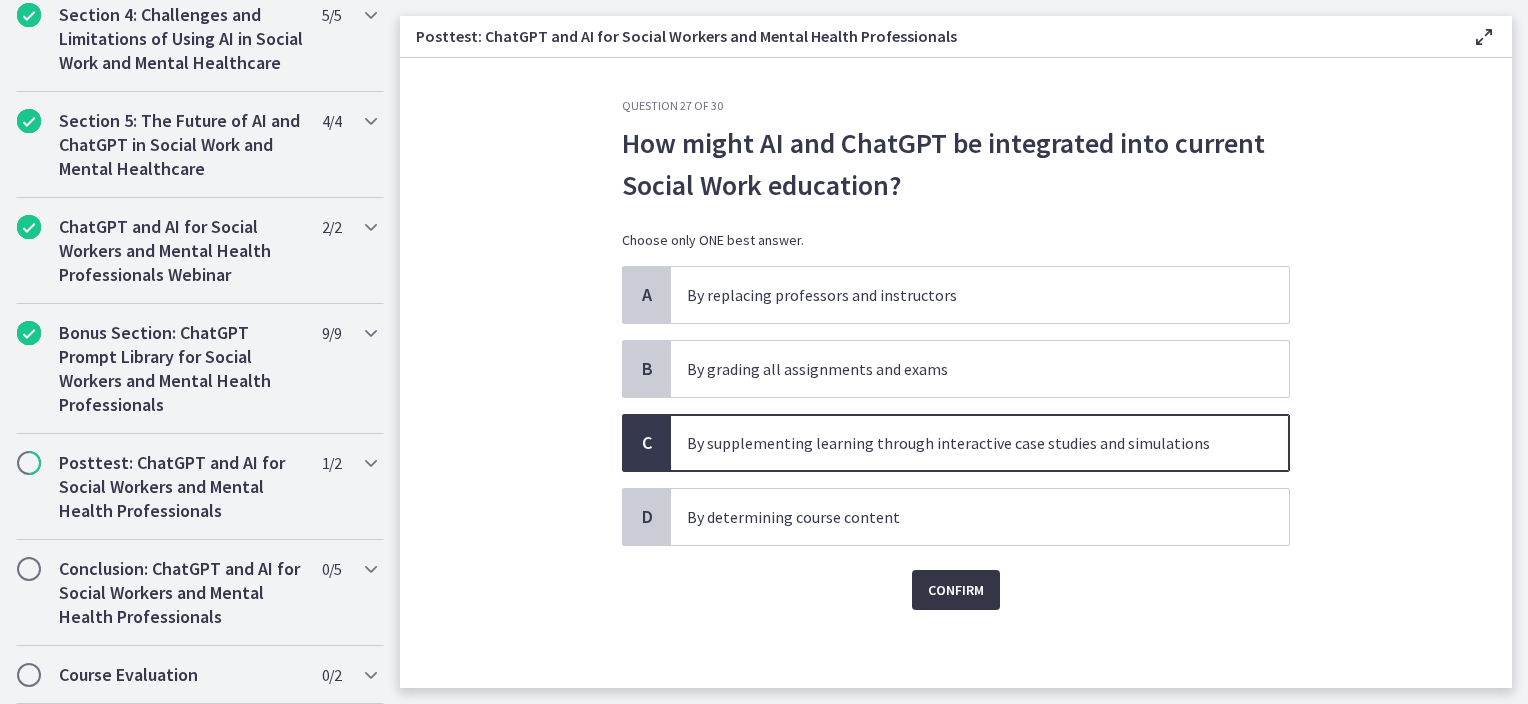 click on "Confirm" at bounding box center [956, 590] 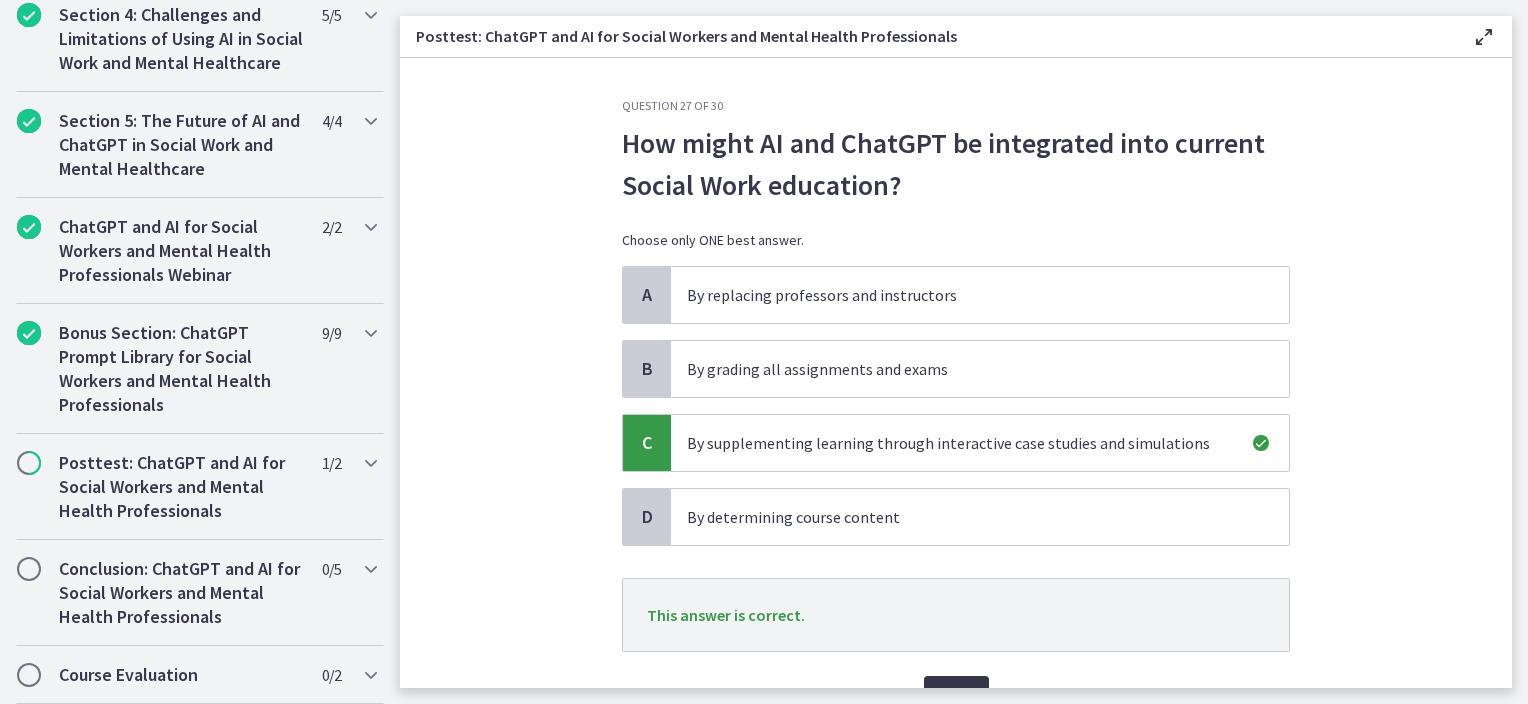scroll, scrollTop: 105, scrollLeft: 0, axis: vertical 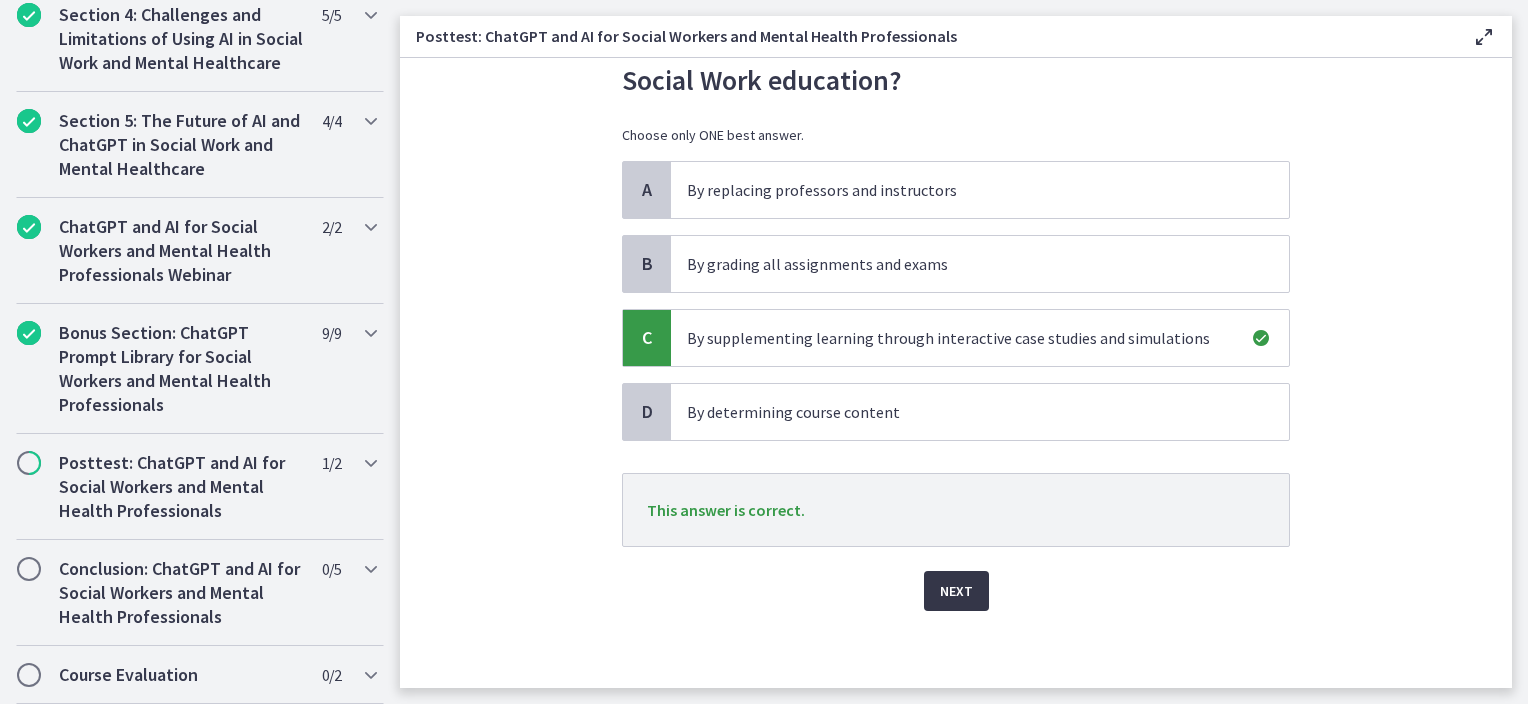 click on "Next" at bounding box center [956, 591] 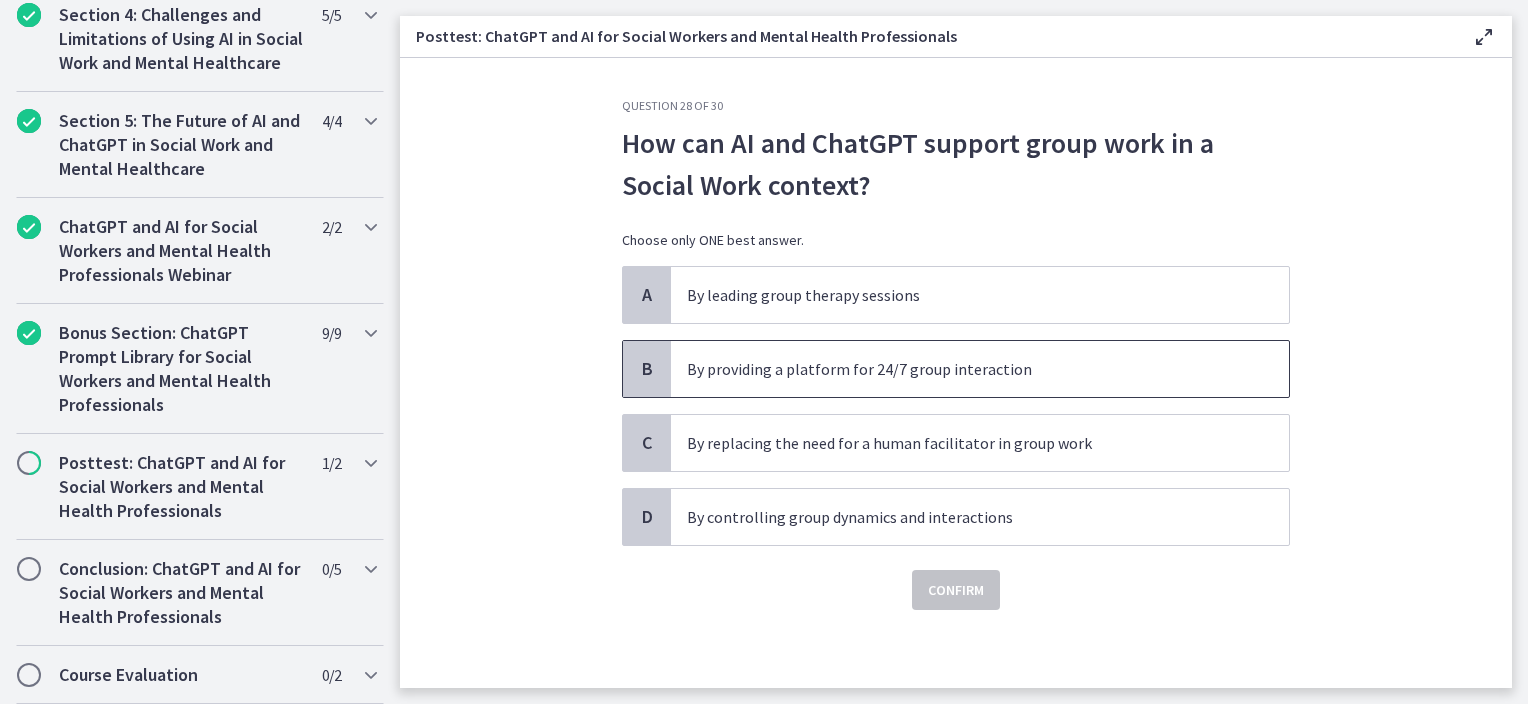 click on "By providing a platform for 24/7 group interaction" at bounding box center [960, 369] 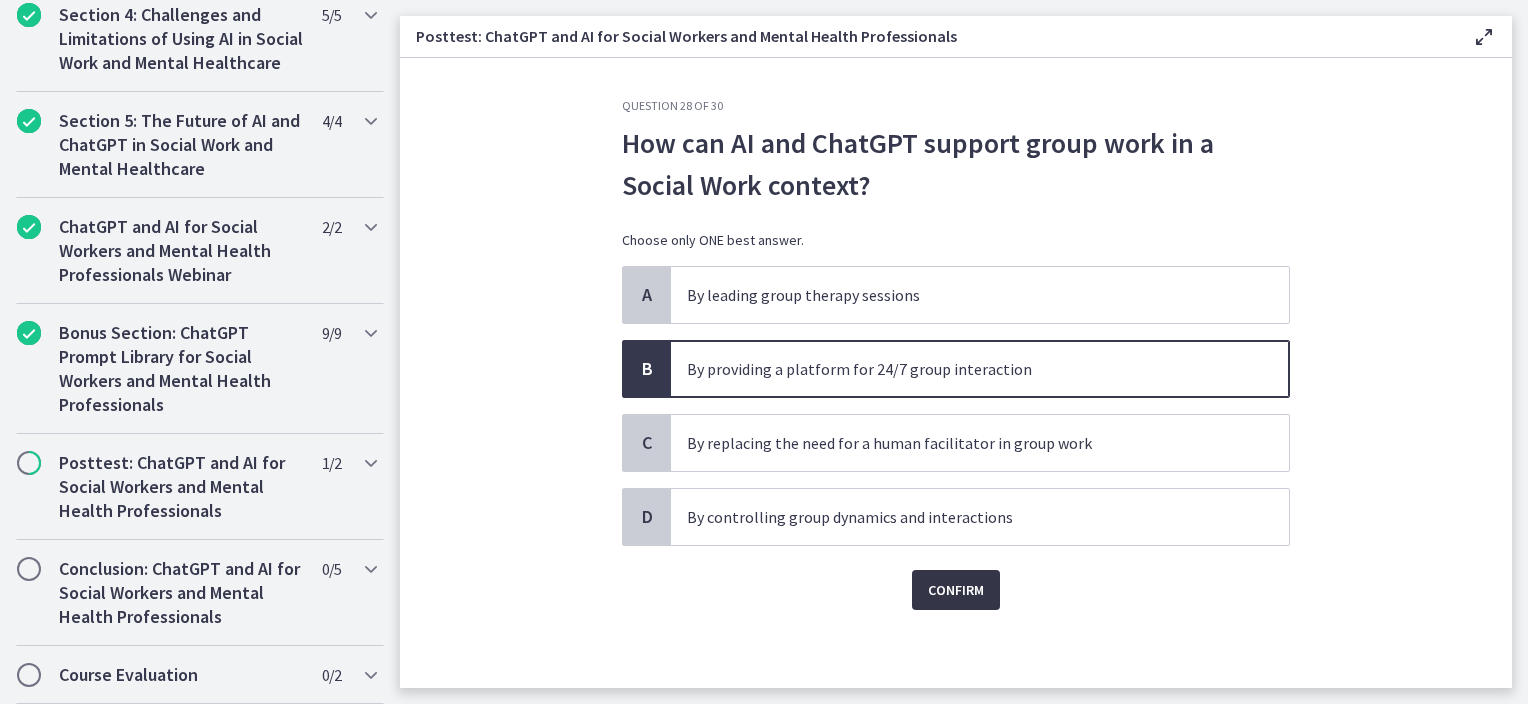 click on "Confirm" at bounding box center [956, 590] 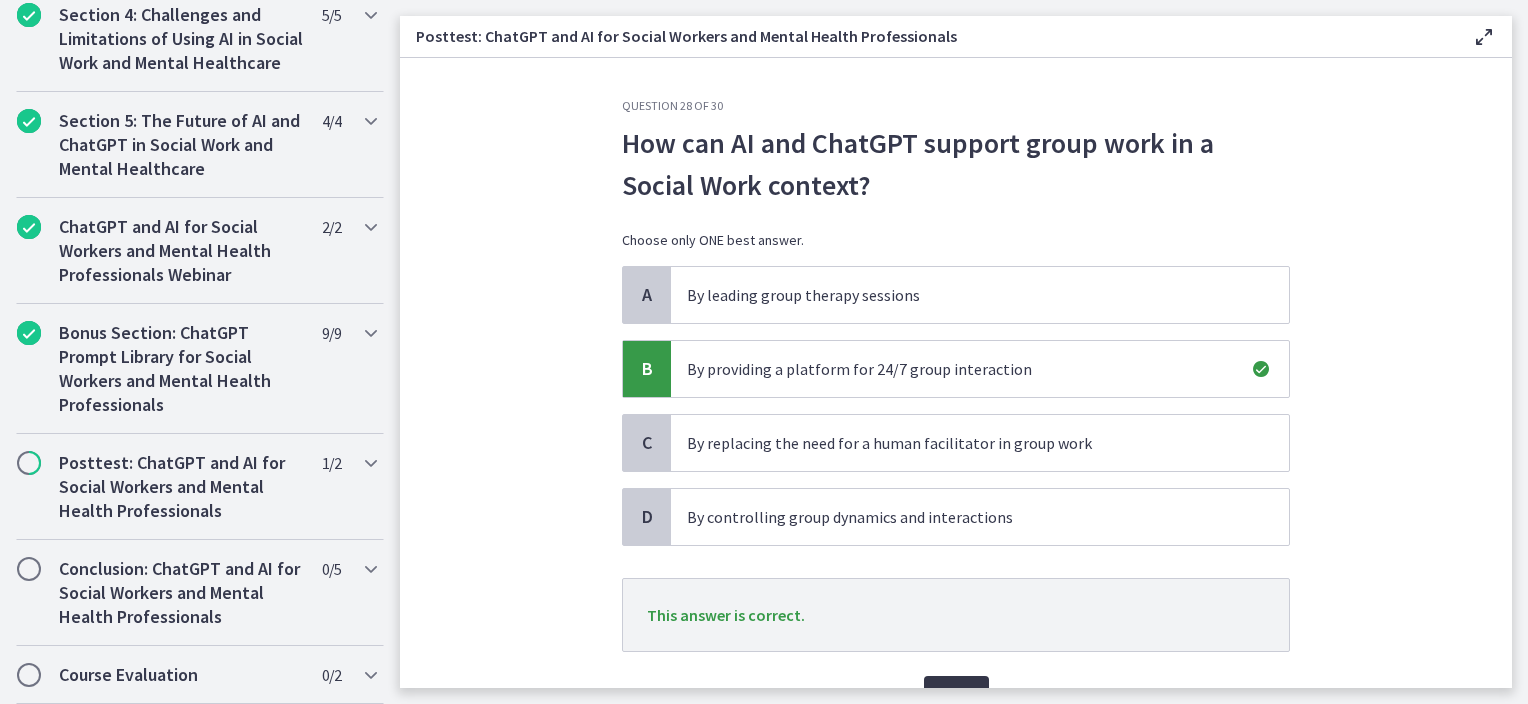 scroll, scrollTop: 105, scrollLeft: 0, axis: vertical 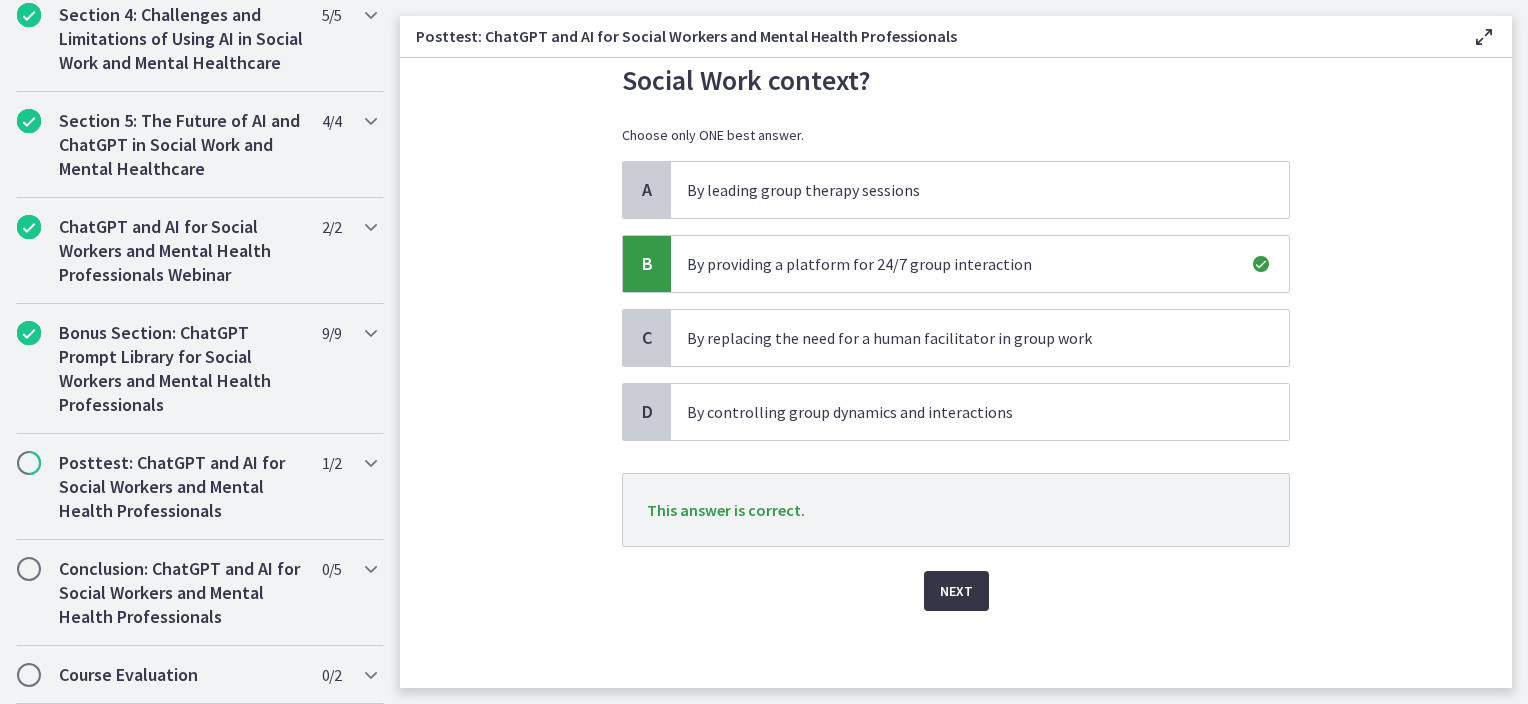click on "Next" at bounding box center [956, 591] 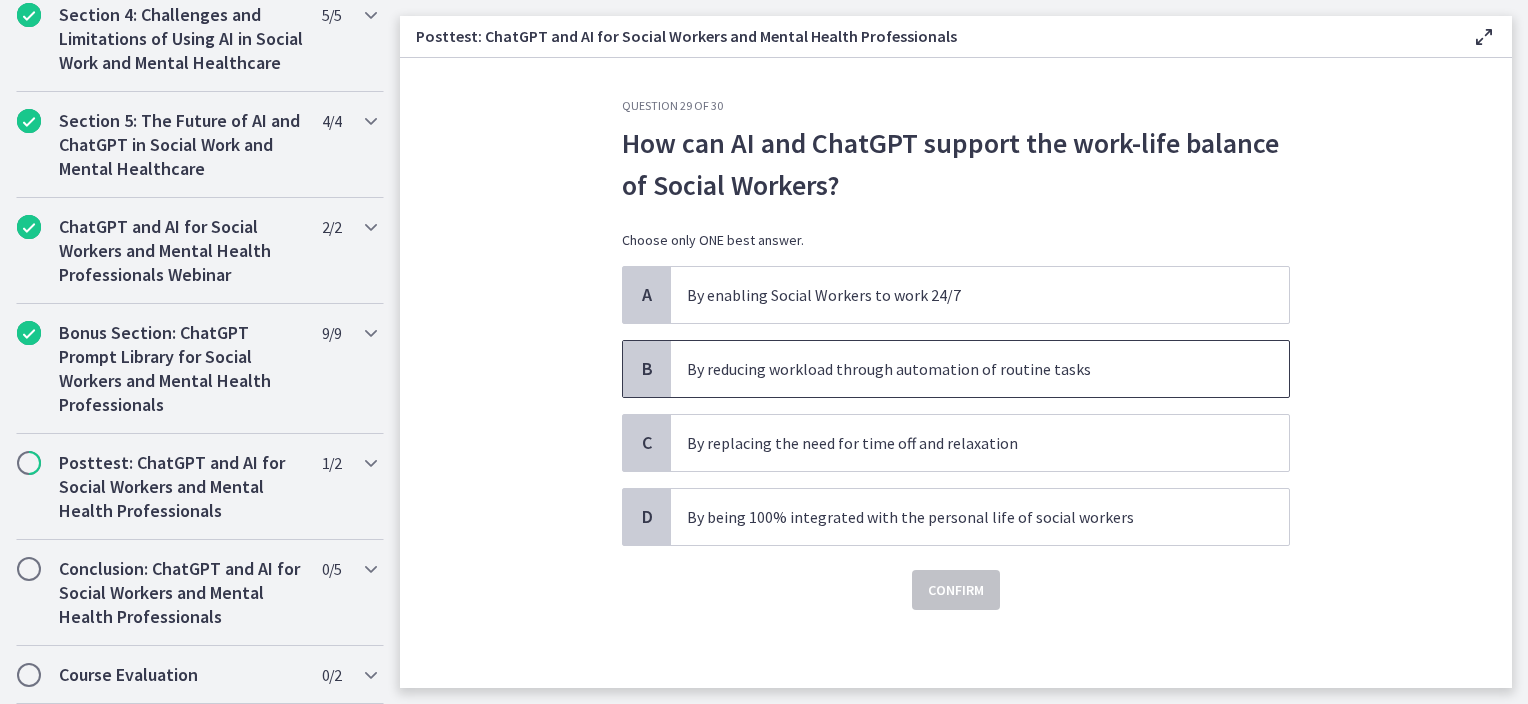 click on "By reducing workload through automation of routine tasks" at bounding box center (980, 369) 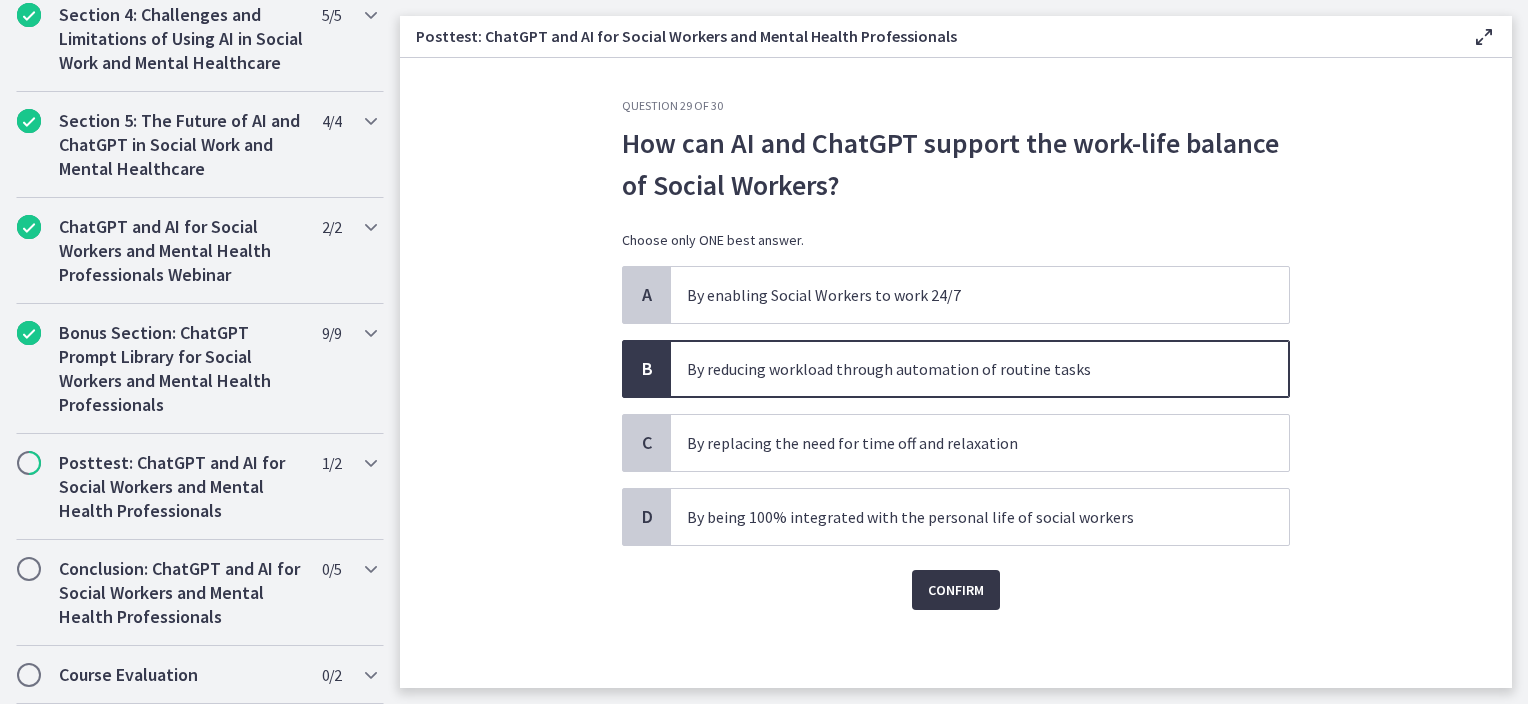 click on "Confirm" at bounding box center (956, 590) 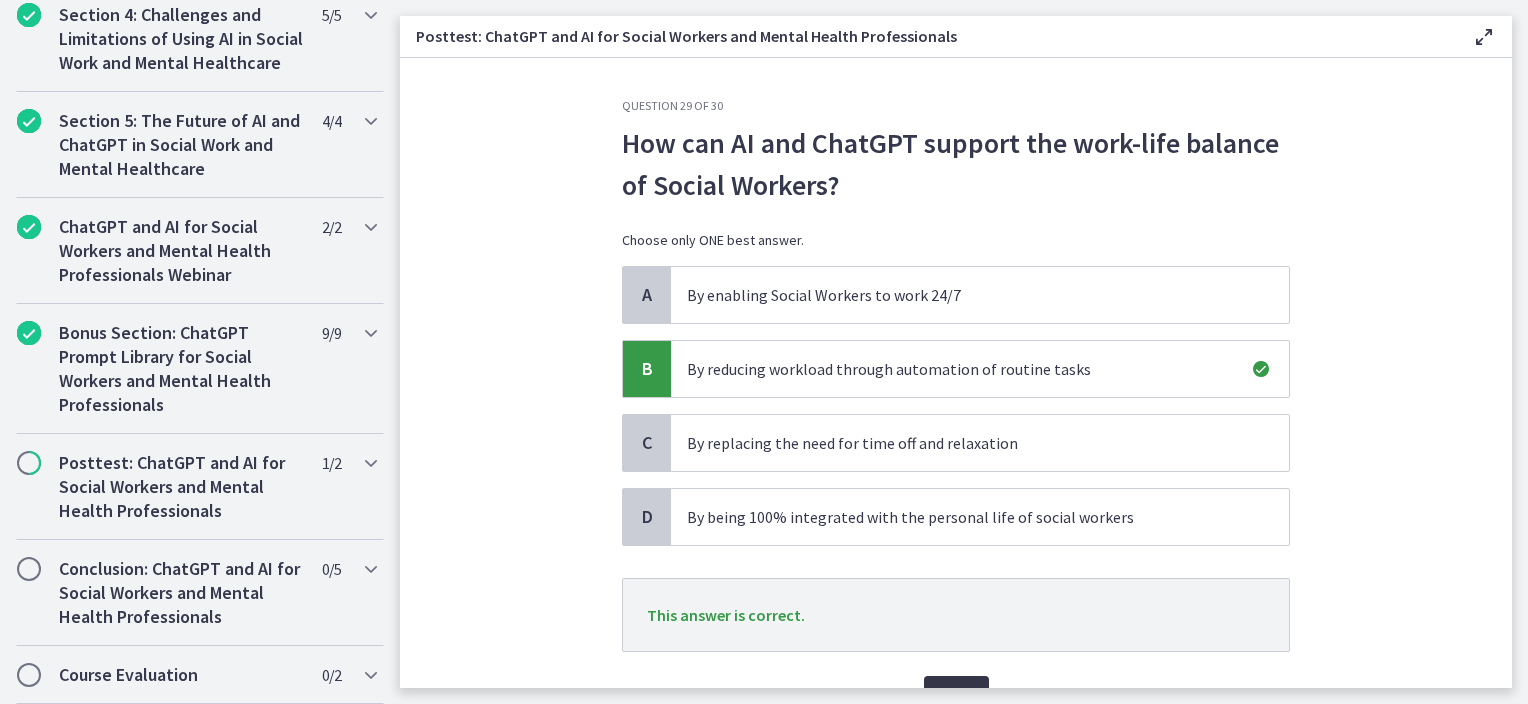 scroll, scrollTop: 105, scrollLeft: 0, axis: vertical 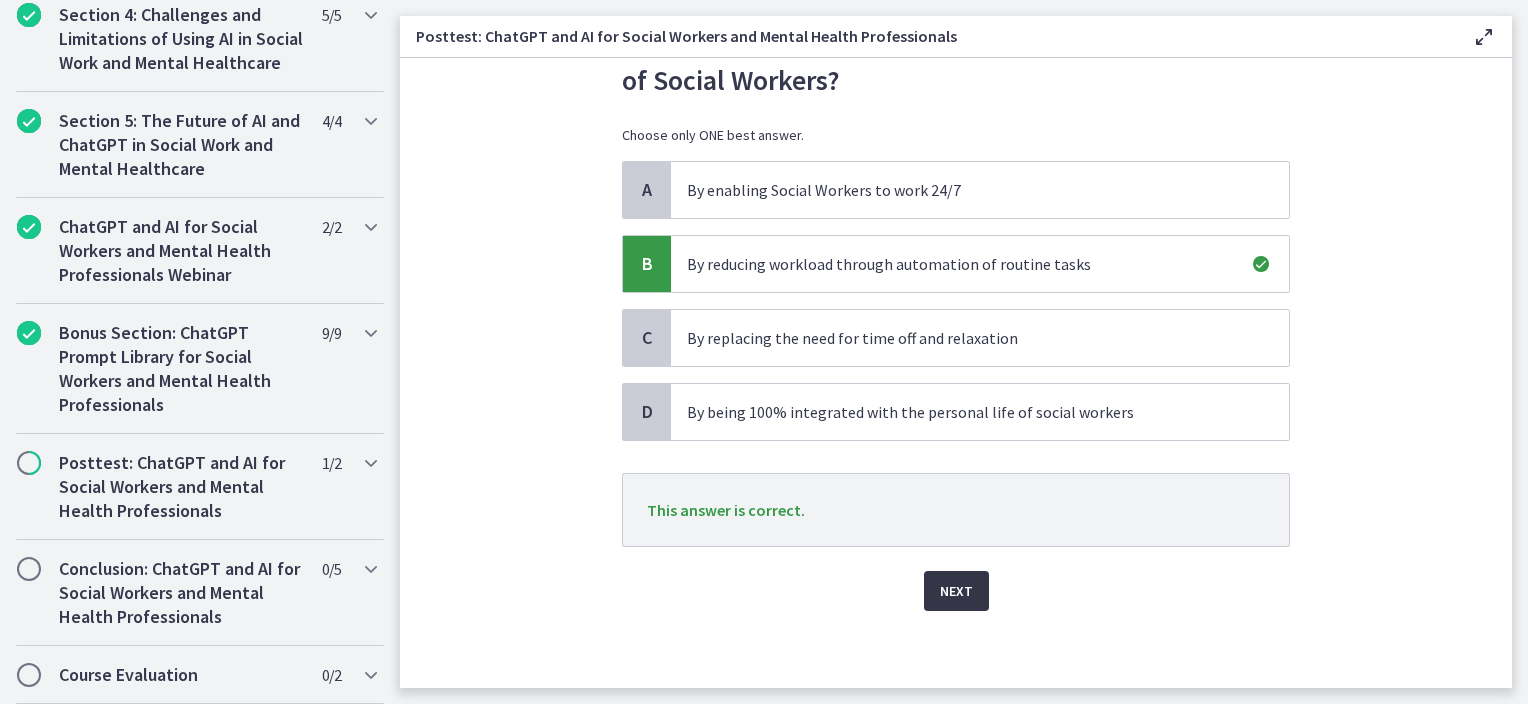 click on "Next" at bounding box center (956, 591) 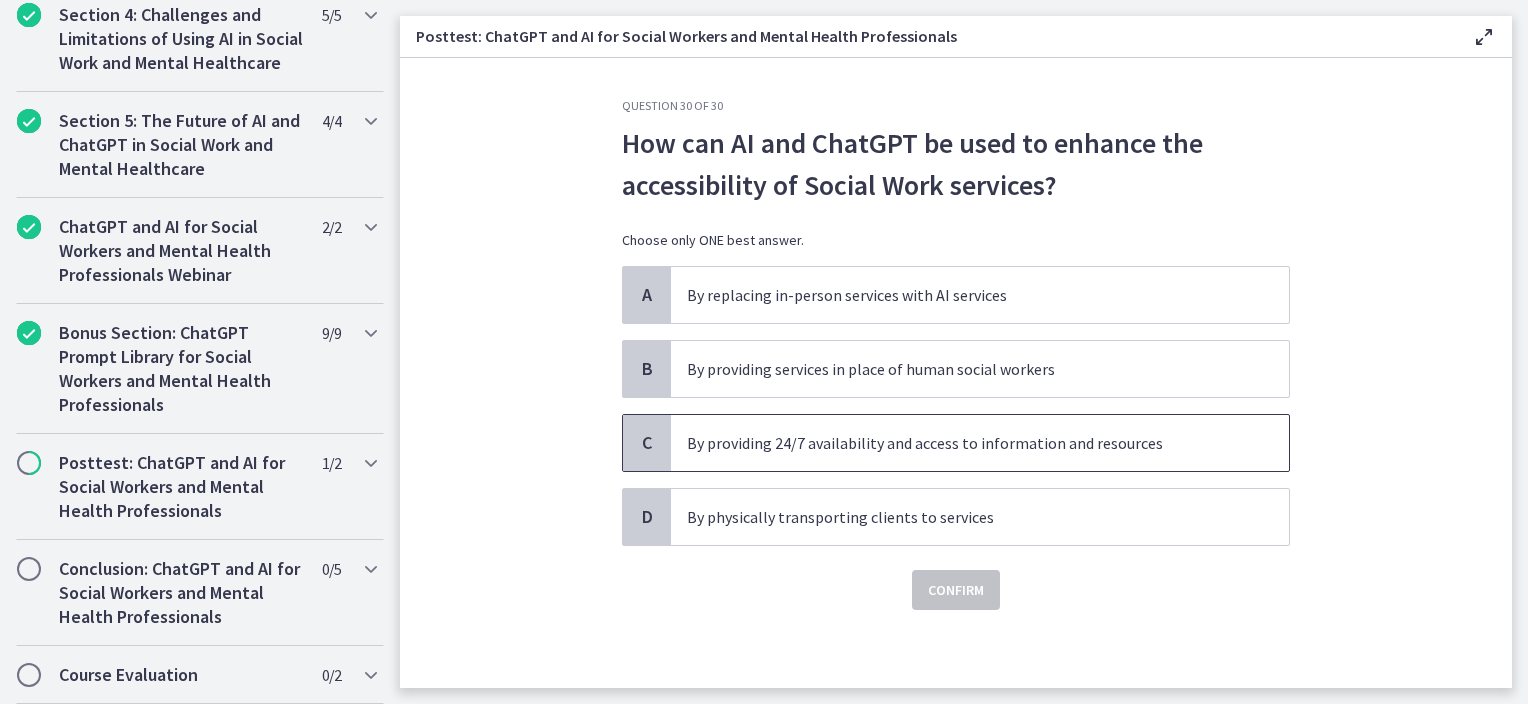 click on "By providing 24/7 availability and access to information and resources" at bounding box center (960, 443) 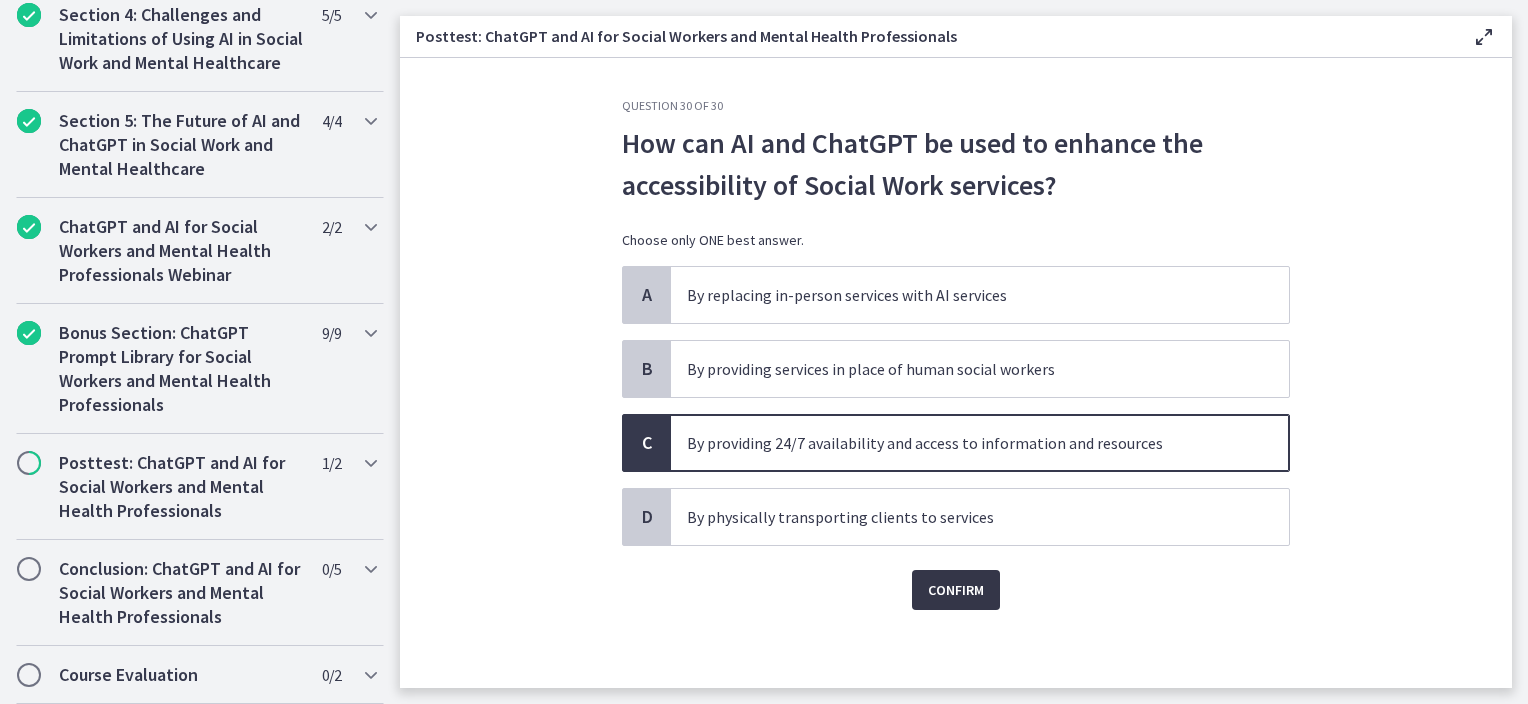 click on "Confirm" at bounding box center (956, 590) 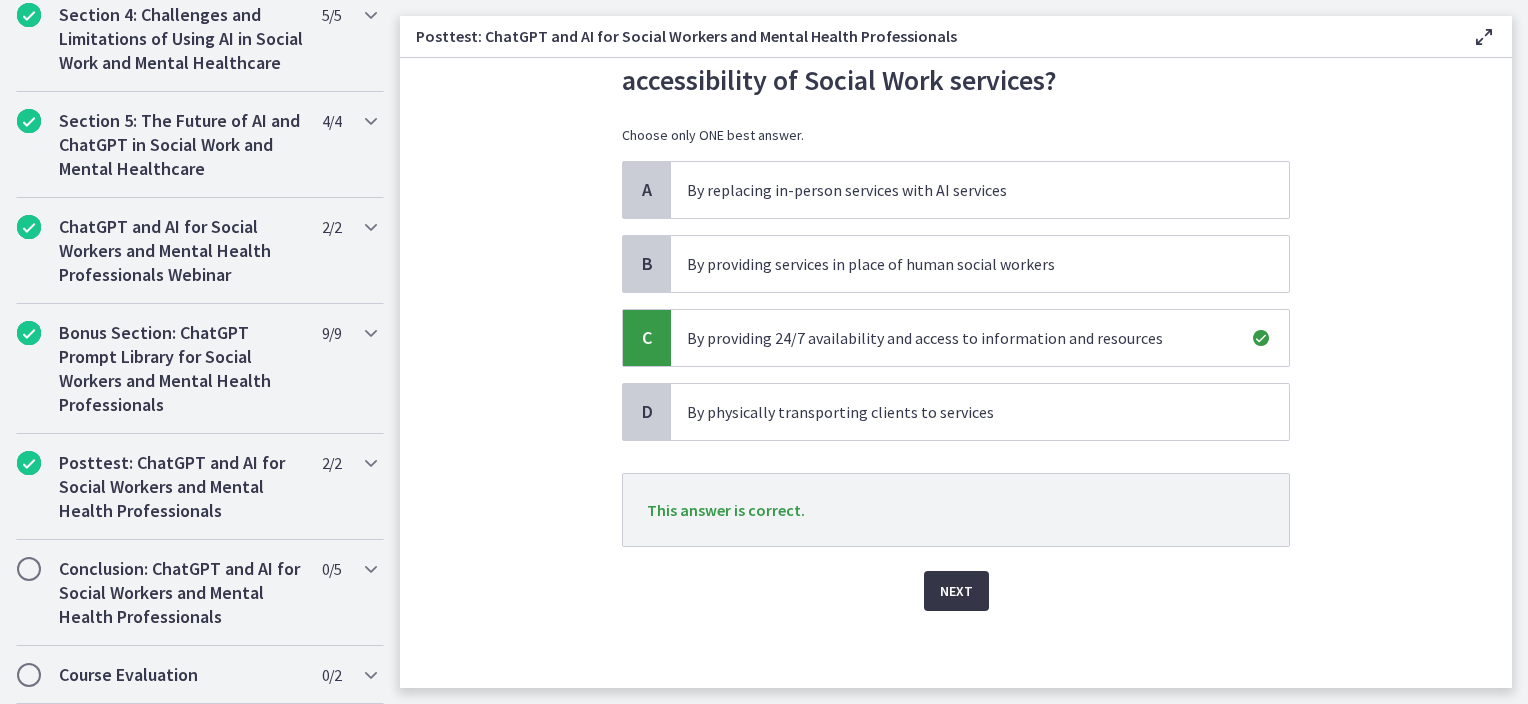 scroll, scrollTop: 104, scrollLeft: 0, axis: vertical 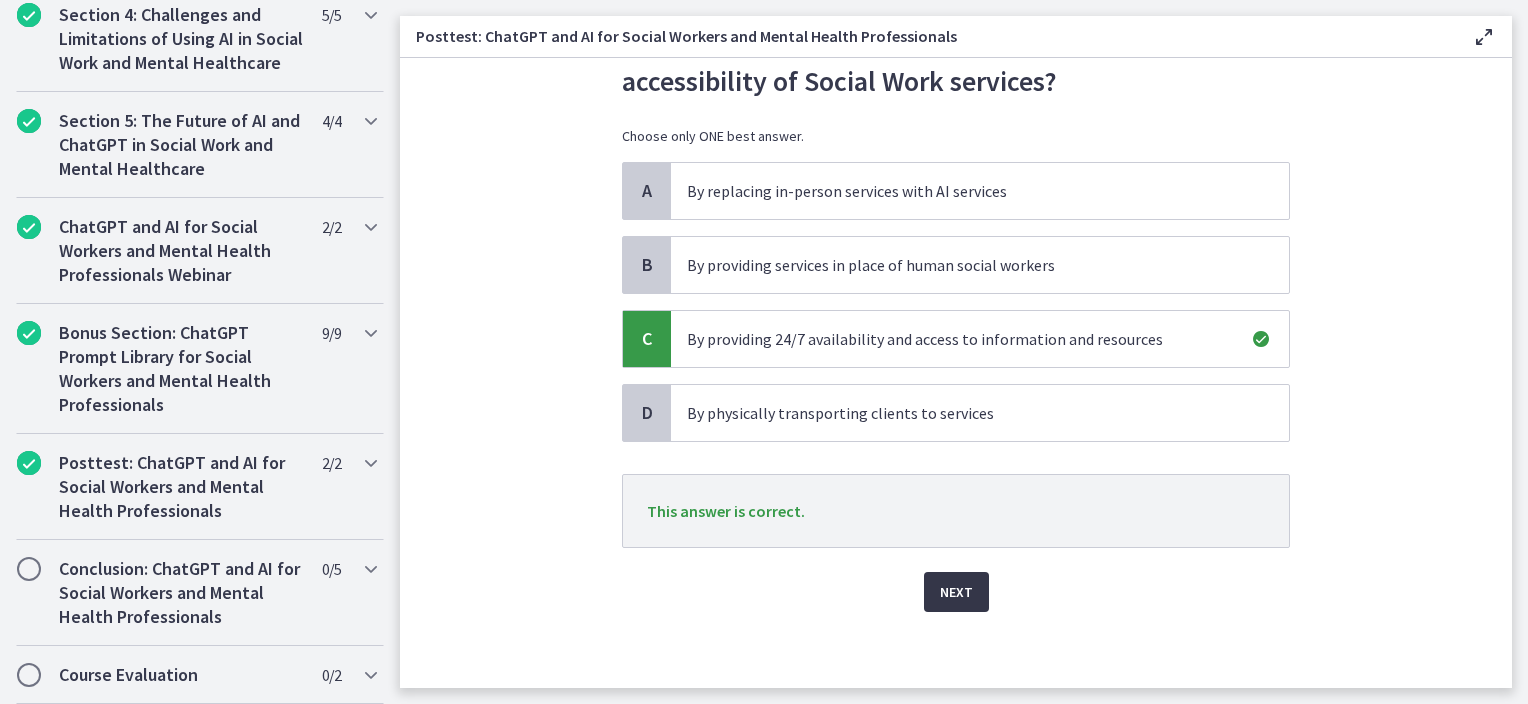 click on "Next" at bounding box center (956, 592) 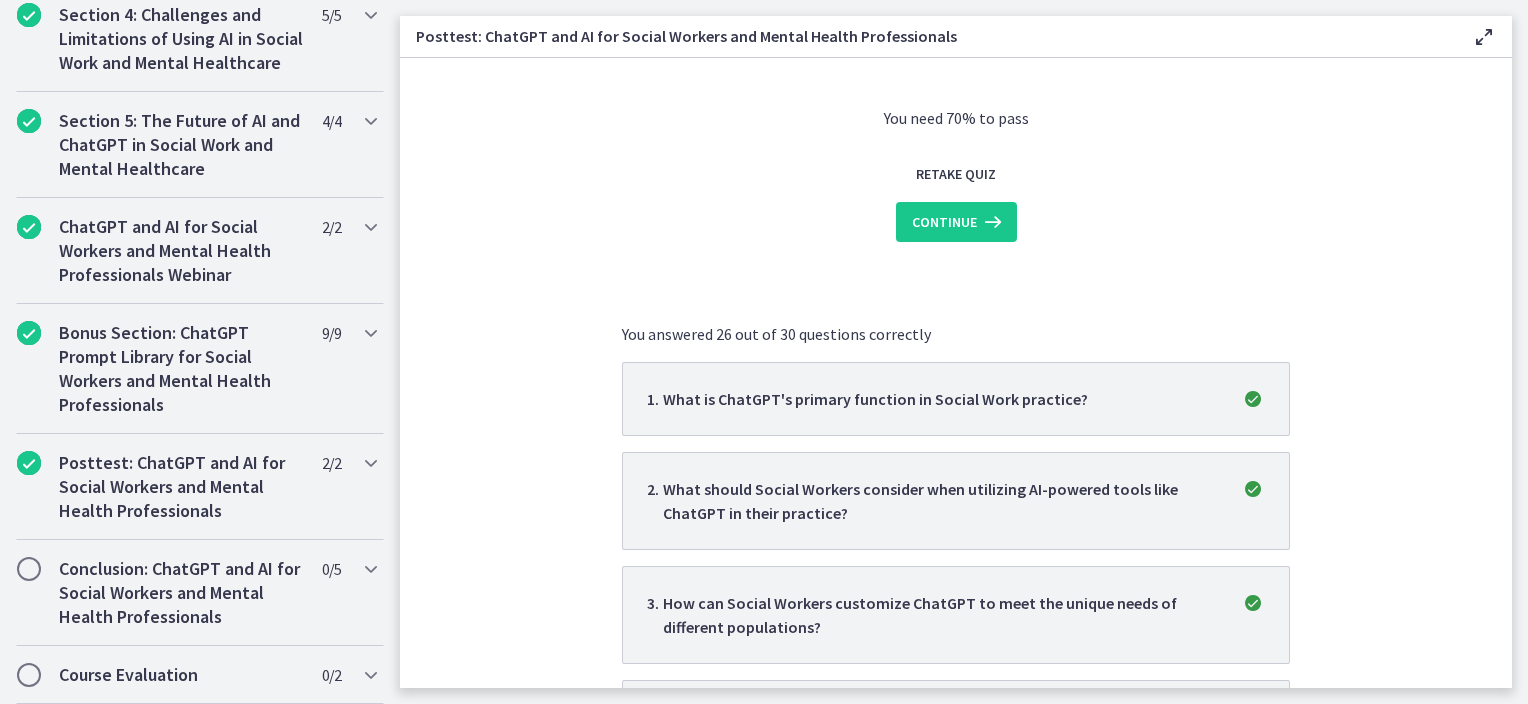 scroll, scrollTop: 184, scrollLeft: 0, axis: vertical 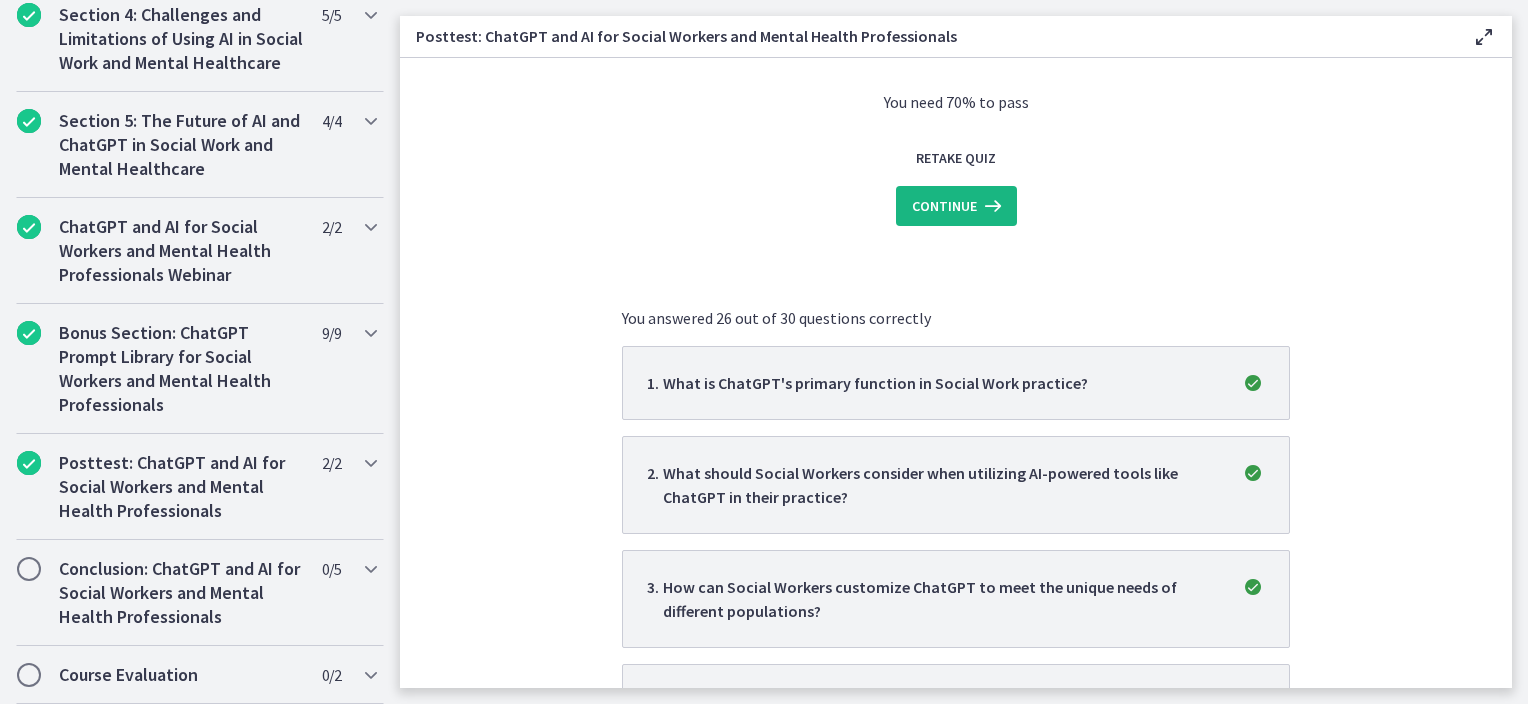click on "Continue" at bounding box center (956, 206) 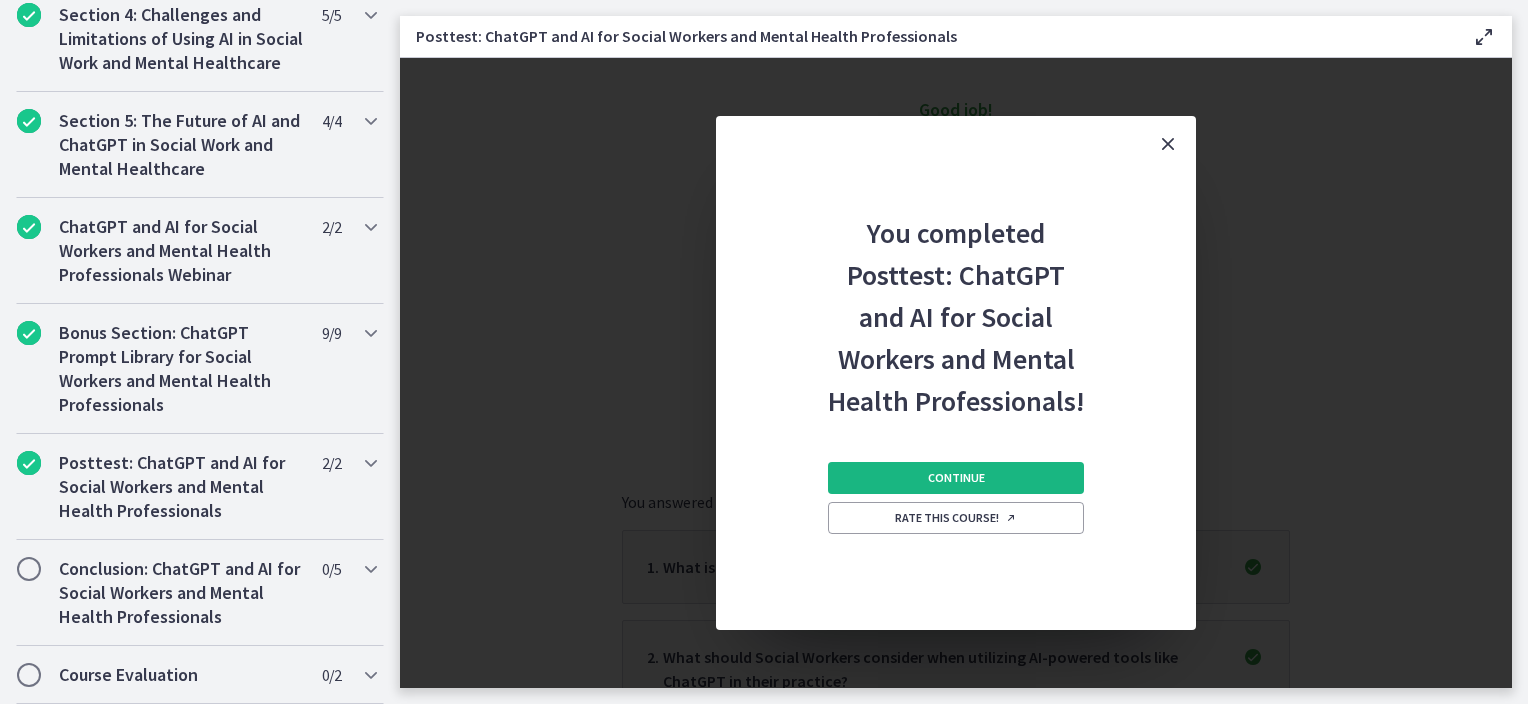click on "Continue" at bounding box center (956, 478) 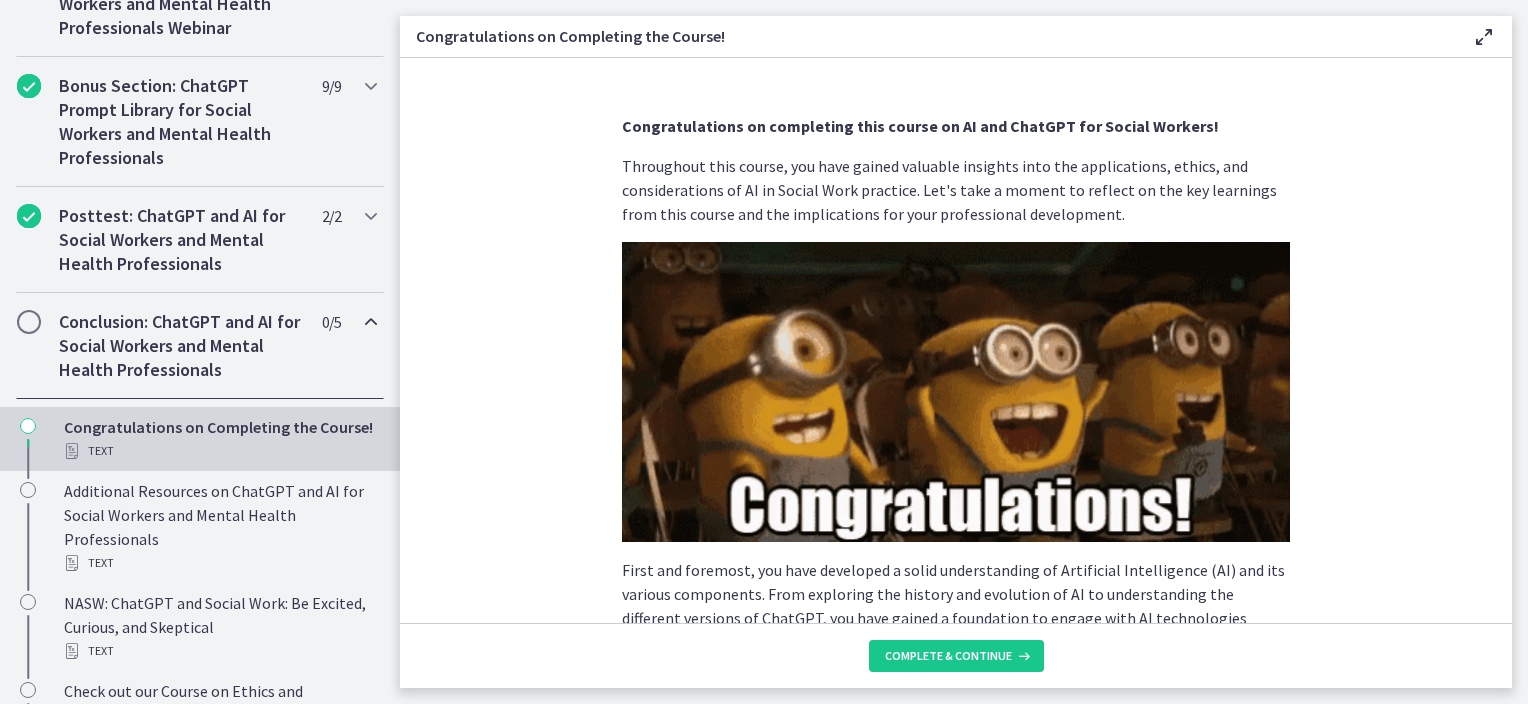 scroll, scrollTop: 1057, scrollLeft: 0, axis: vertical 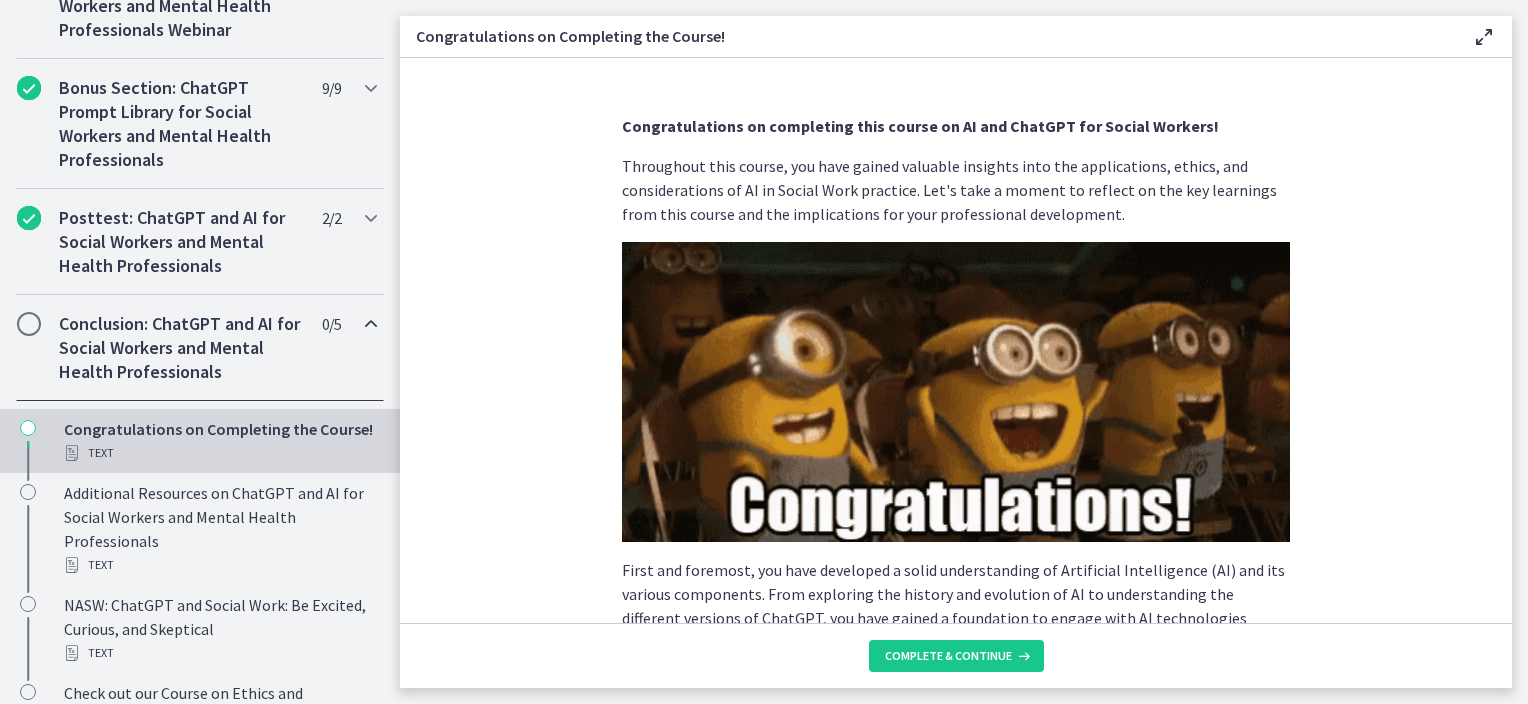 click at bounding box center (29, 324) 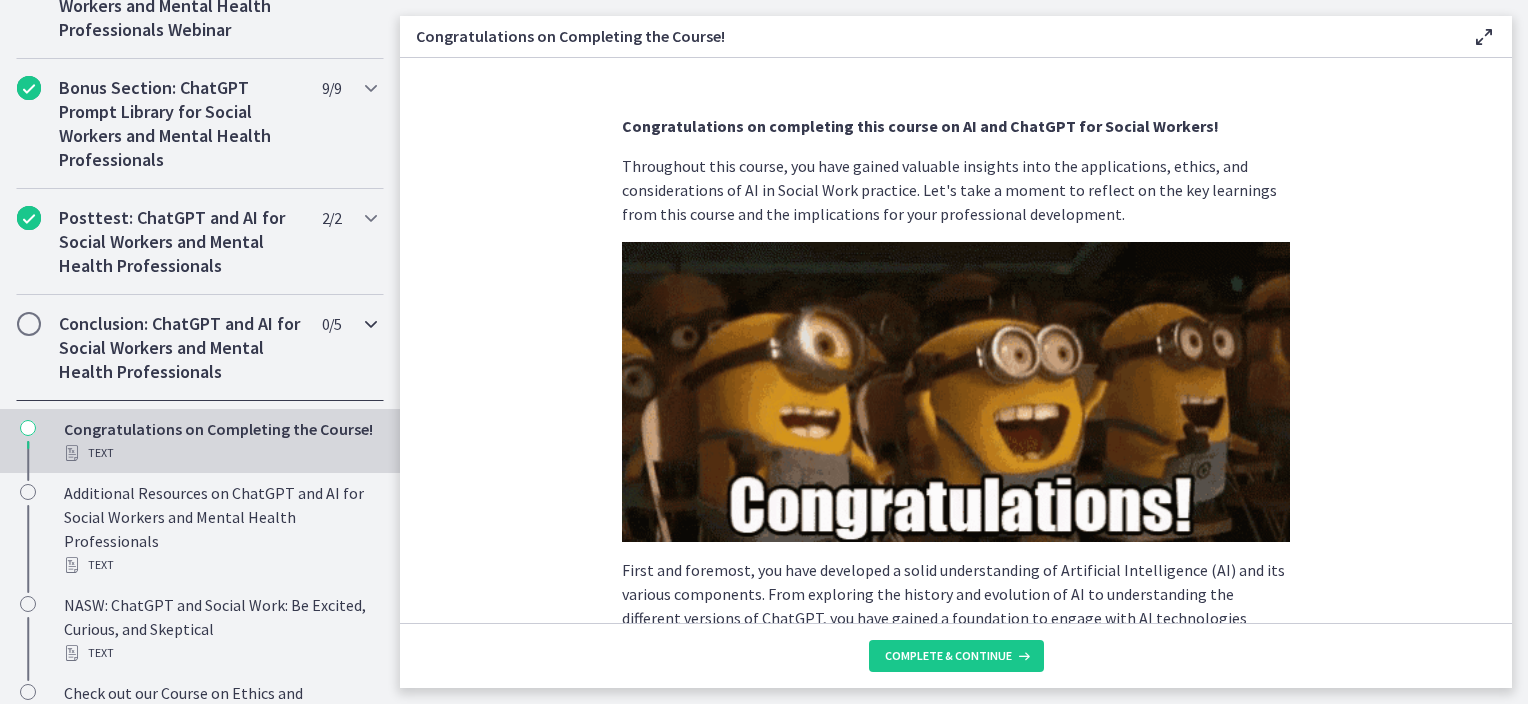 scroll, scrollTop: 832, scrollLeft: 0, axis: vertical 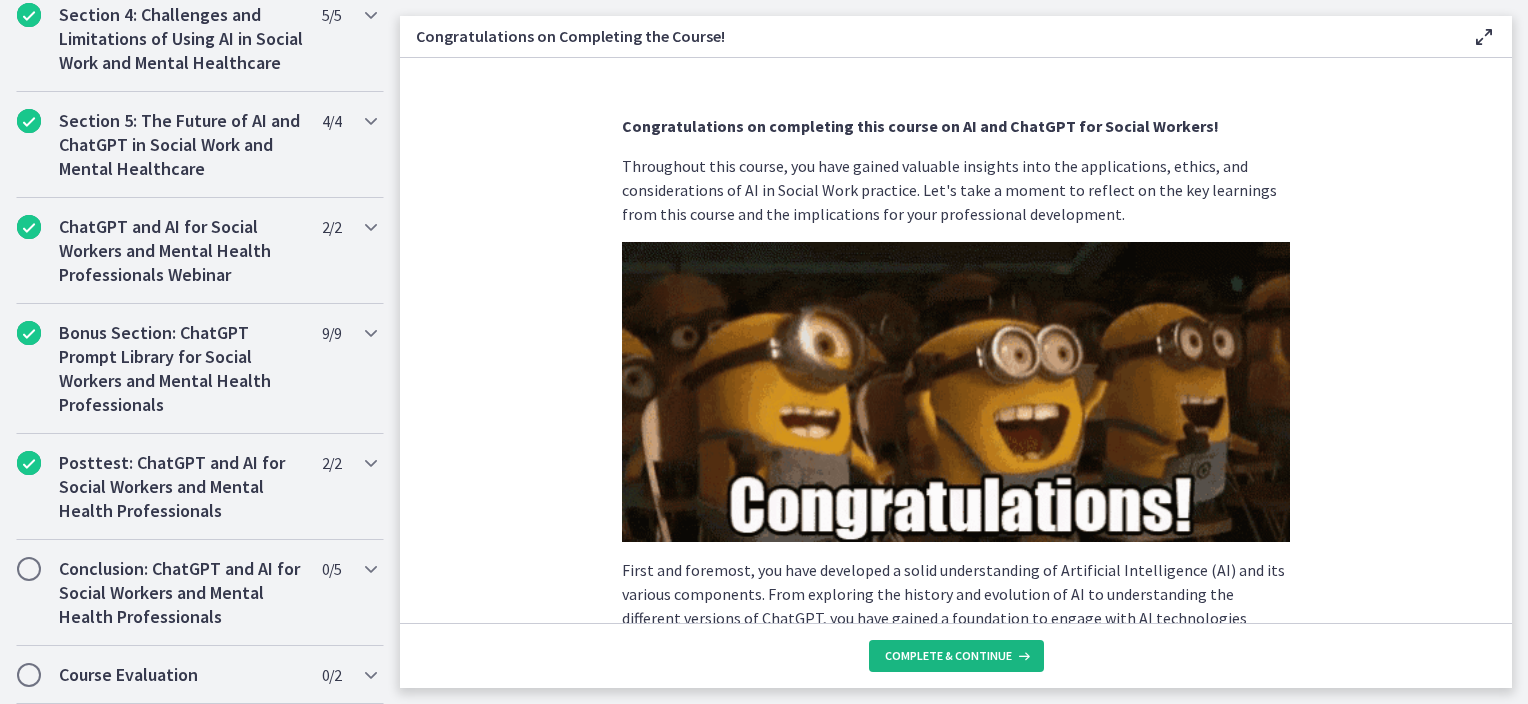 click on "Complete & continue" at bounding box center (948, 656) 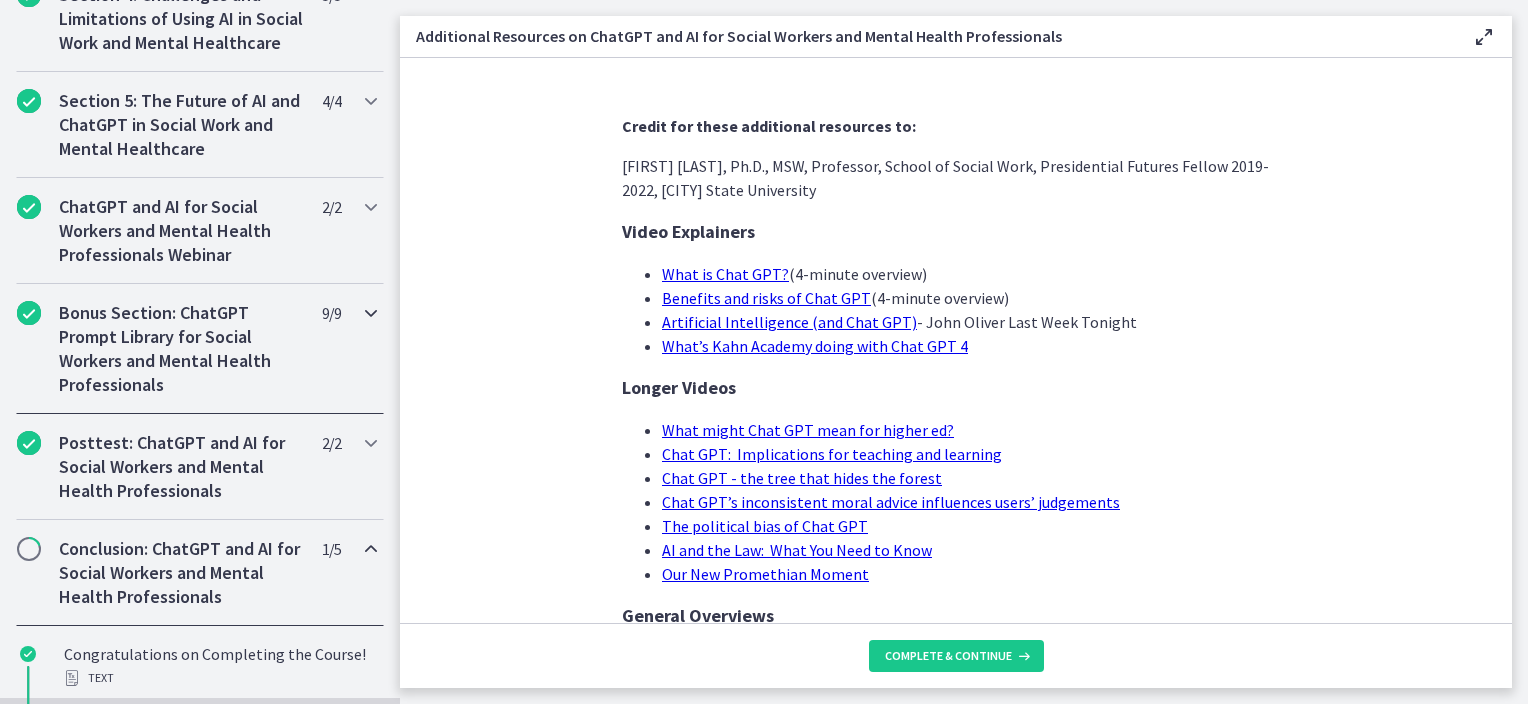 scroll, scrollTop: 1023, scrollLeft: 0, axis: vertical 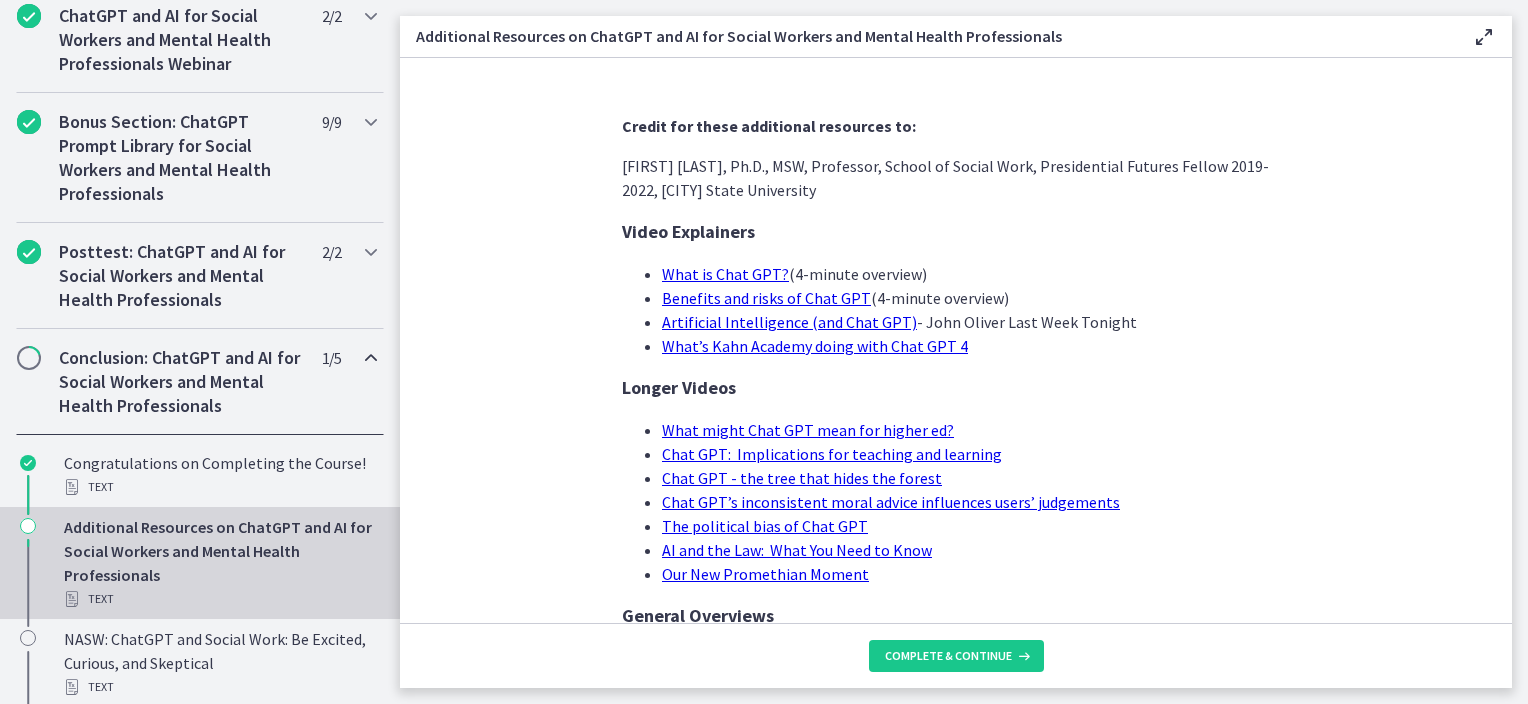 click at bounding box center [29, 358] 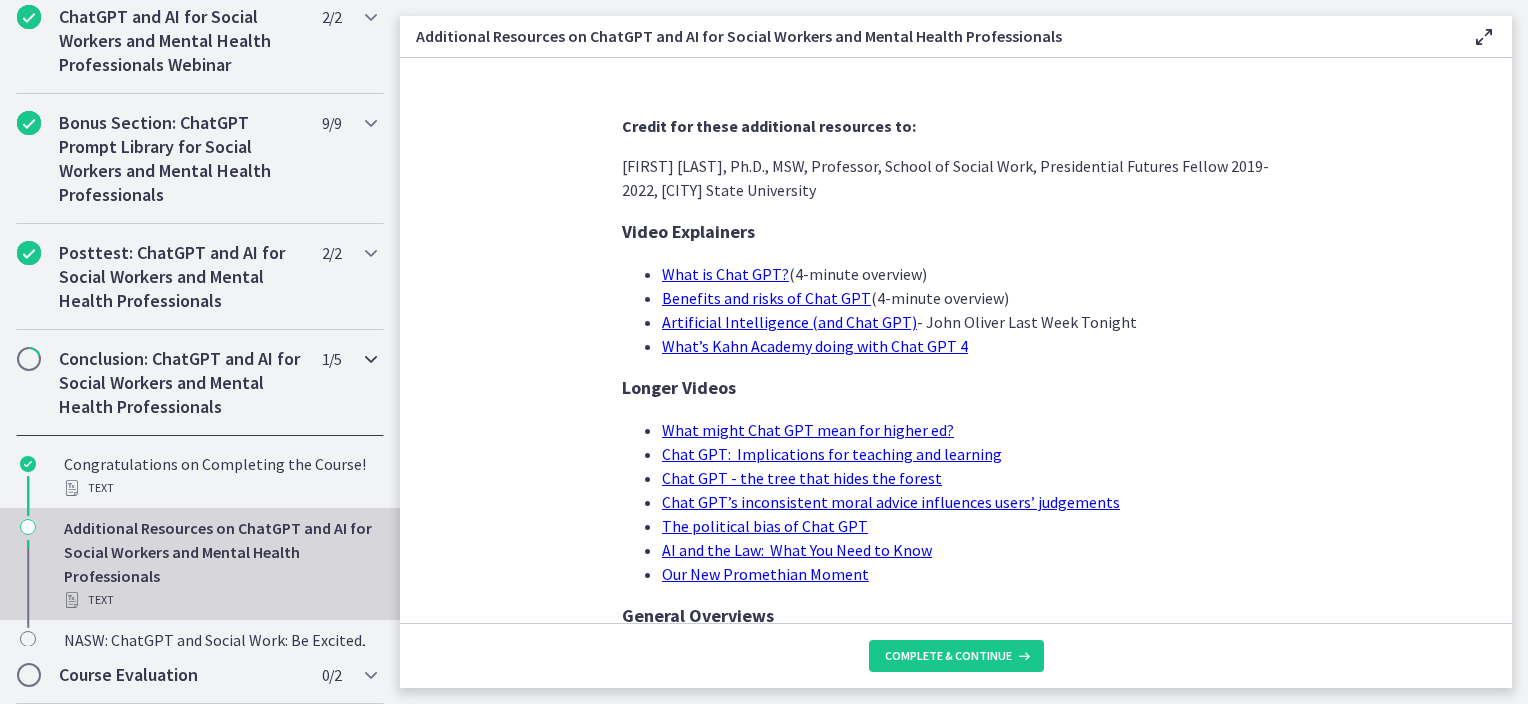 scroll, scrollTop: 832, scrollLeft: 0, axis: vertical 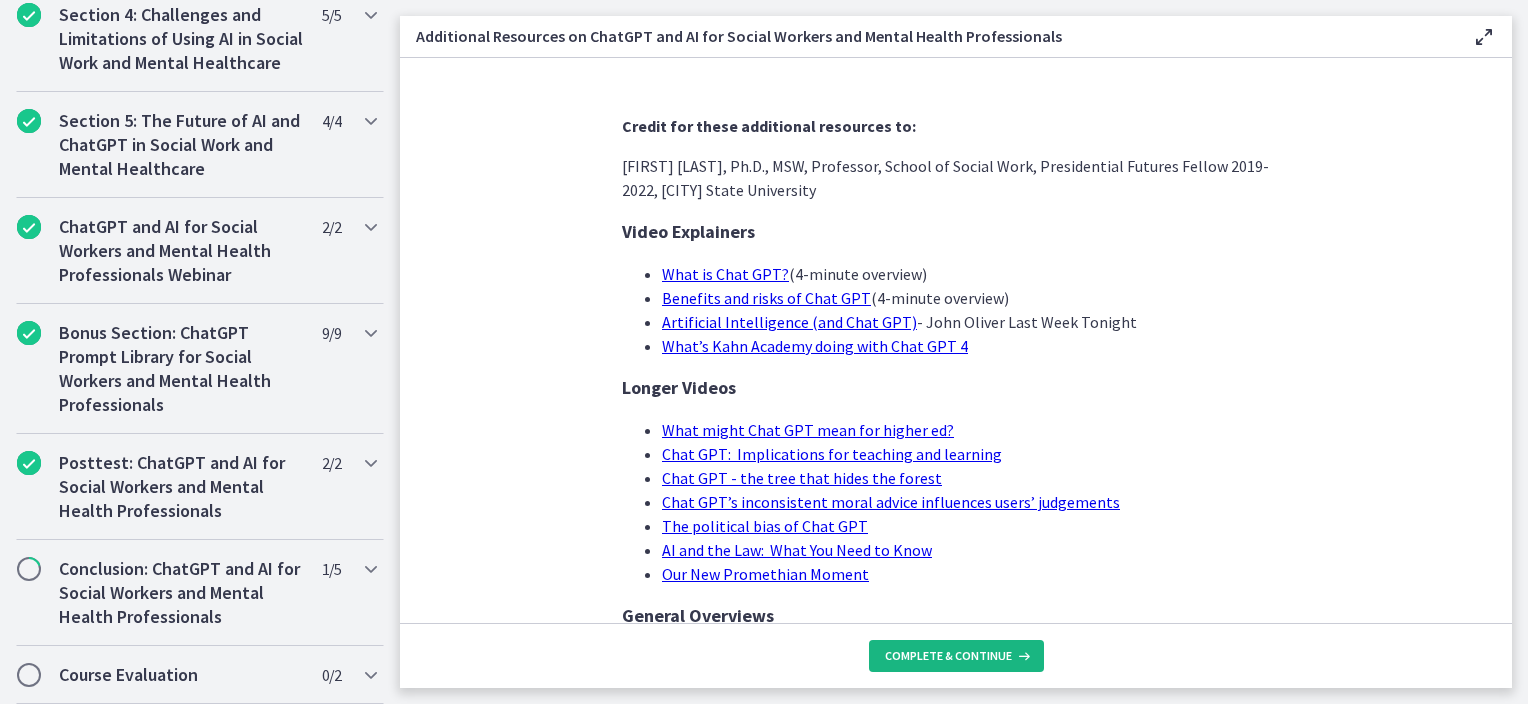 click on "Complete & continue" at bounding box center (948, 656) 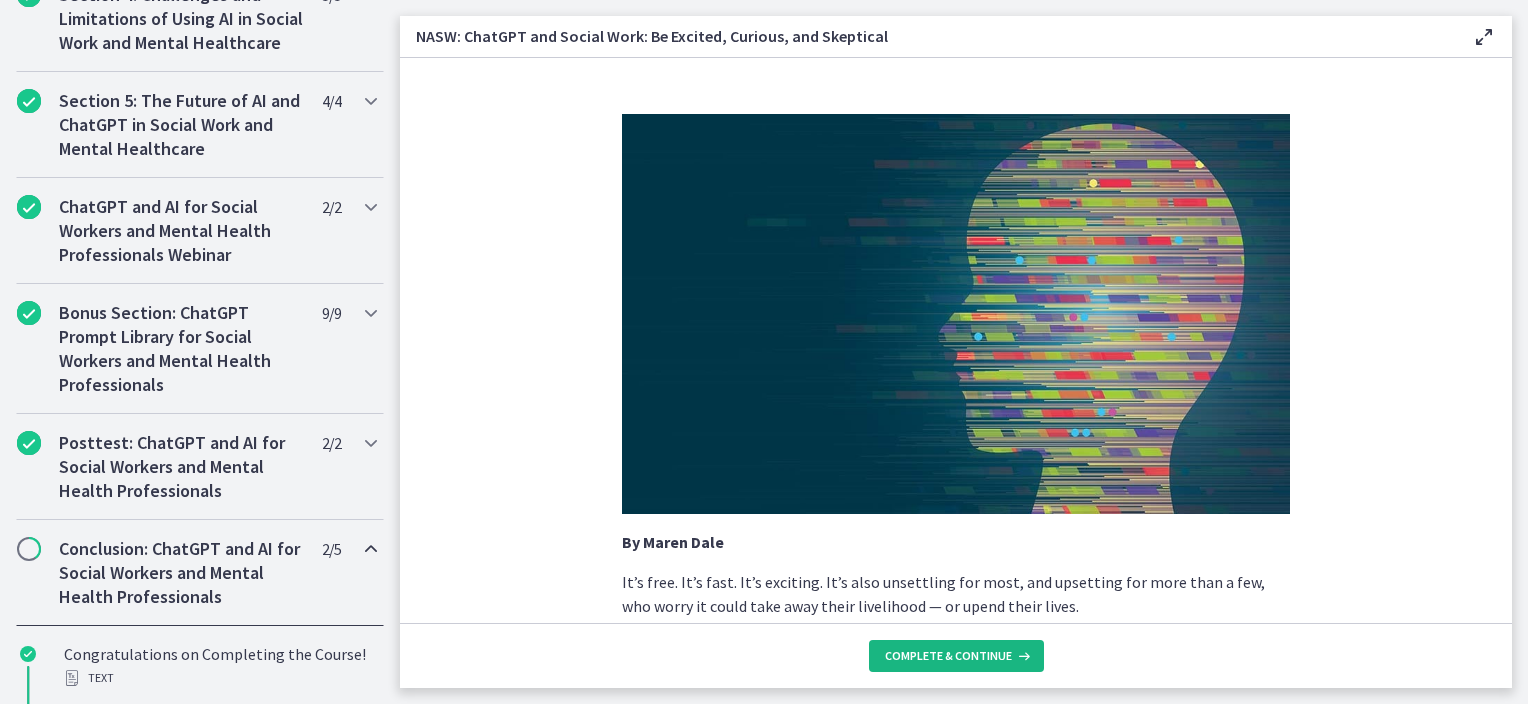 click on "Complete & continue" at bounding box center [948, 656] 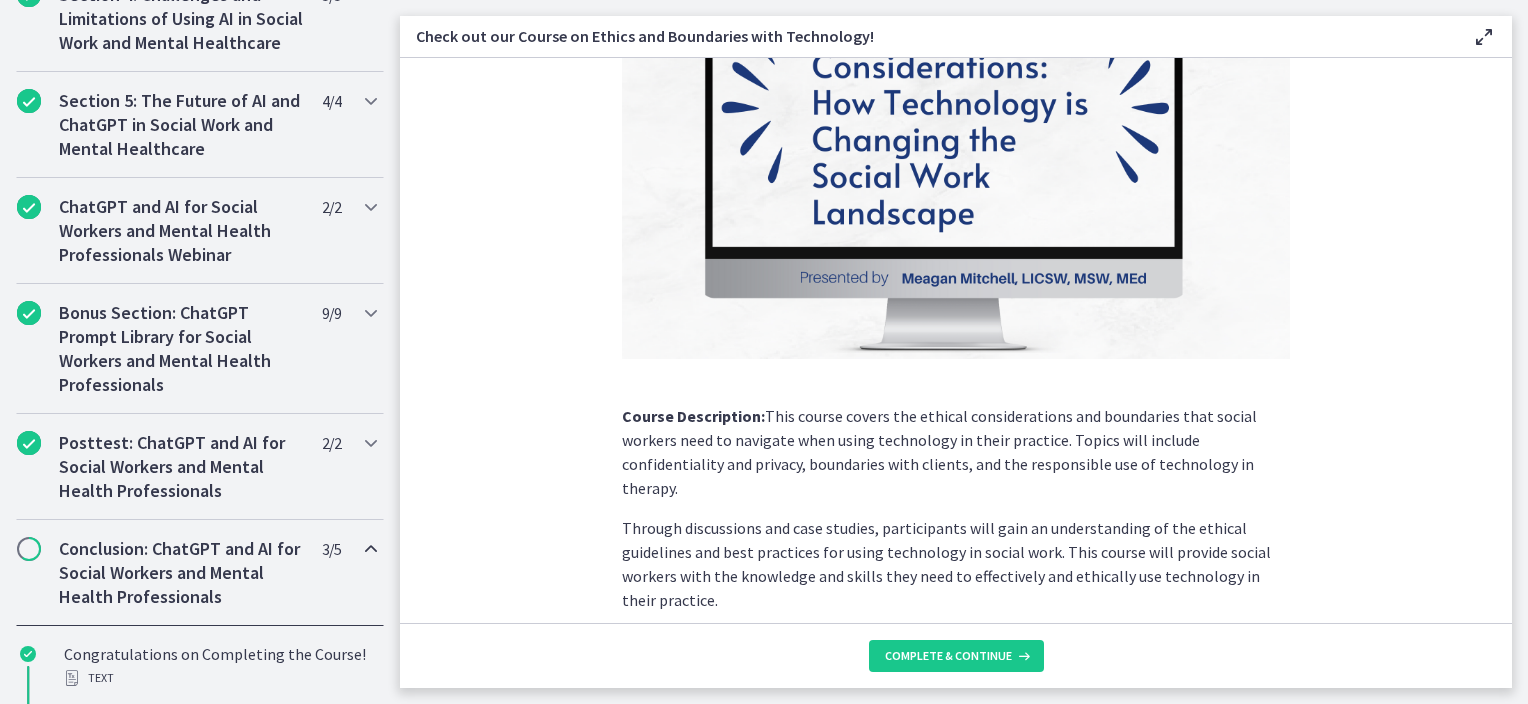 scroll, scrollTop: 196, scrollLeft: 0, axis: vertical 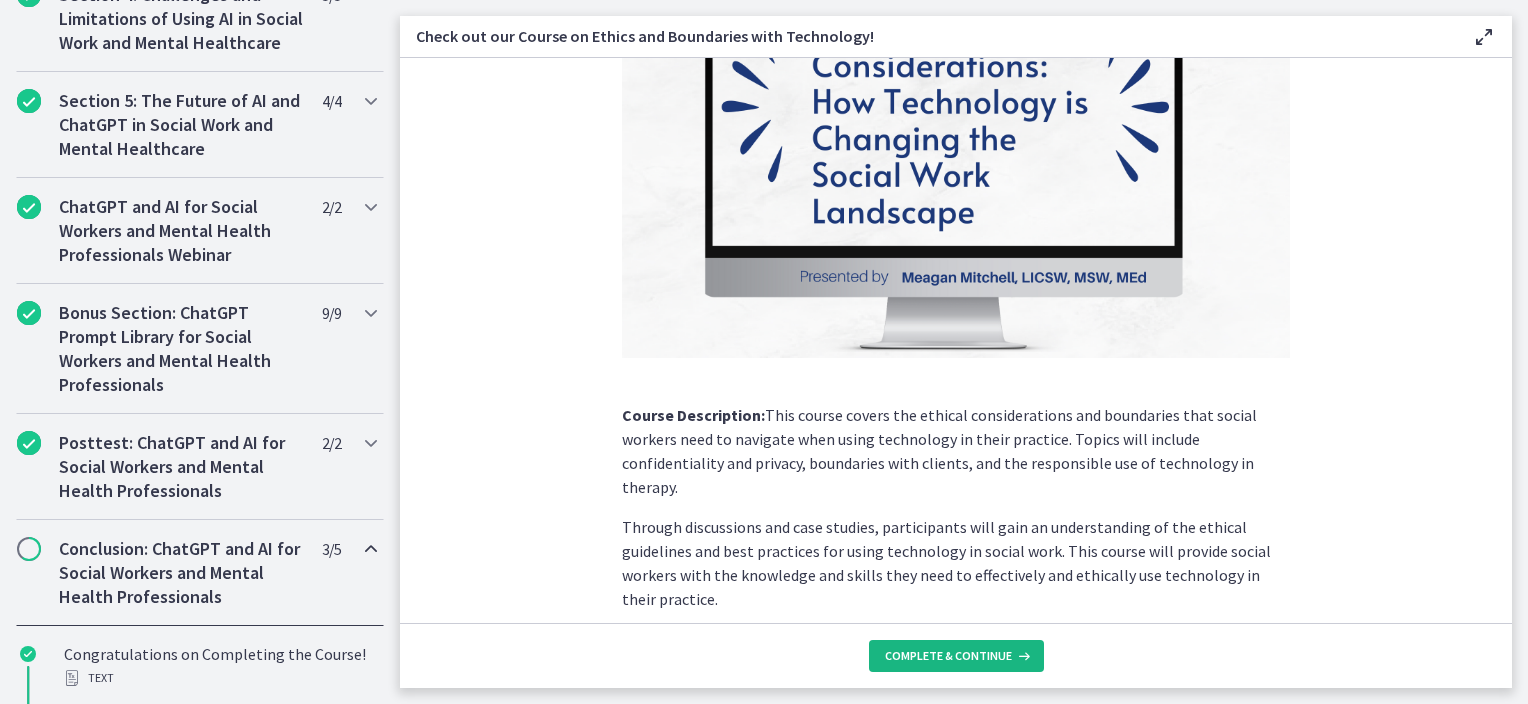 click on "Complete & continue" at bounding box center (956, 656) 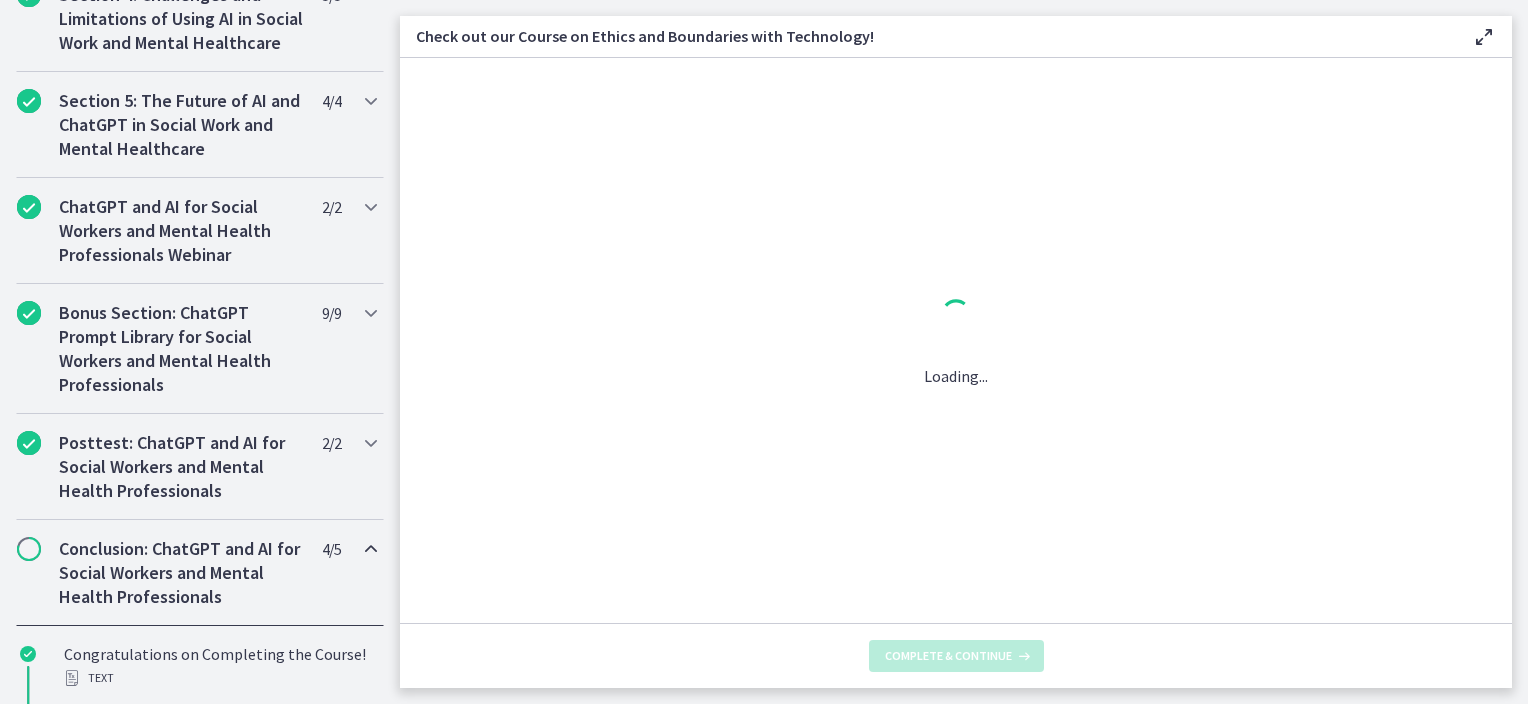 scroll, scrollTop: 0, scrollLeft: 0, axis: both 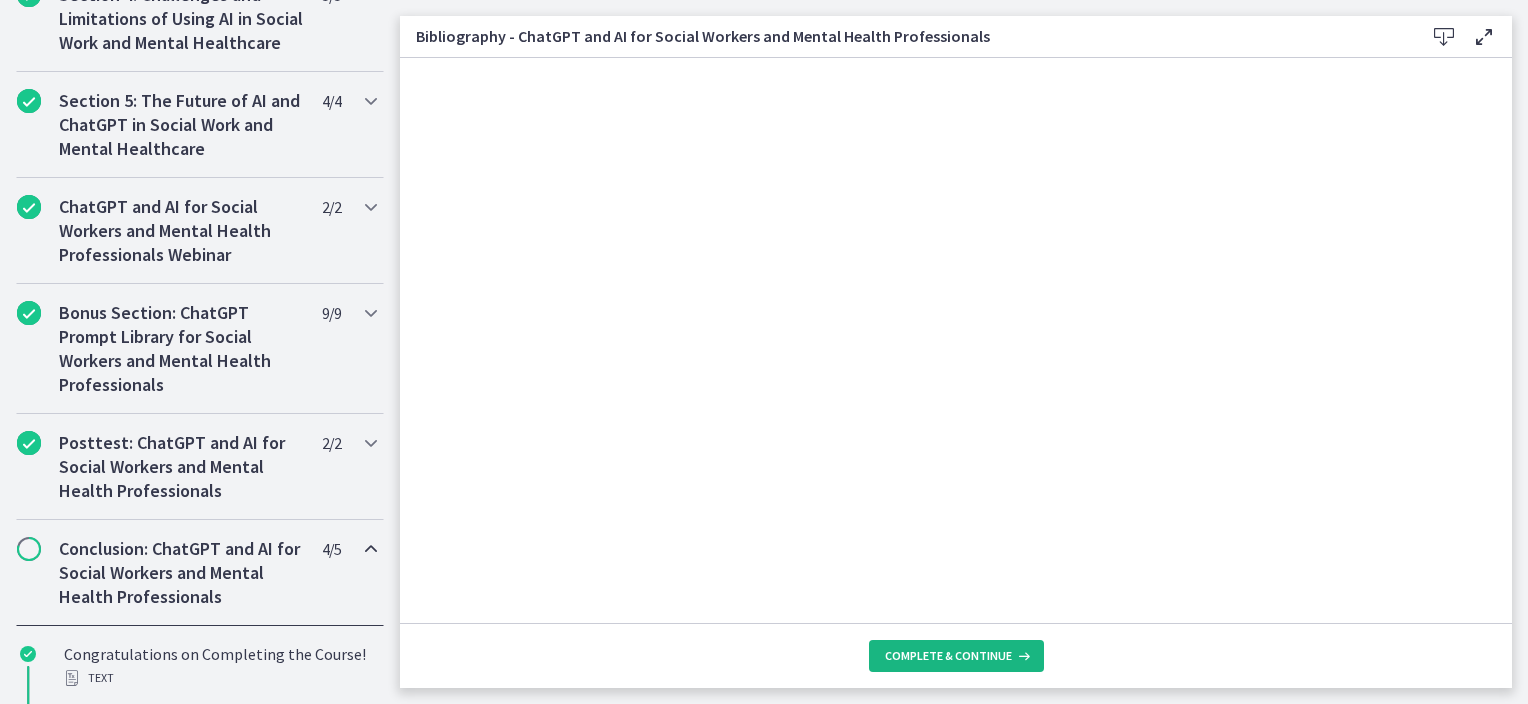 click on "Complete & continue" at bounding box center (948, 656) 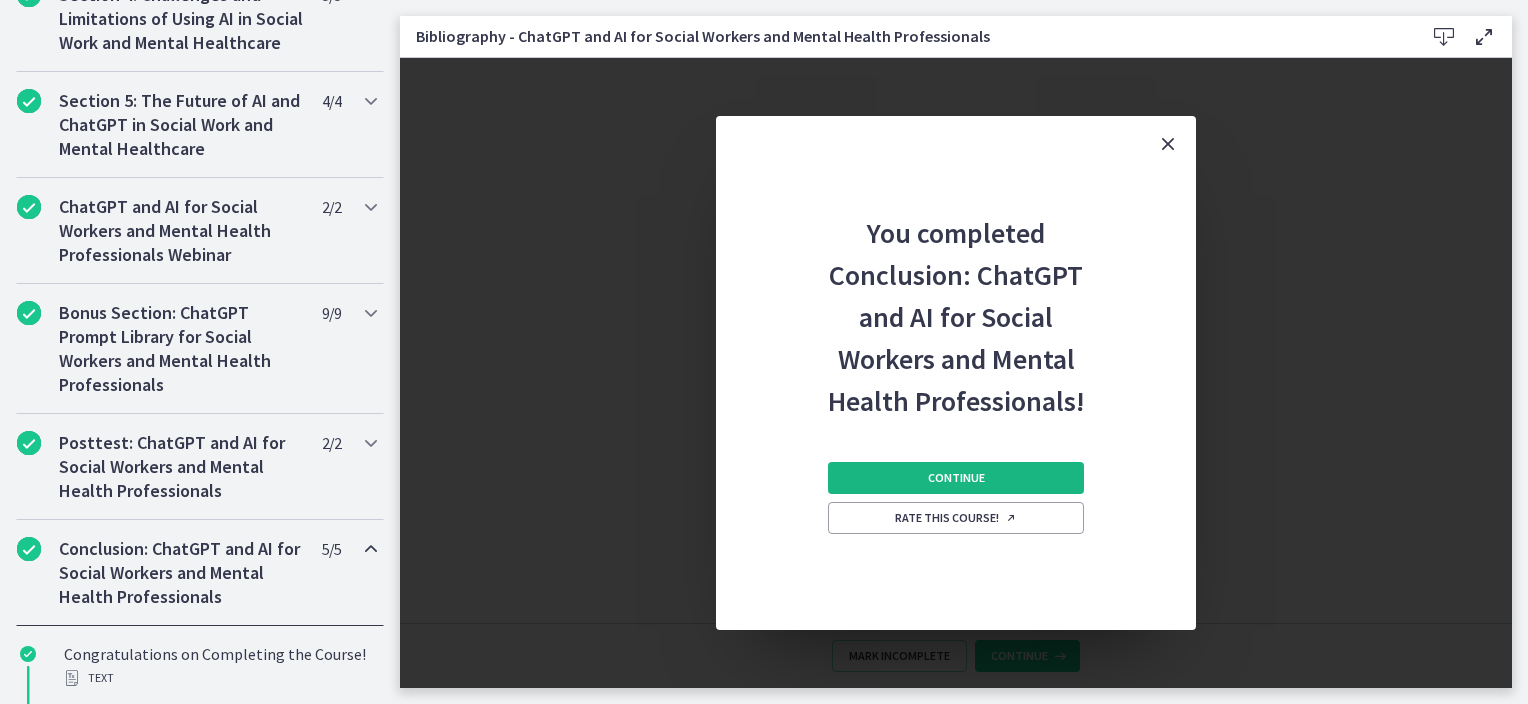 click on "Continue" at bounding box center (956, 478) 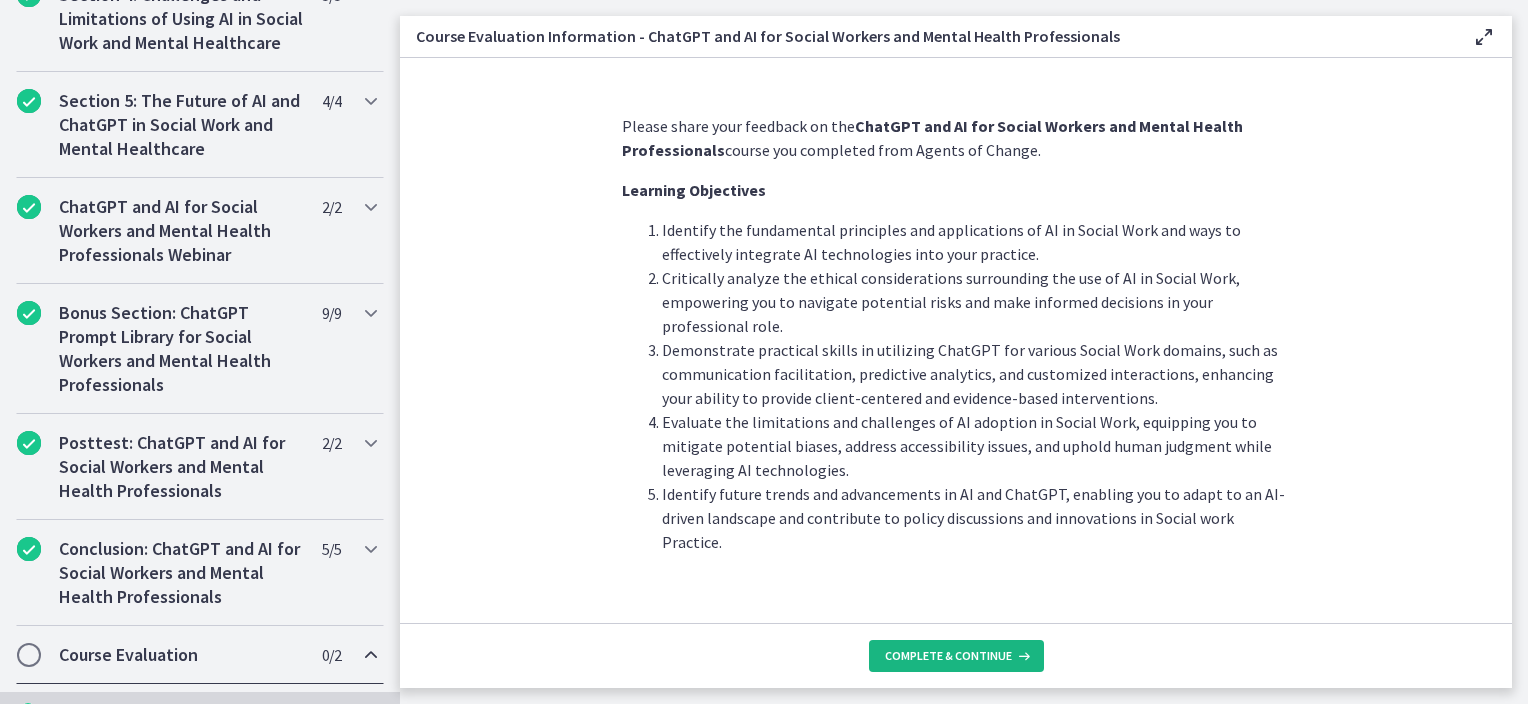click on "Complete & continue" at bounding box center (948, 656) 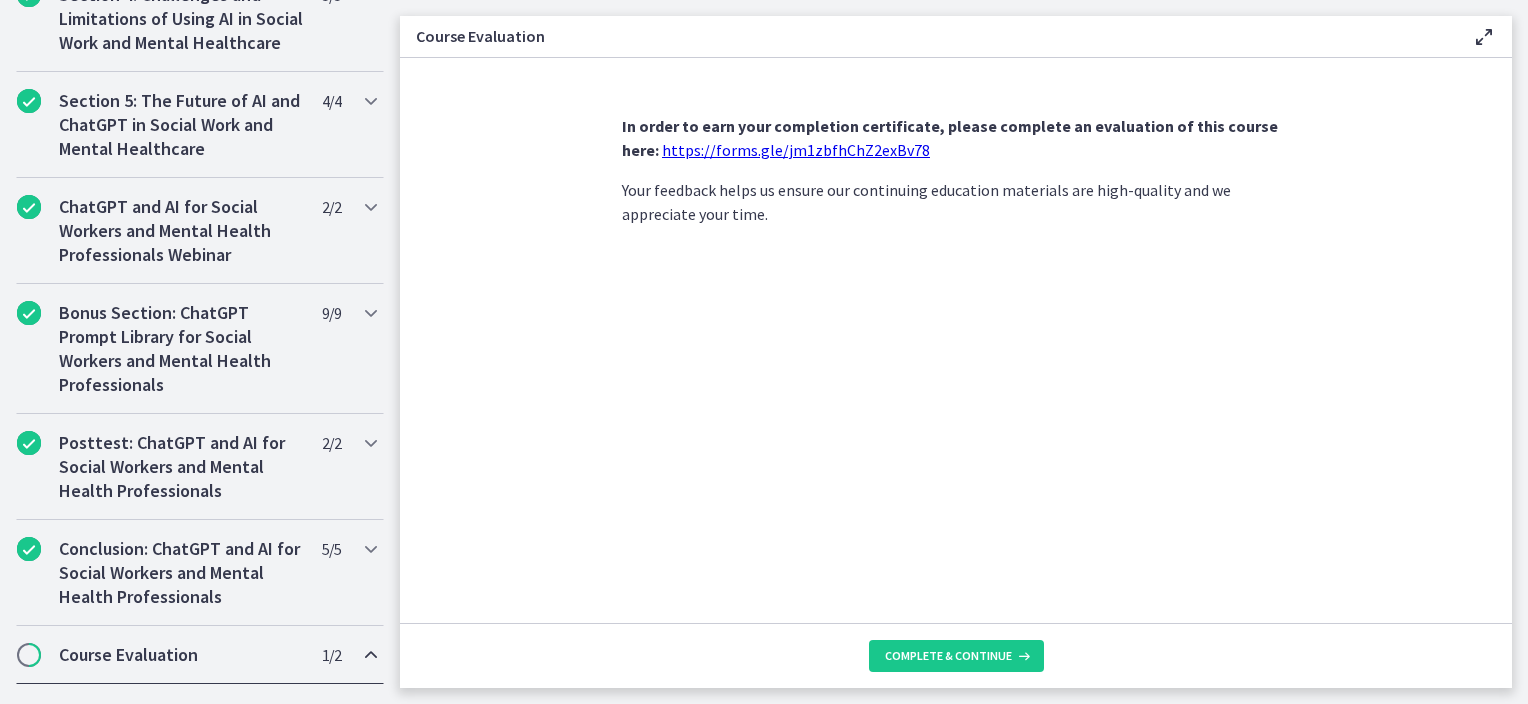 click on "https://forms.gle/jm1zbfhChZ2exBv78" at bounding box center [796, 150] 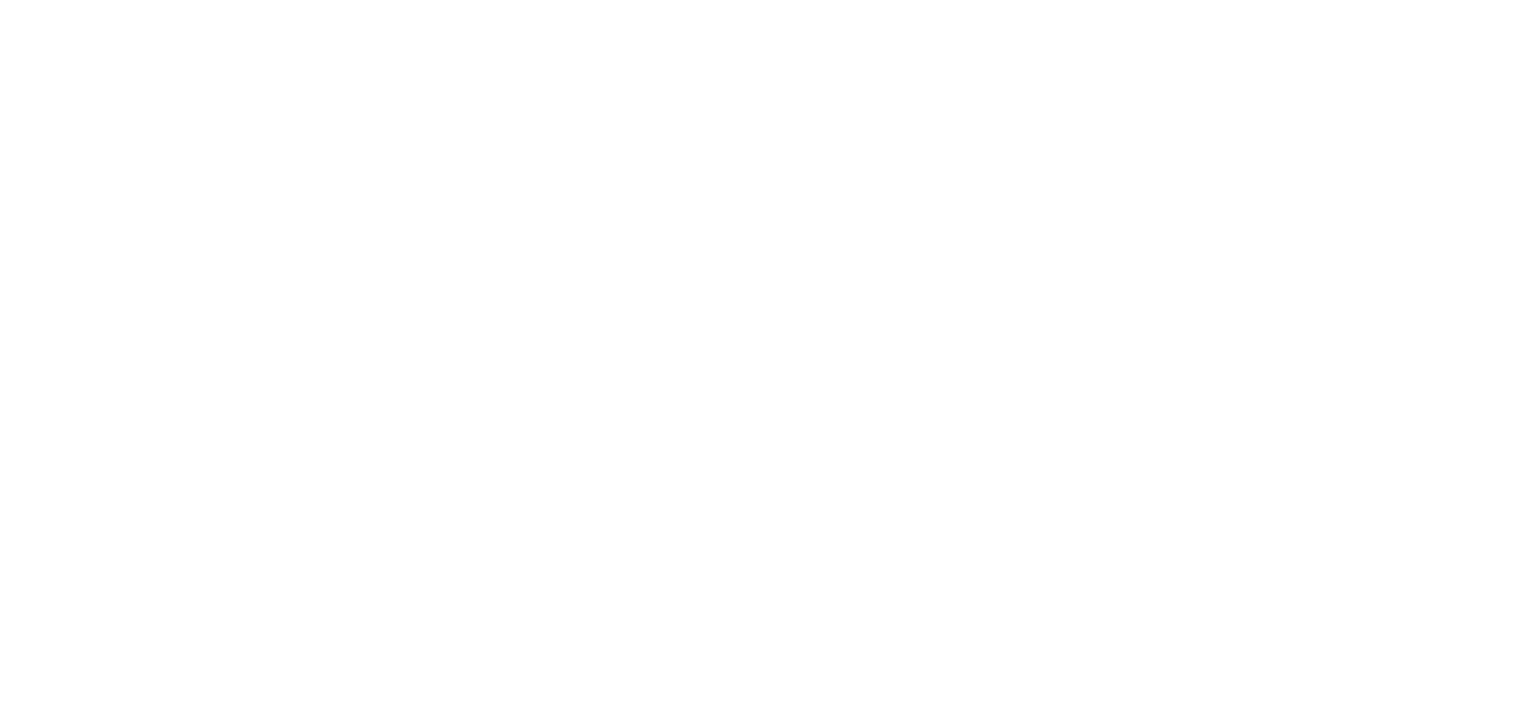 scroll, scrollTop: 0, scrollLeft: 0, axis: both 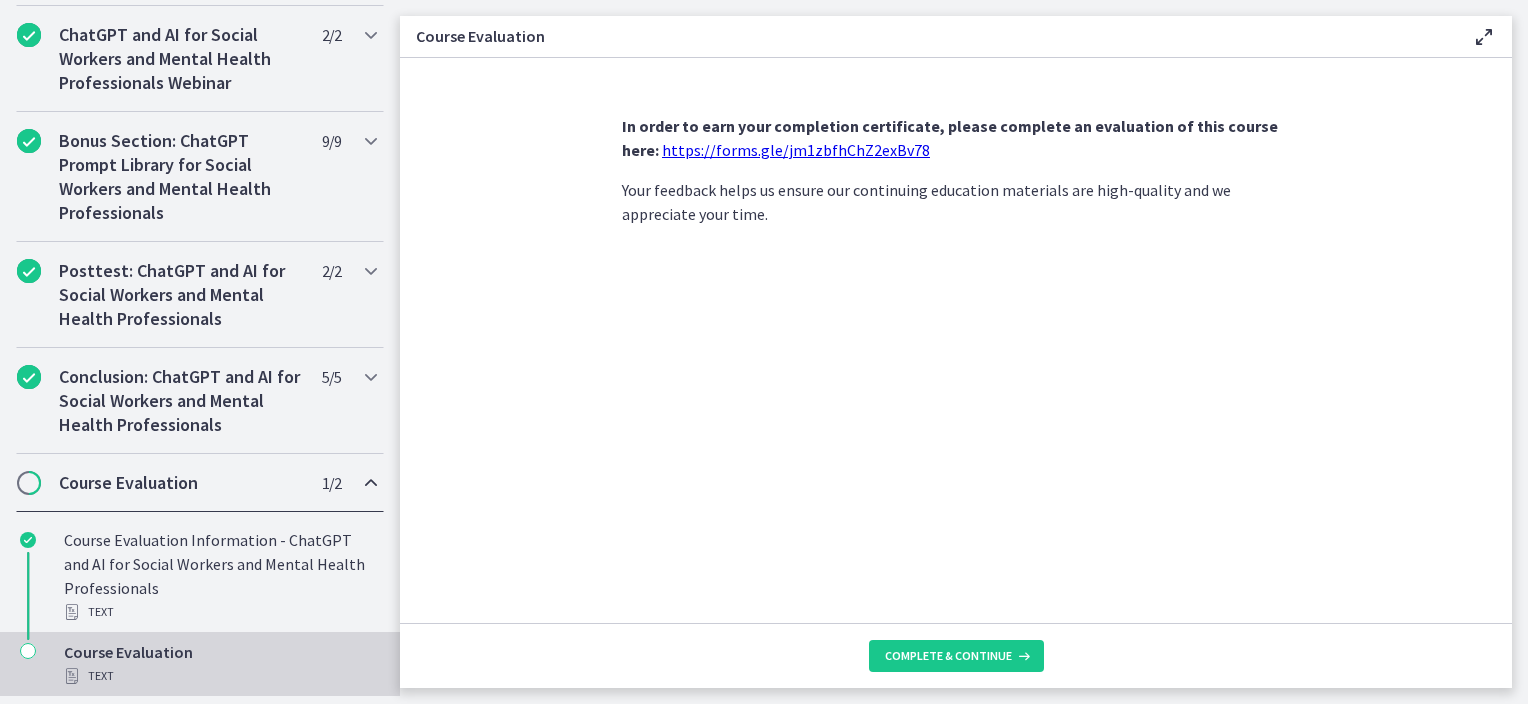 click at bounding box center (29, 483) 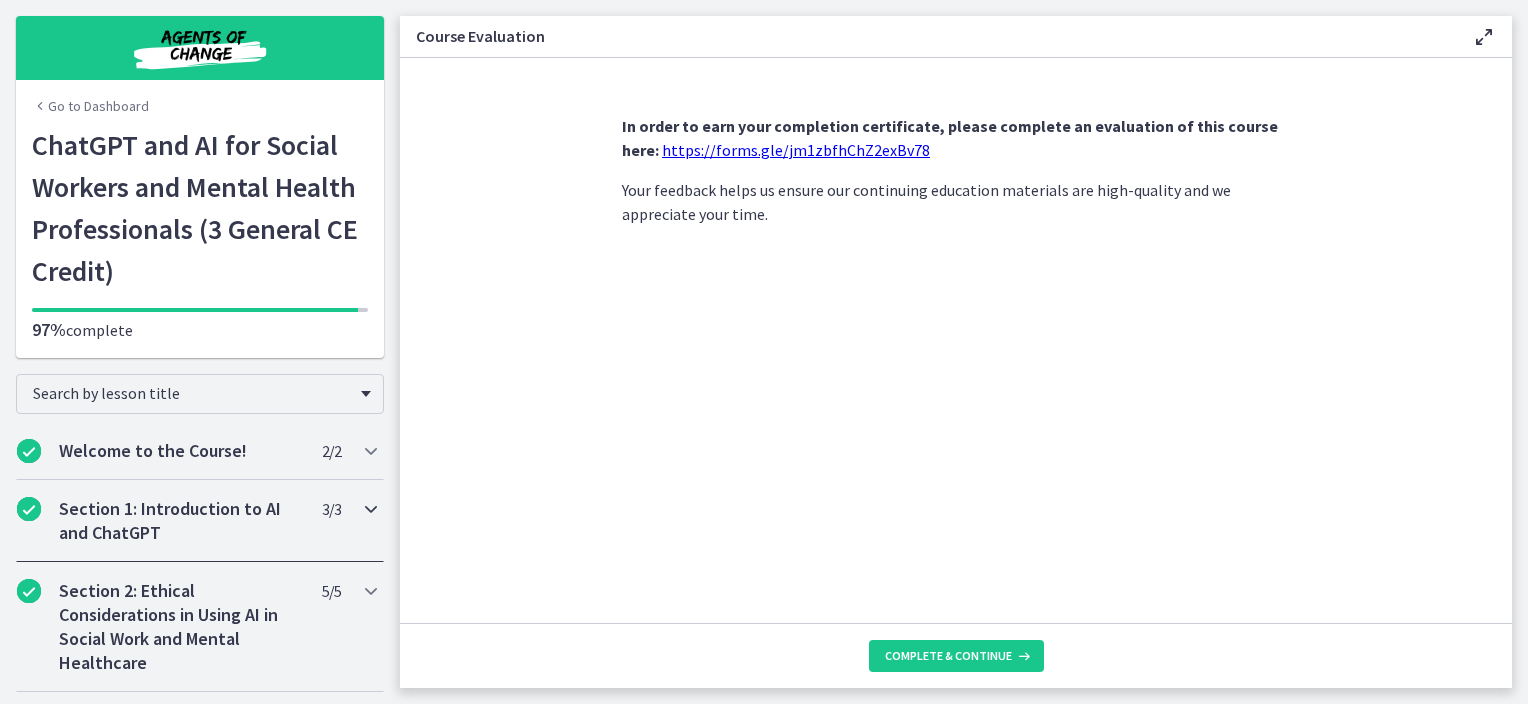 scroll, scrollTop: 832, scrollLeft: 0, axis: vertical 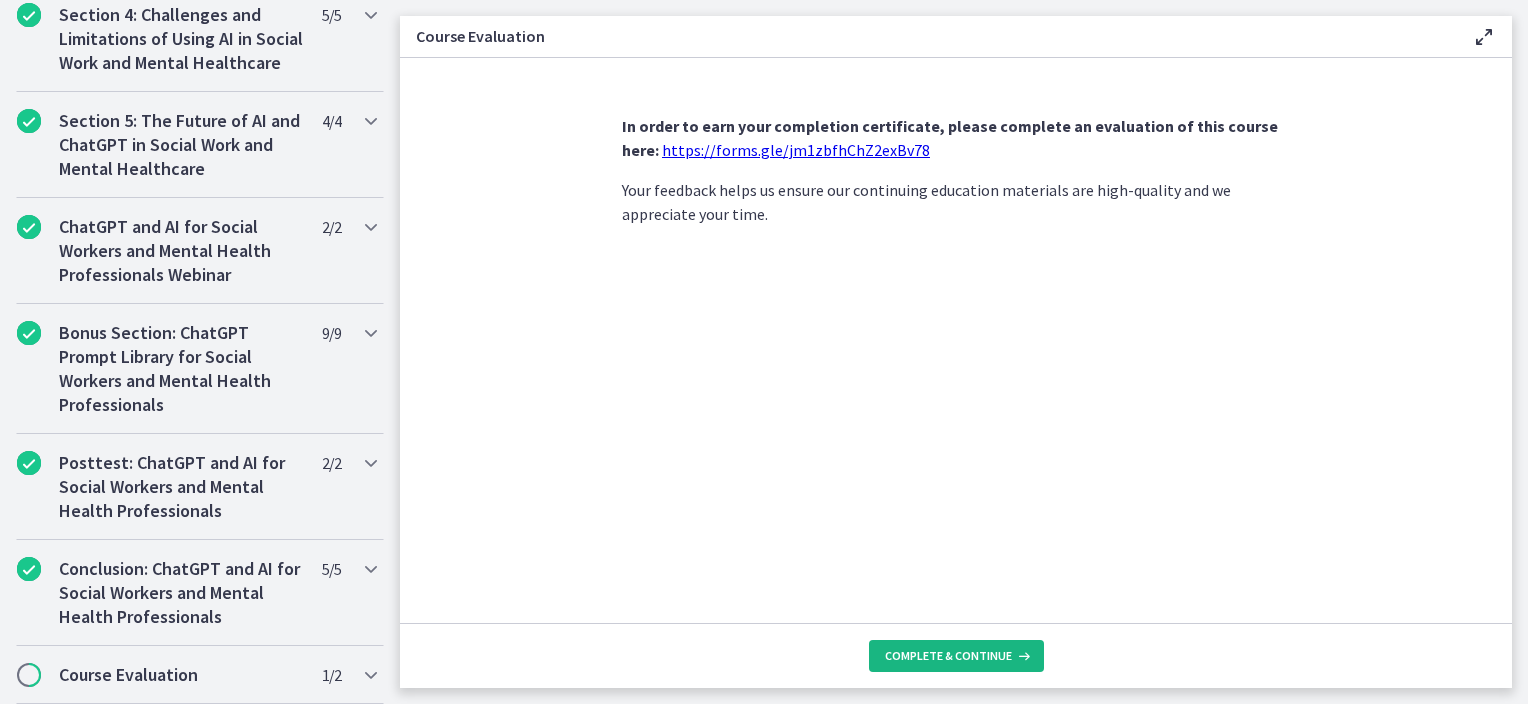 click on "Complete & continue" at bounding box center [948, 656] 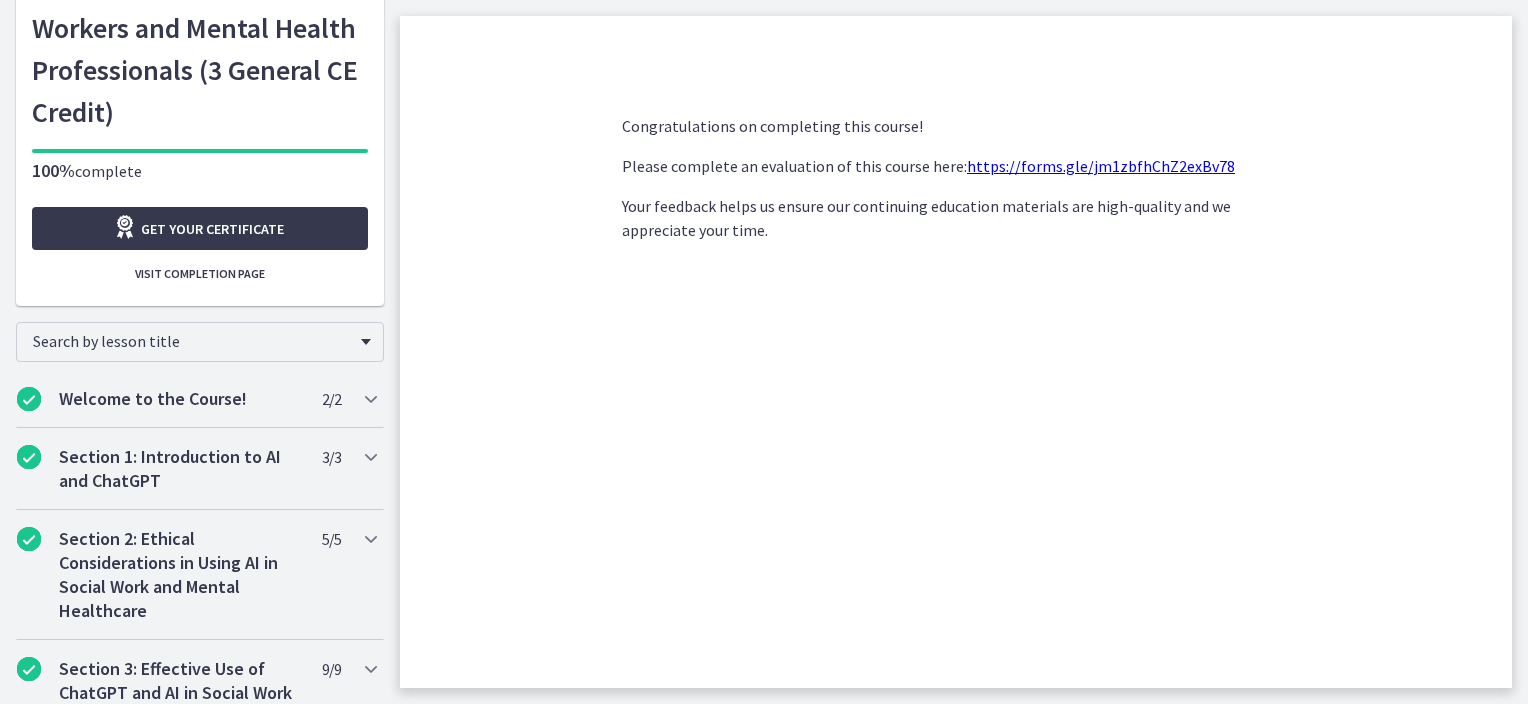 scroll, scrollTop: 0, scrollLeft: 0, axis: both 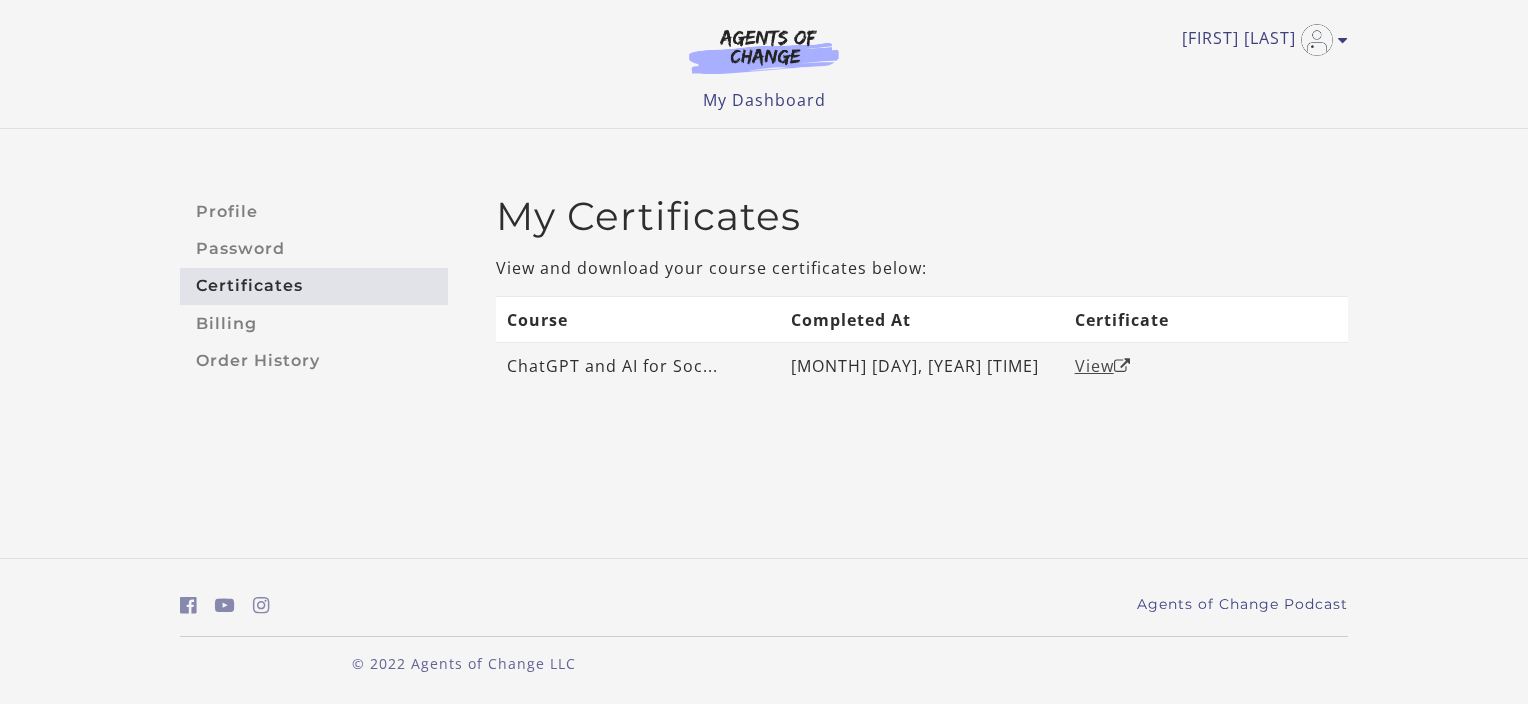 click on "View" at bounding box center [1103, 366] 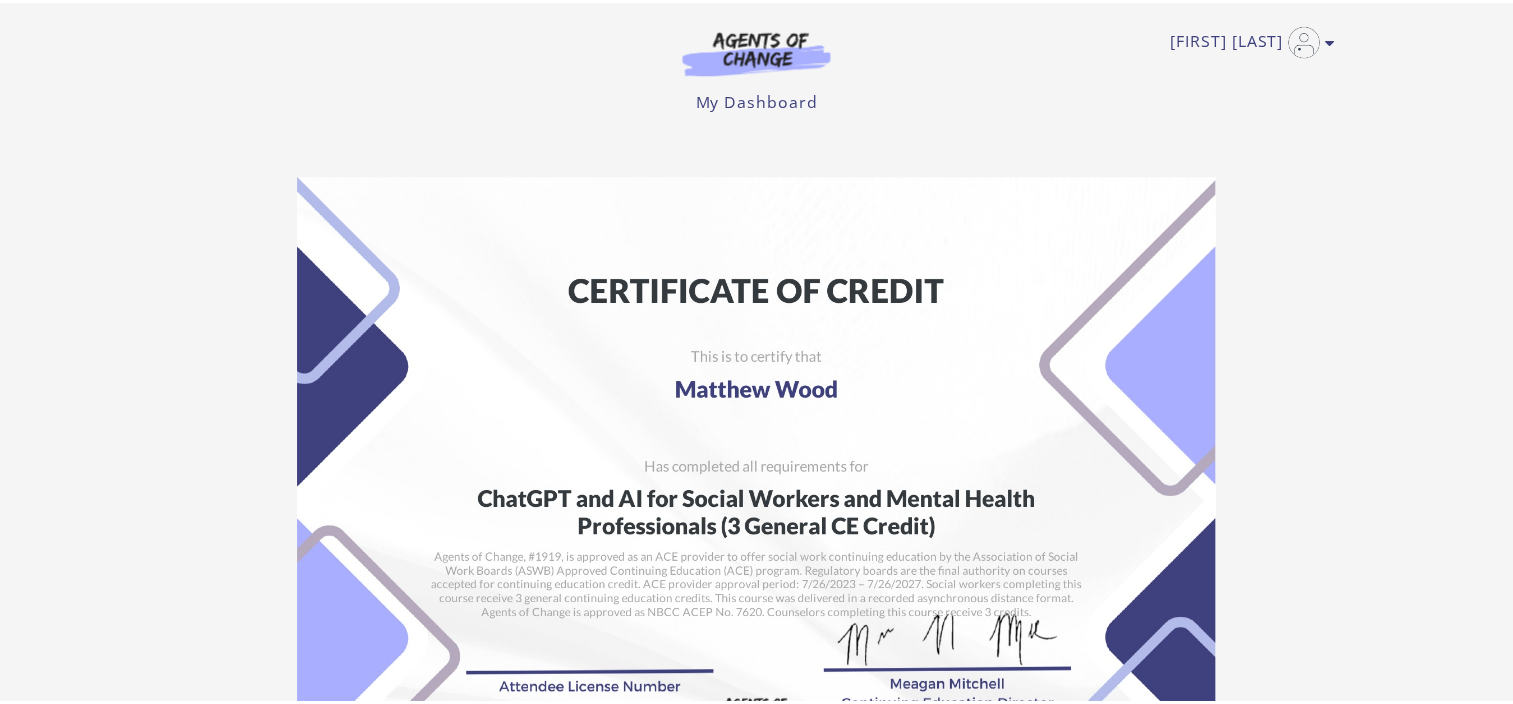 scroll, scrollTop: 0, scrollLeft: 0, axis: both 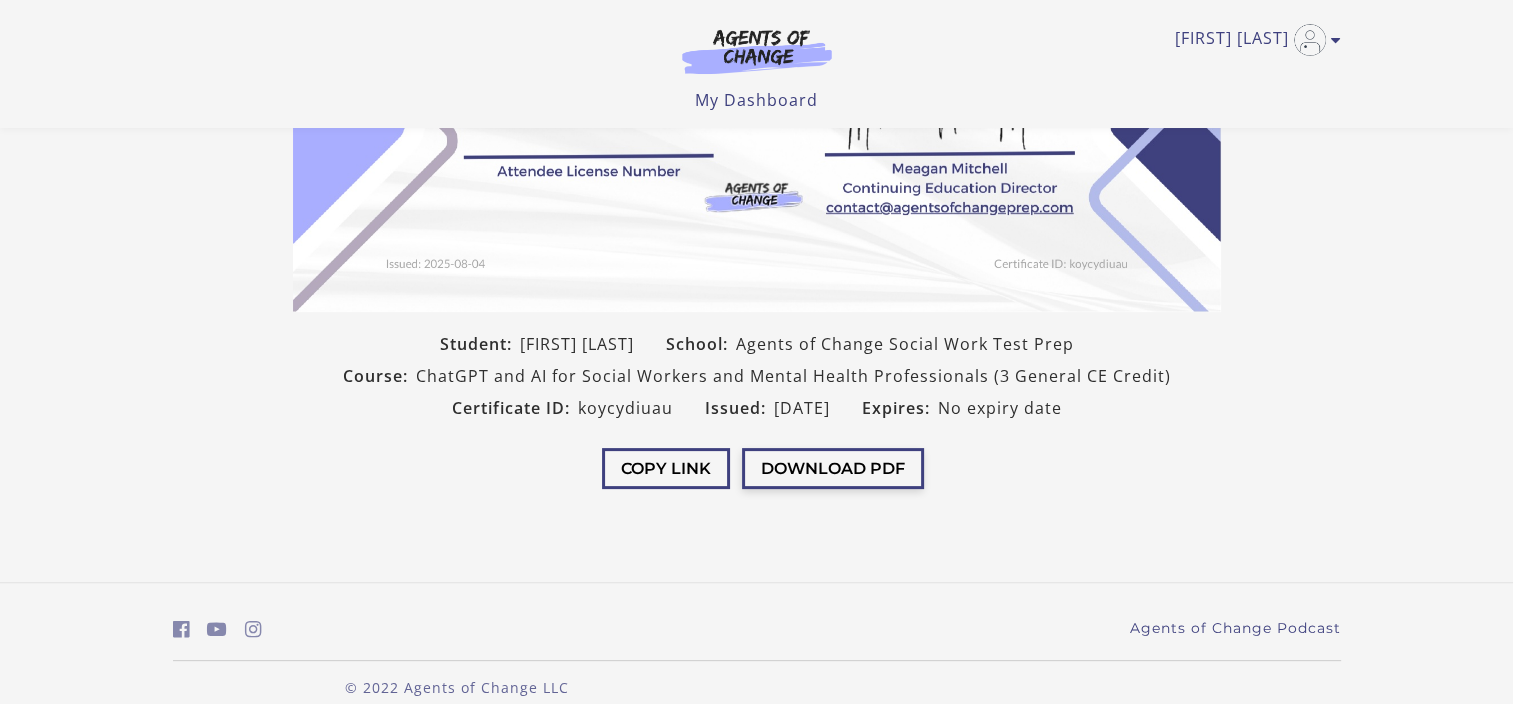 click on "Download PDF" at bounding box center (833, 468) 